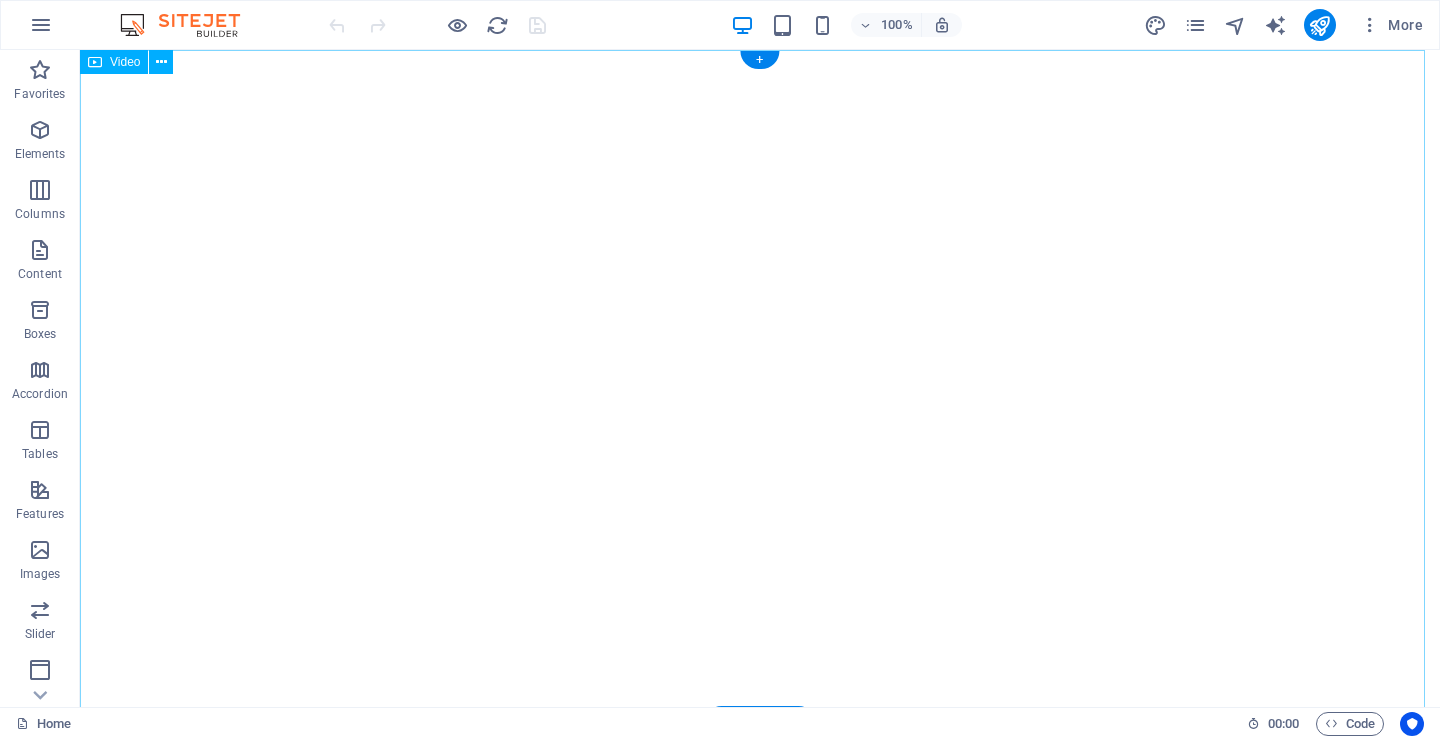 scroll, scrollTop: 0, scrollLeft: 0, axis: both 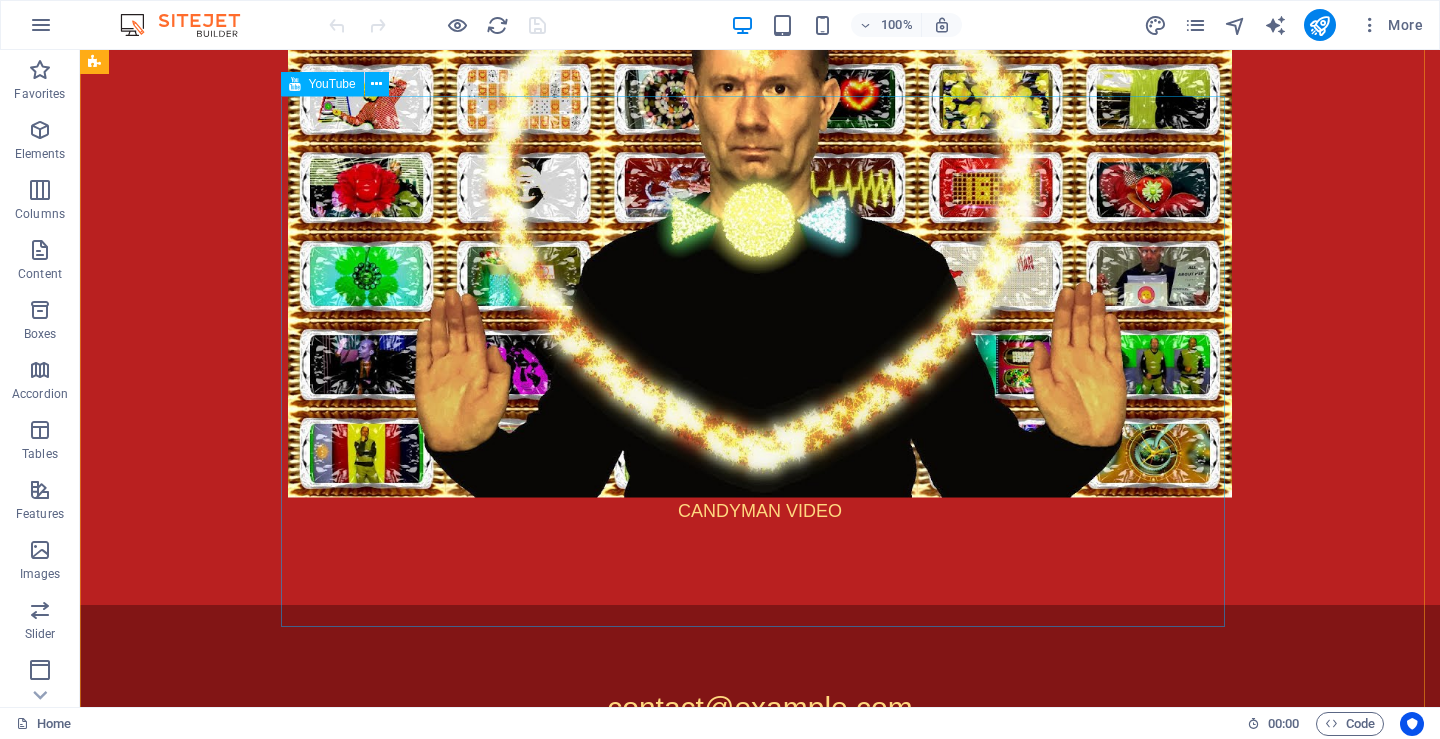 click at bounding box center [760, 232] 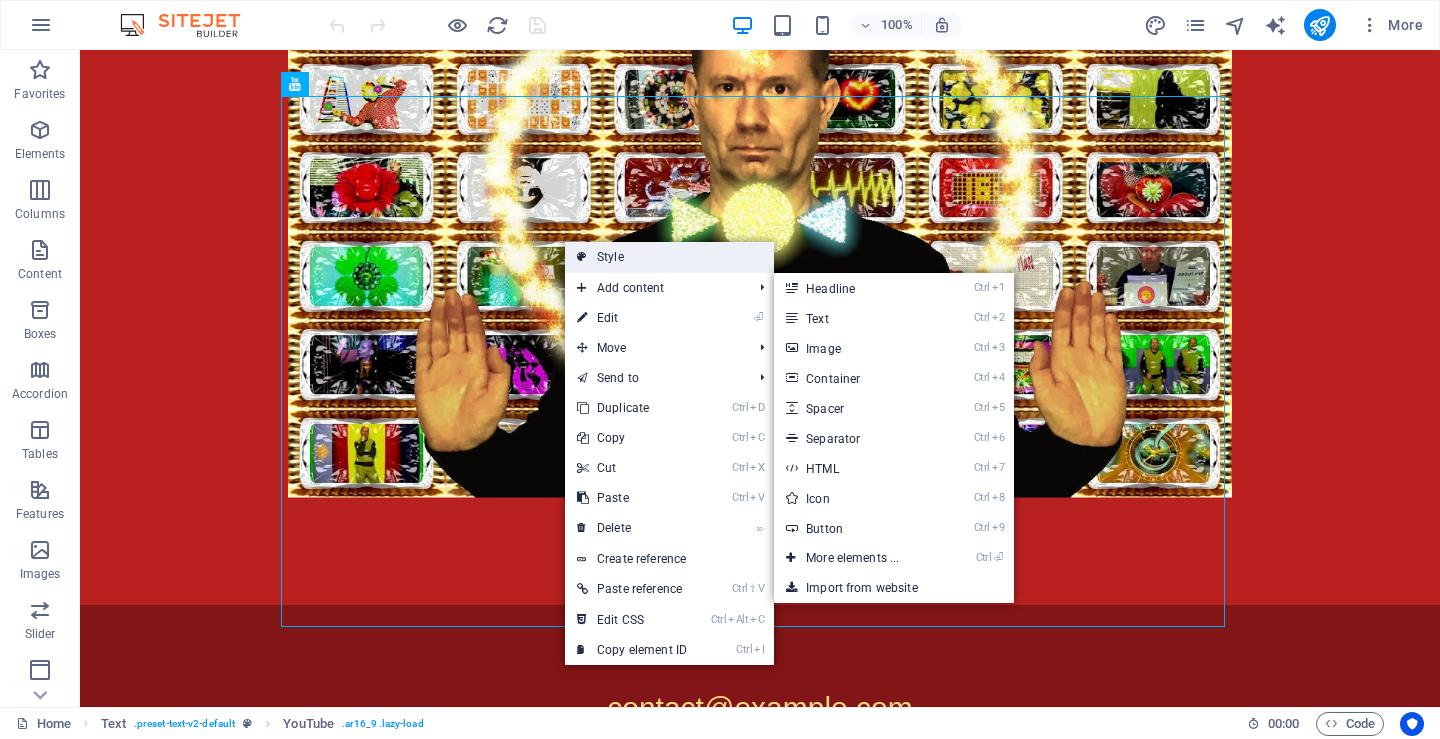 click on "Style" at bounding box center (669, 257) 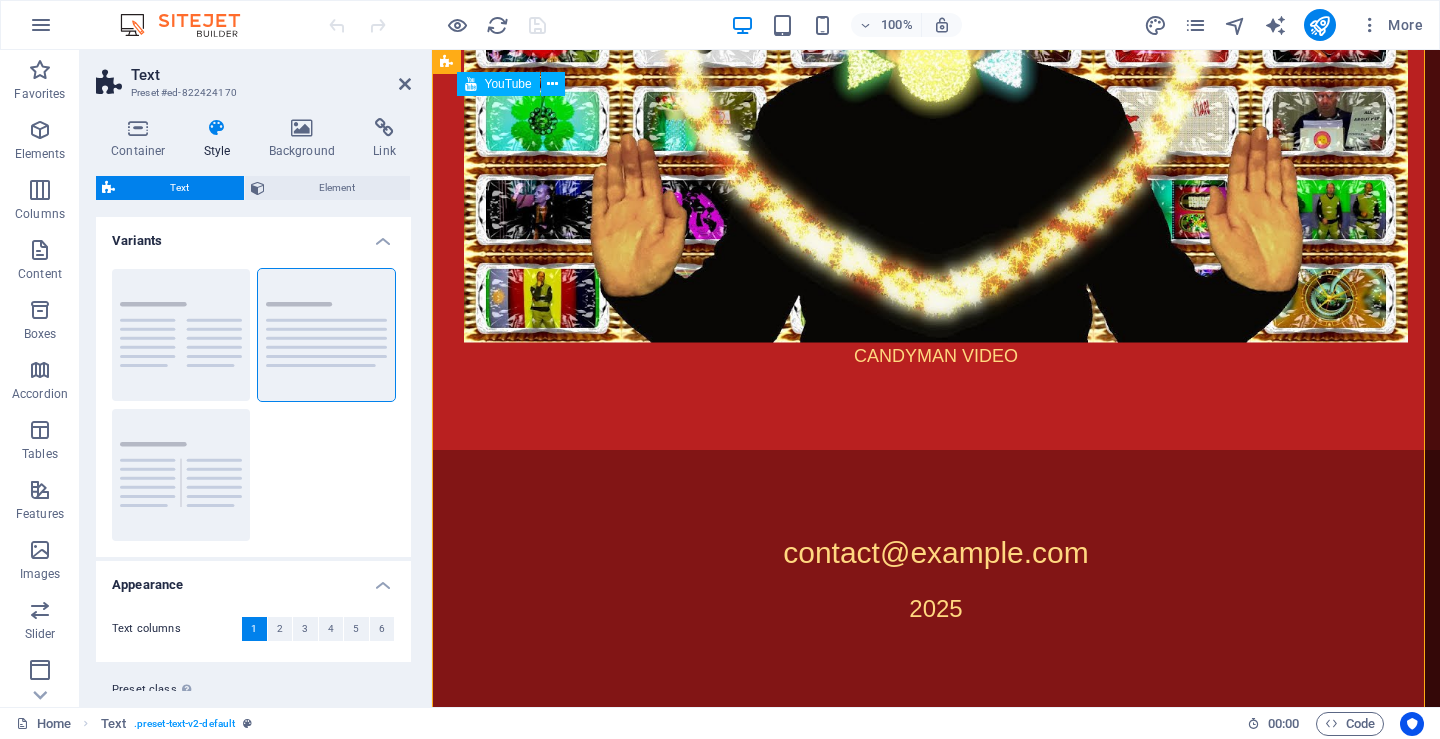 scroll, scrollTop: 2256, scrollLeft: 0, axis: vertical 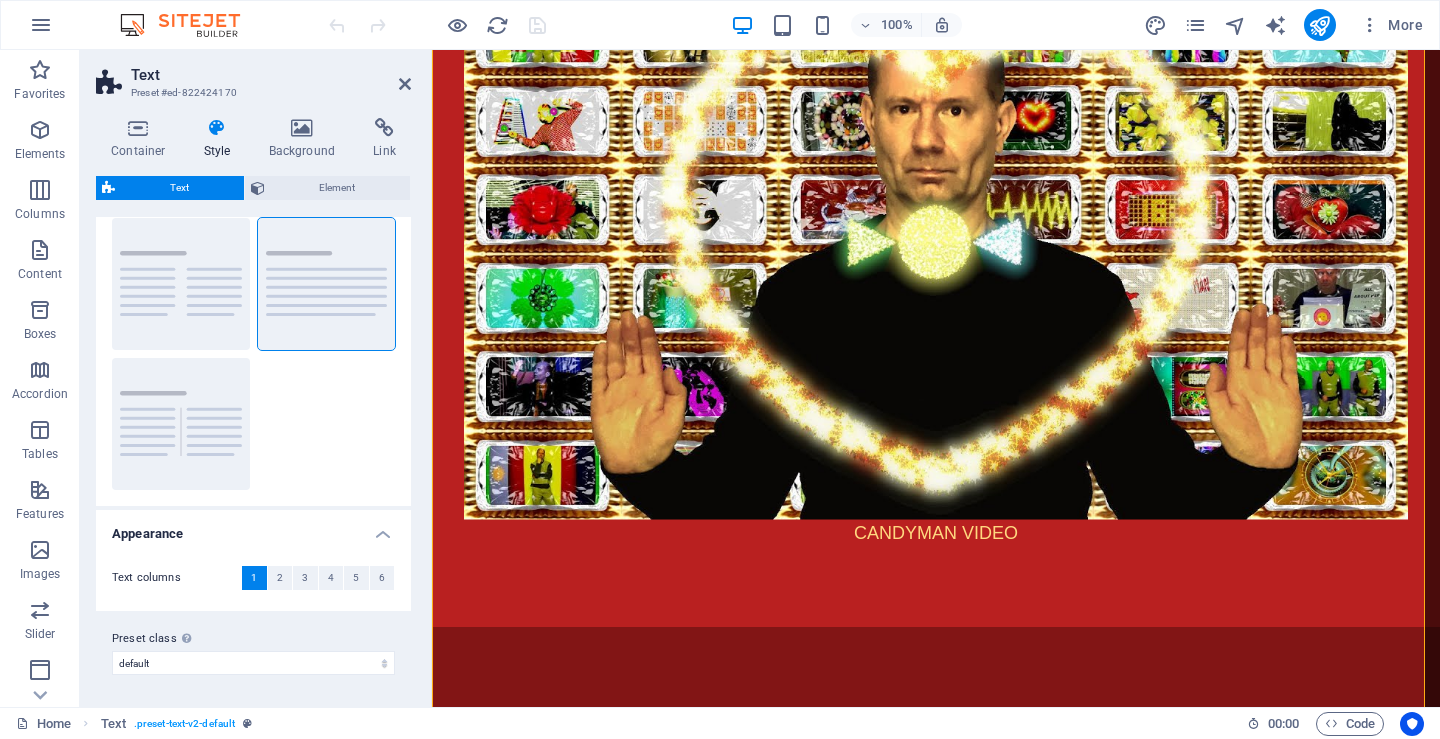 click at bounding box center [217, 128] 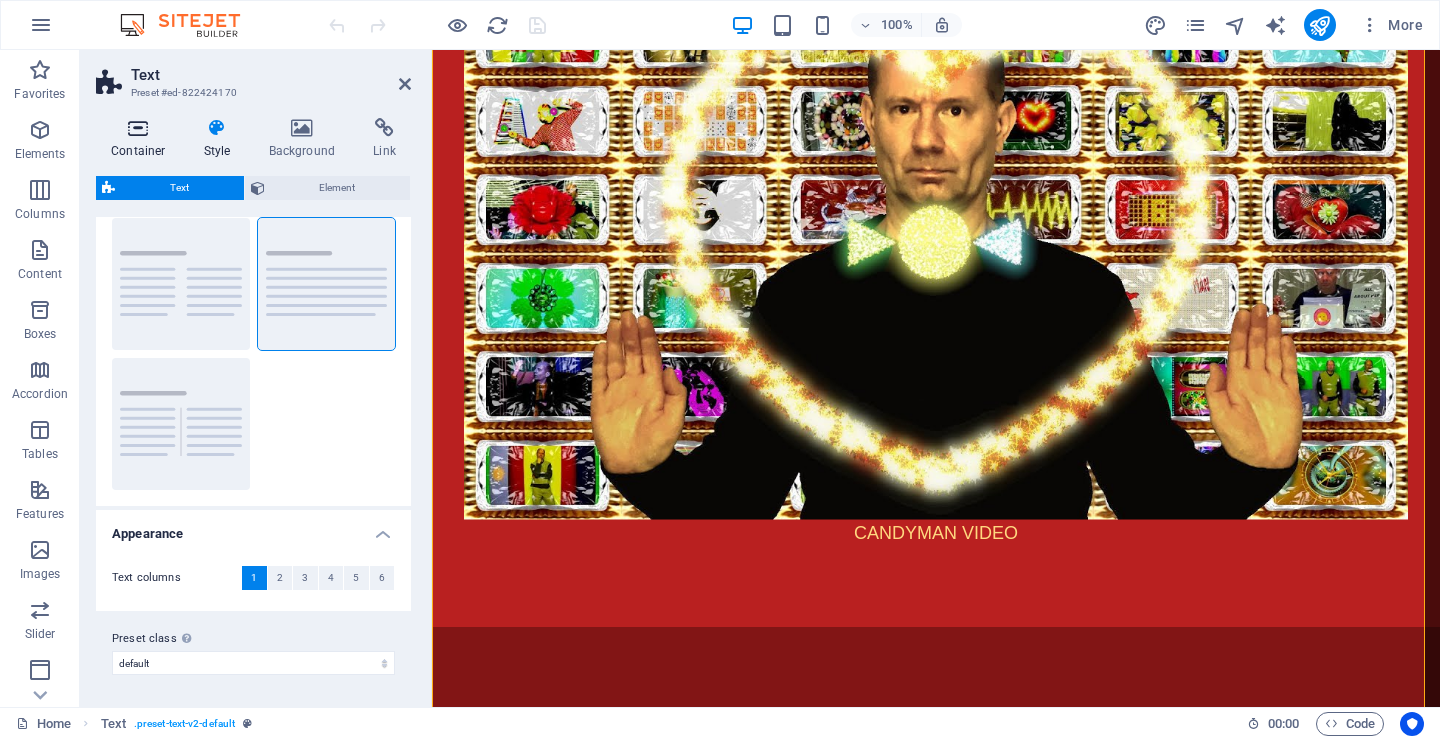 click at bounding box center [138, 128] 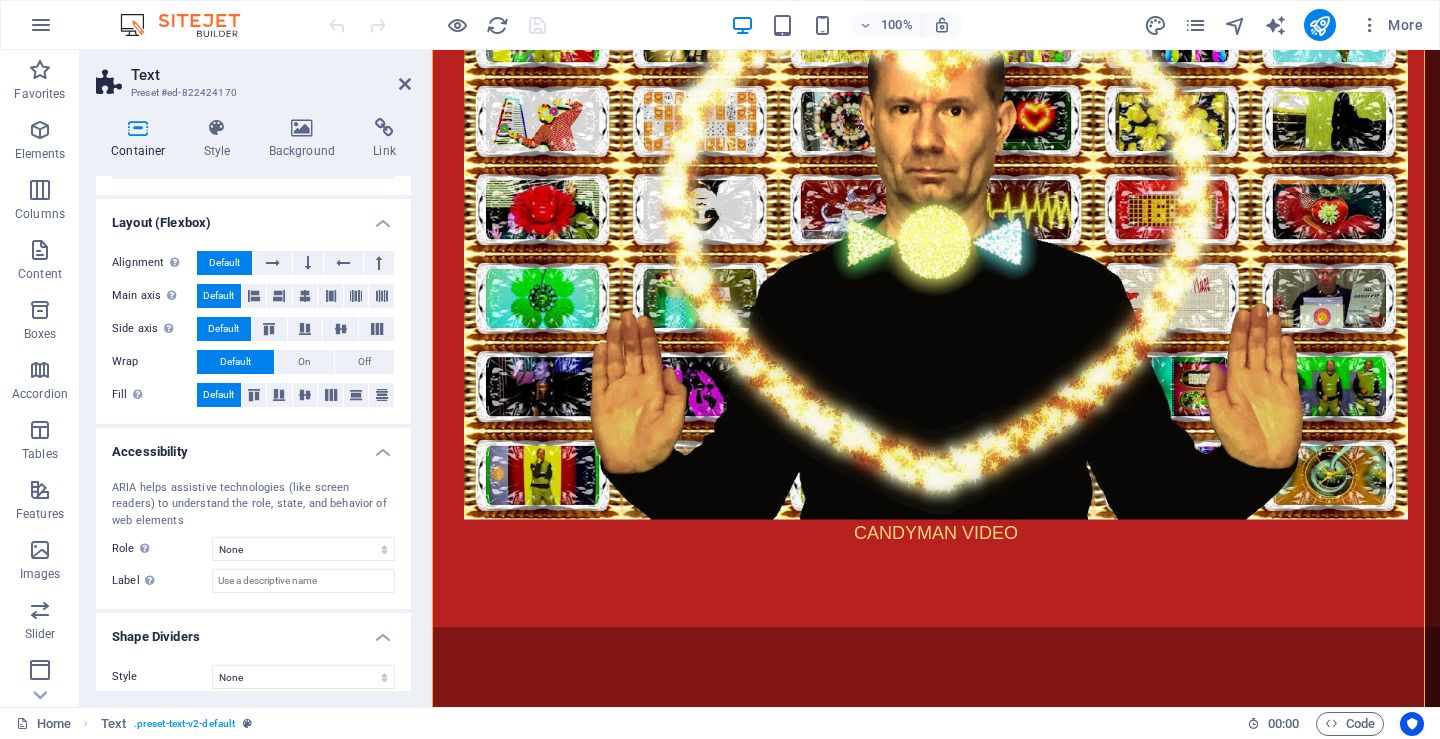 scroll, scrollTop: 260, scrollLeft: 0, axis: vertical 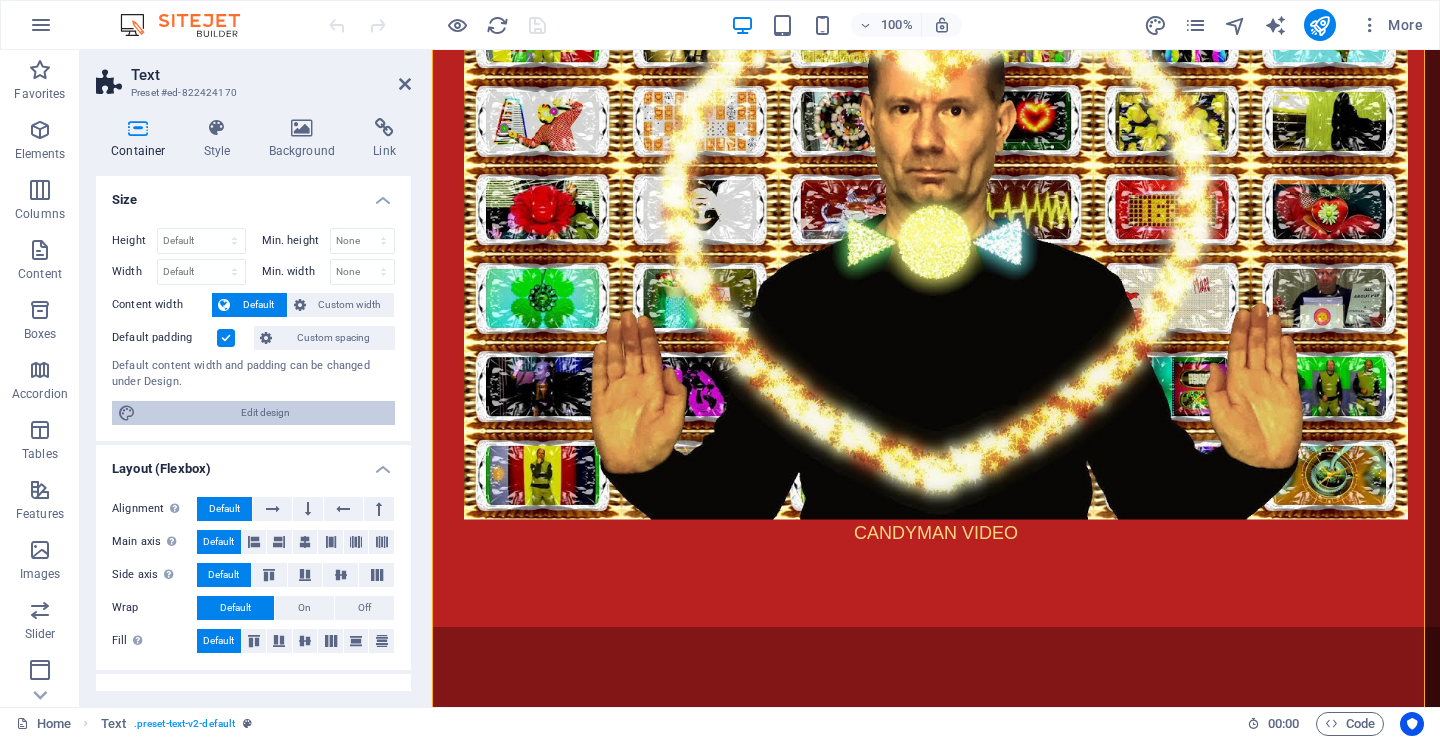 click on "Edit design" at bounding box center [265, 413] 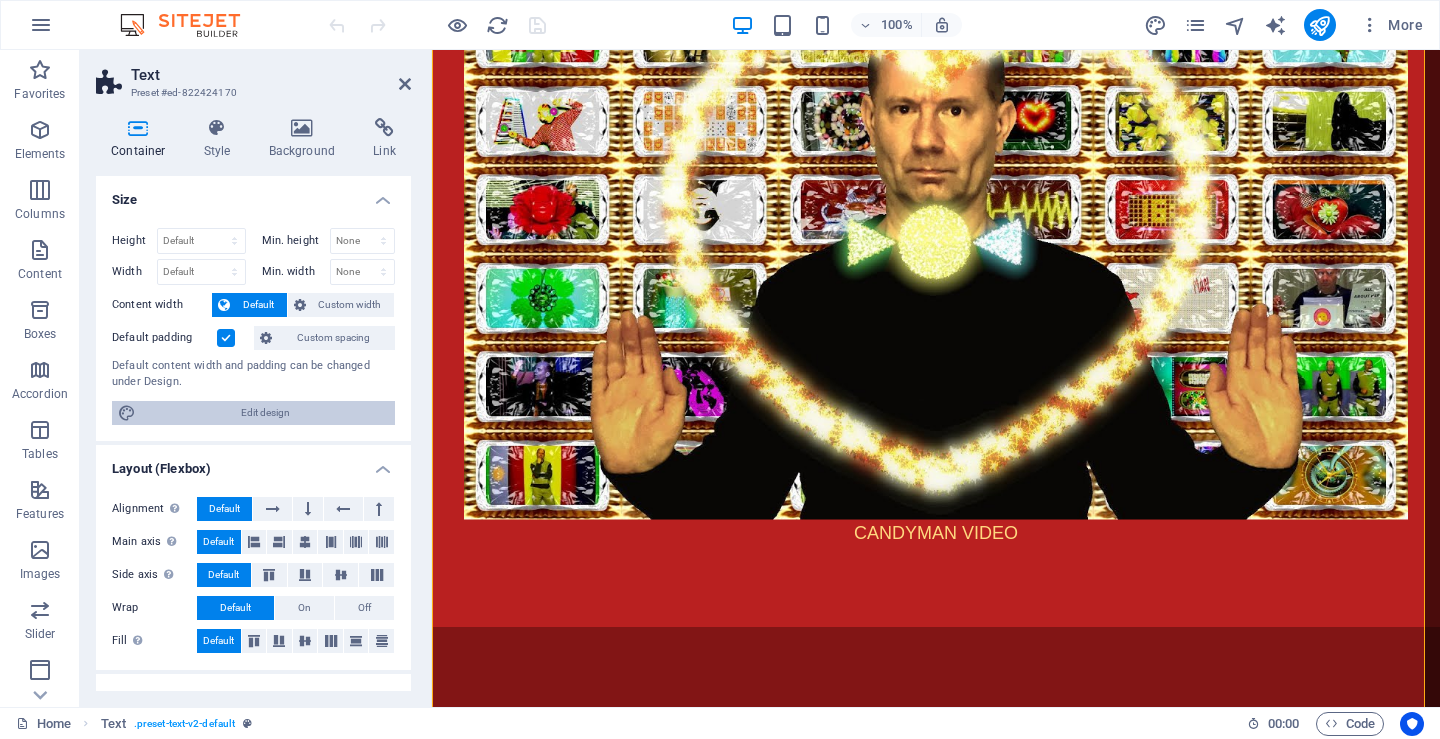 select on "rem" 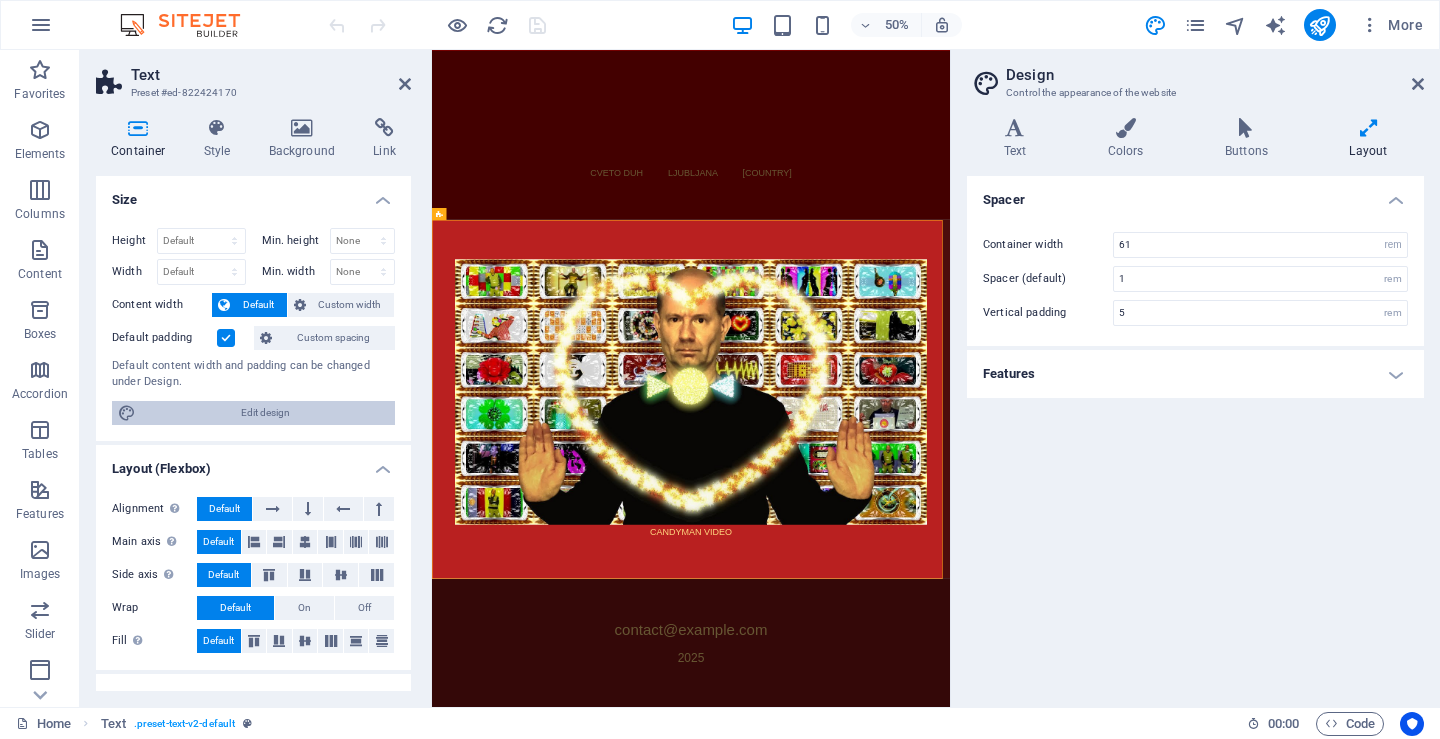 scroll, scrollTop: 1899, scrollLeft: 0, axis: vertical 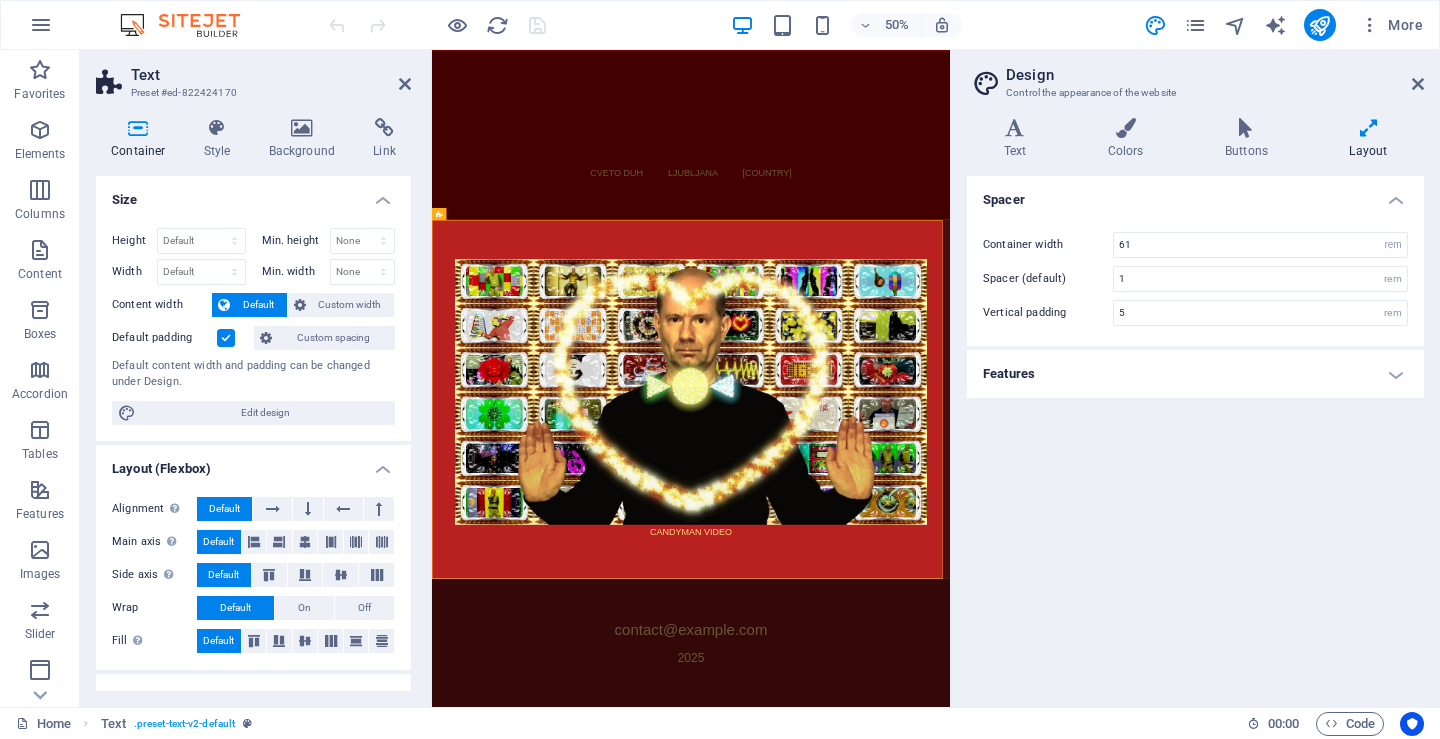 click on "Features" at bounding box center (1195, 374) 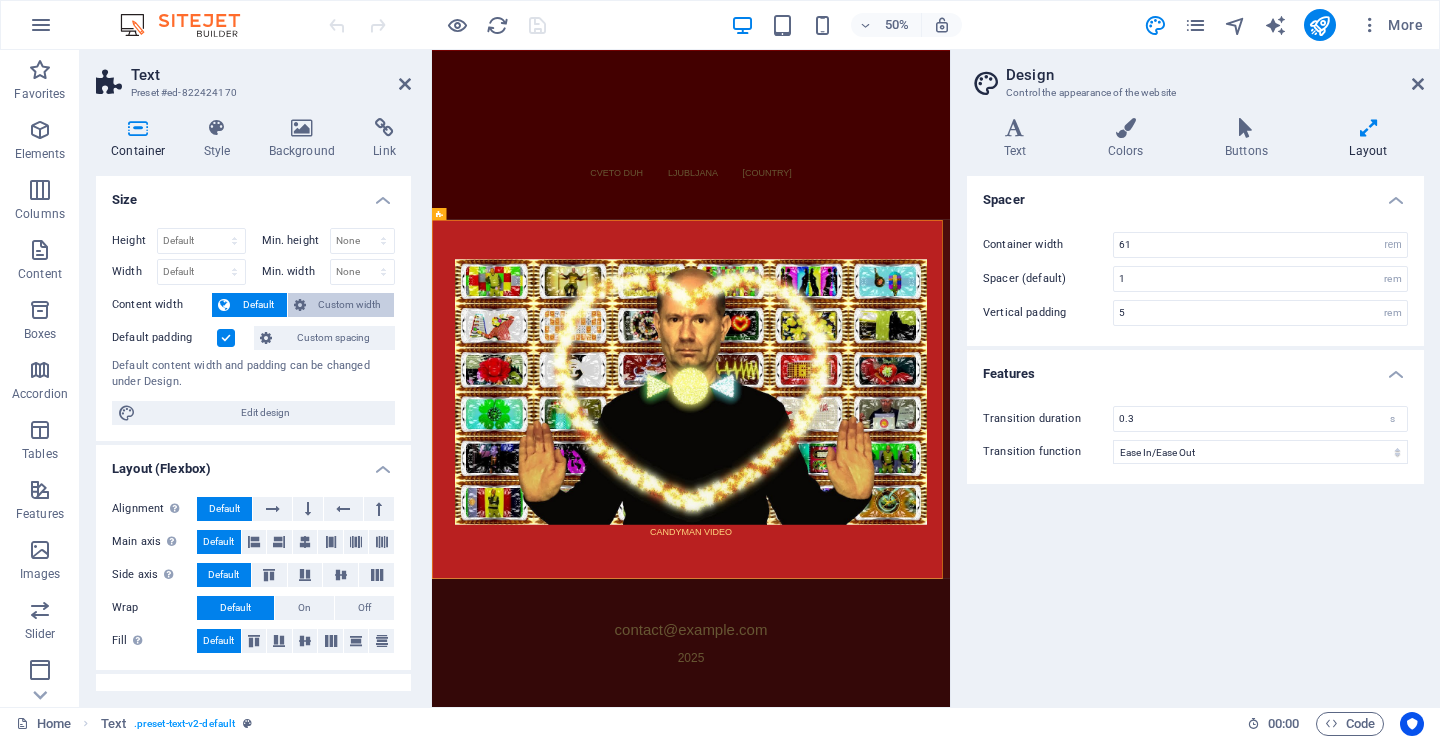 click on "Custom width" at bounding box center [350, 305] 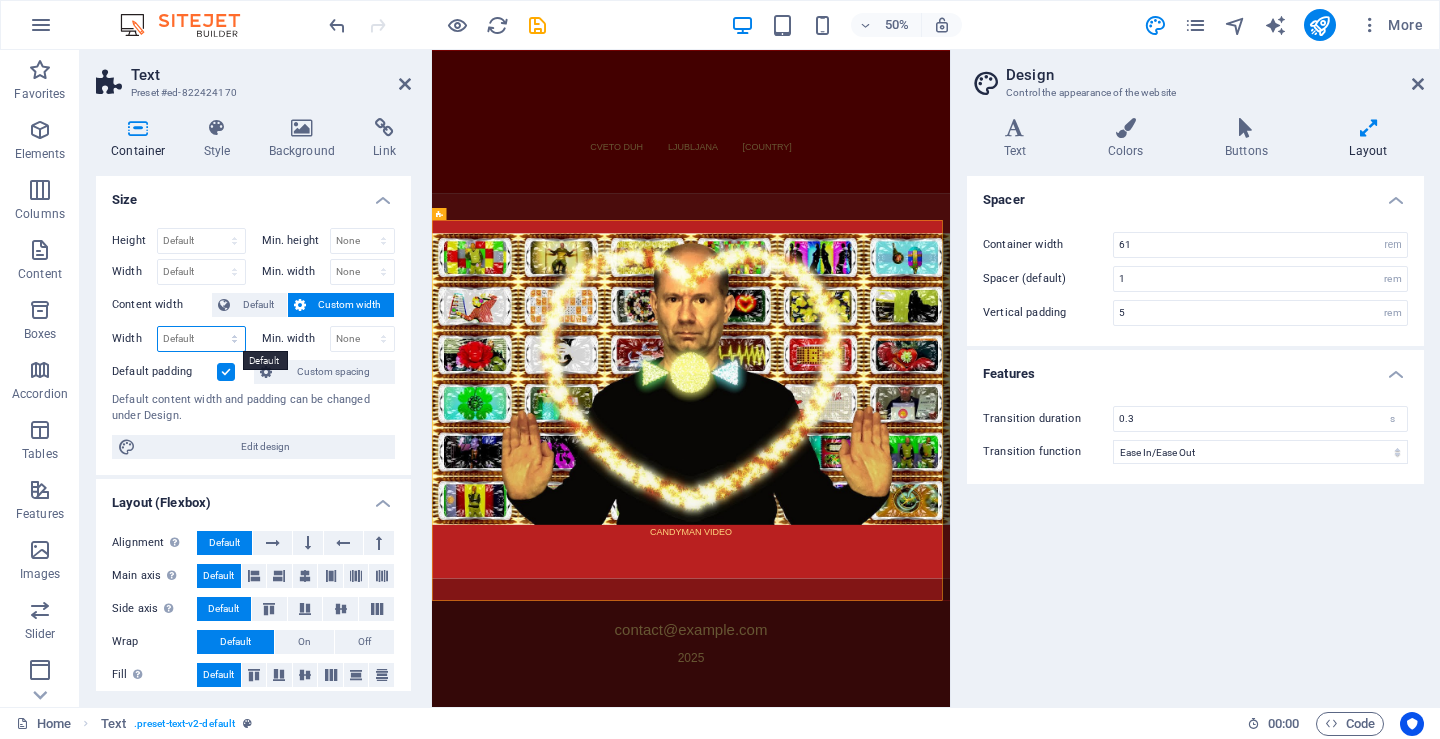 click on "Default px rem % em vh vw" at bounding box center (201, 339) 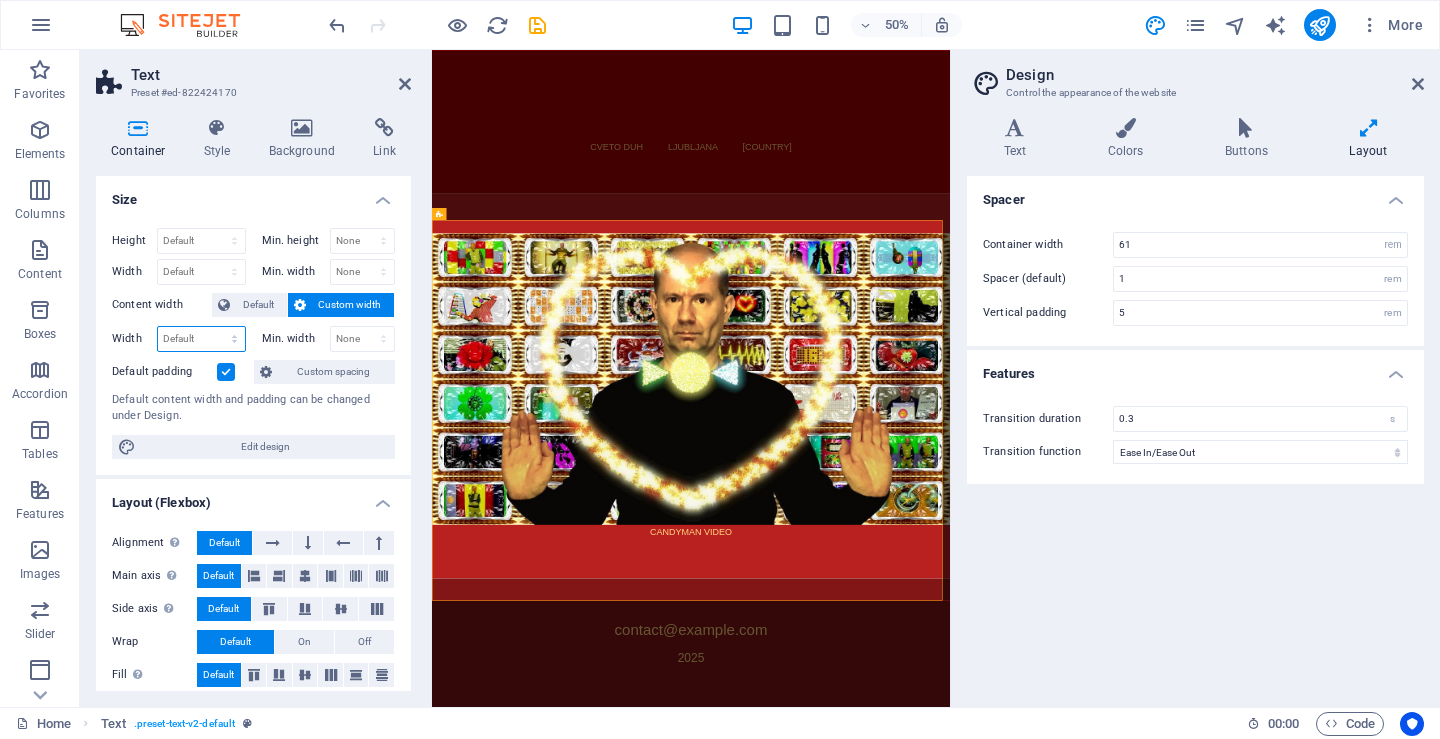 select on "%" 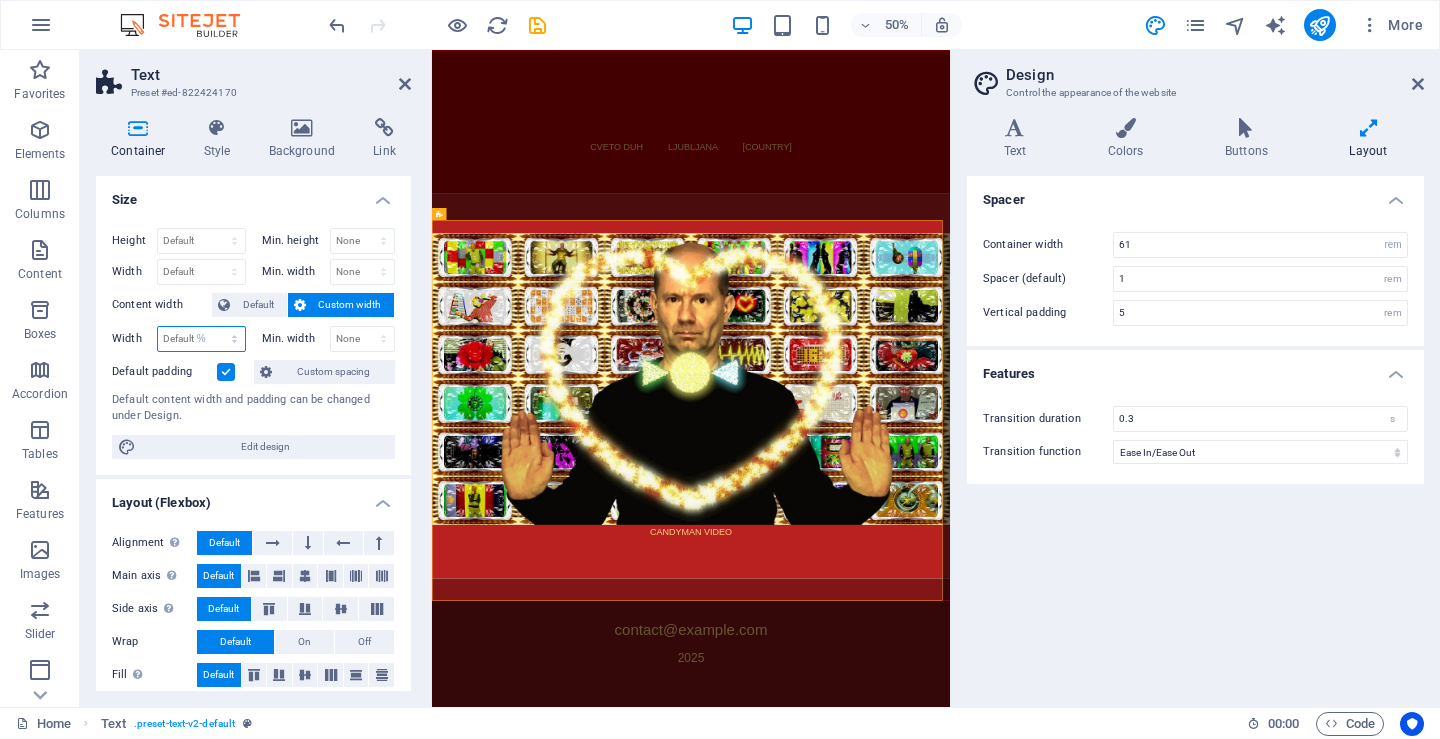 click on "Default px rem % em vh vw" at bounding box center [201, 339] 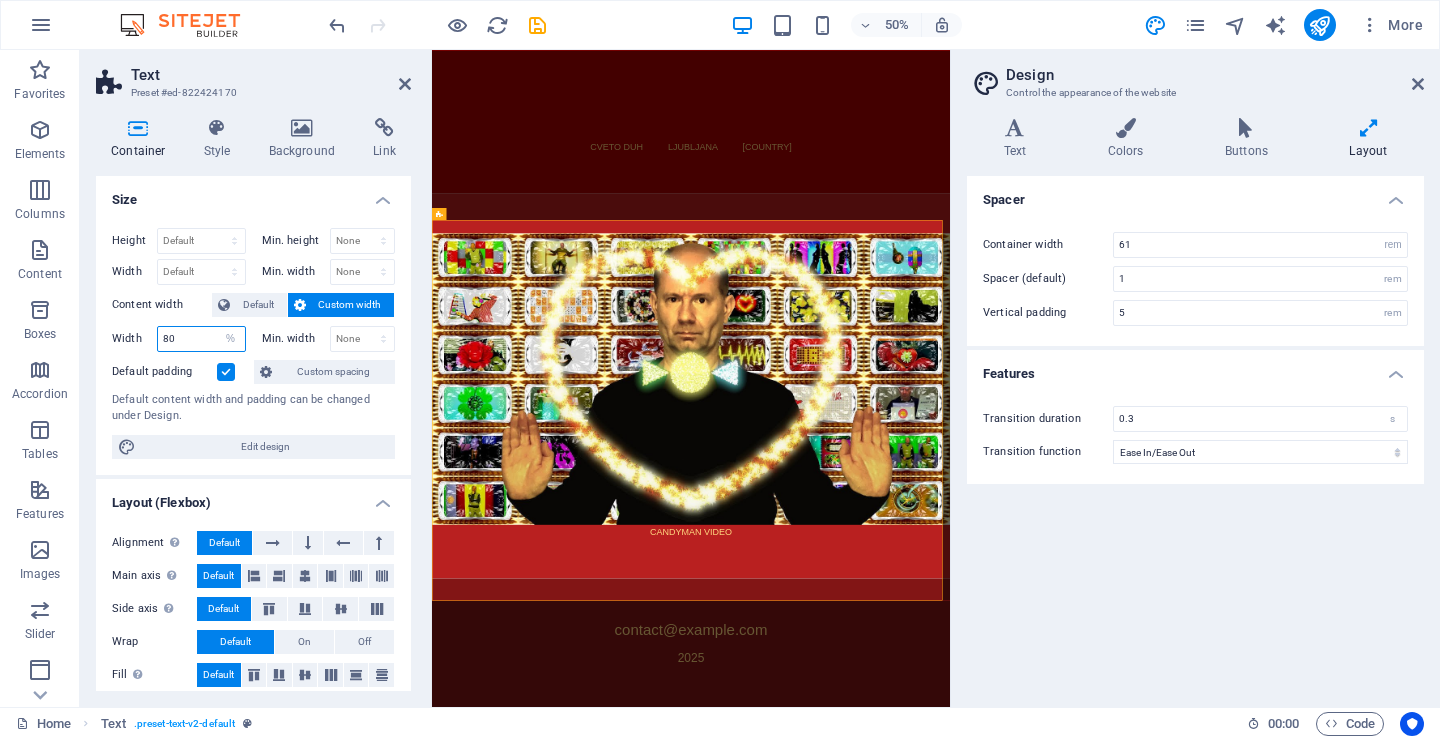 scroll, scrollTop: 1828, scrollLeft: 0, axis: vertical 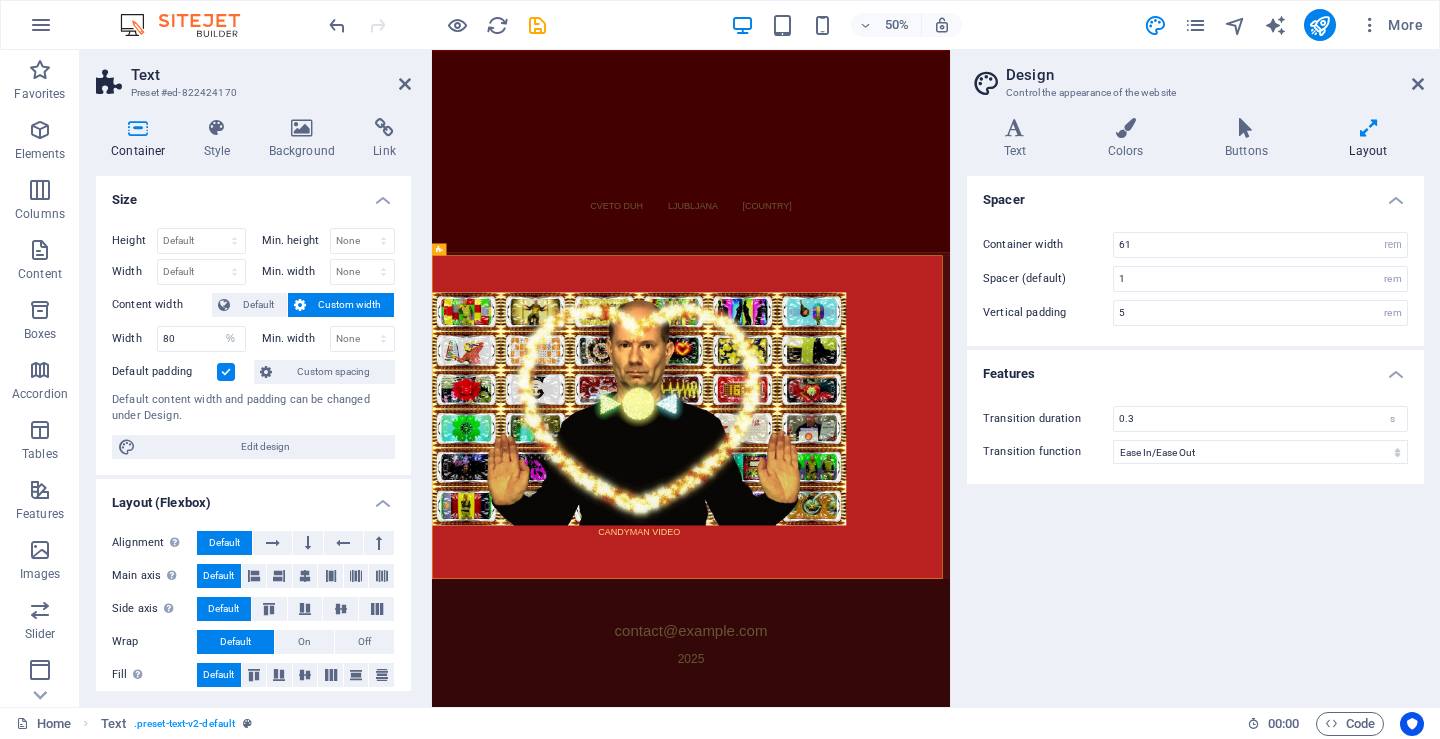 click at bounding box center [226, 372] 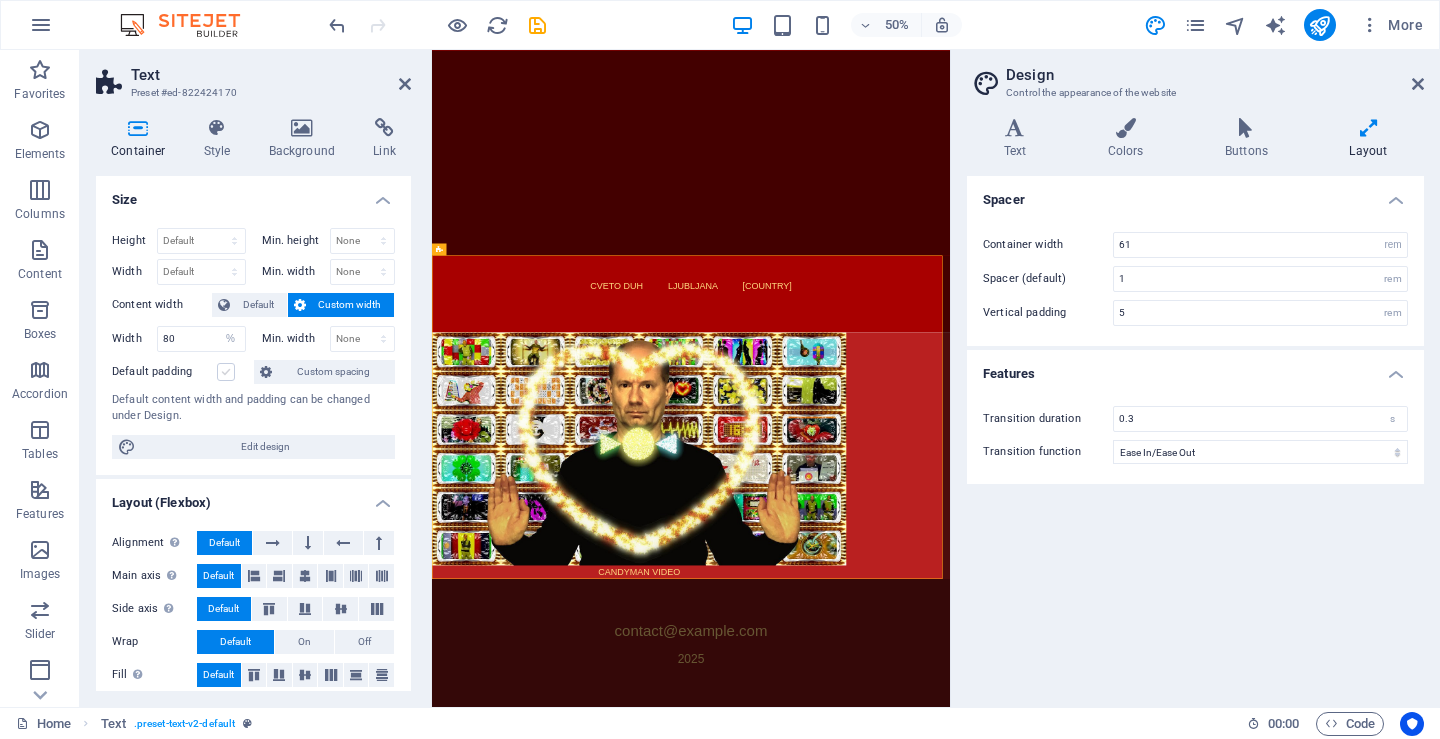 scroll, scrollTop: 1668, scrollLeft: 0, axis: vertical 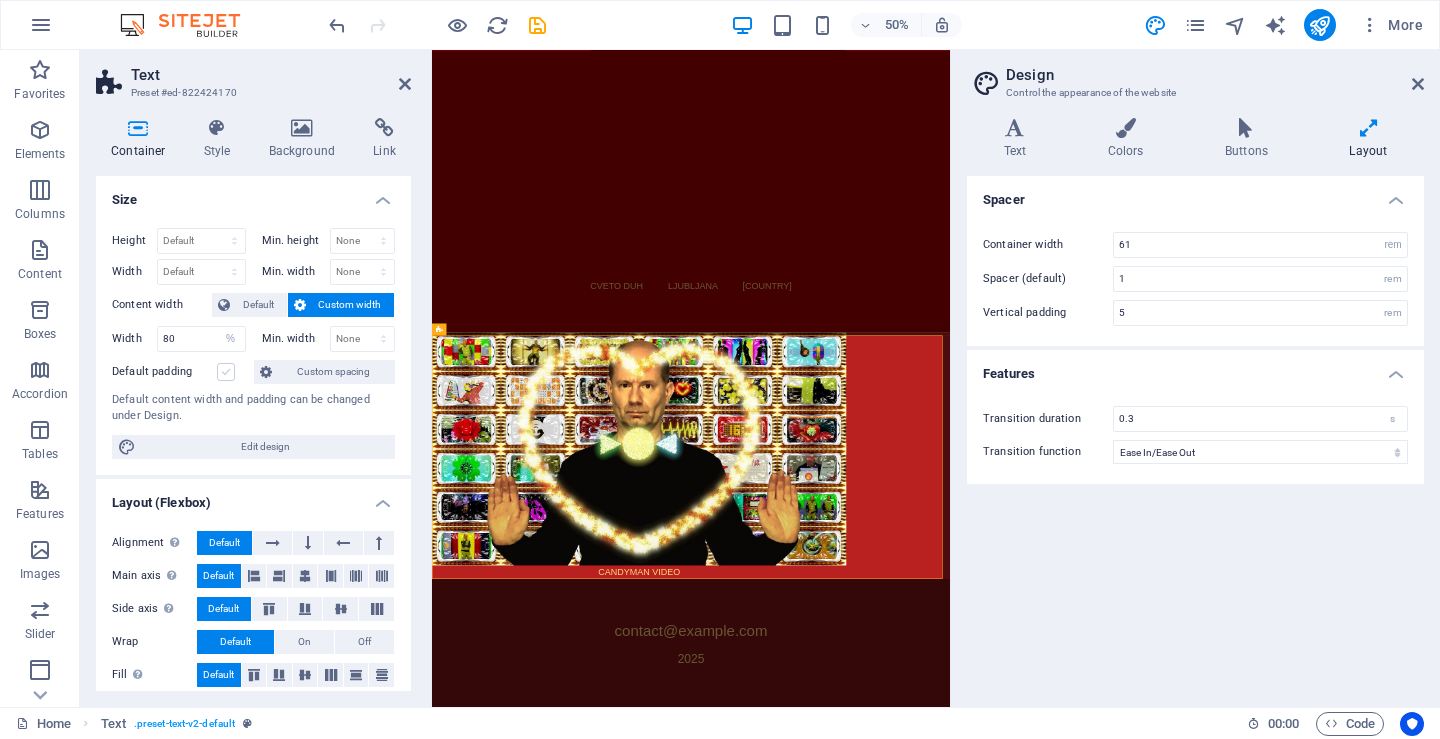 click at bounding box center (226, 372) 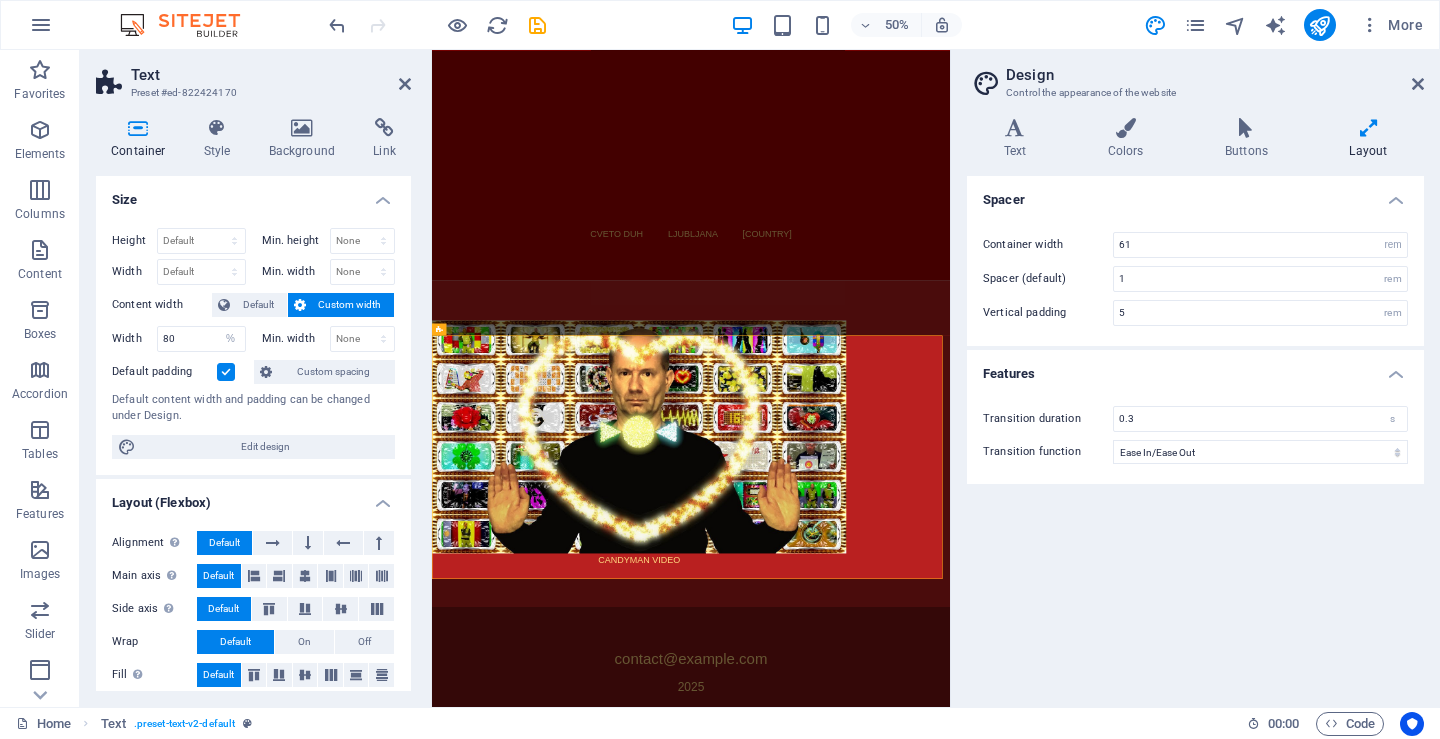 scroll, scrollTop: 1828, scrollLeft: 0, axis: vertical 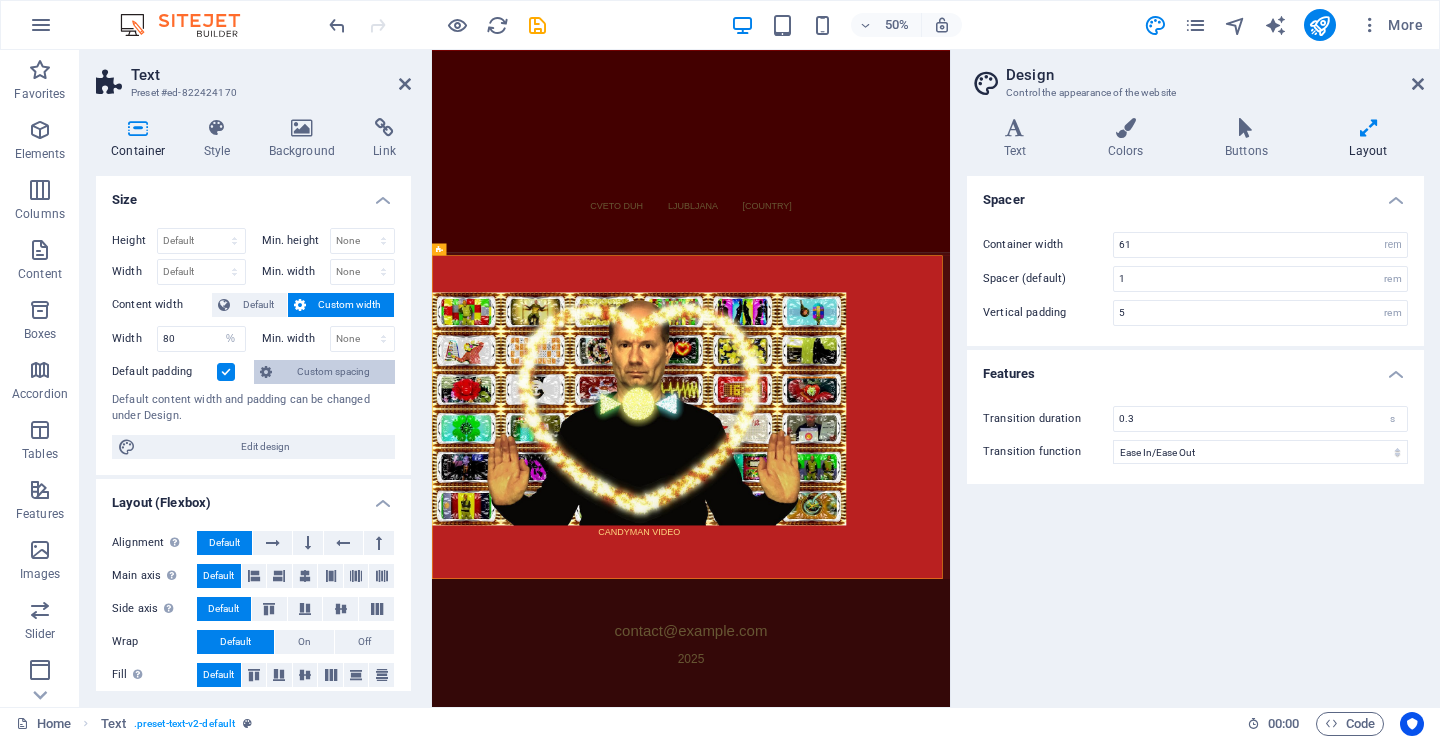click on "Custom spacing" at bounding box center [333, 372] 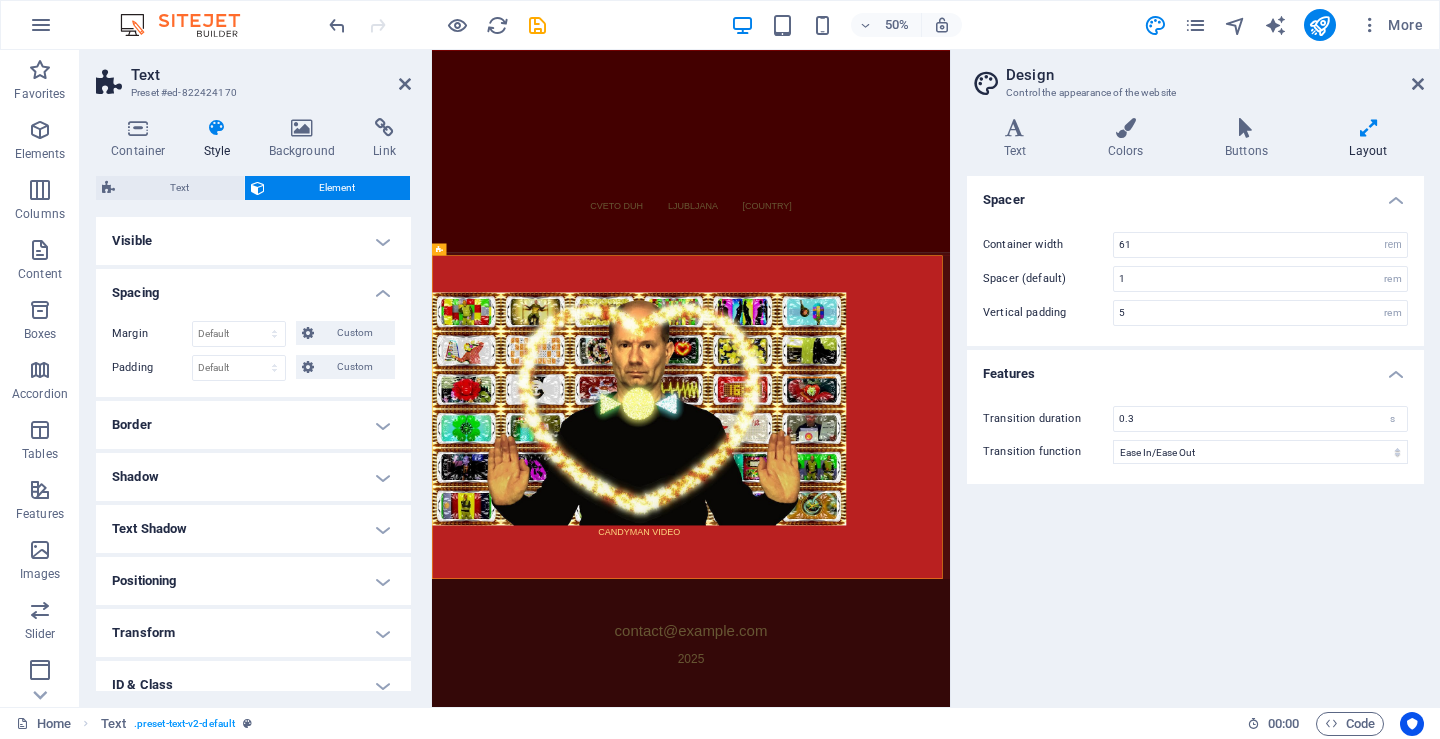 click on "Border" at bounding box center (253, 425) 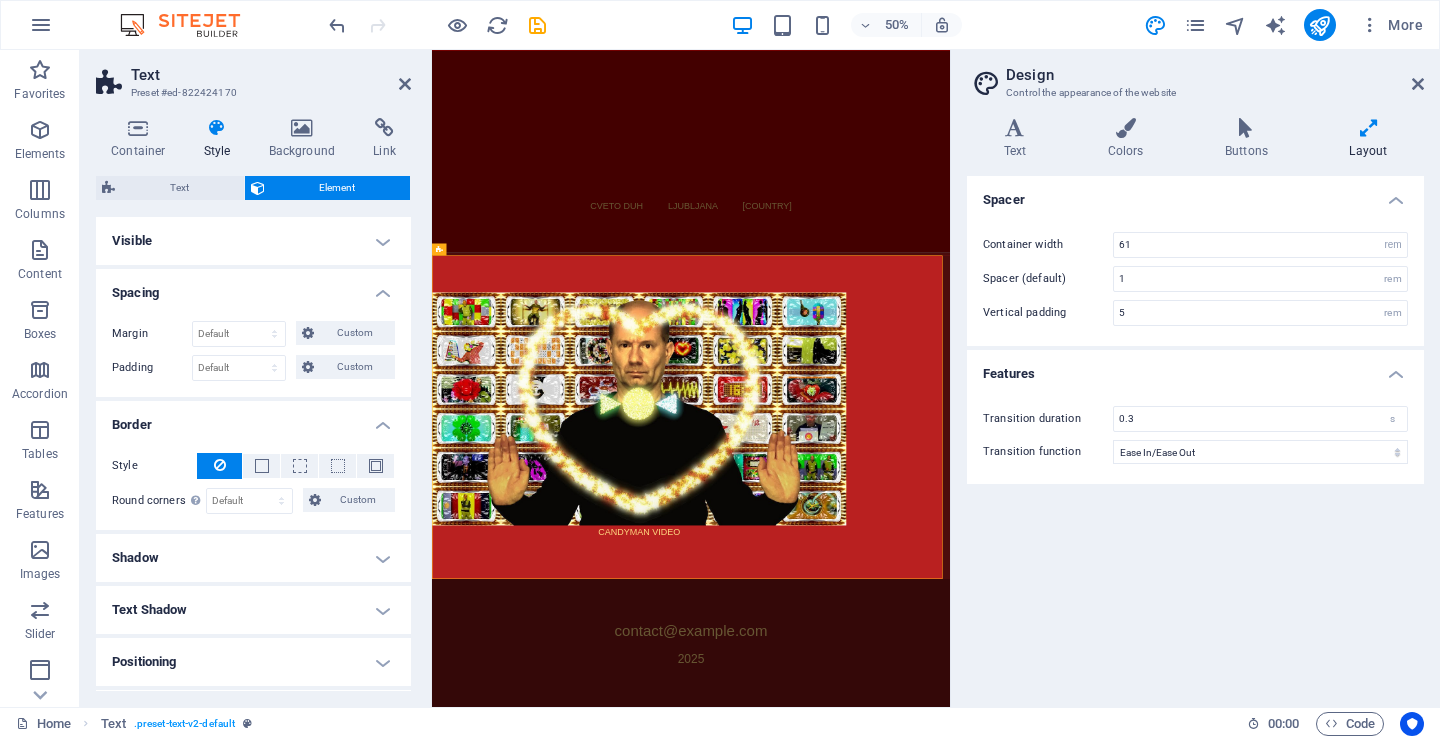 click on "Border" at bounding box center [253, 419] 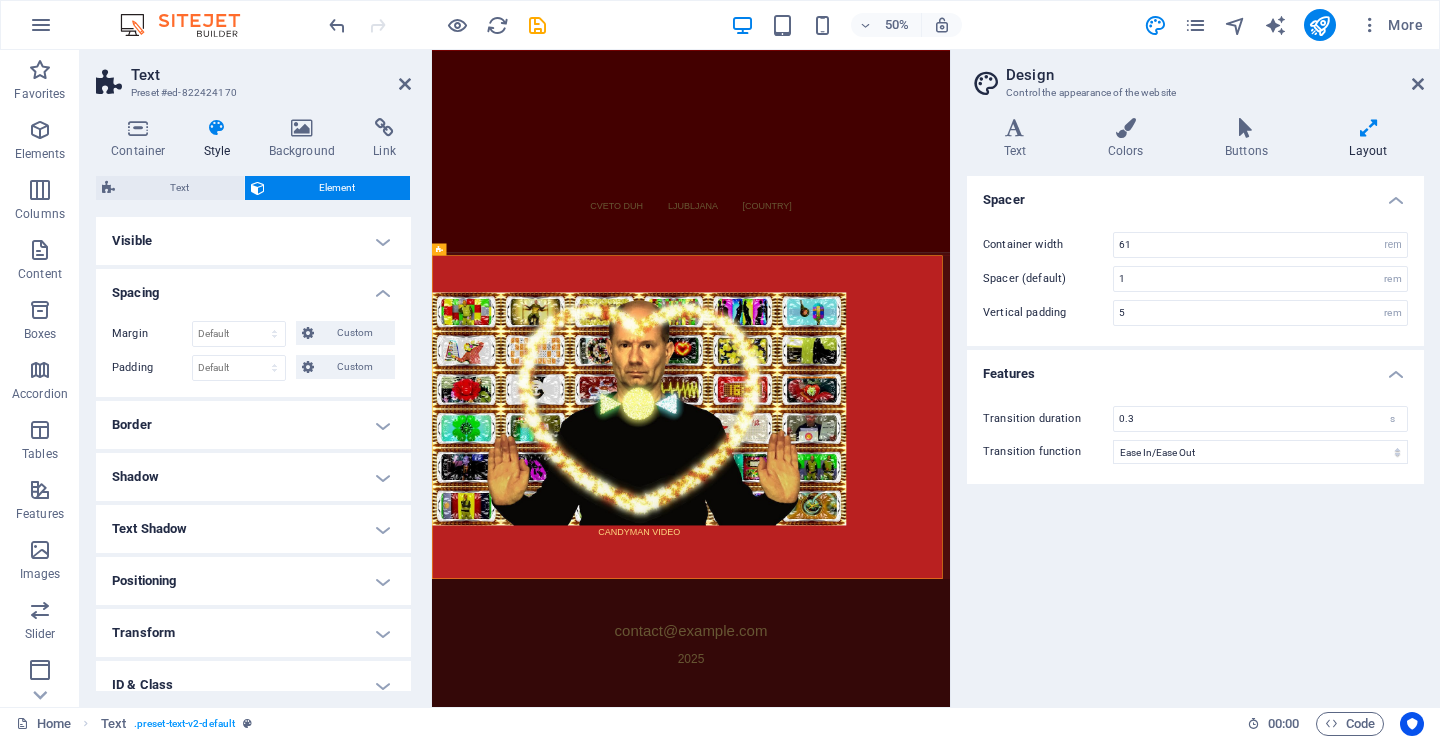 click on "Positioning" at bounding box center (253, 581) 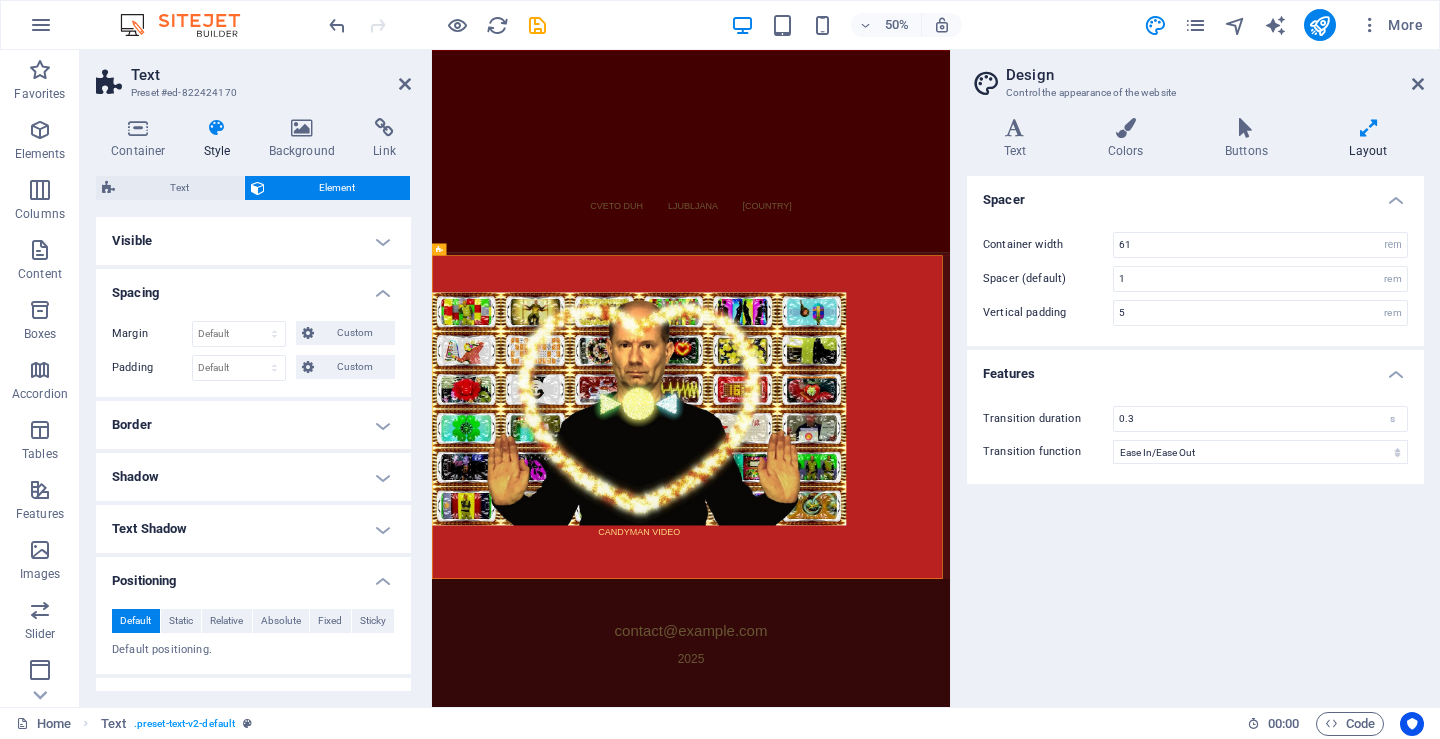 click on "Positioning" at bounding box center [253, 575] 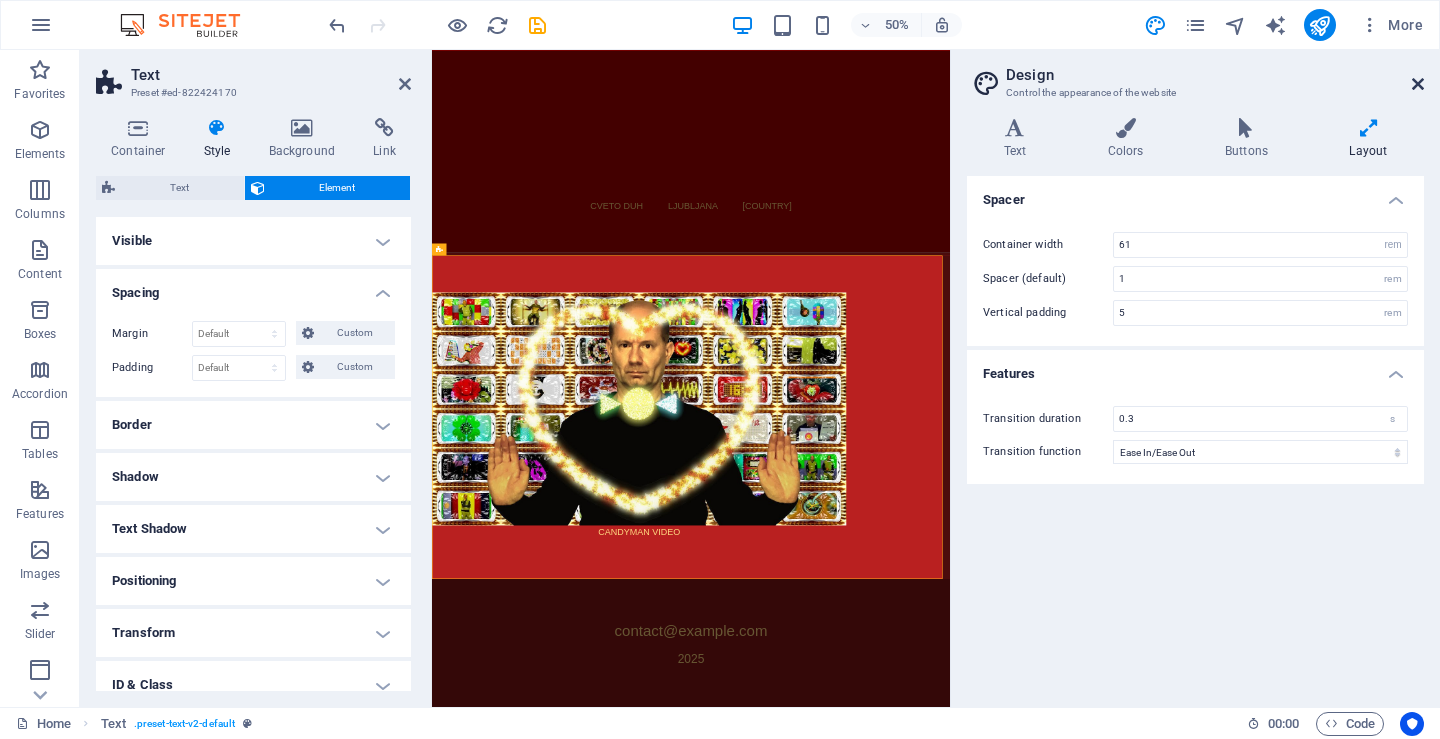 click at bounding box center (1418, 84) 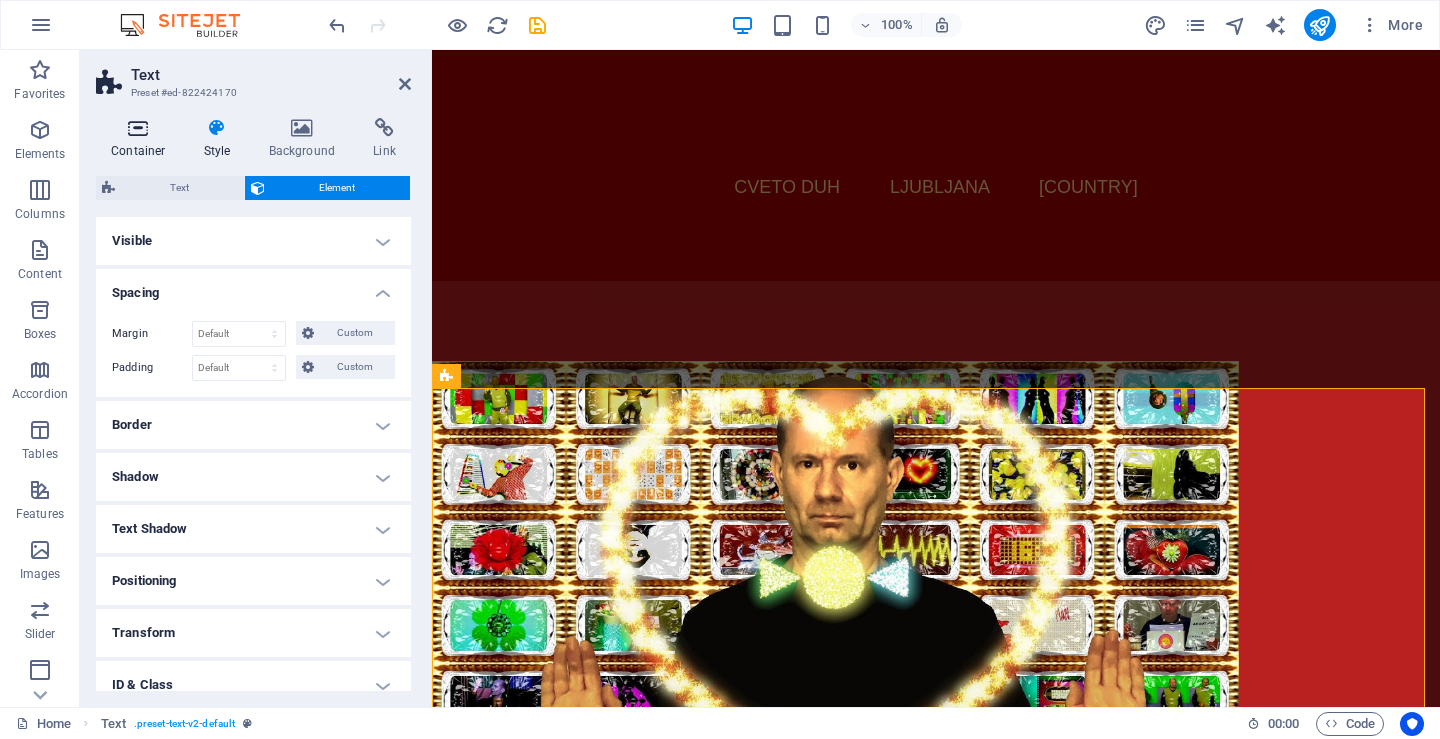 click at bounding box center (138, 128) 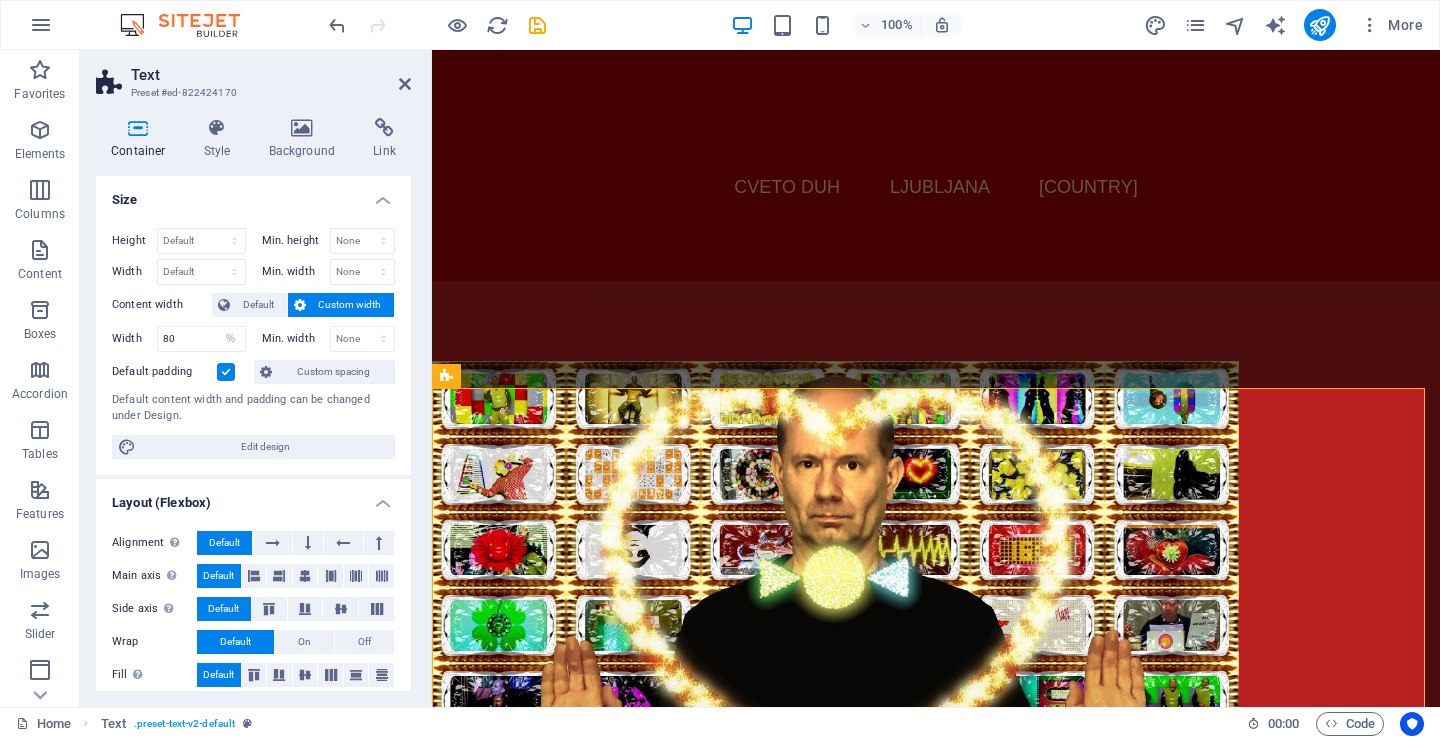 drag, startPoint x: 405, startPoint y: 365, endPoint x: 395, endPoint y: 419, distance: 54.91812 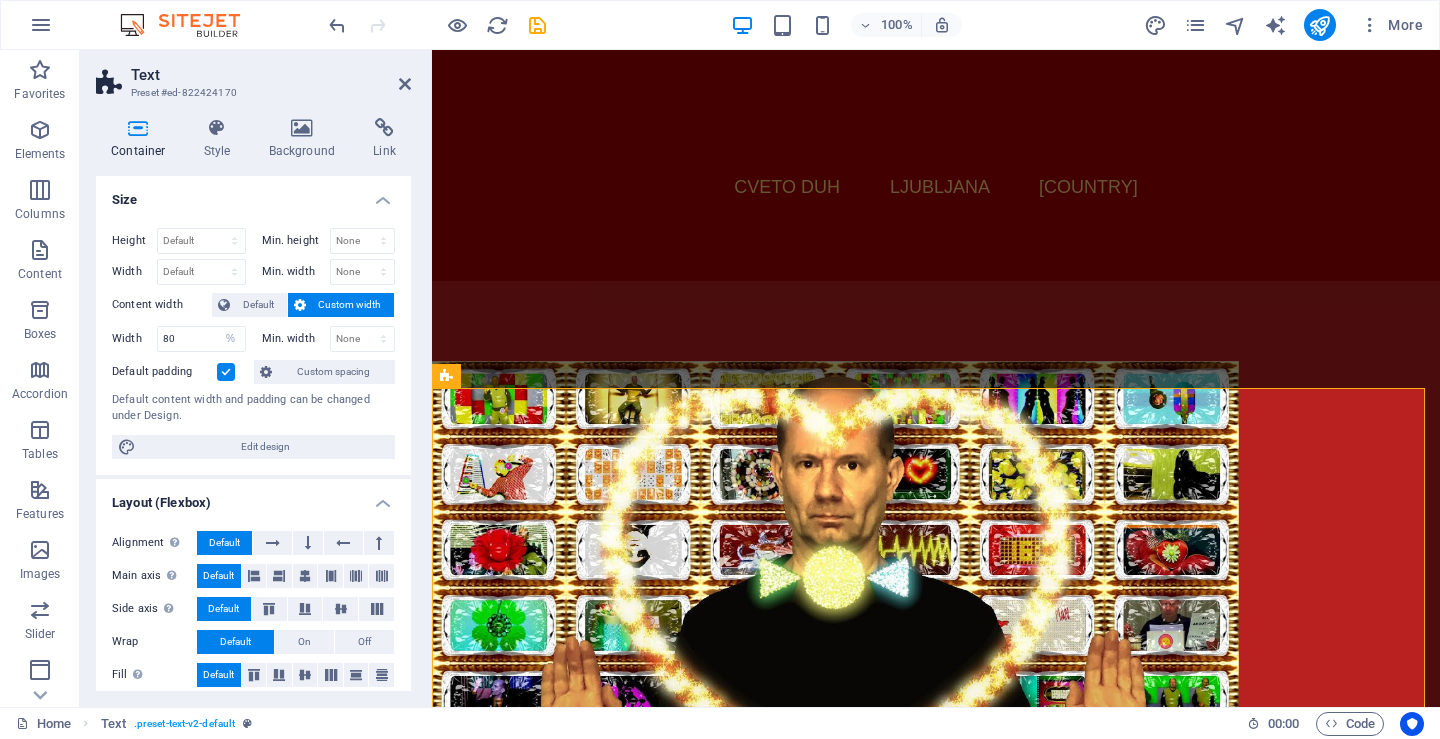click on "Height Default px rem % vh vw Min. height None px rem % vh vw Width Default px rem % em vh vw Min. width None px rem % vh vw Content width Default Custom width Width 80 Default px rem % em vh vw Min. width None px rem % vh vw Default padding Custom spacing Default content width and padding can be changed under Design. Edit design" at bounding box center [253, 343] 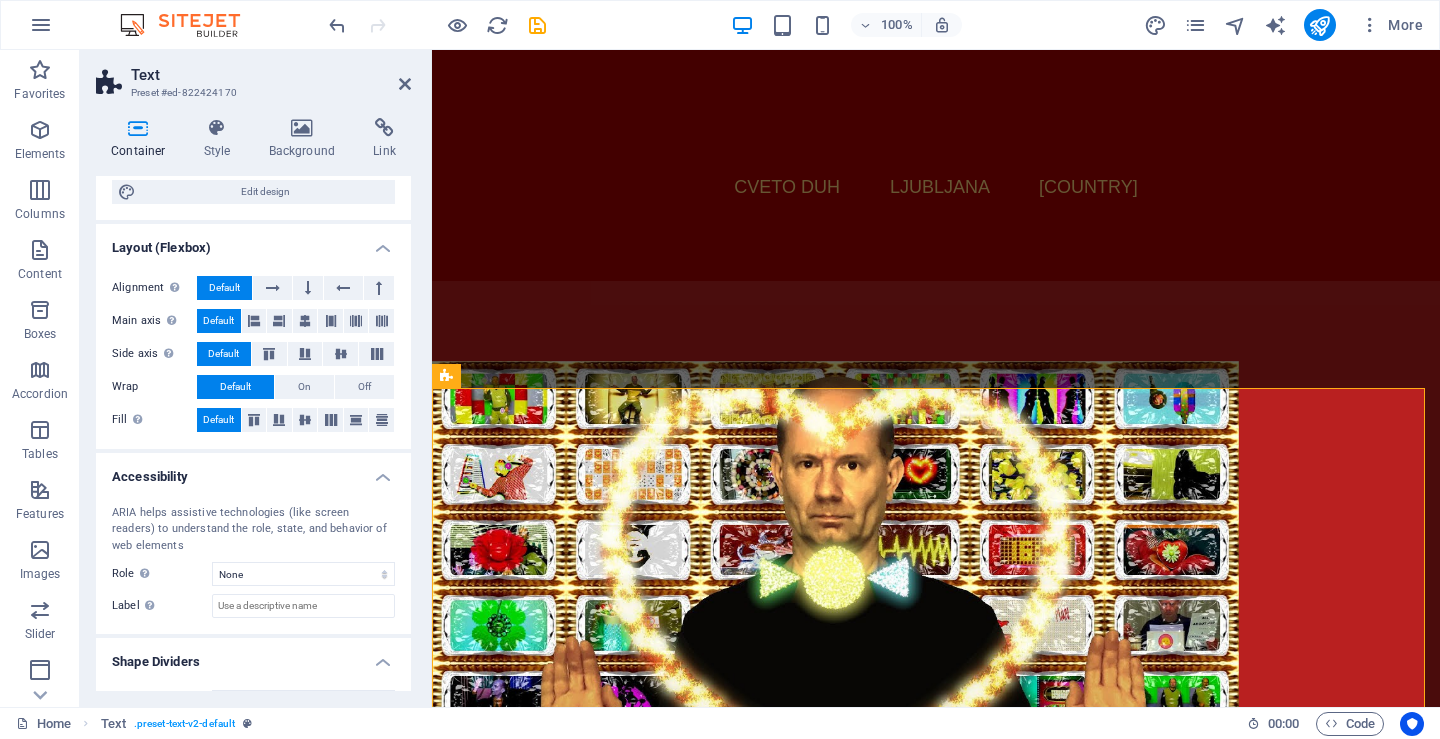 scroll, scrollTop: 258, scrollLeft: 0, axis: vertical 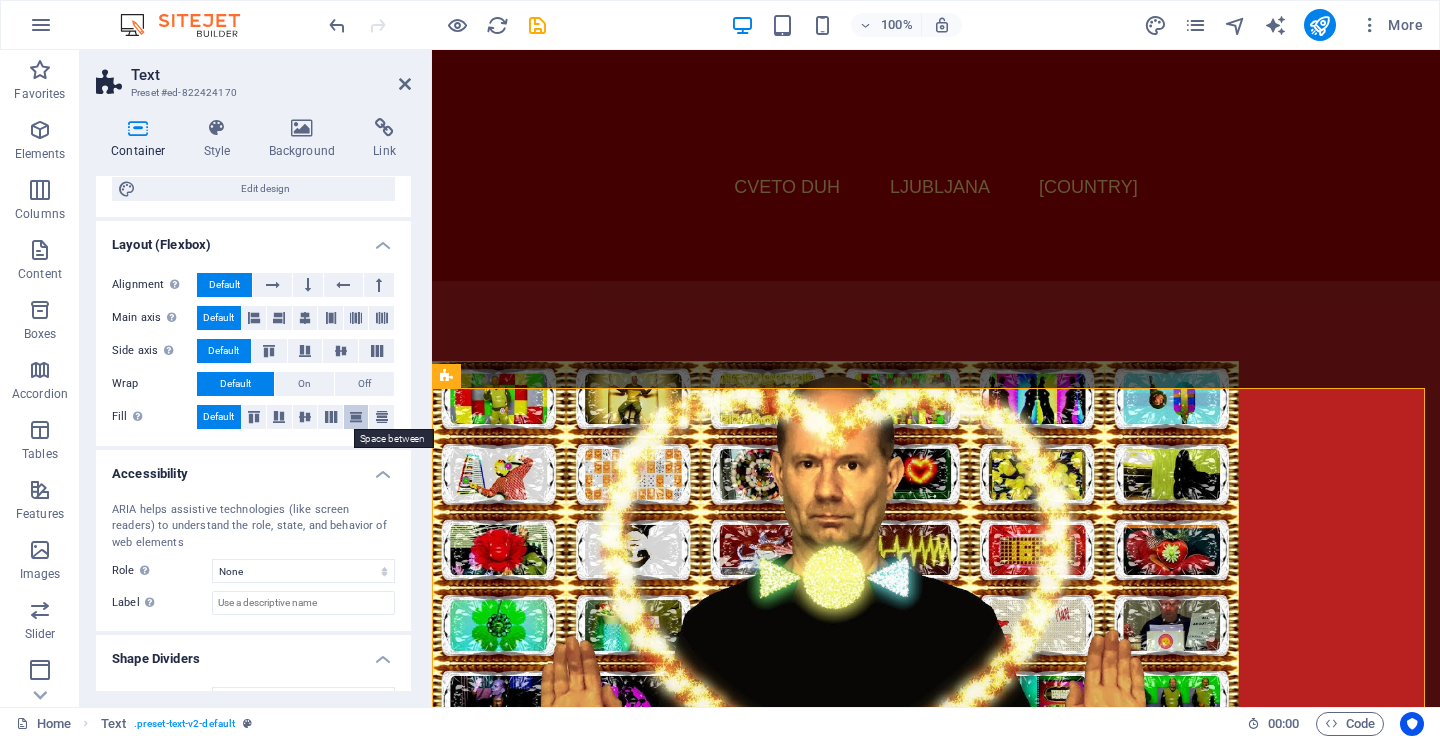 click at bounding box center [356, 417] 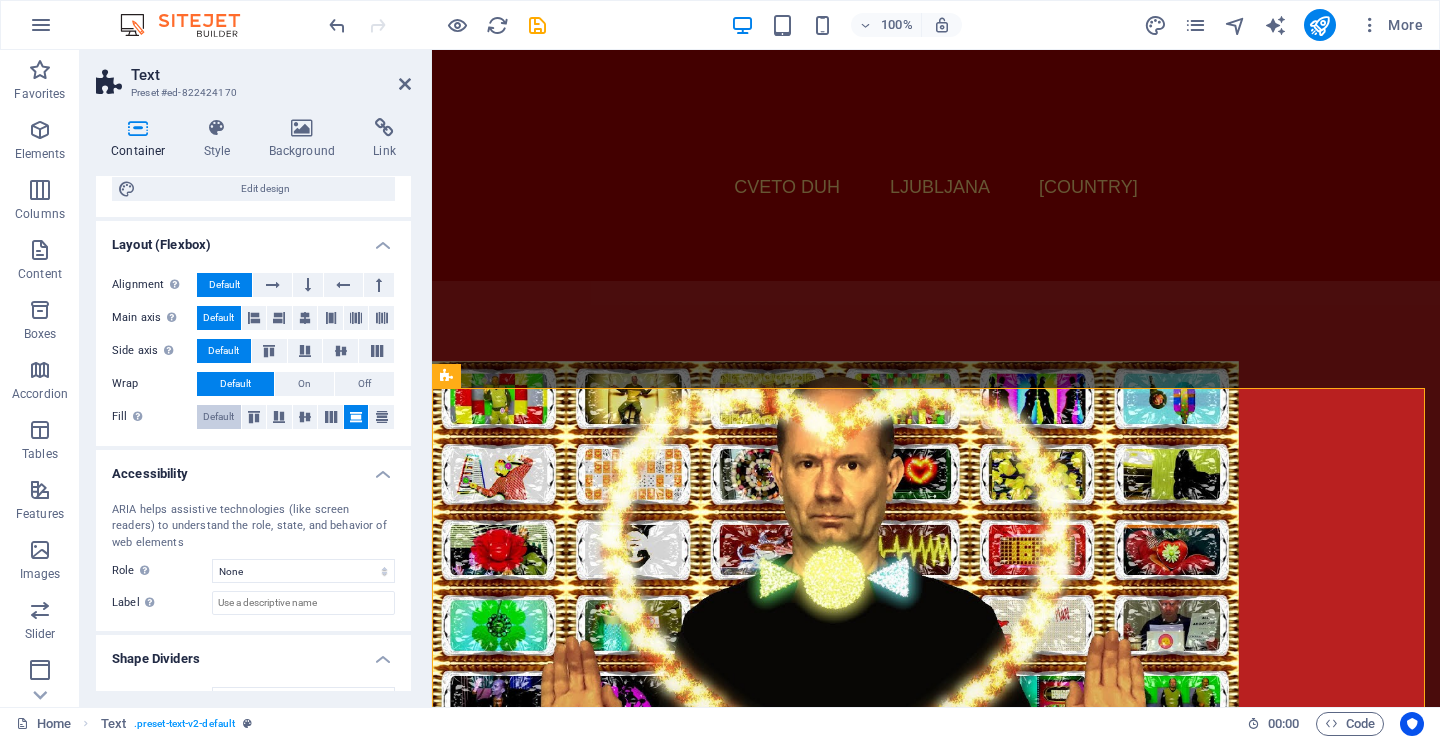 click on "Default" at bounding box center (218, 417) 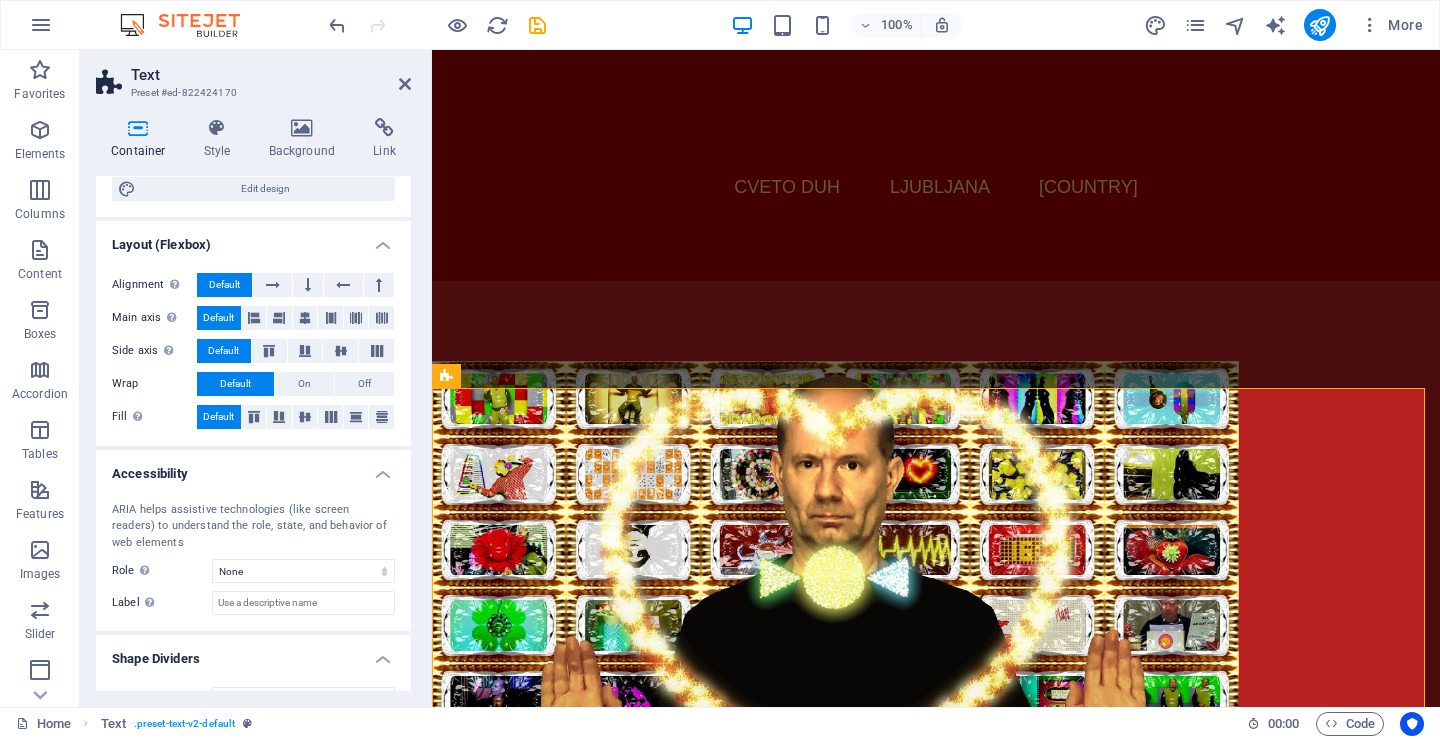 scroll, scrollTop: 0, scrollLeft: 0, axis: both 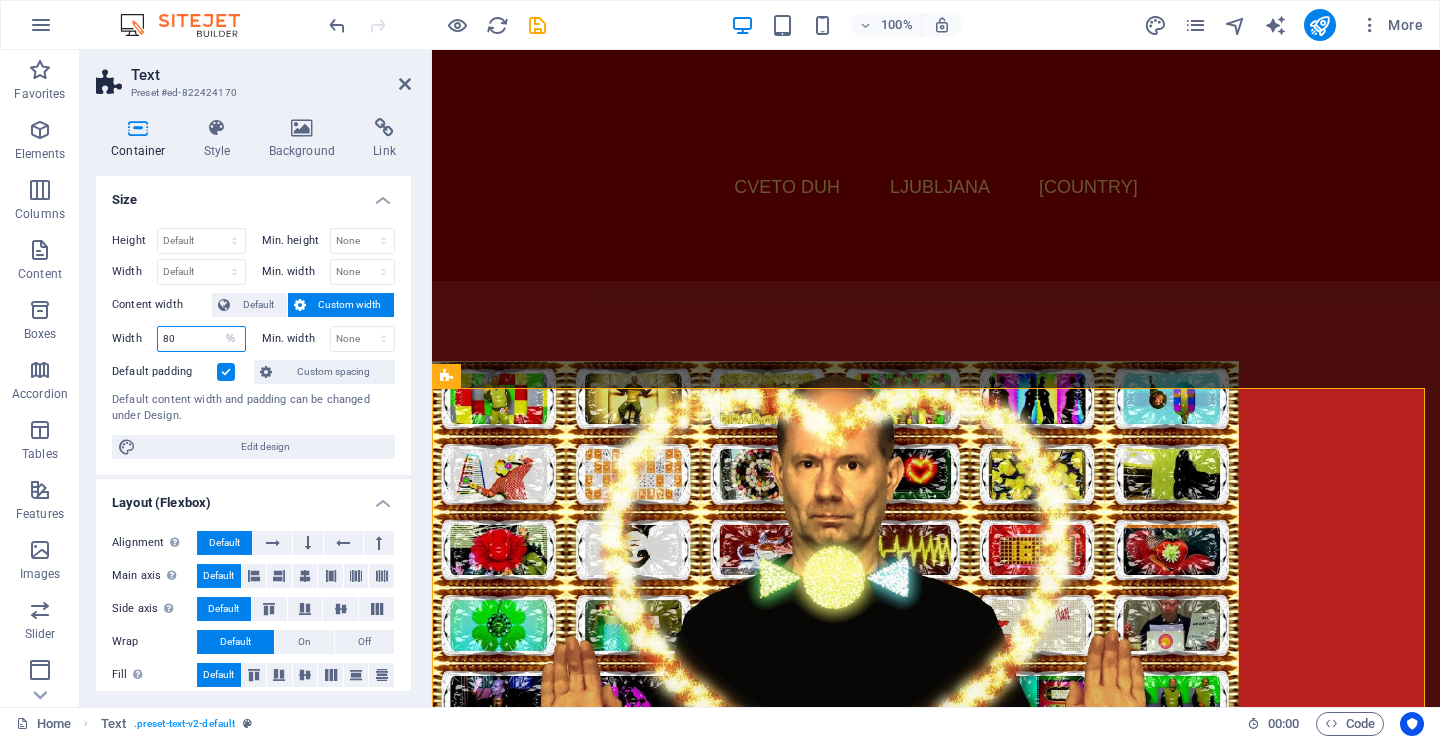 drag, startPoint x: 194, startPoint y: 339, endPoint x: 163, endPoint y: 338, distance: 31.016125 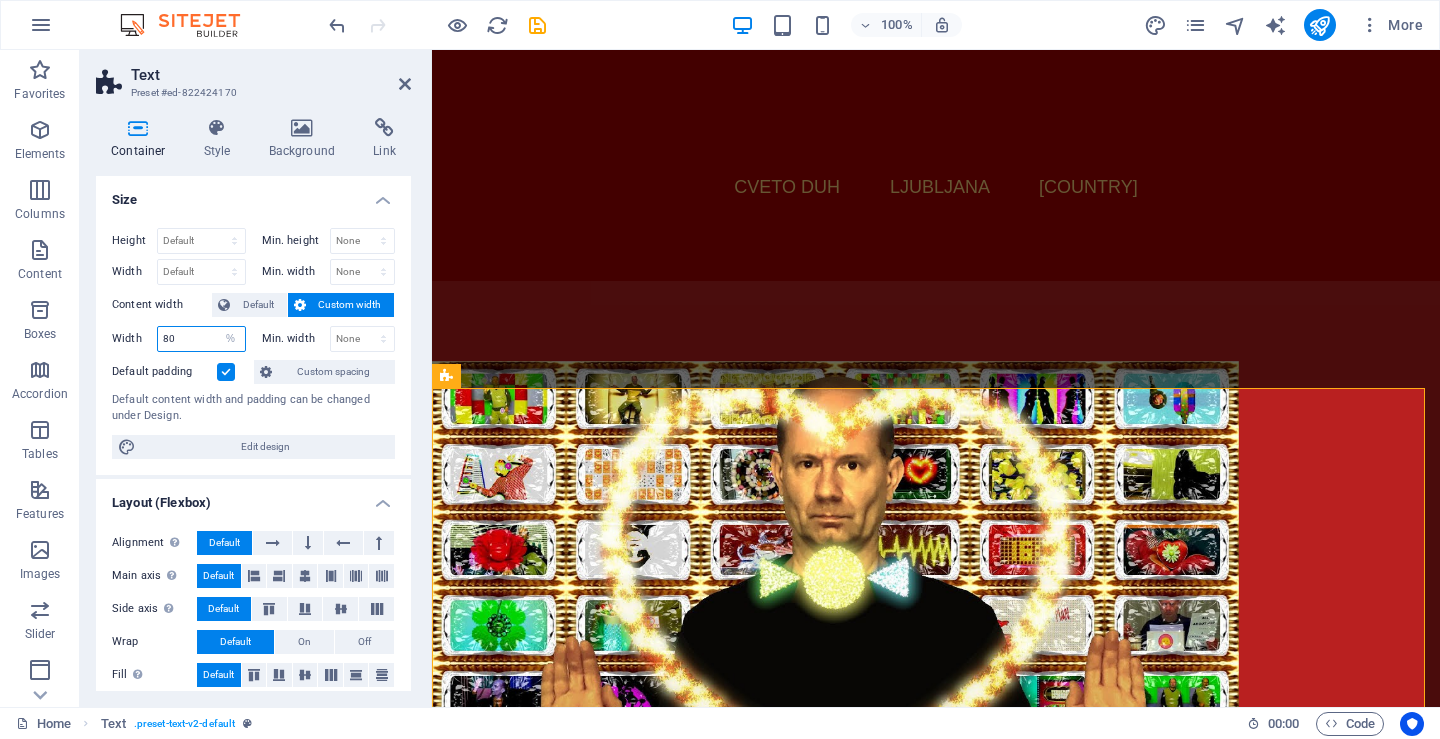 click on "80" at bounding box center (201, 339) 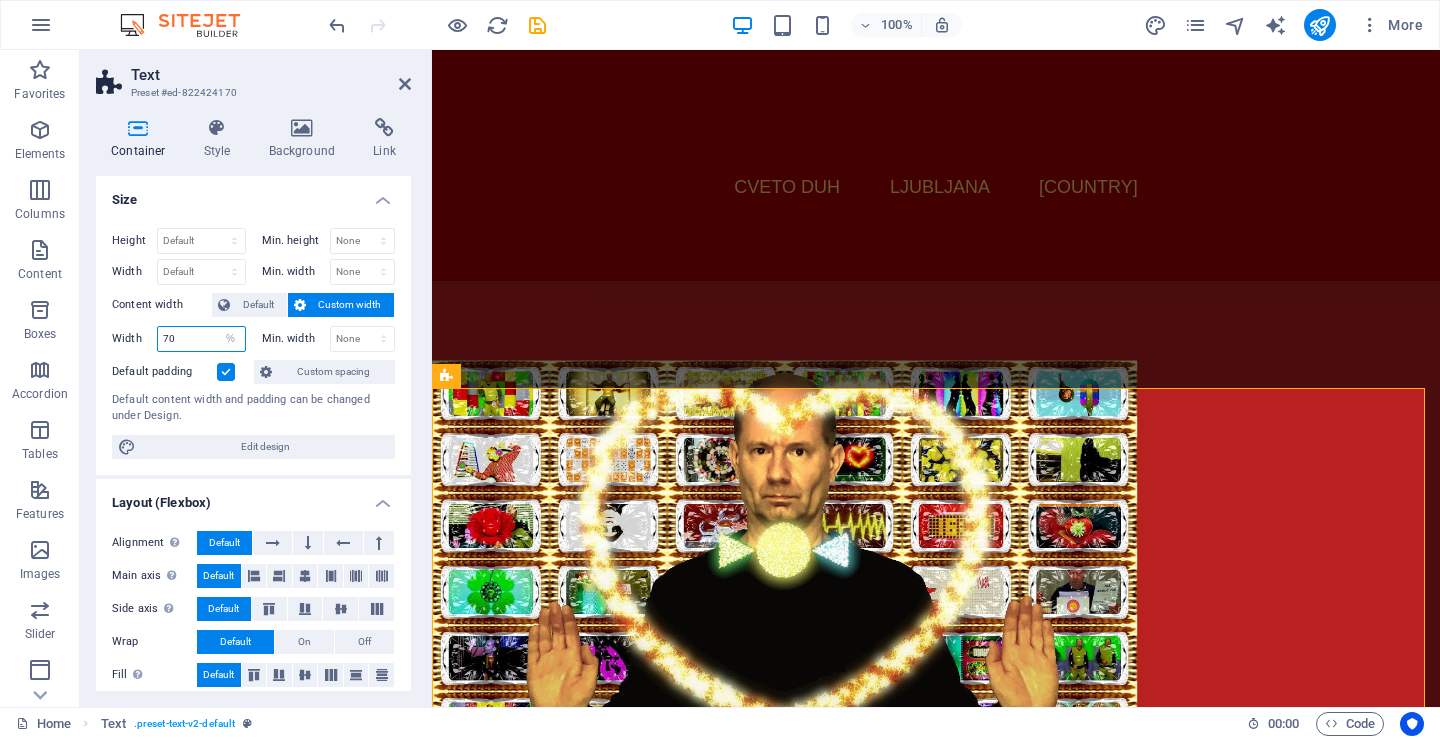 type on "70" 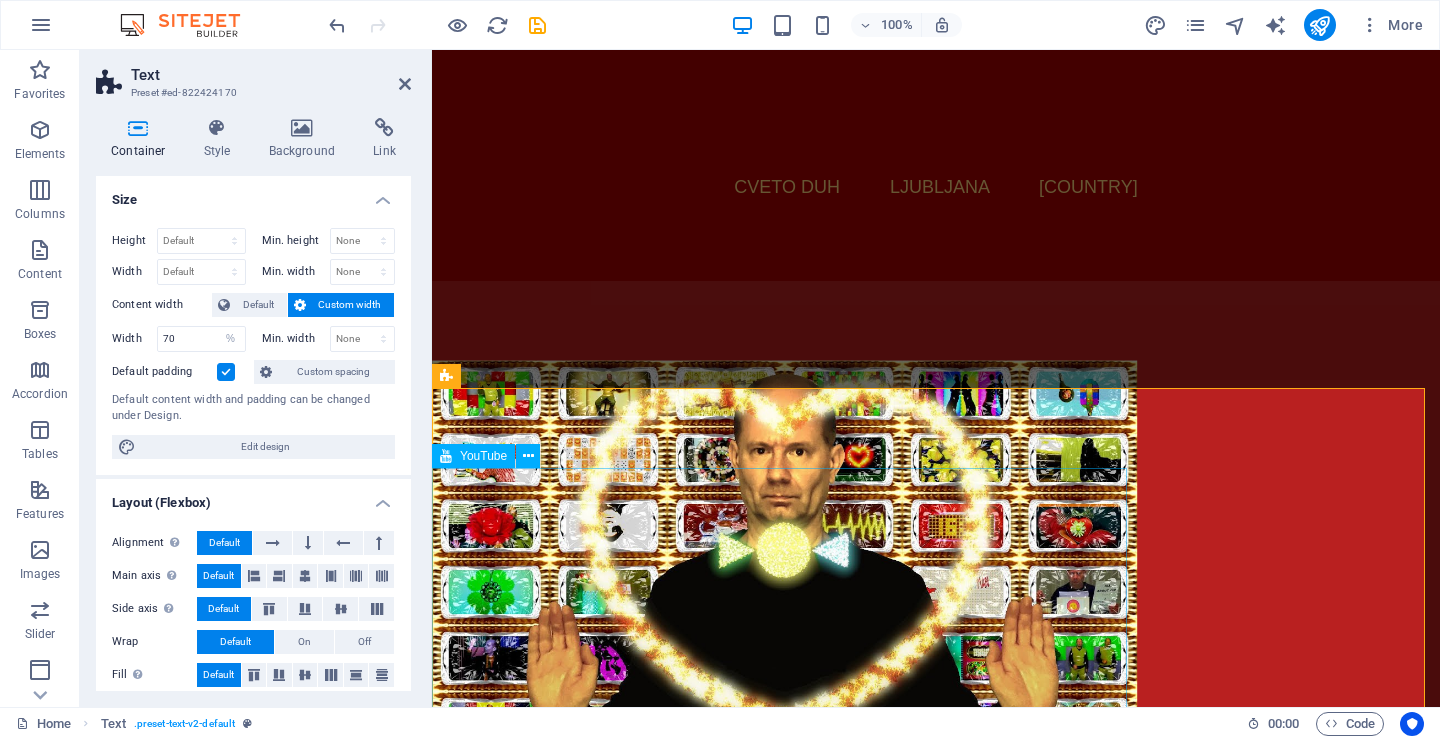 click at bounding box center (785, 559) 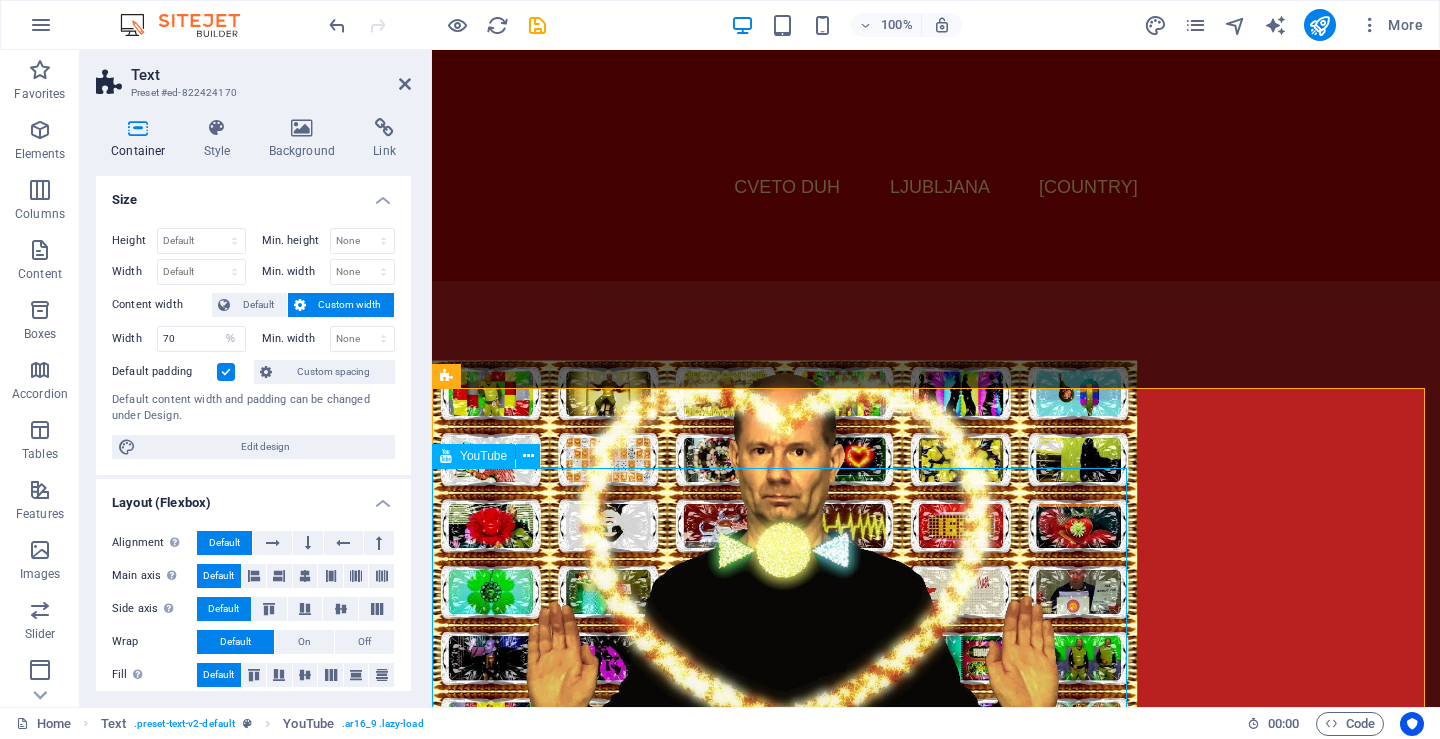 scroll, scrollTop: 2082, scrollLeft: 0, axis: vertical 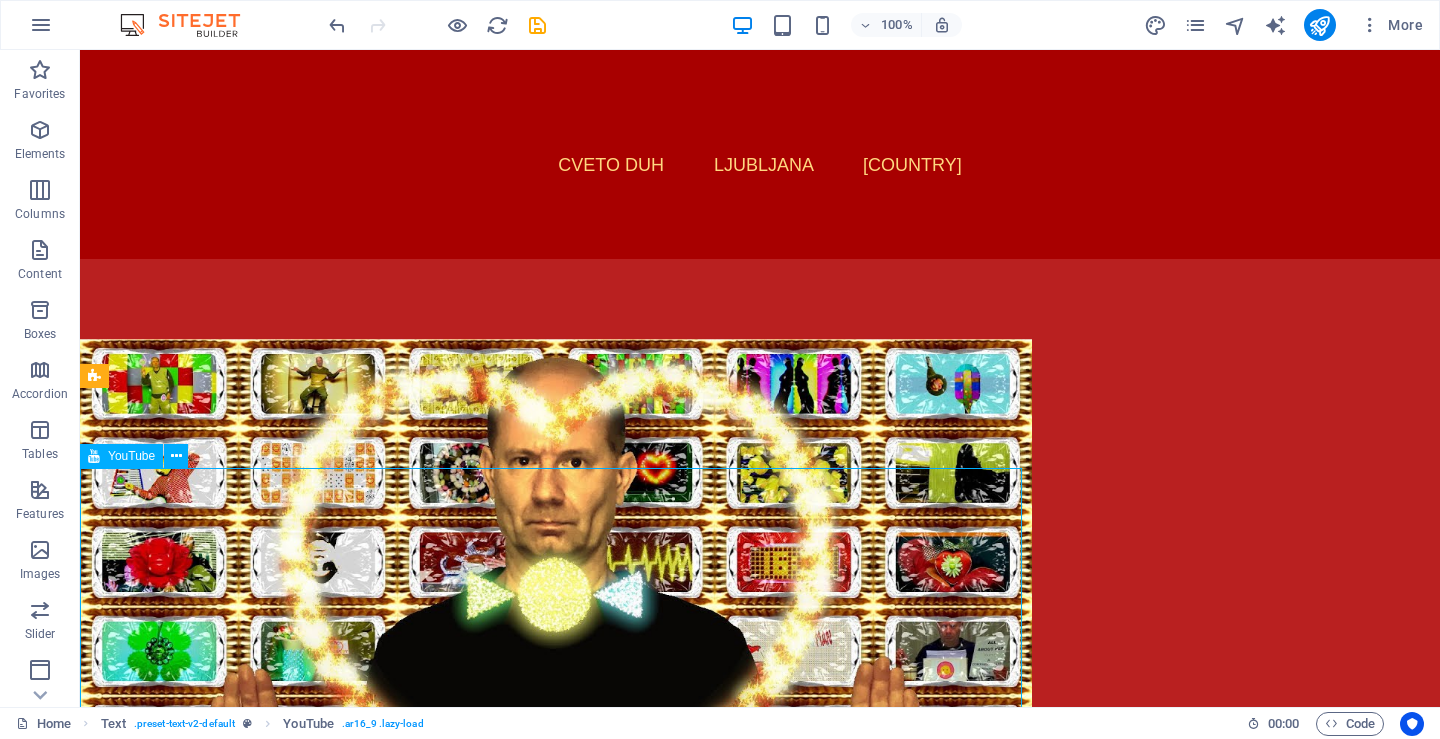 drag, startPoint x: 460, startPoint y: 545, endPoint x: 979, endPoint y: 548, distance: 519.00867 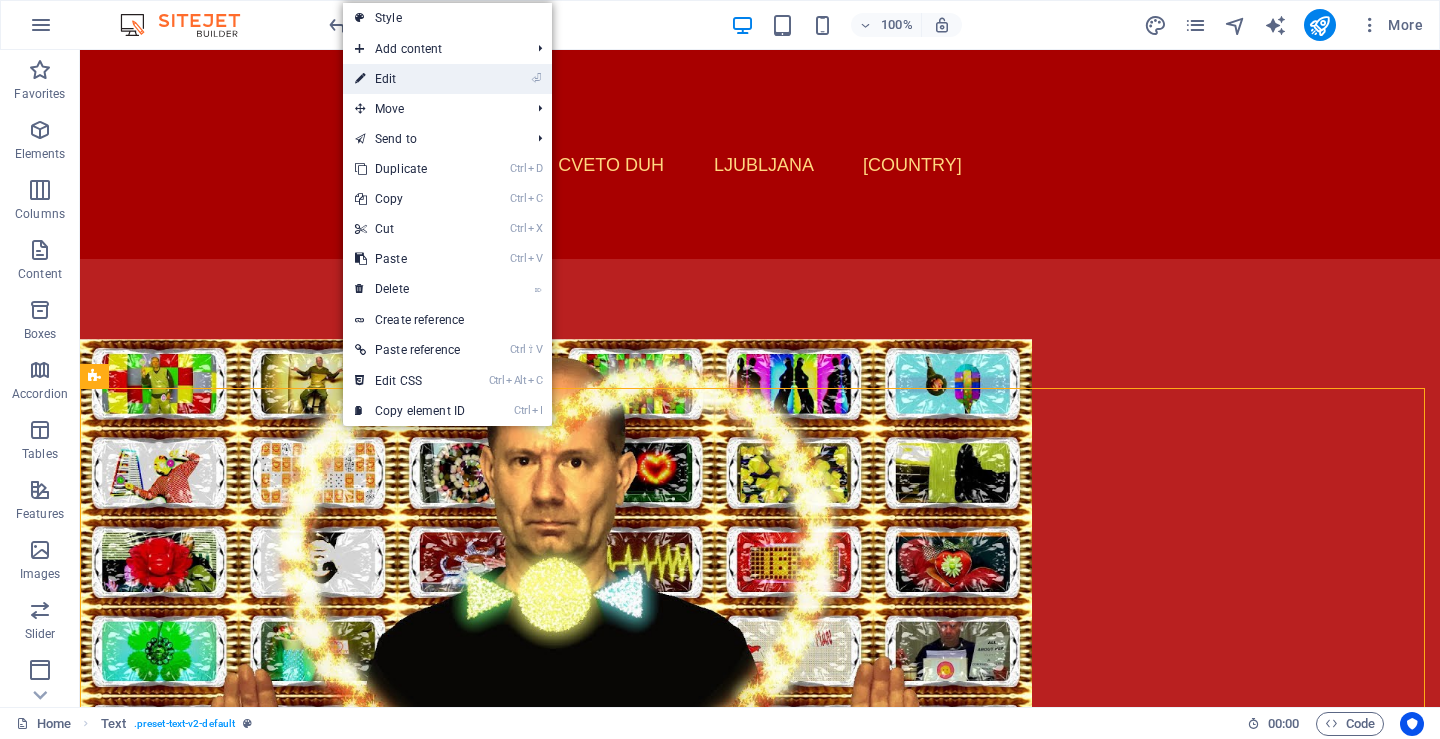 click on "⏎  Edit" at bounding box center (410, 79) 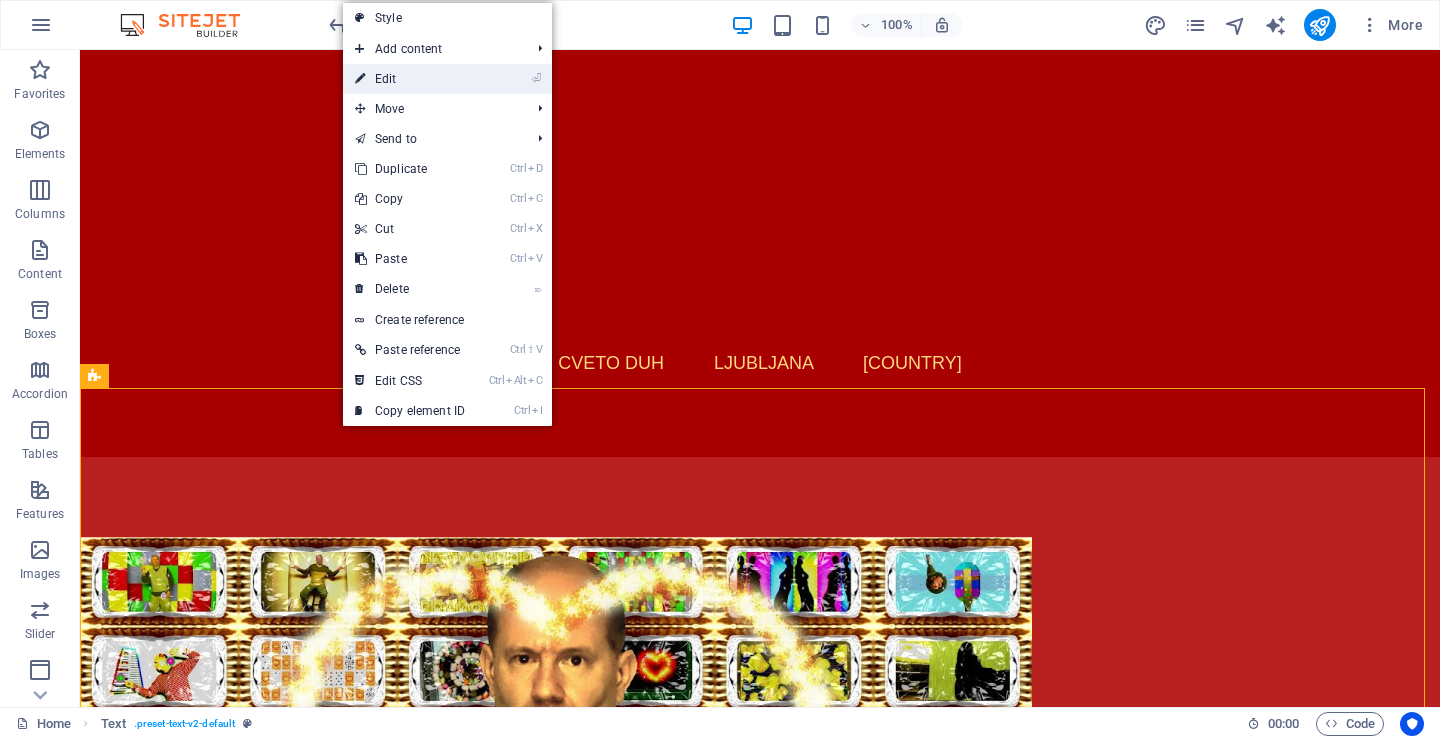 select on "%" 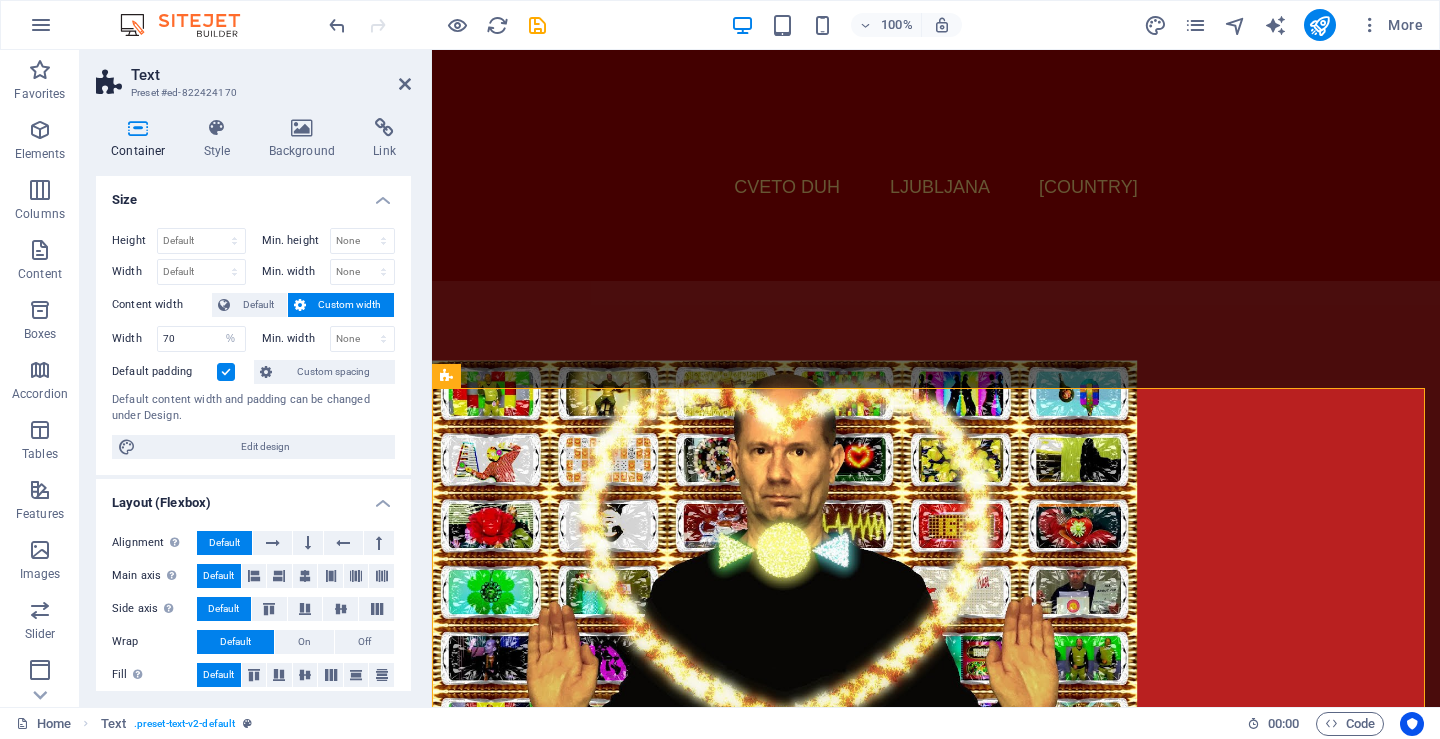 click at bounding box center (226, 372) 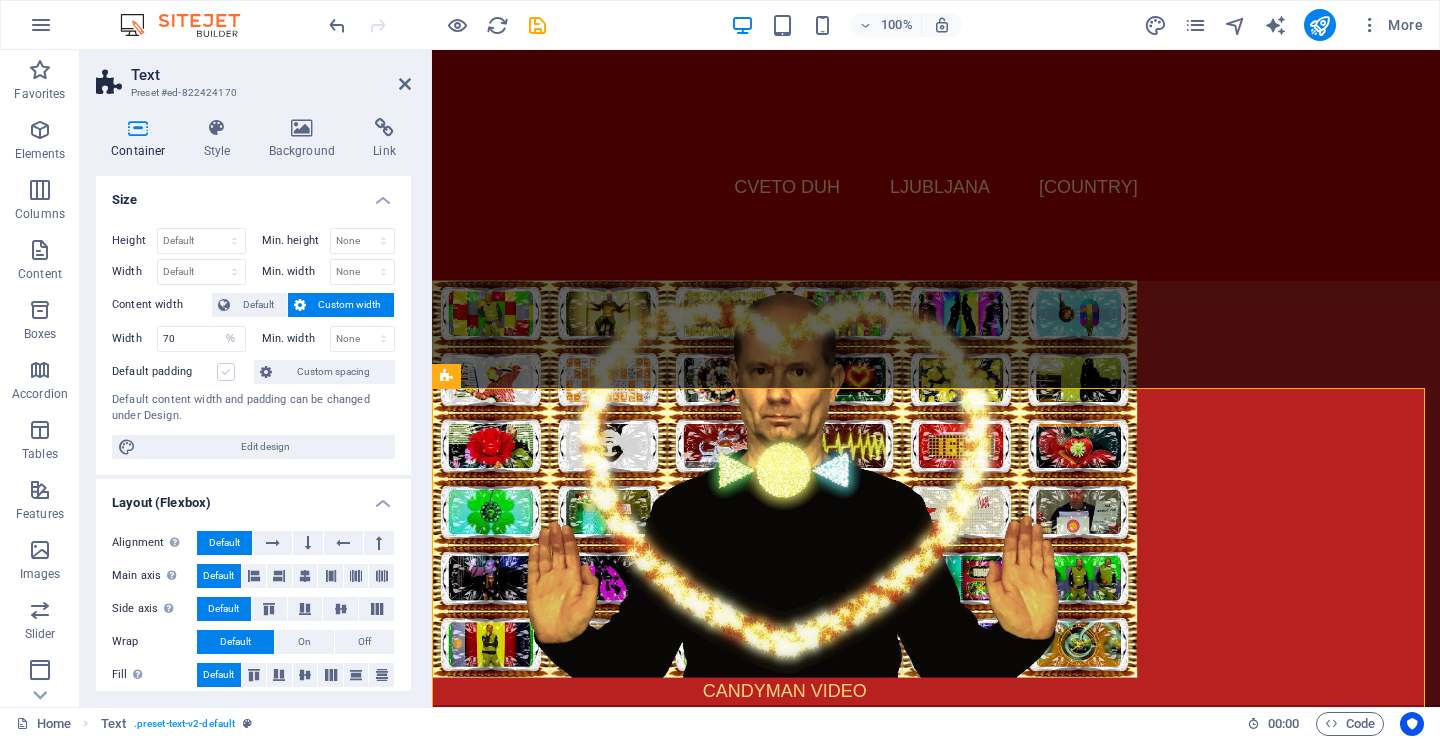 click at bounding box center [226, 372] 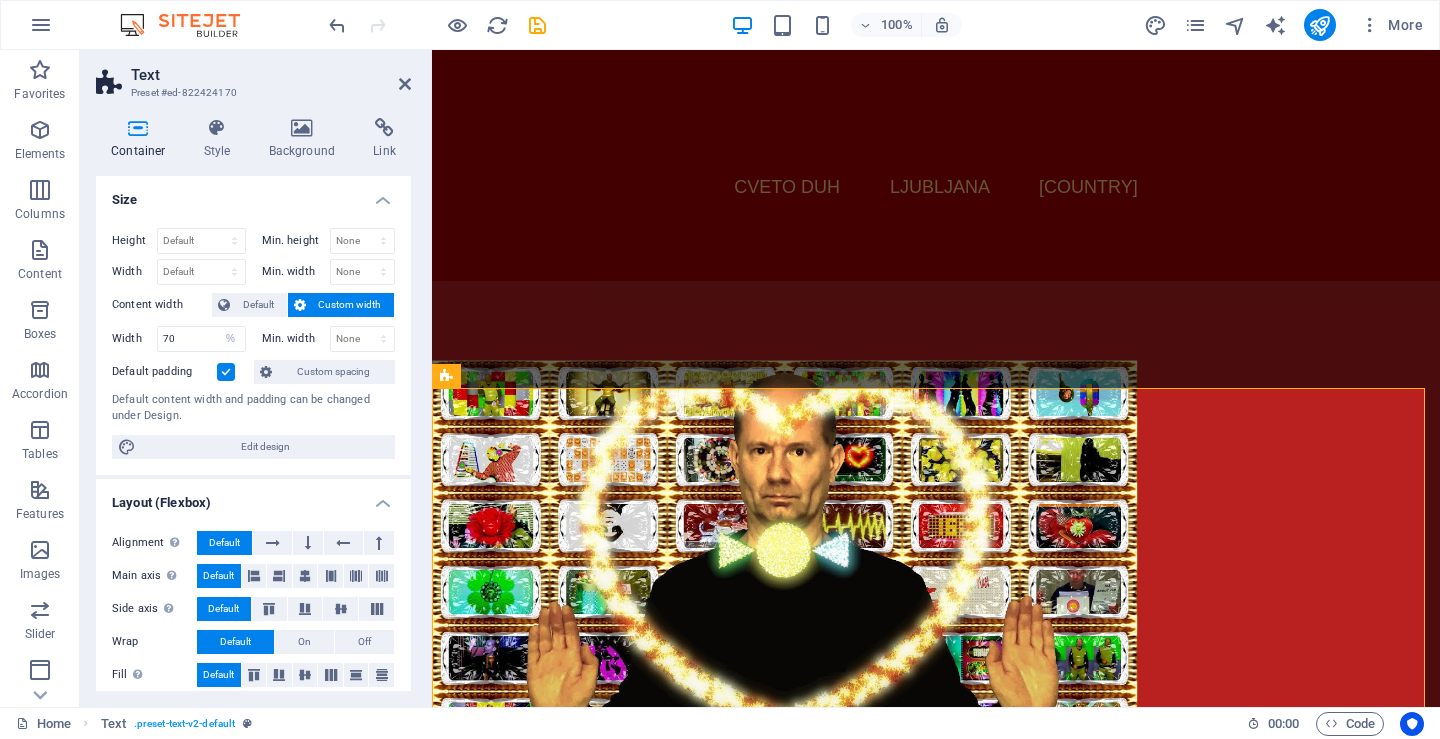 click at bounding box center (226, 372) 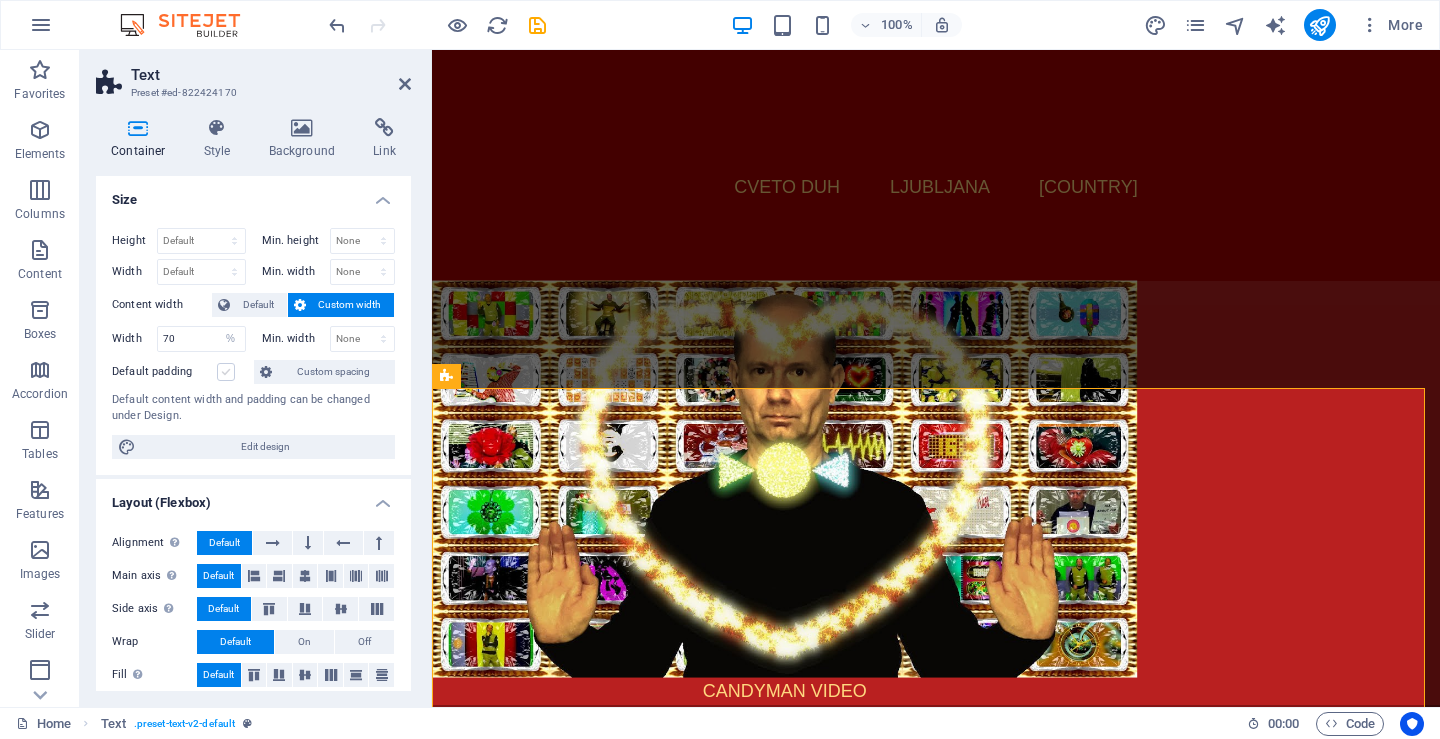 click at bounding box center (226, 372) 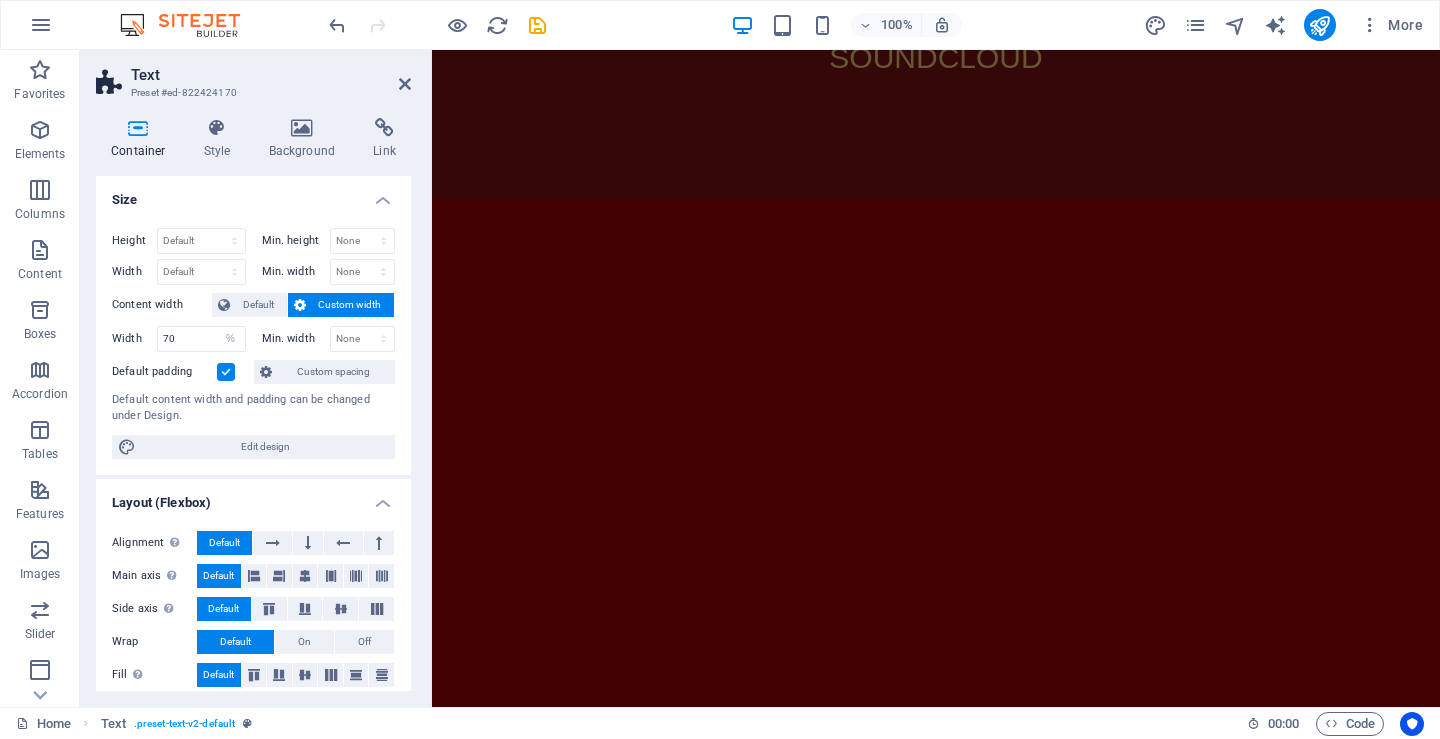 scroll, scrollTop: 1309, scrollLeft: 0, axis: vertical 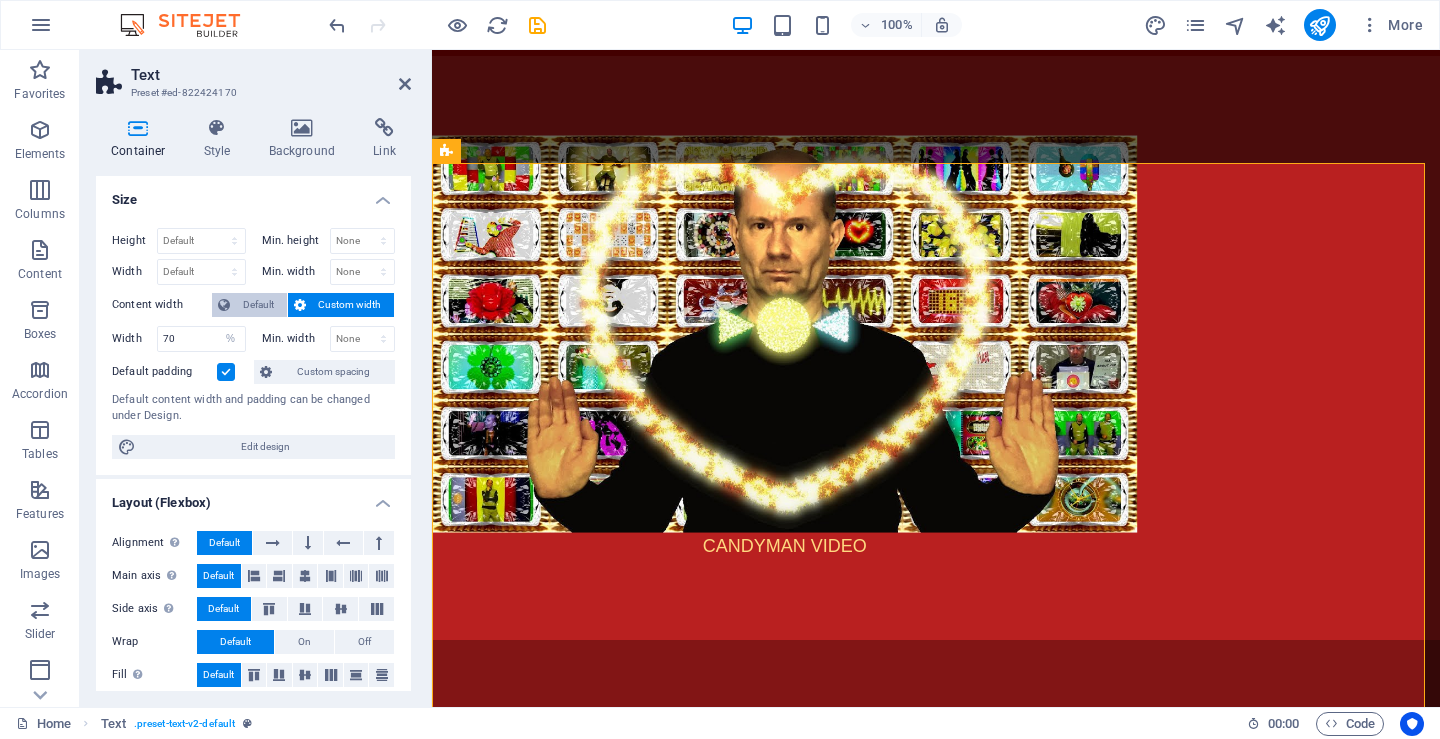 click on "Default" at bounding box center (258, 305) 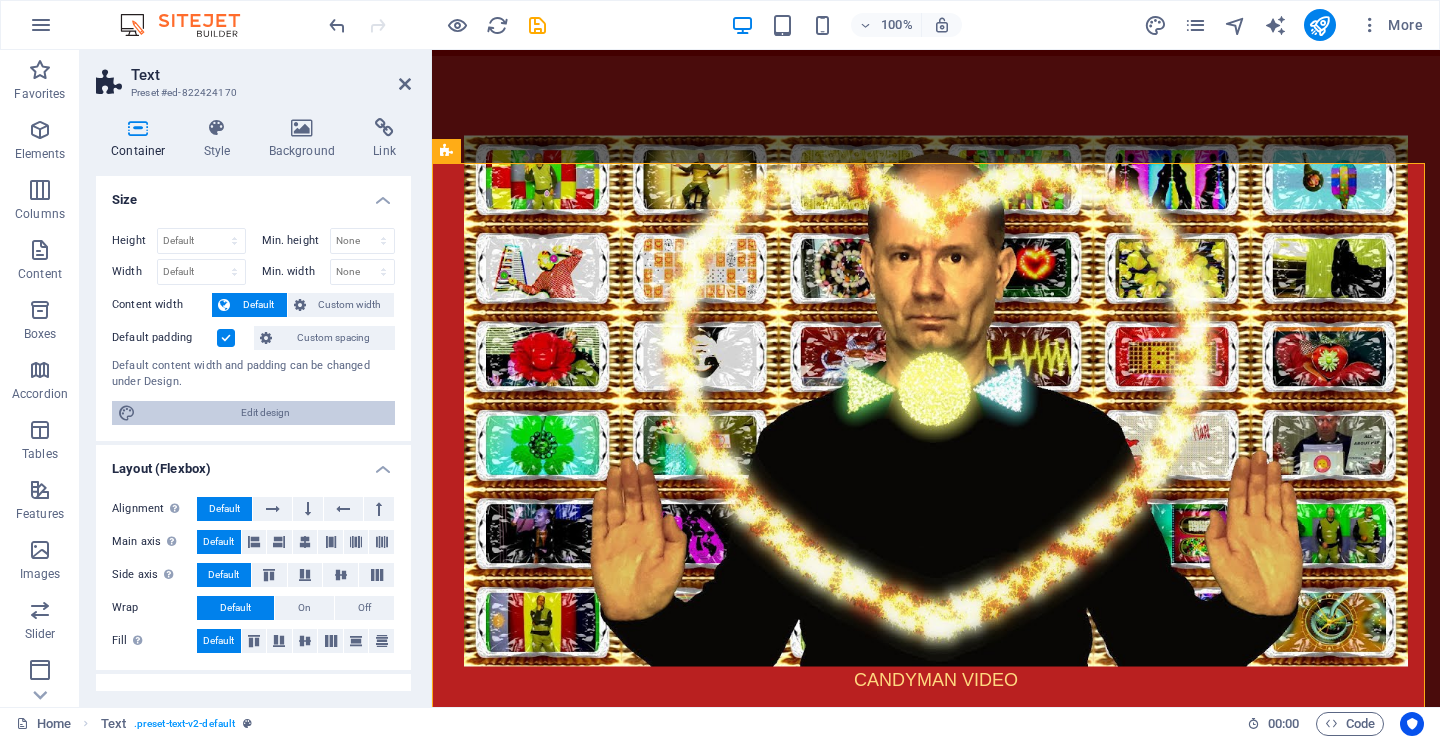 click on "Edit design" at bounding box center (265, 413) 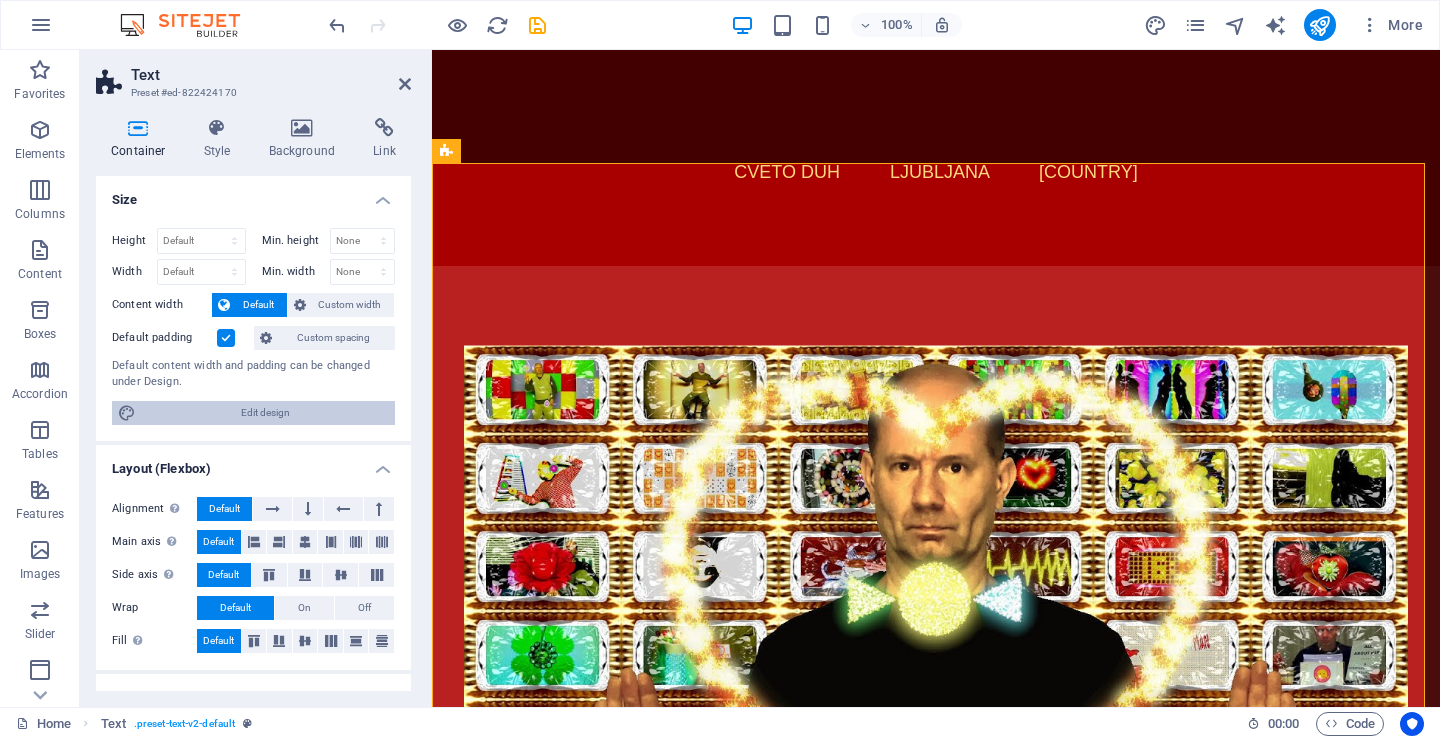select on "rem" 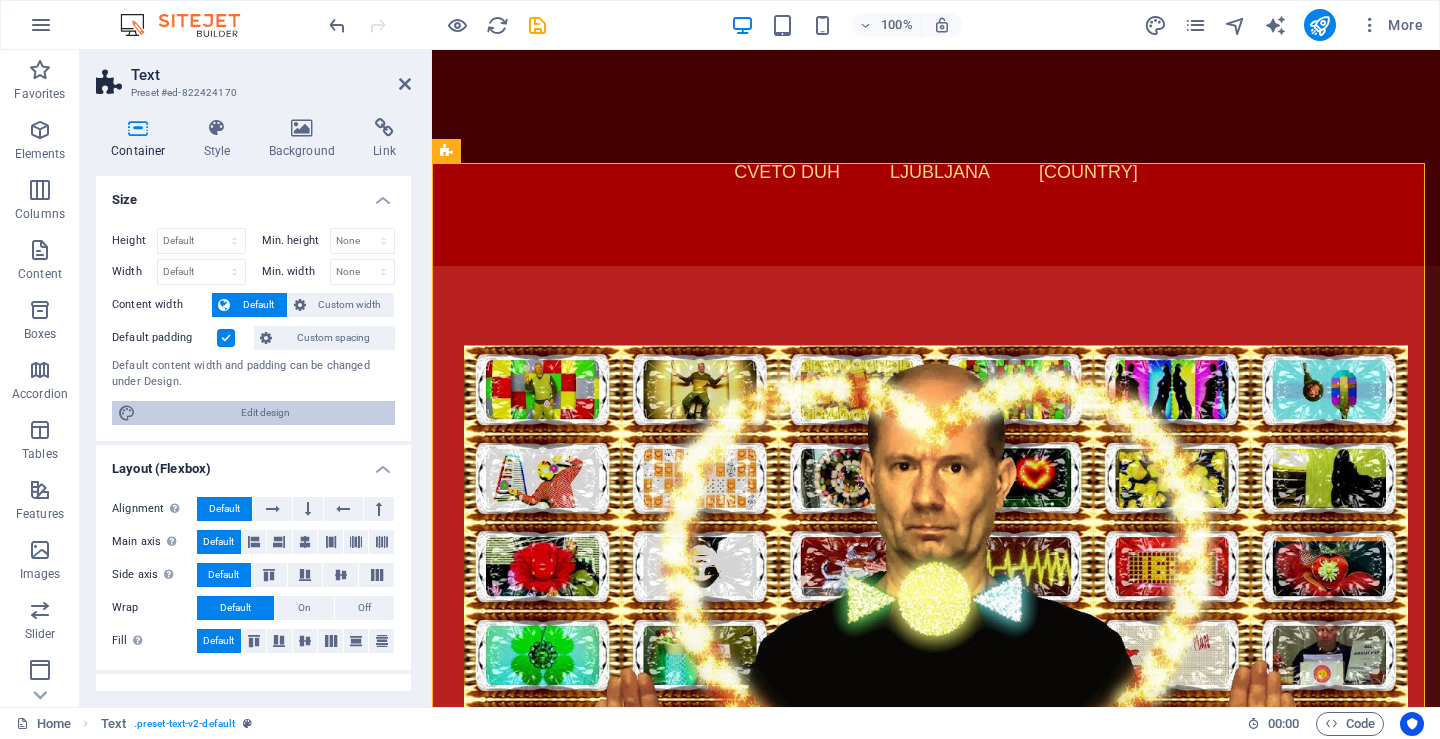 select on "ease-in-out" 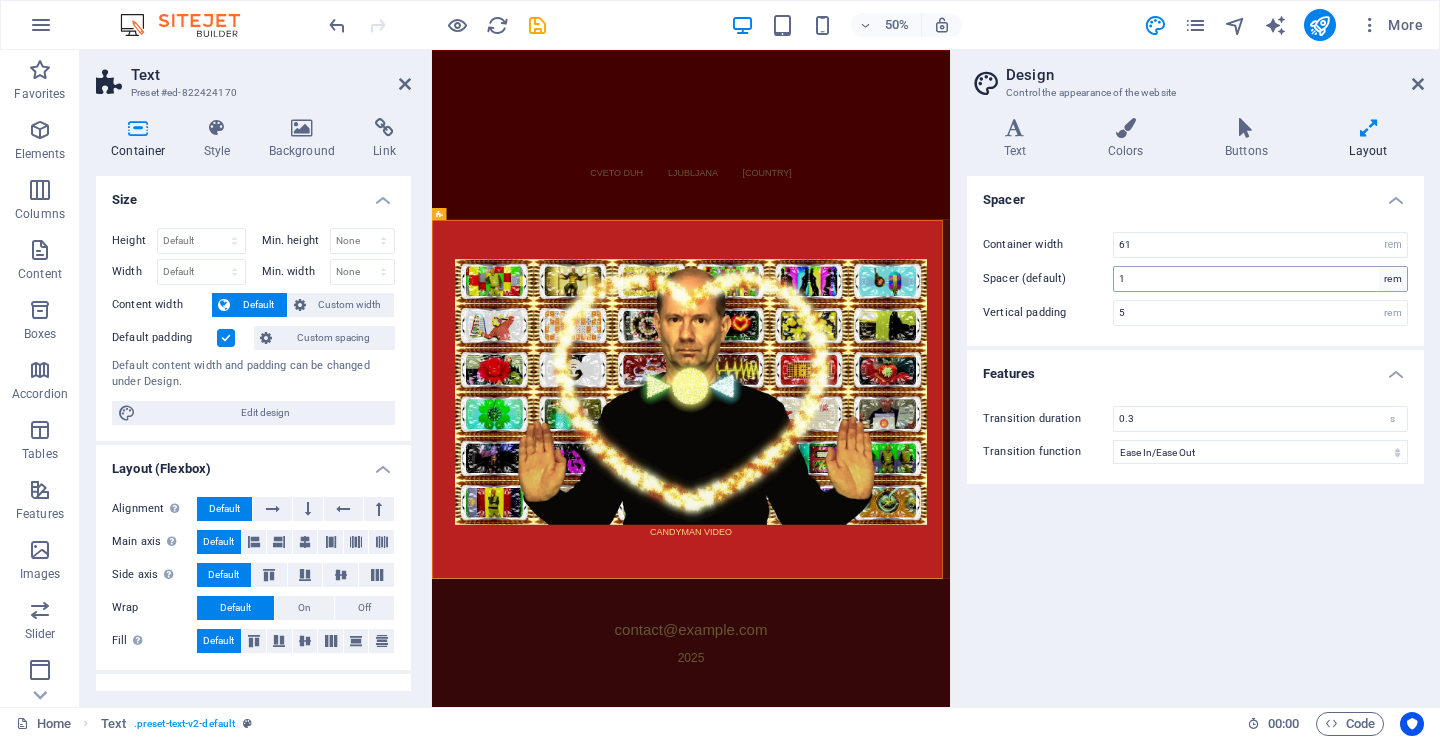 click on "rem" at bounding box center [1393, 279] 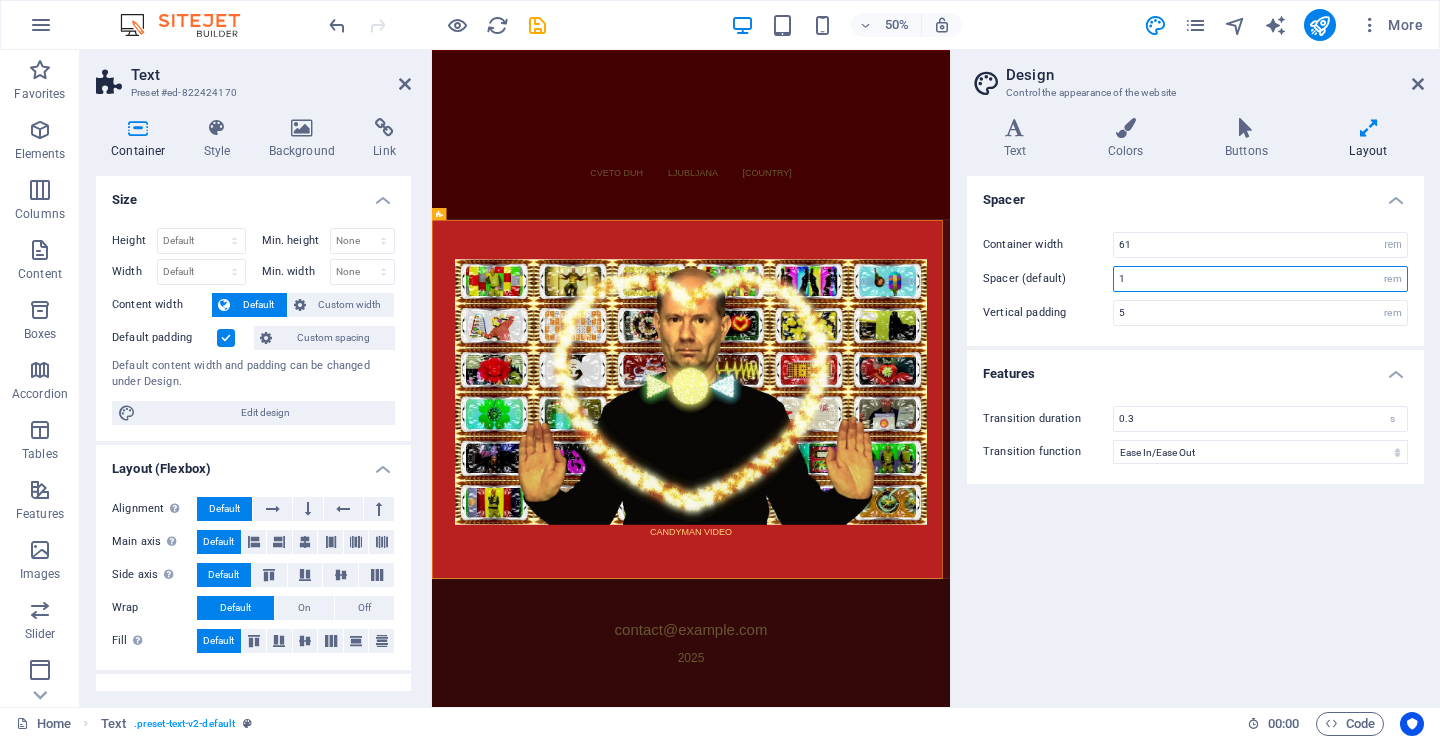click on "1" at bounding box center (1260, 279) 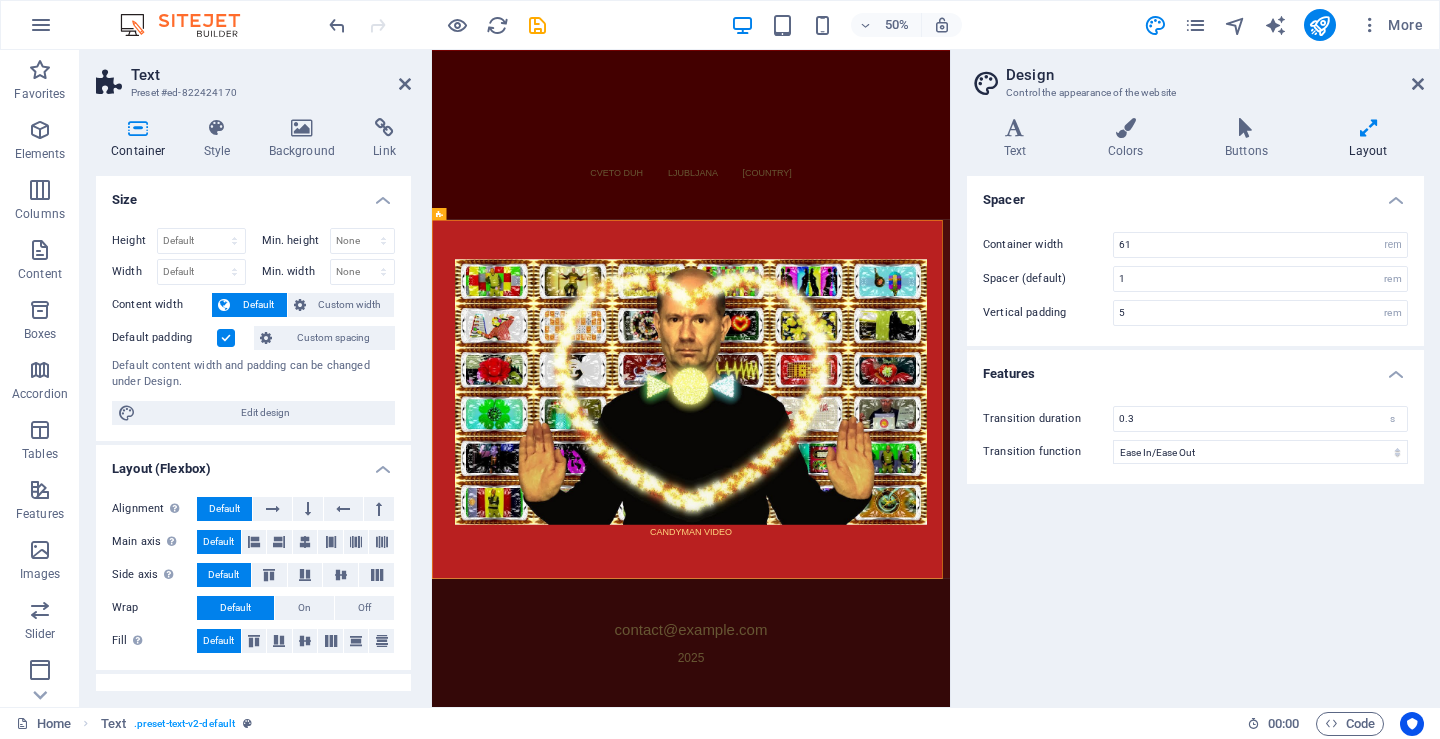 click on "Spacer" at bounding box center (1195, 194) 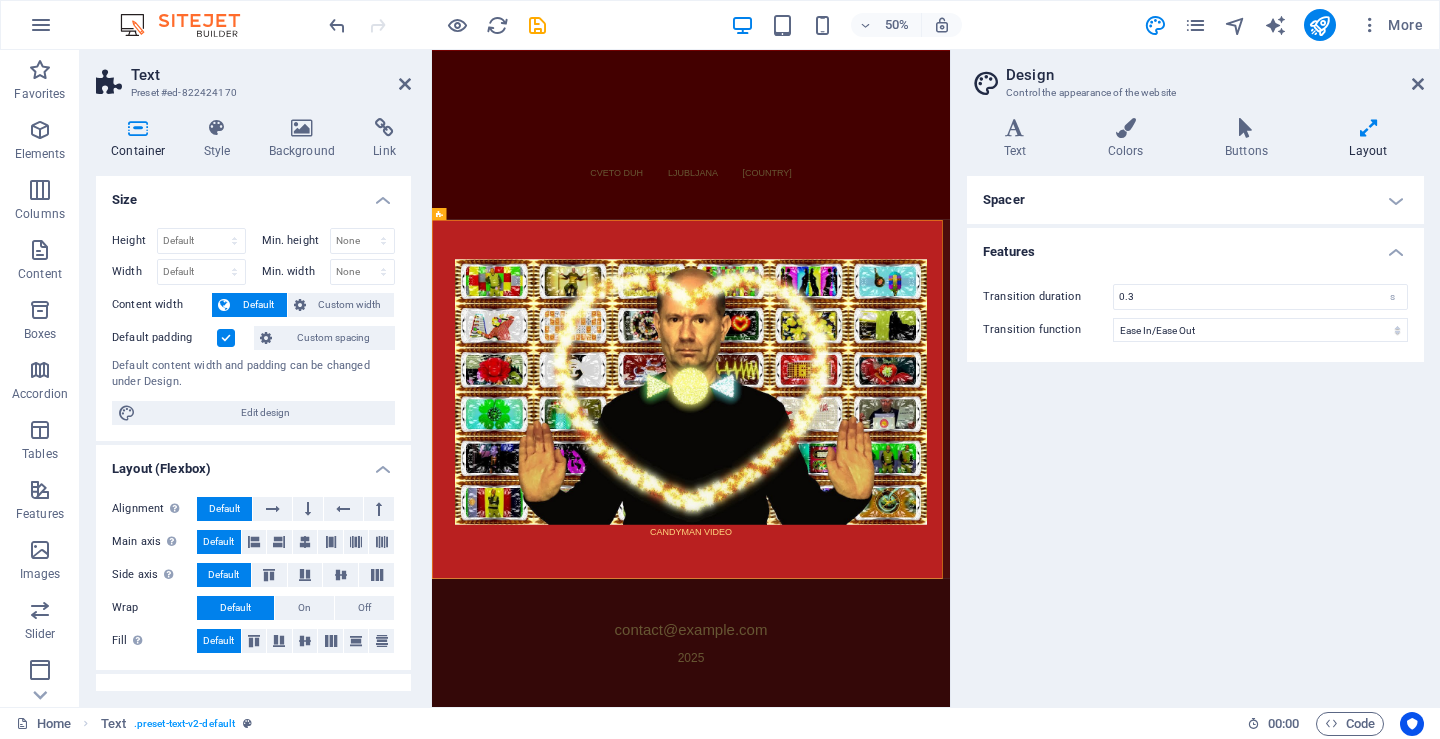 click at bounding box center [1368, 128] 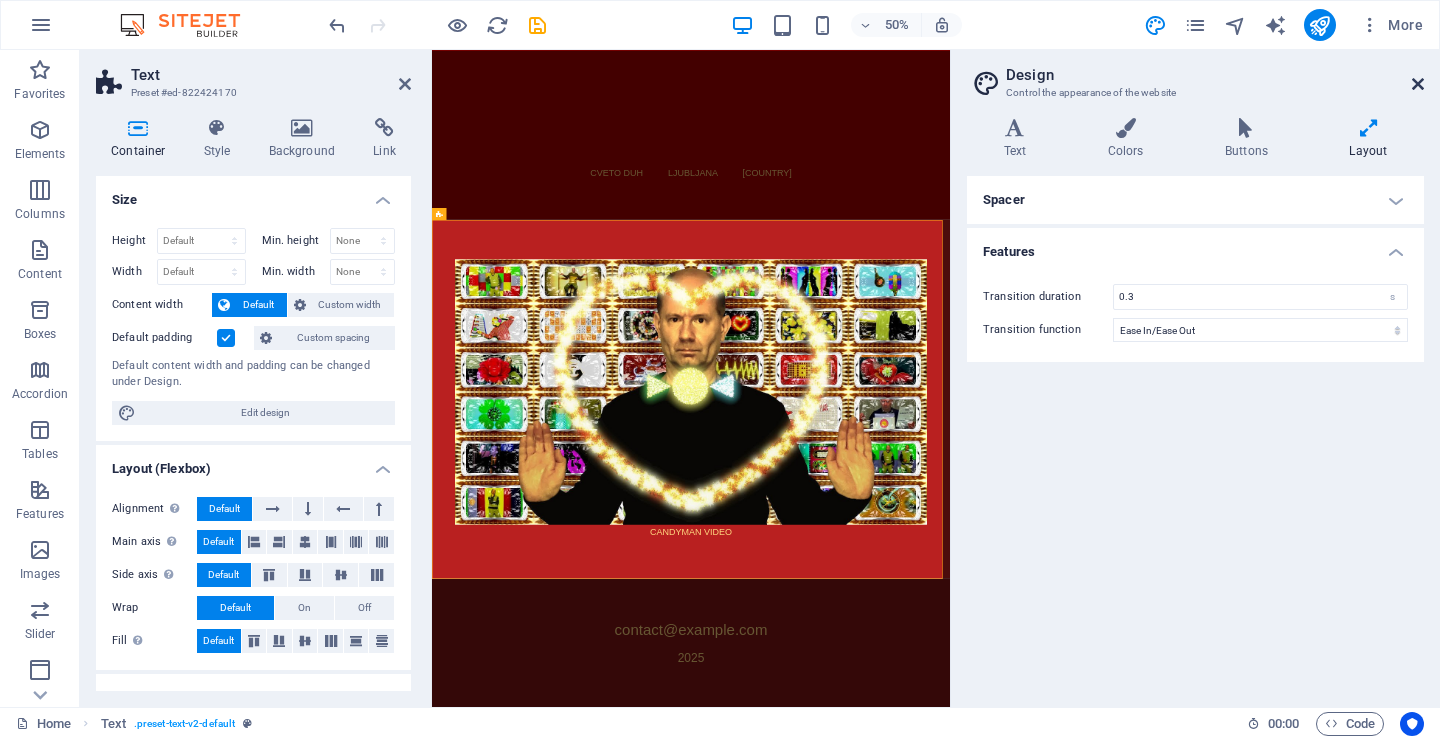 click at bounding box center (1418, 84) 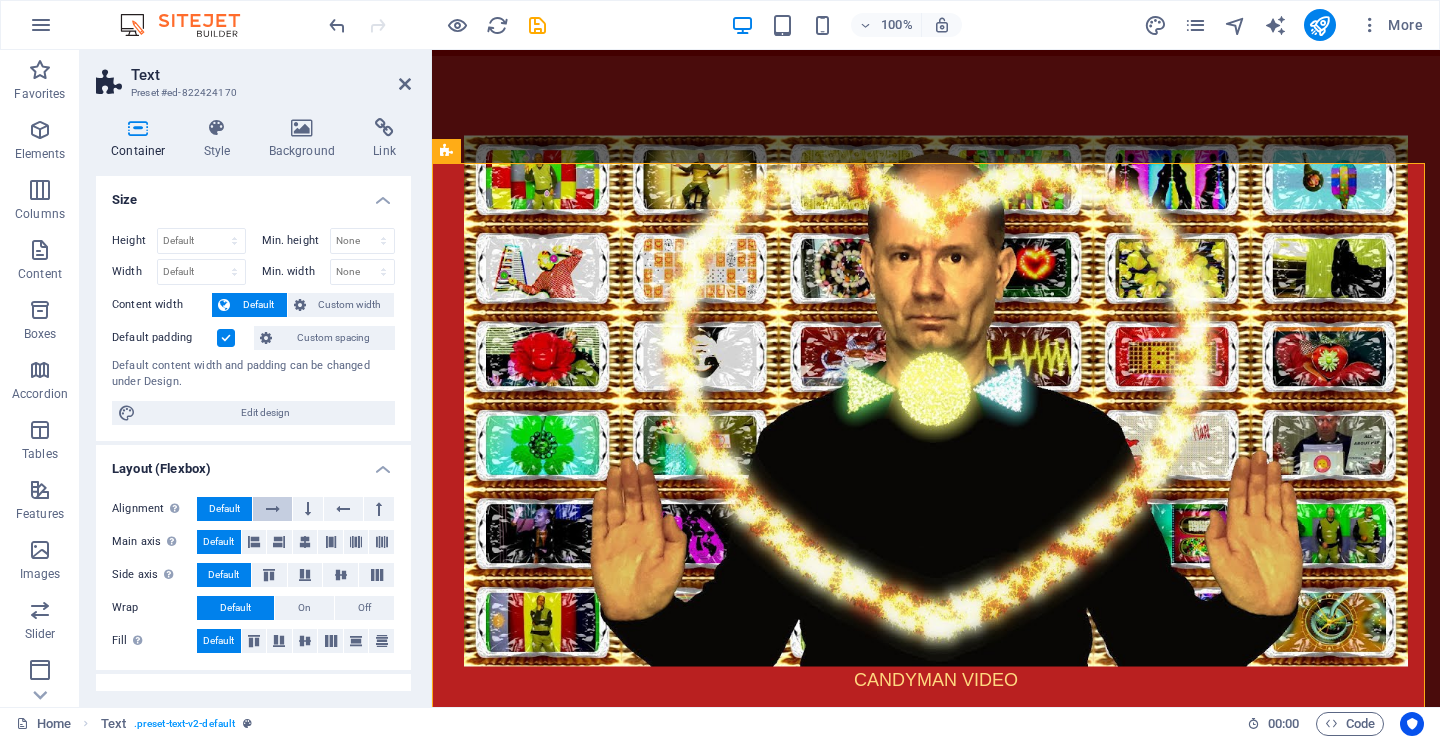 click at bounding box center [273, 509] 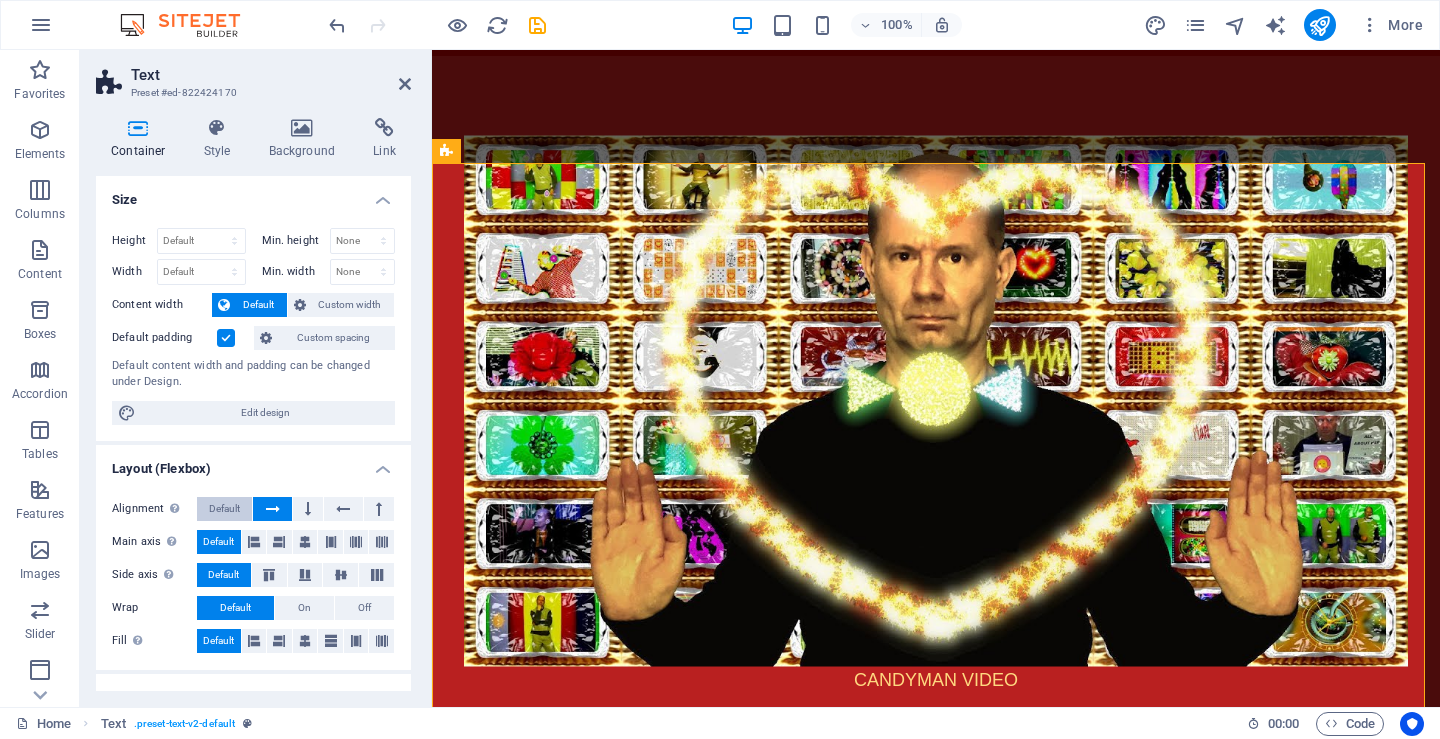 click on "Default" at bounding box center [224, 509] 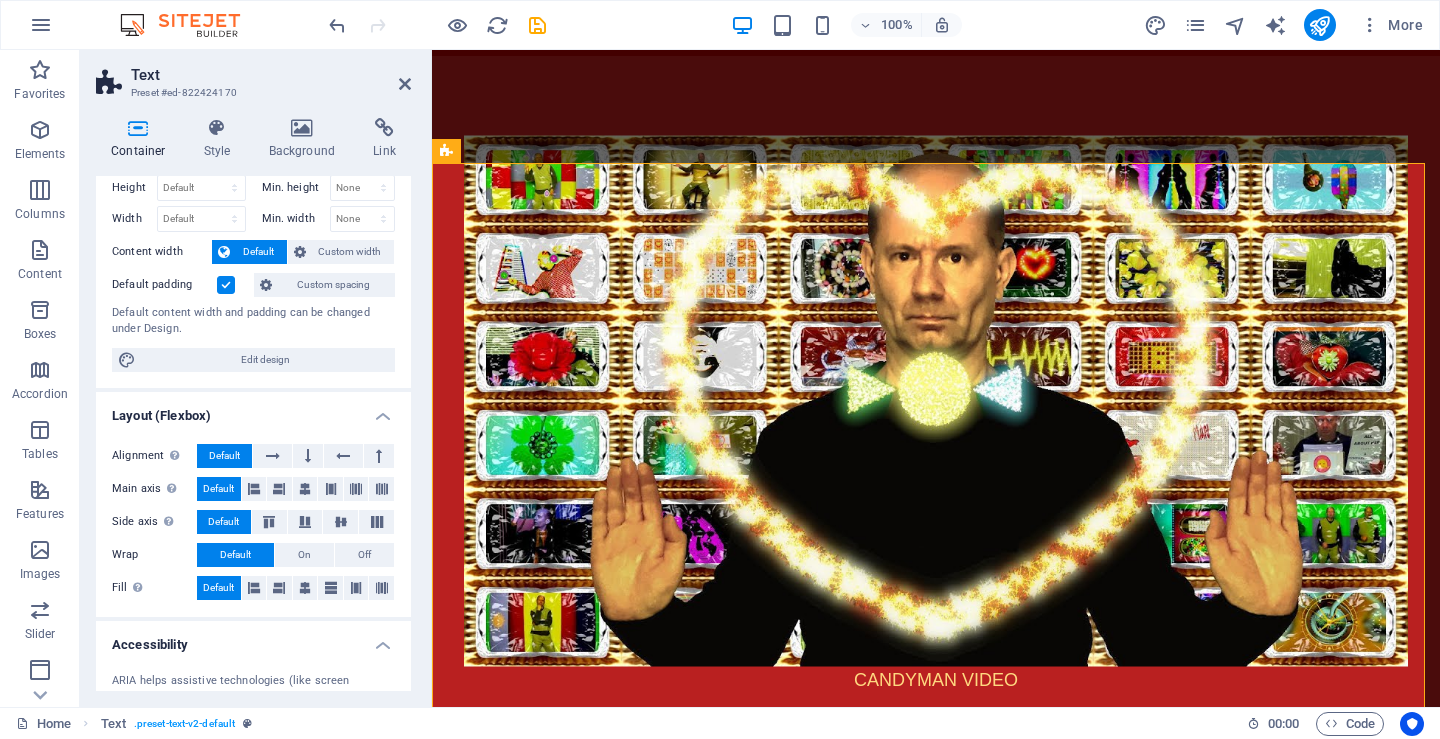 scroll, scrollTop: 0, scrollLeft: 0, axis: both 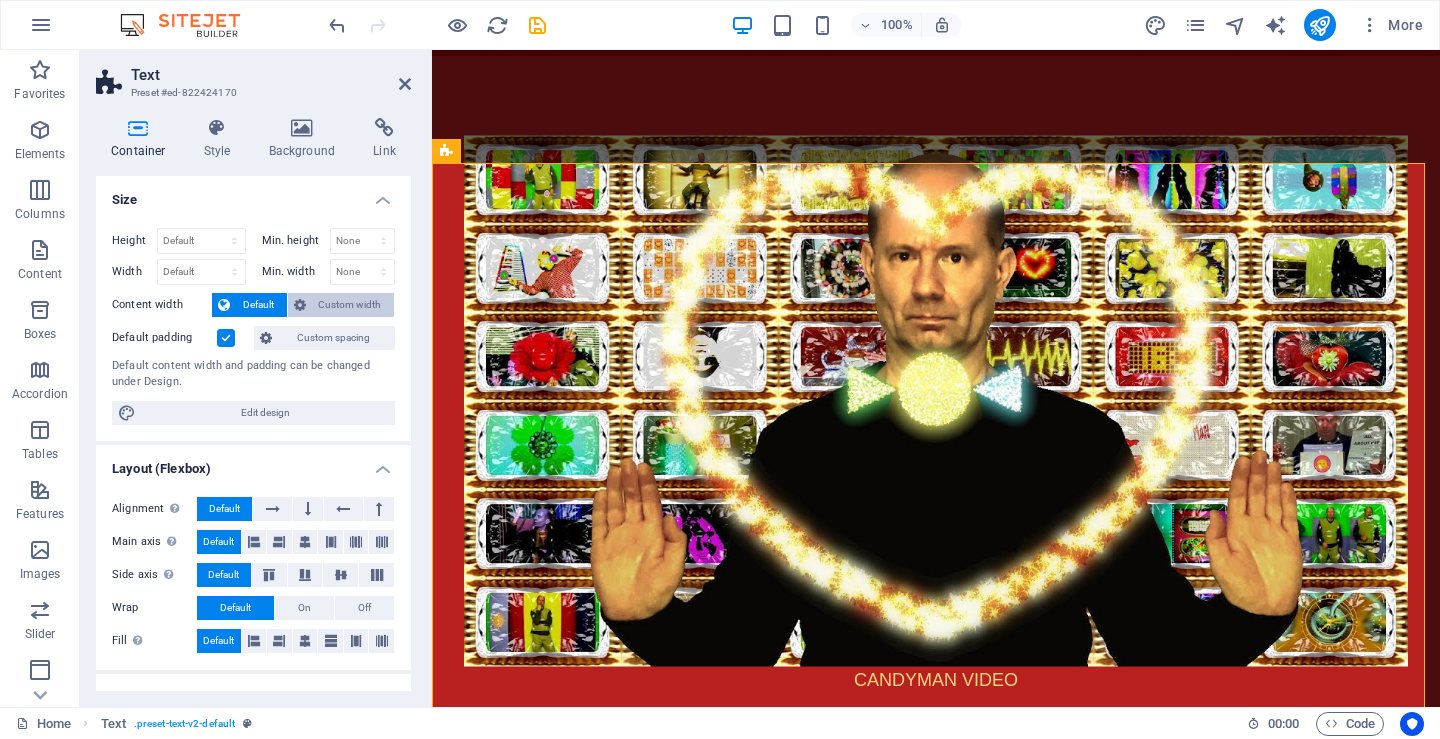click on "Custom width" at bounding box center (350, 305) 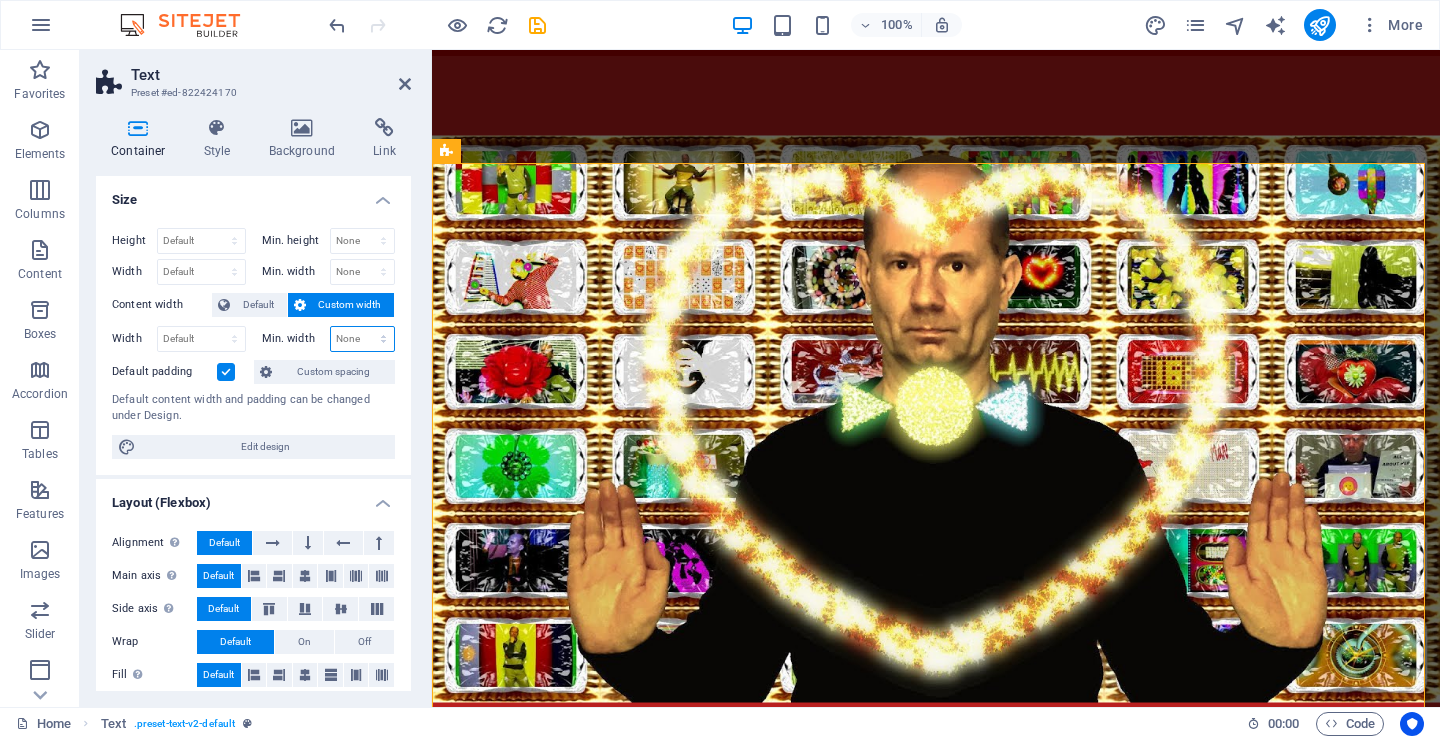 click on "None px rem % vh vw" at bounding box center [363, 339] 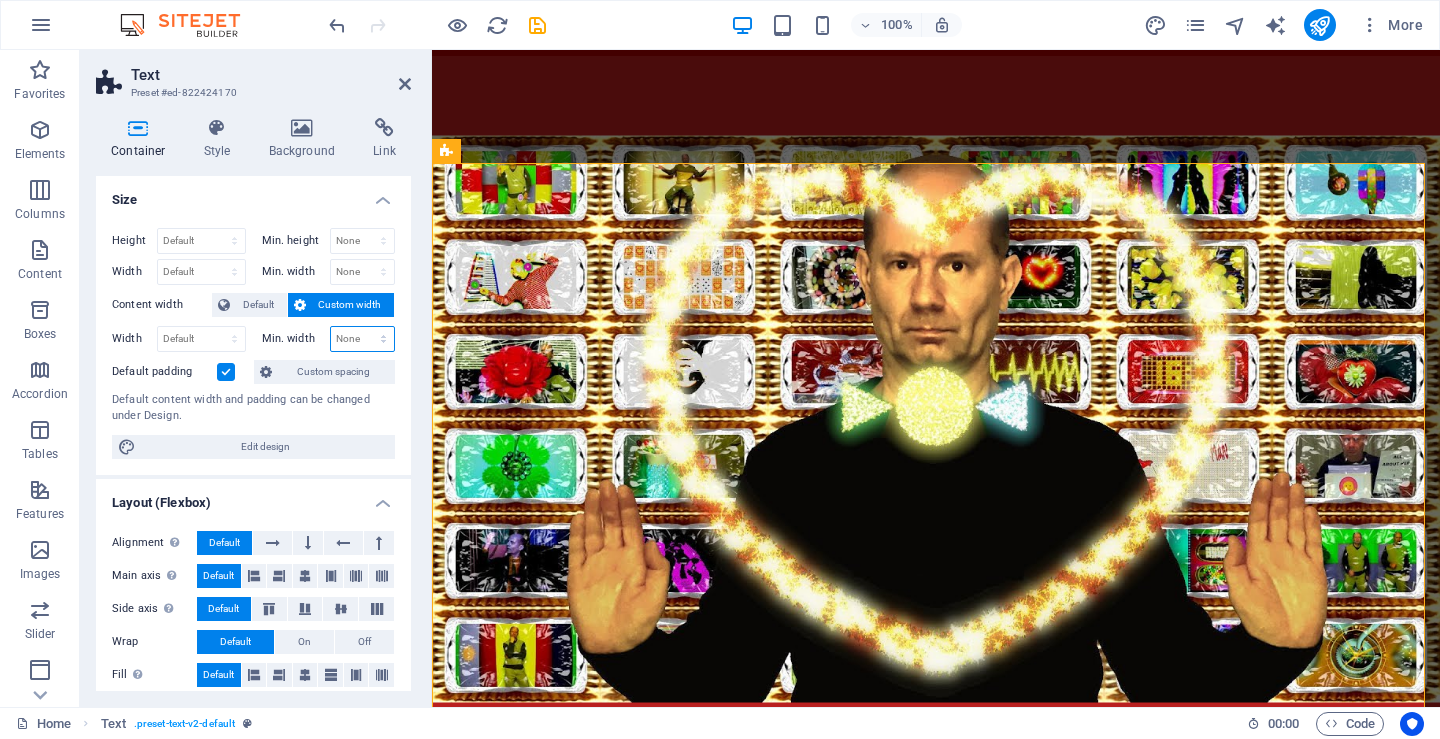 select on "%" 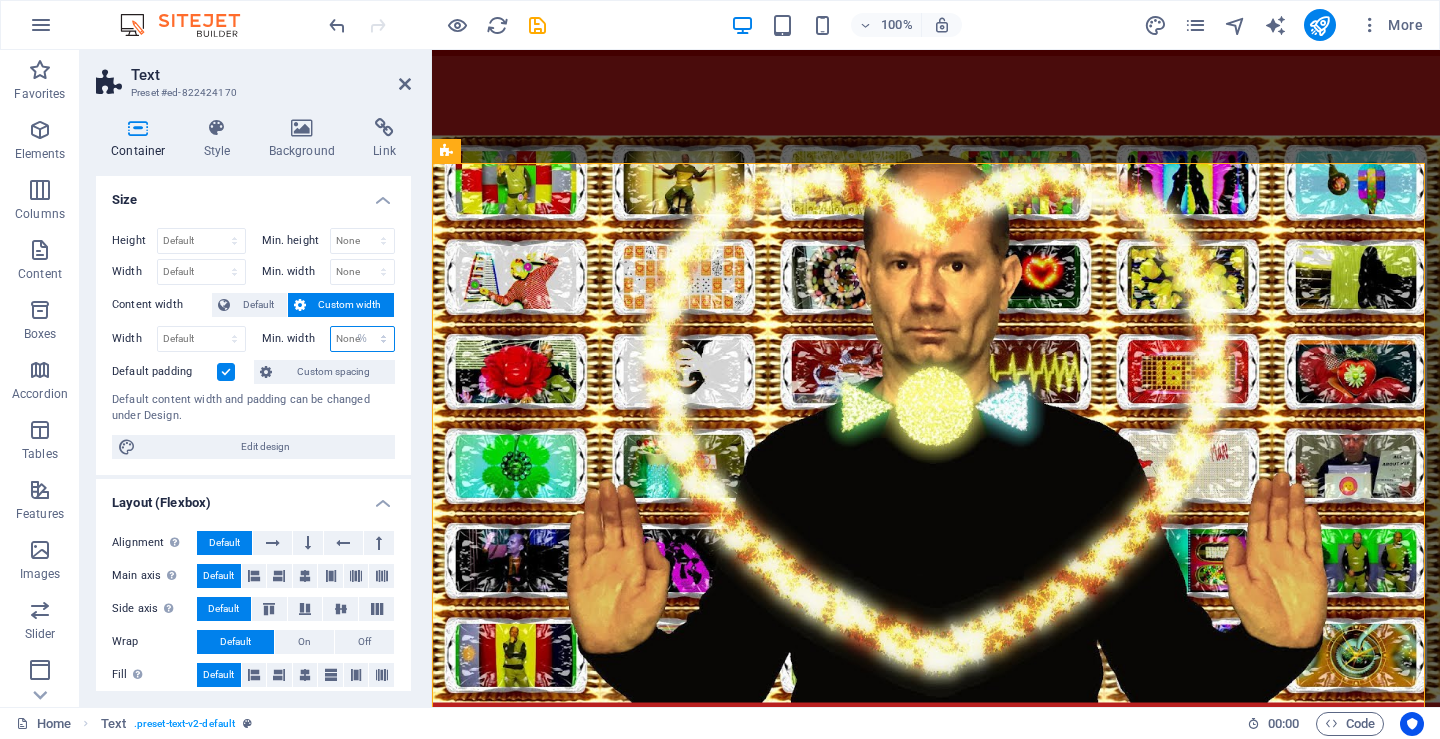 click on "None px rem % vh vw" at bounding box center (363, 339) 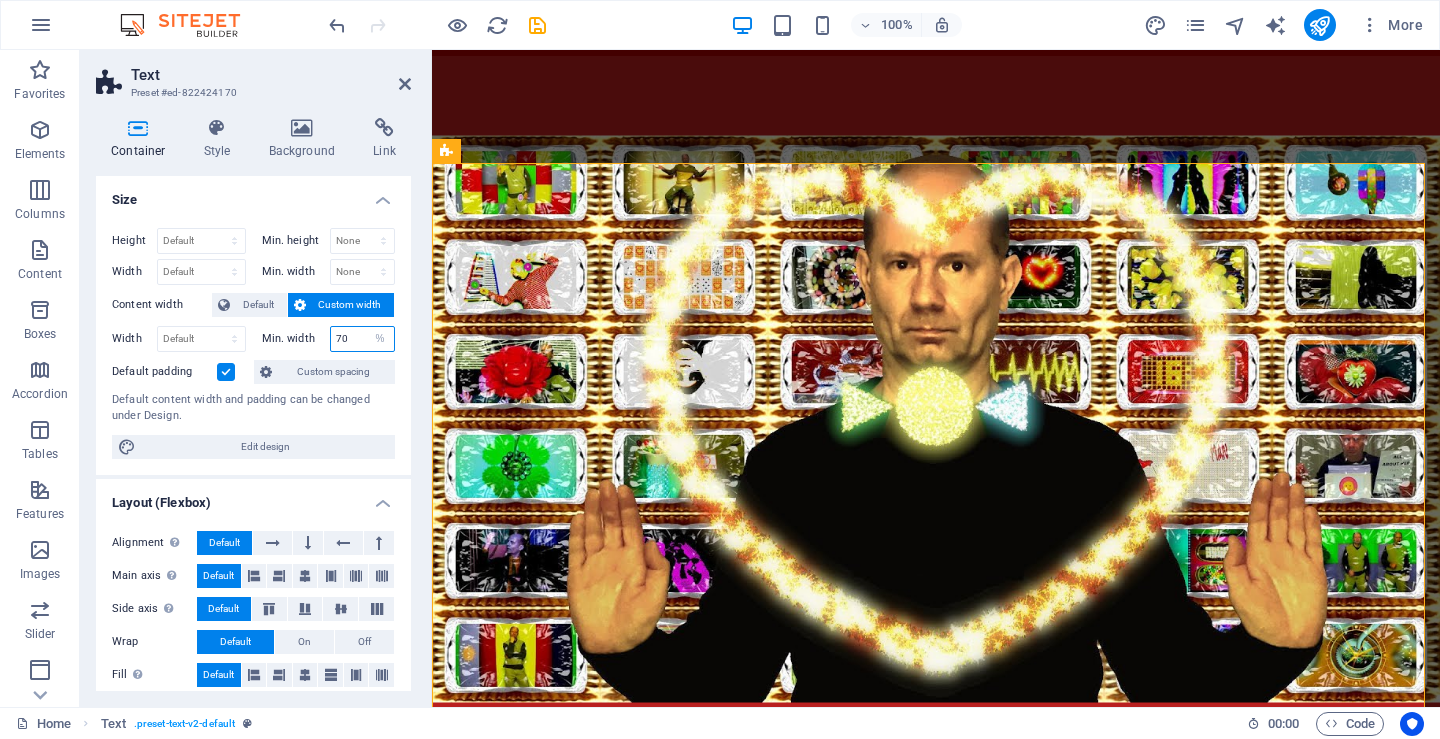 type on "70" 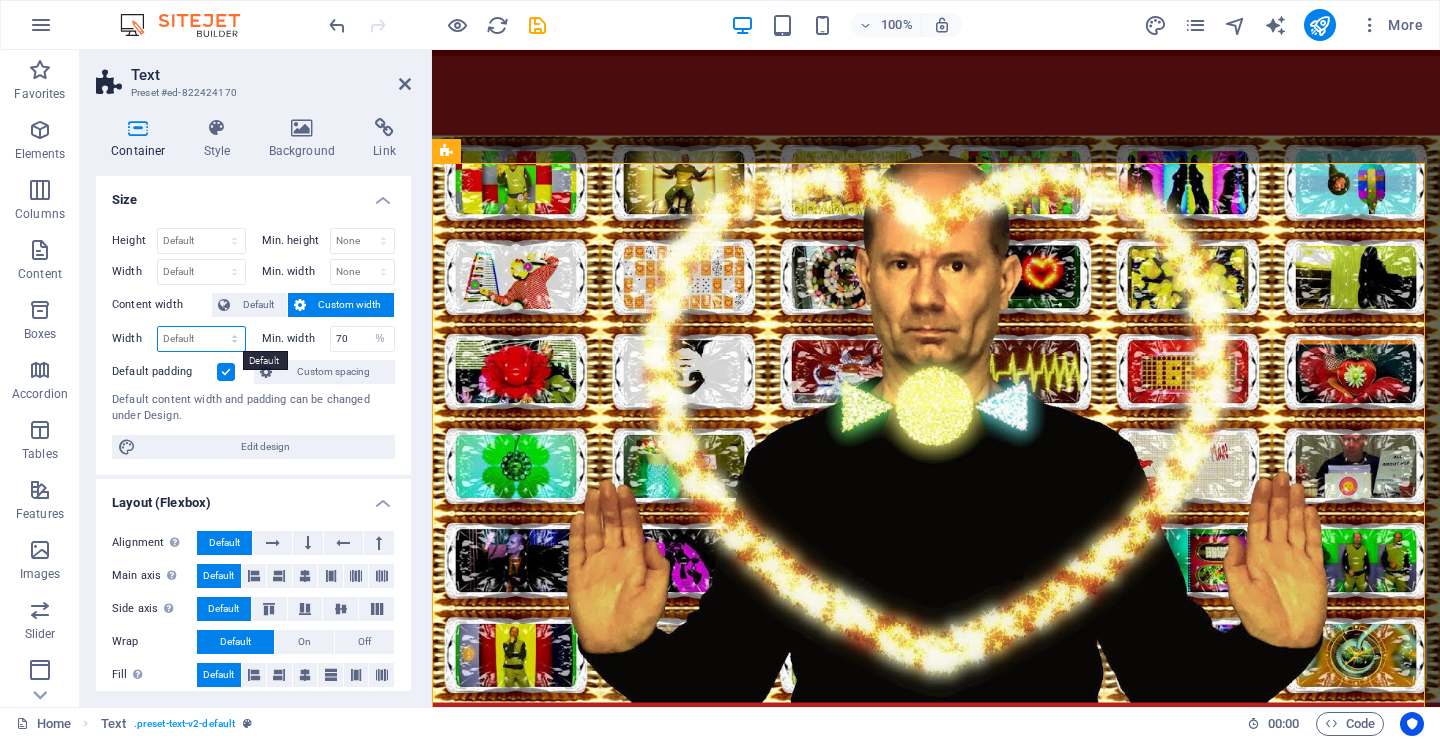 click on "Default px rem % em vh vw" at bounding box center (201, 339) 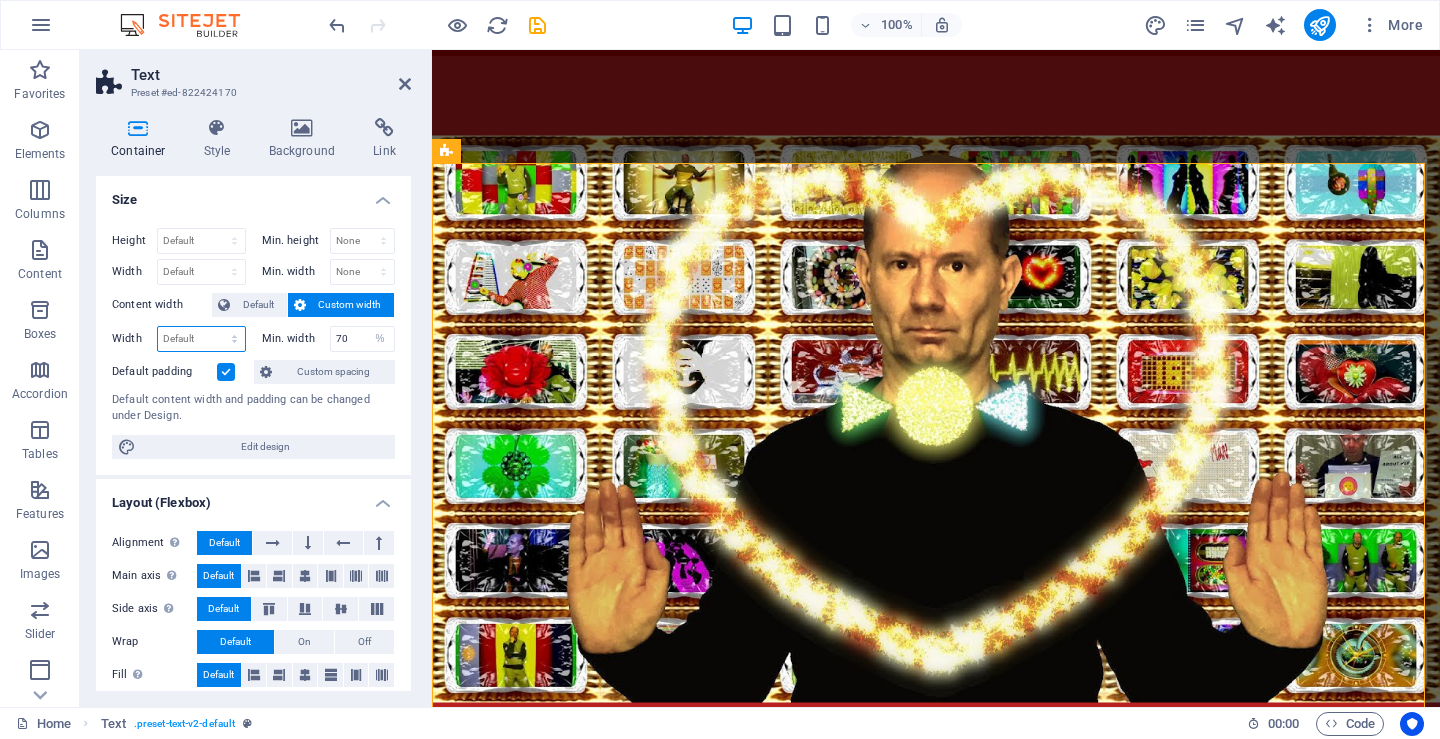 select on "%" 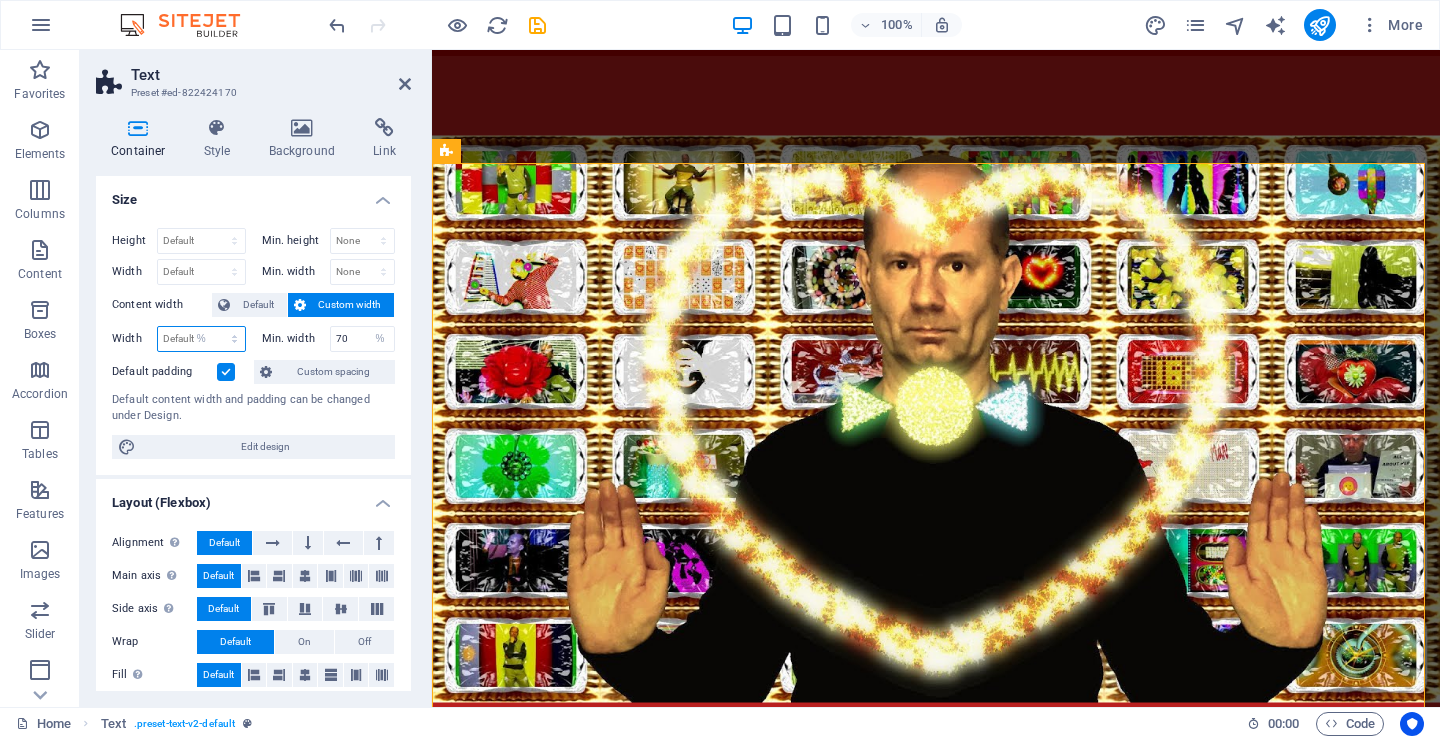 click on "Default px rem % em vh vw" at bounding box center (201, 339) 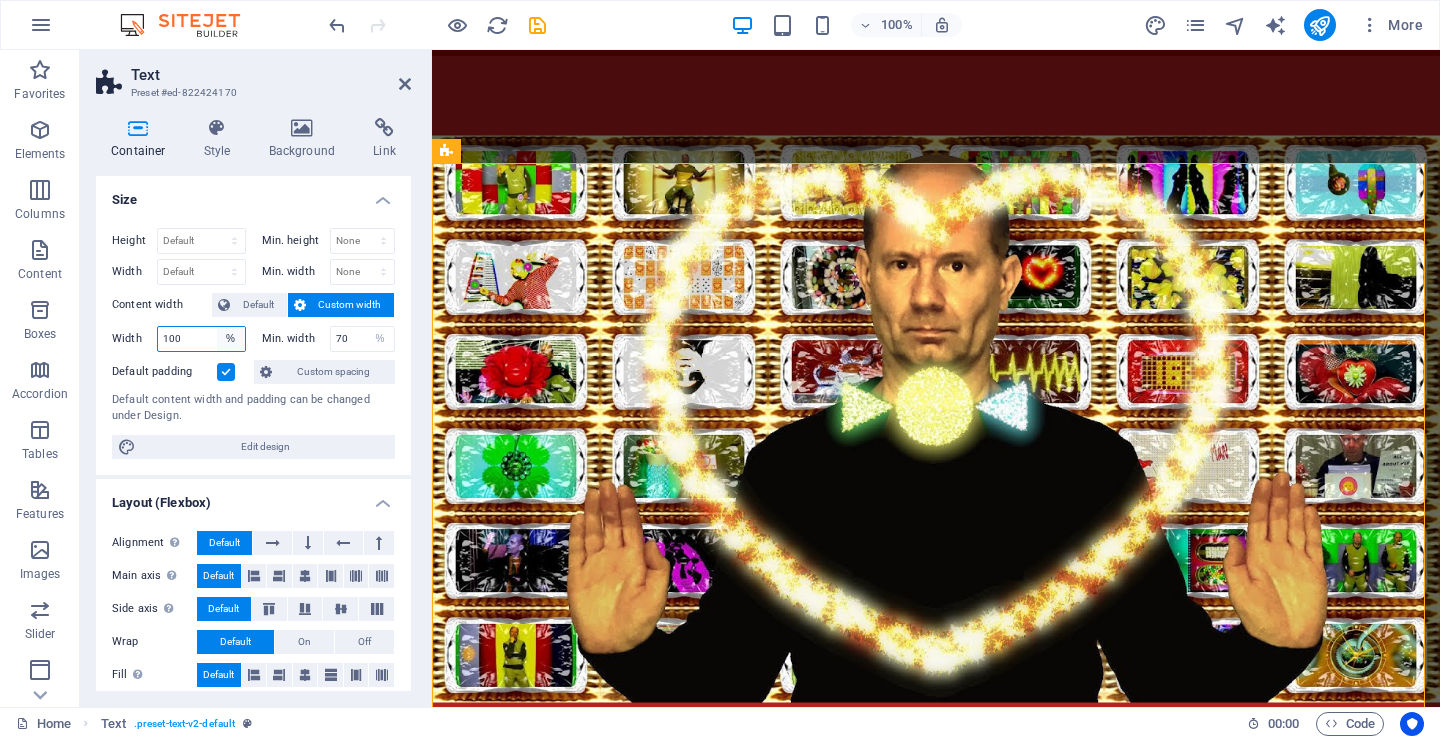 click on "Default px rem % em vh vw" at bounding box center (231, 339) 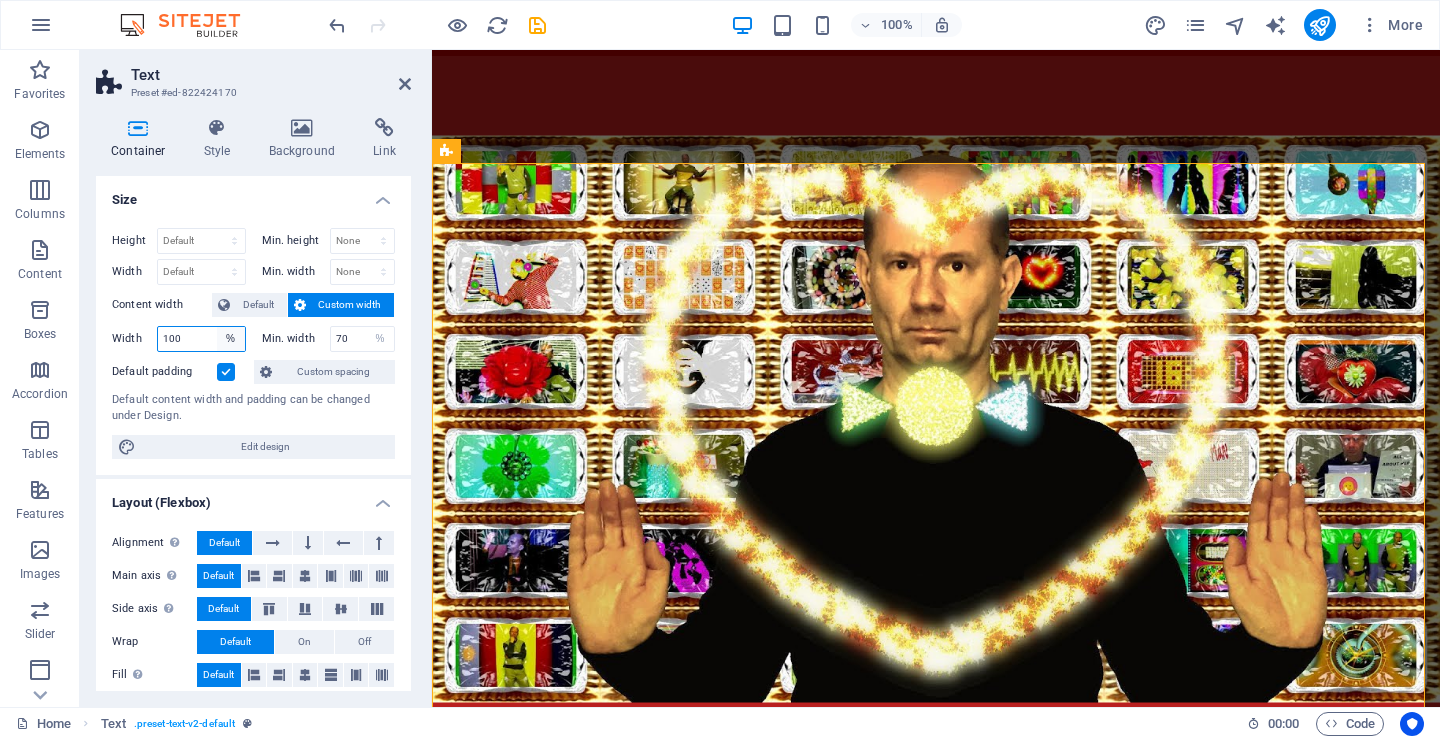 click on "Default px rem % em vh vw" at bounding box center (231, 339) 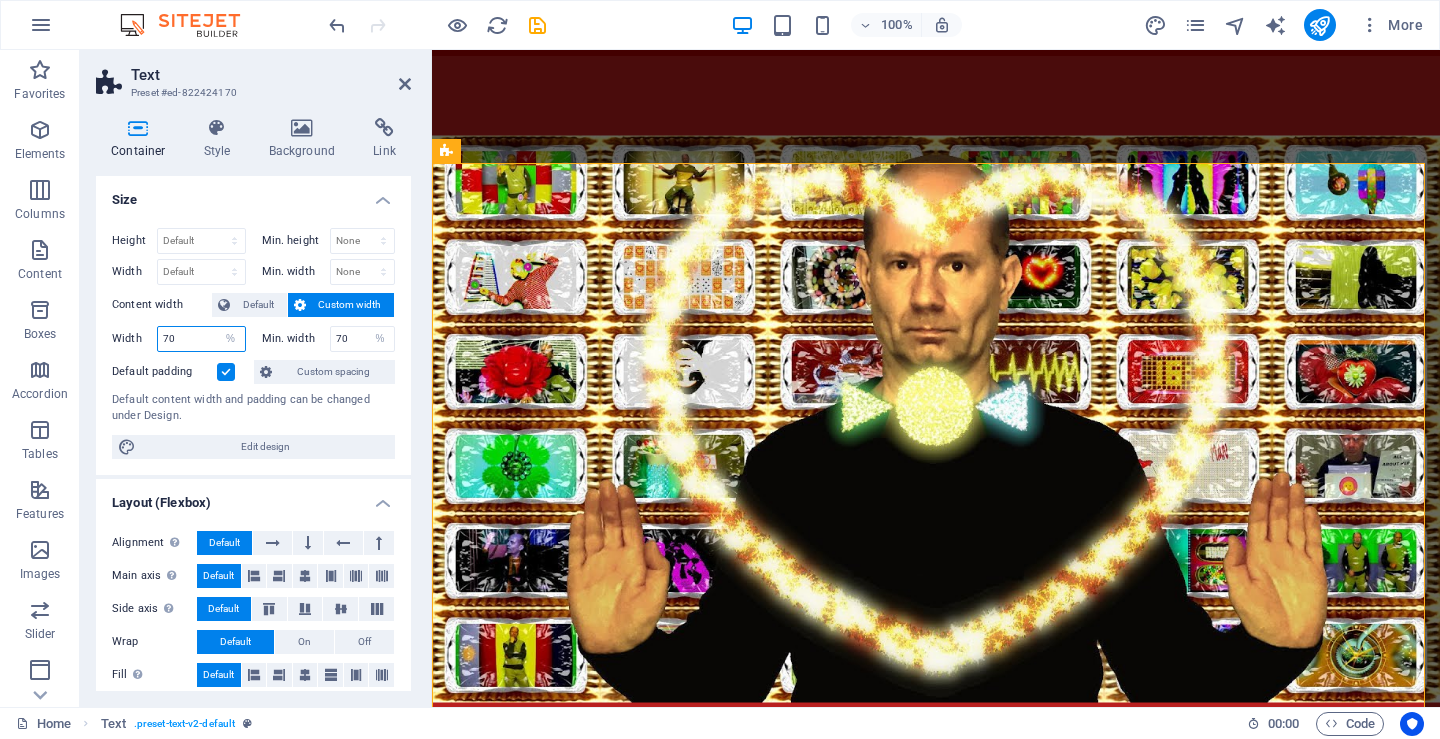 type on "70" 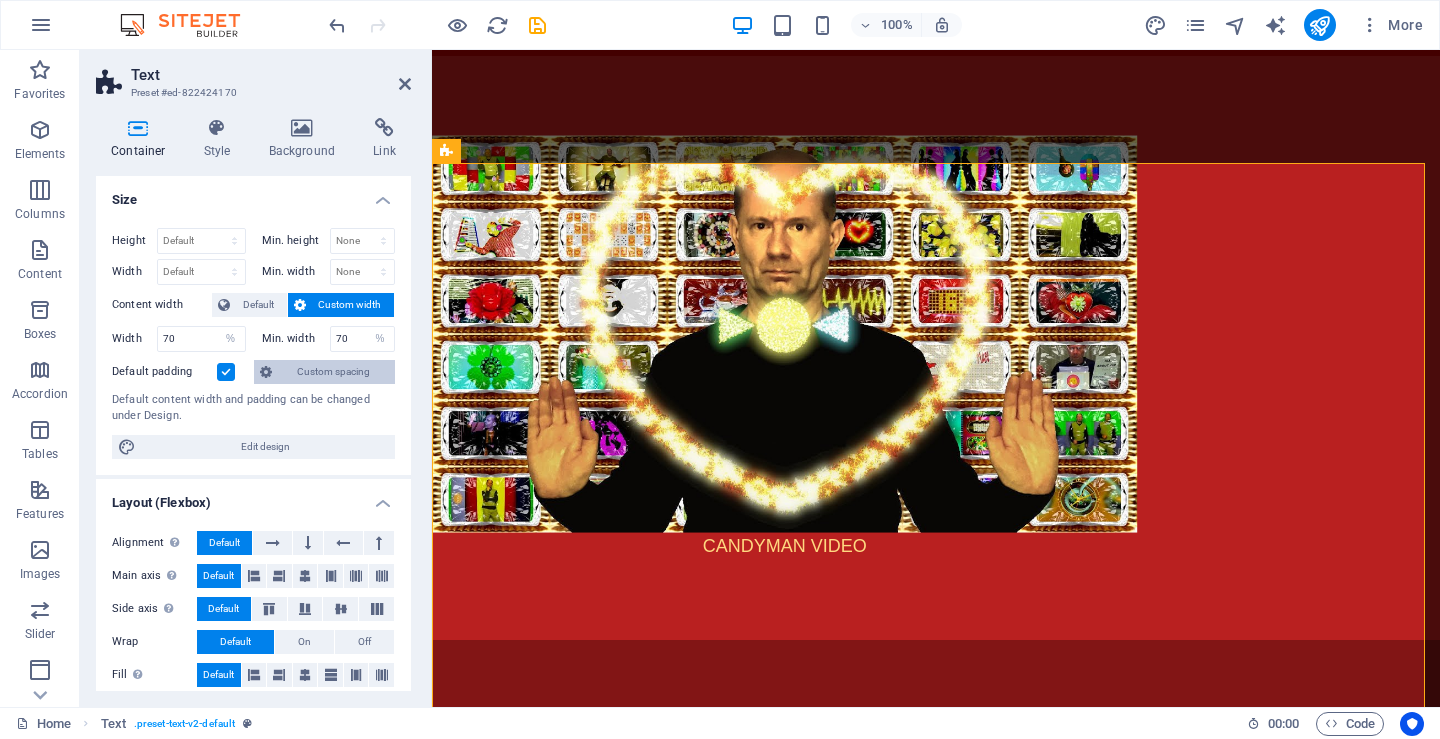 click on "Custom spacing" at bounding box center (333, 372) 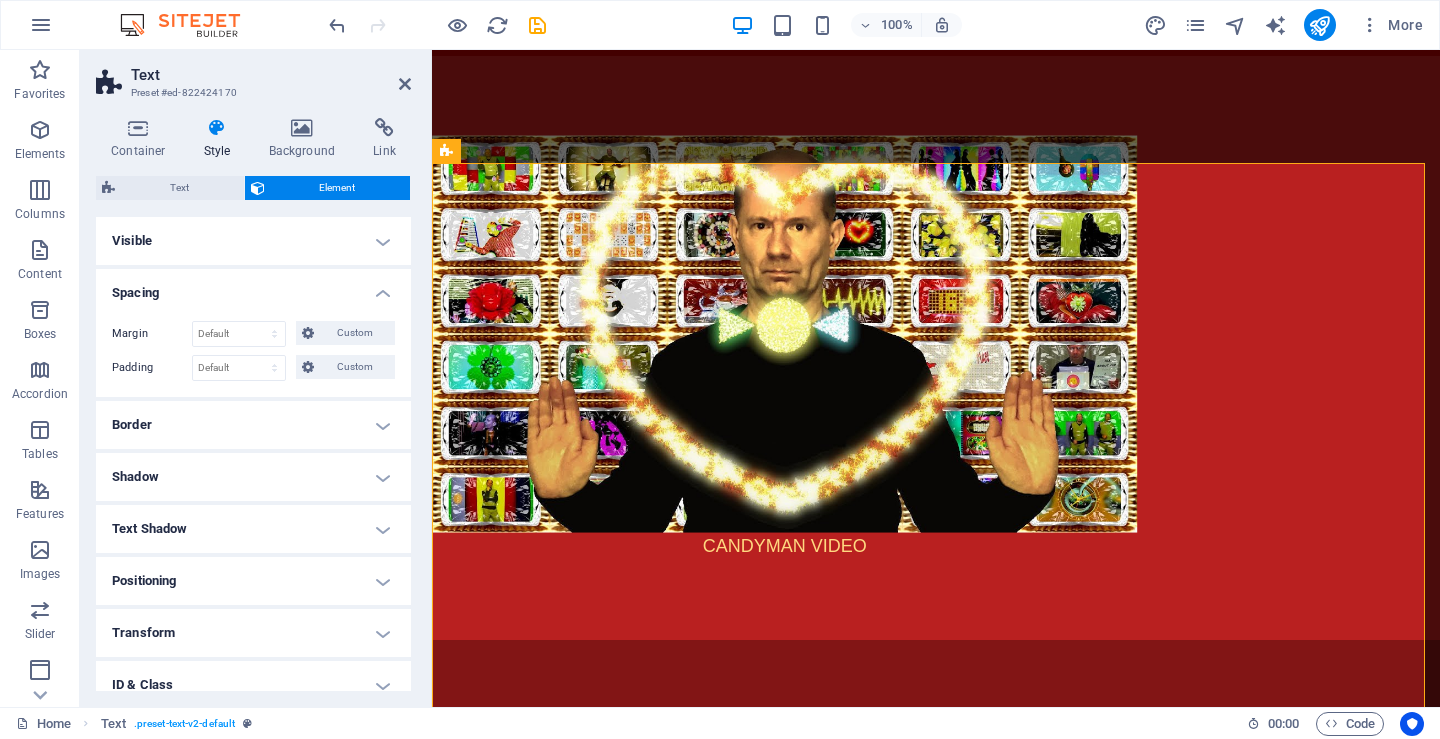 click on "Visible" at bounding box center (253, 241) 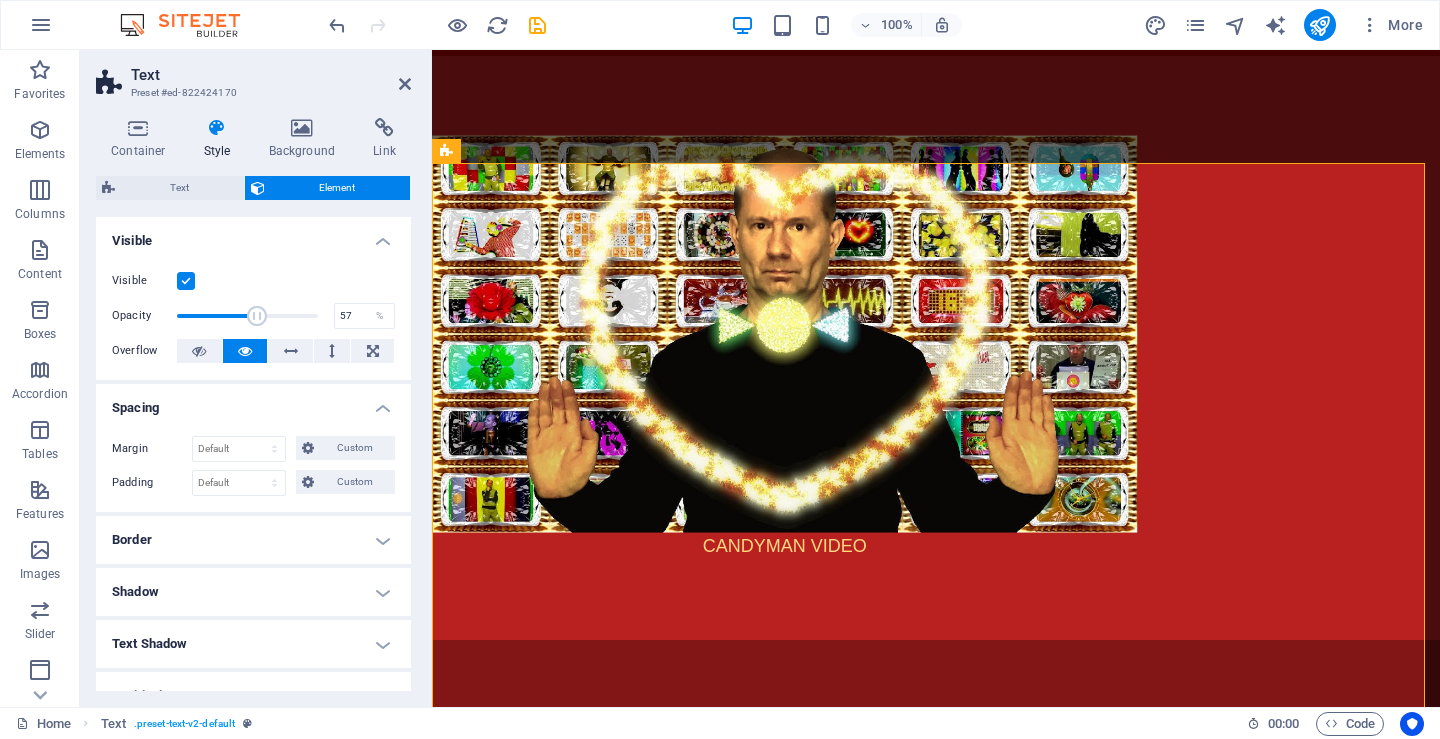 drag, startPoint x: 316, startPoint y: 317, endPoint x: 254, endPoint y: 321, distance: 62.1289 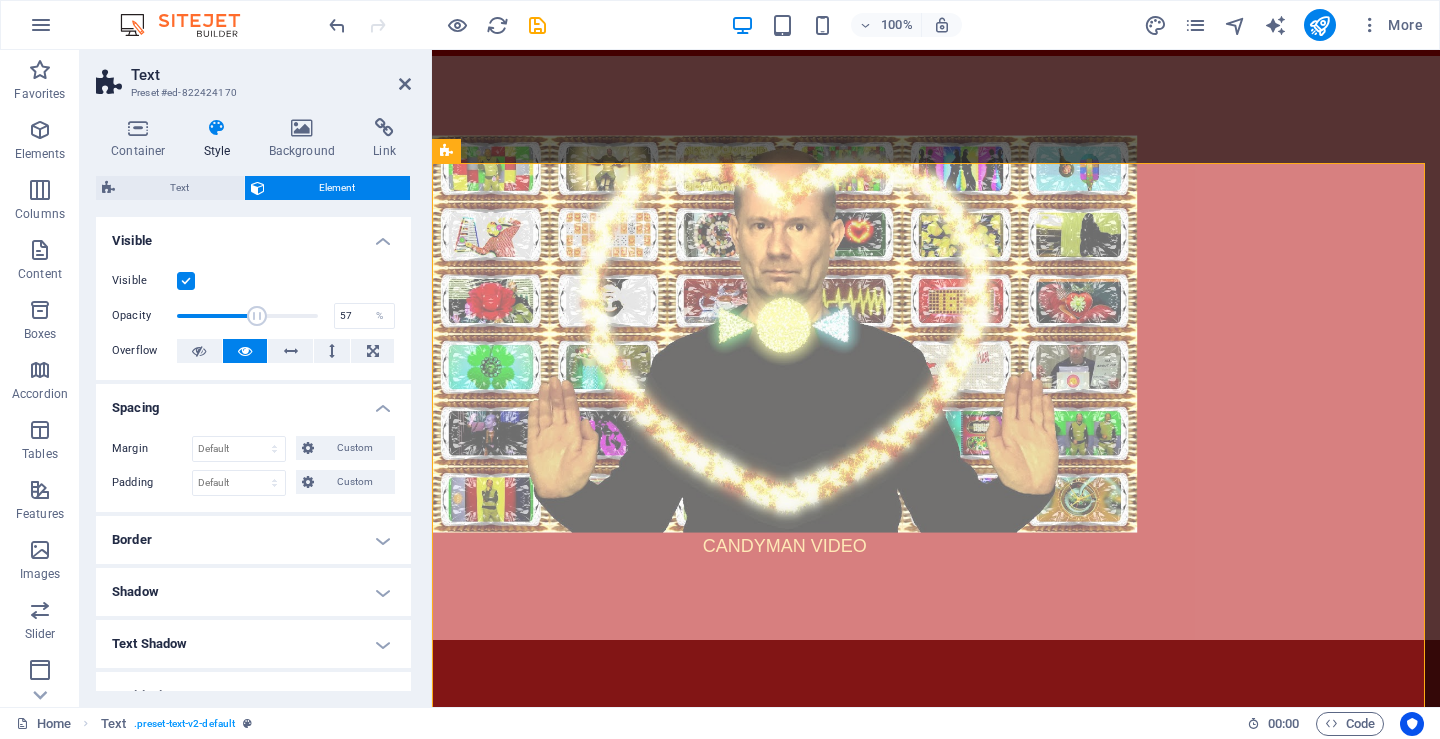 click at bounding box center (257, 316) 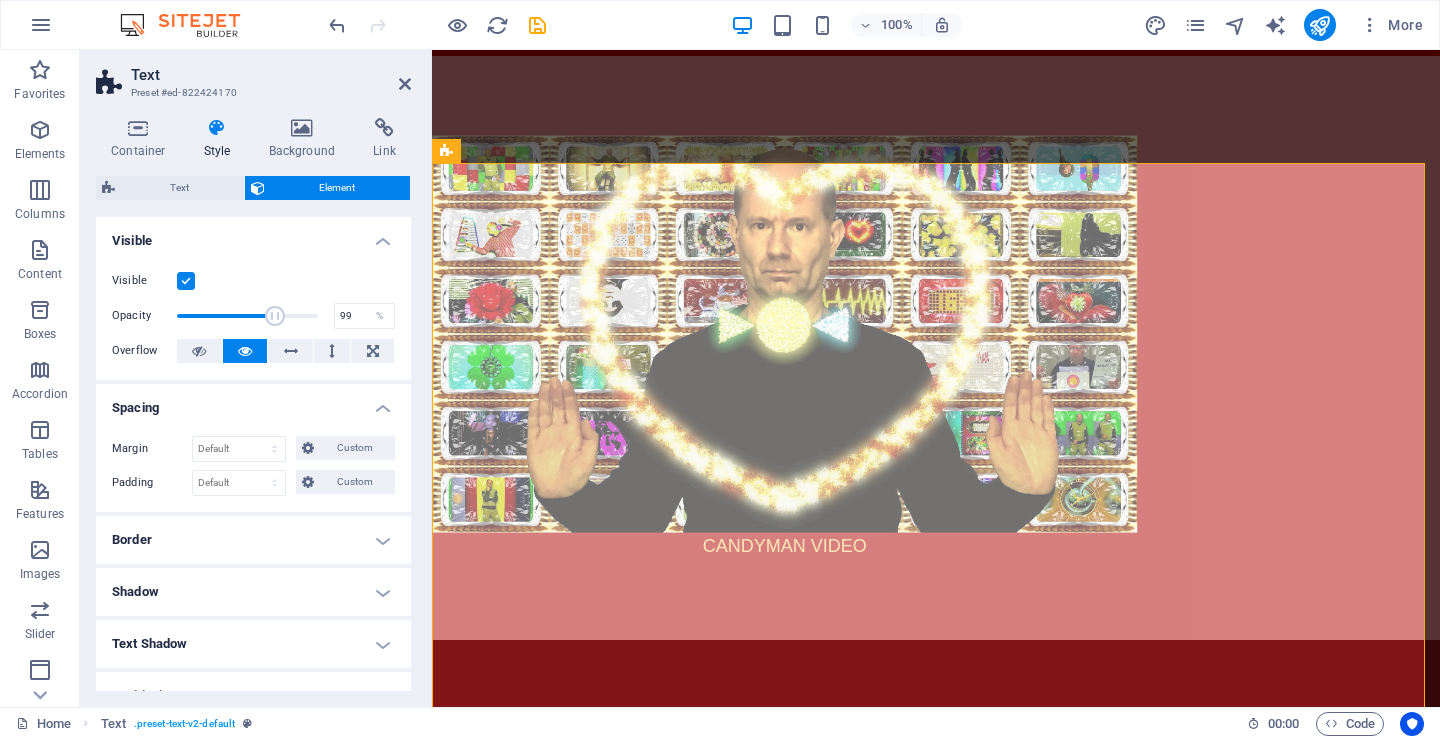 type on "100" 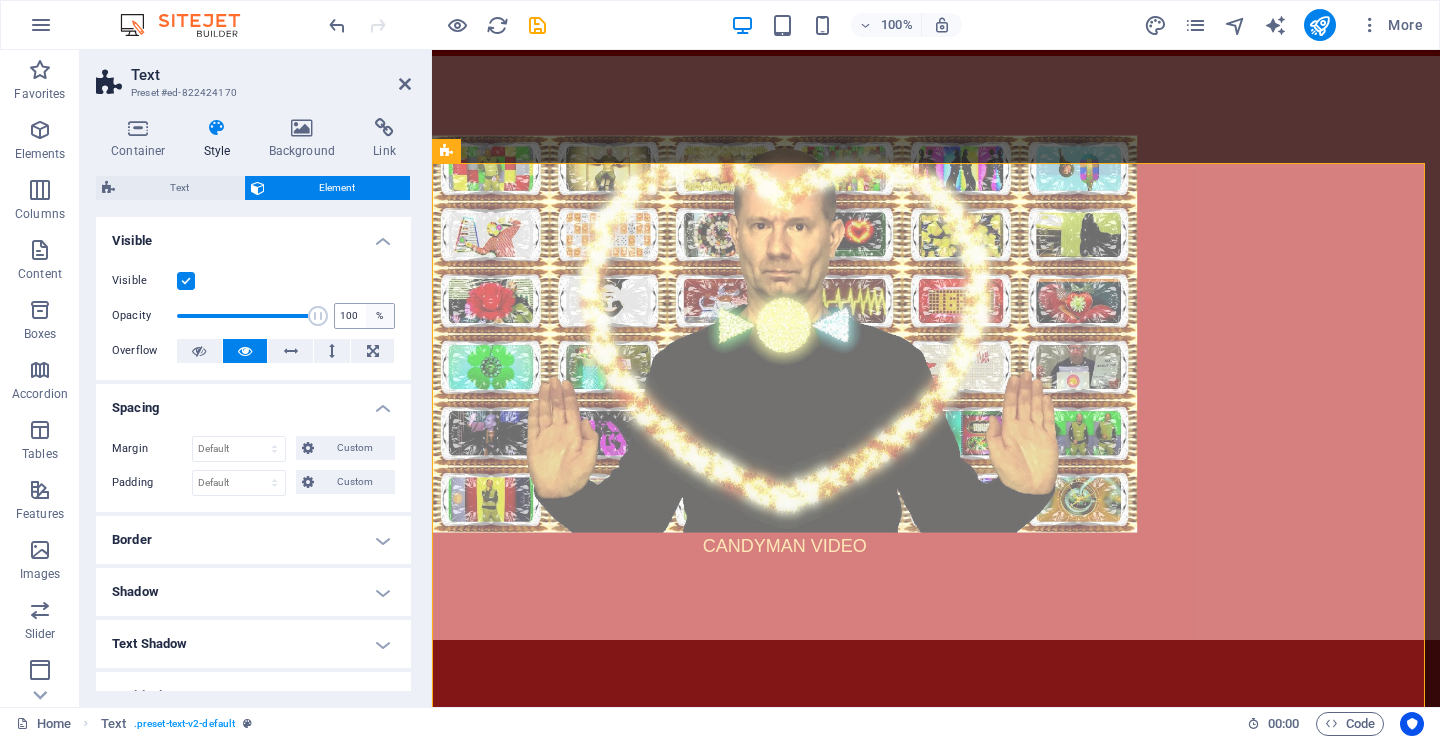 drag, startPoint x: 254, startPoint y: 321, endPoint x: 362, endPoint y: 323, distance: 108.01852 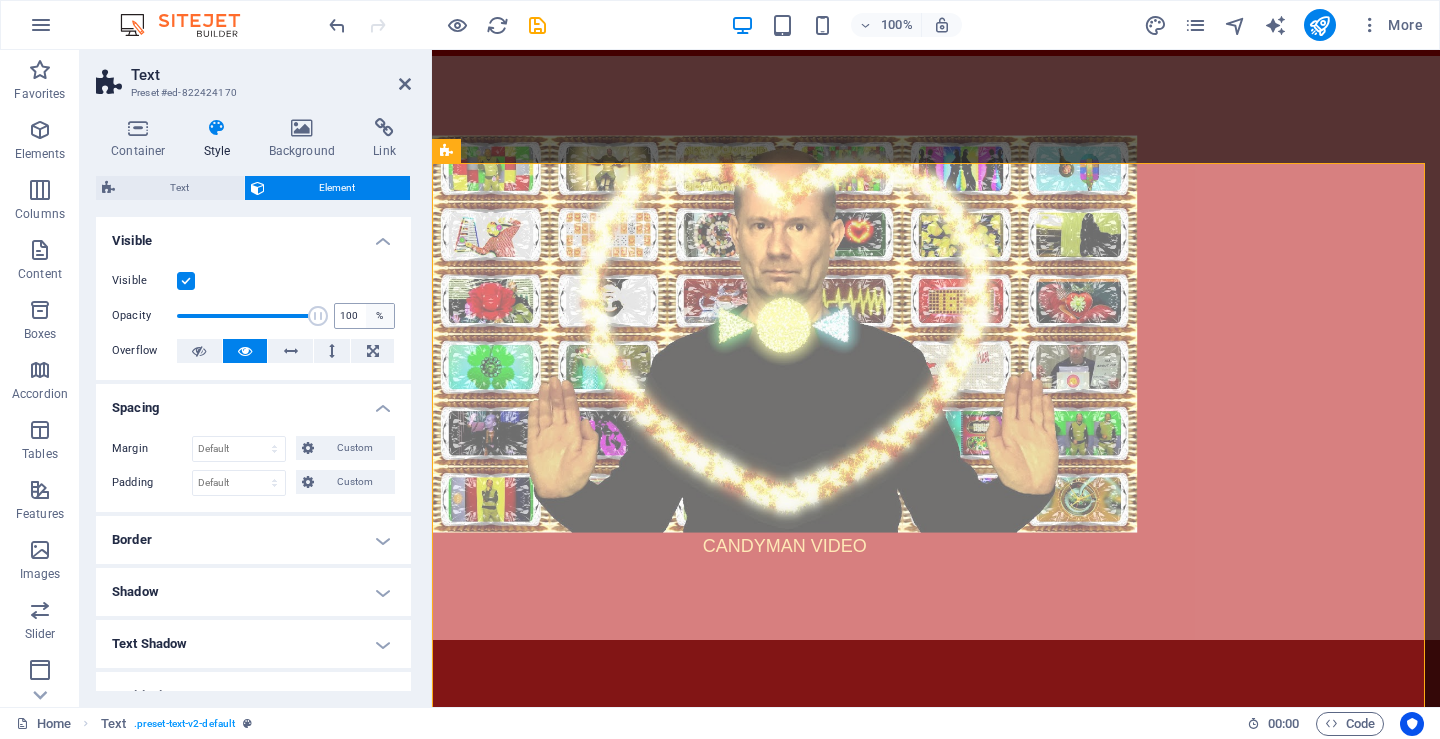 click on "Opacity 100 %" at bounding box center [253, 316] 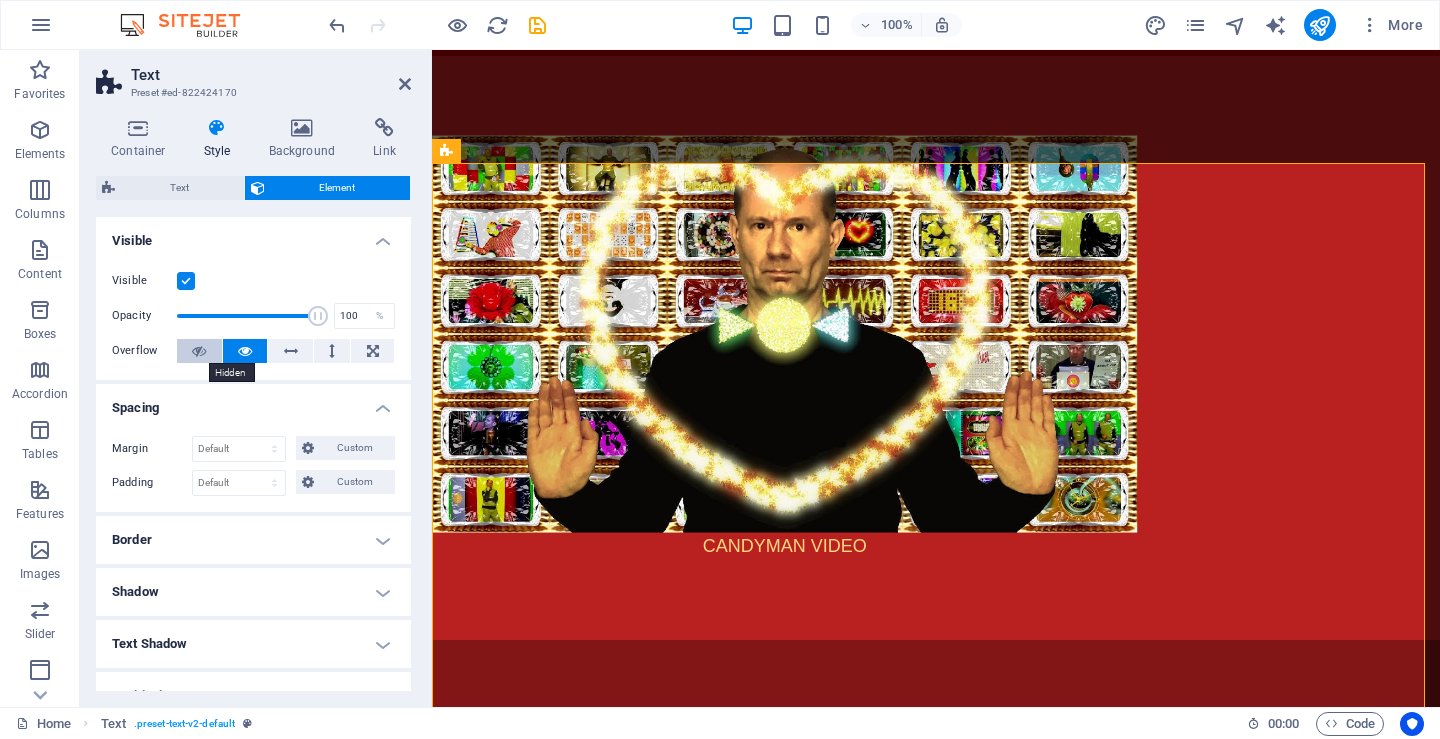 click at bounding box center (199, 351) 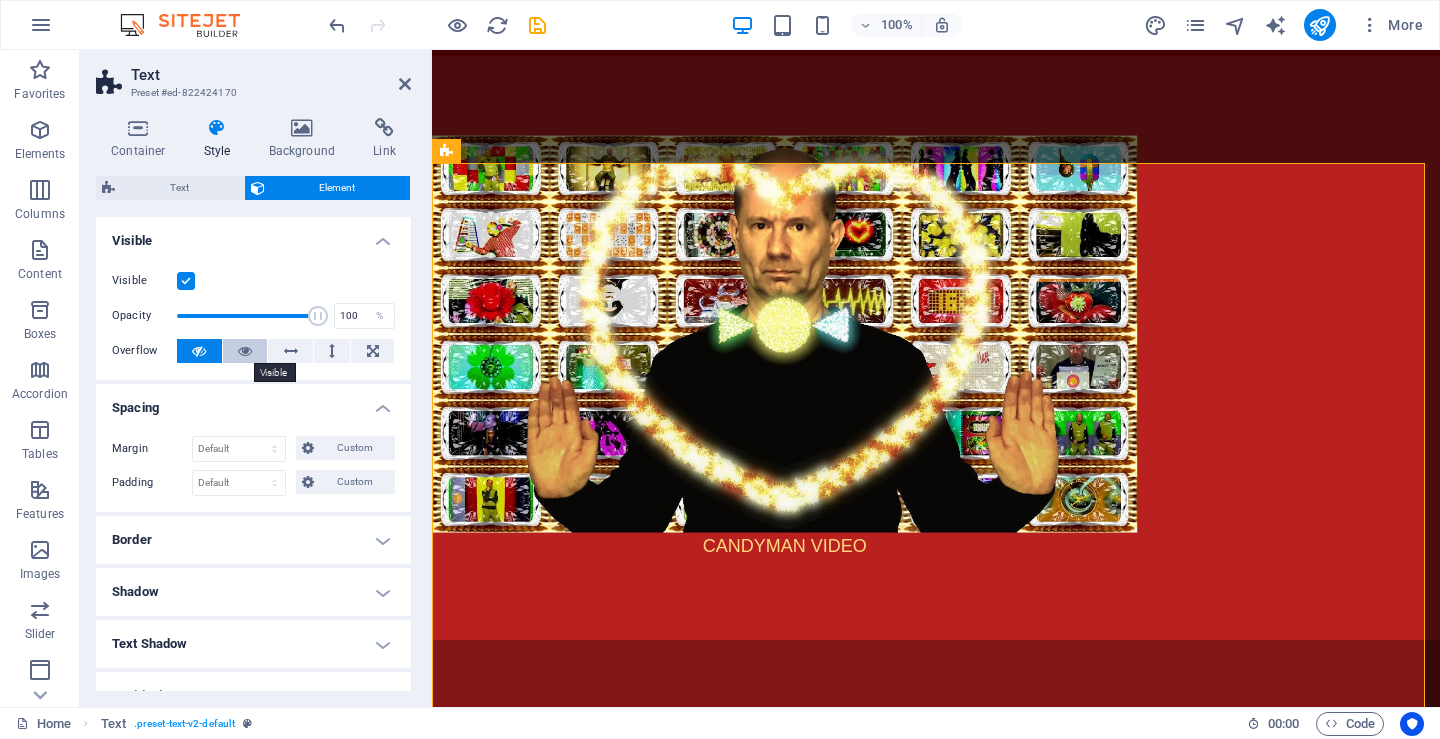 click at bounding box center (245, 351) 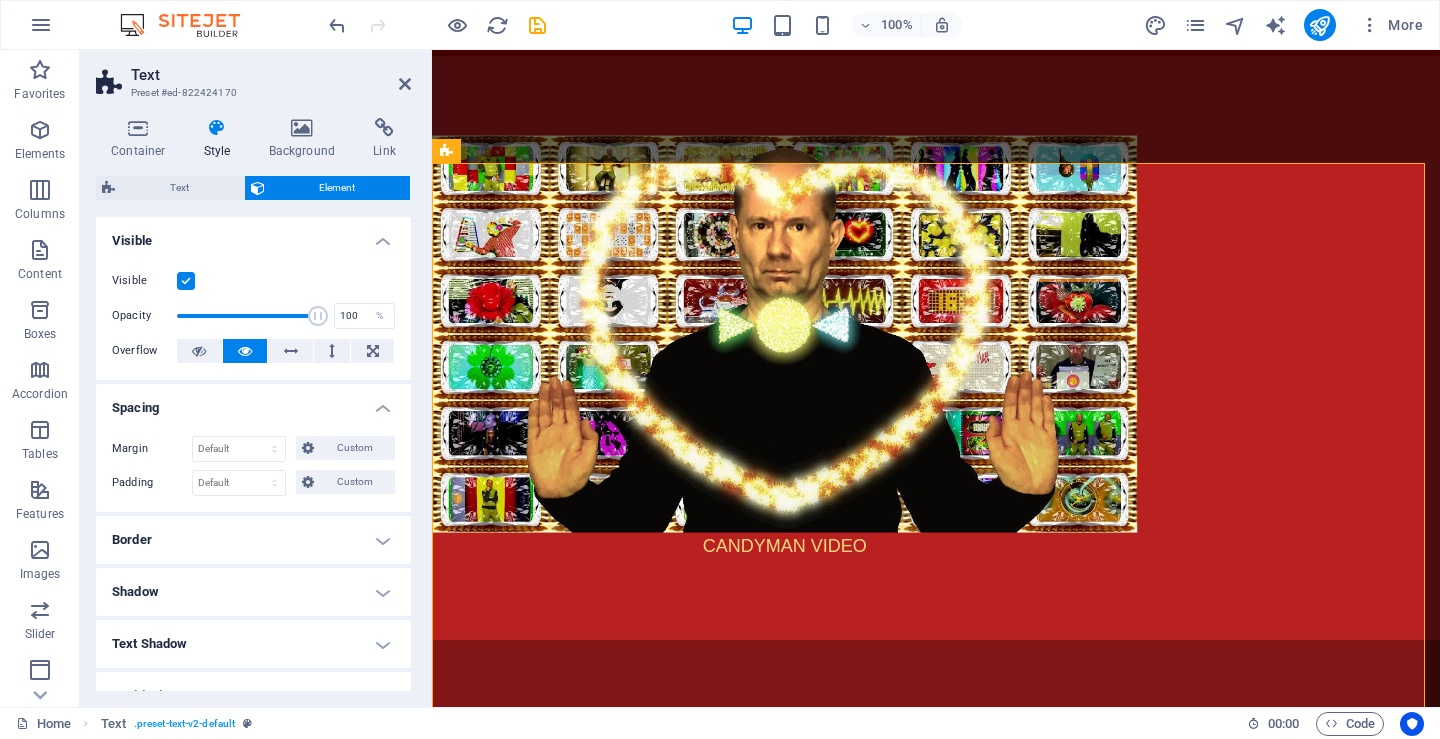 click on "Visible" at bounding box center (253, 235) 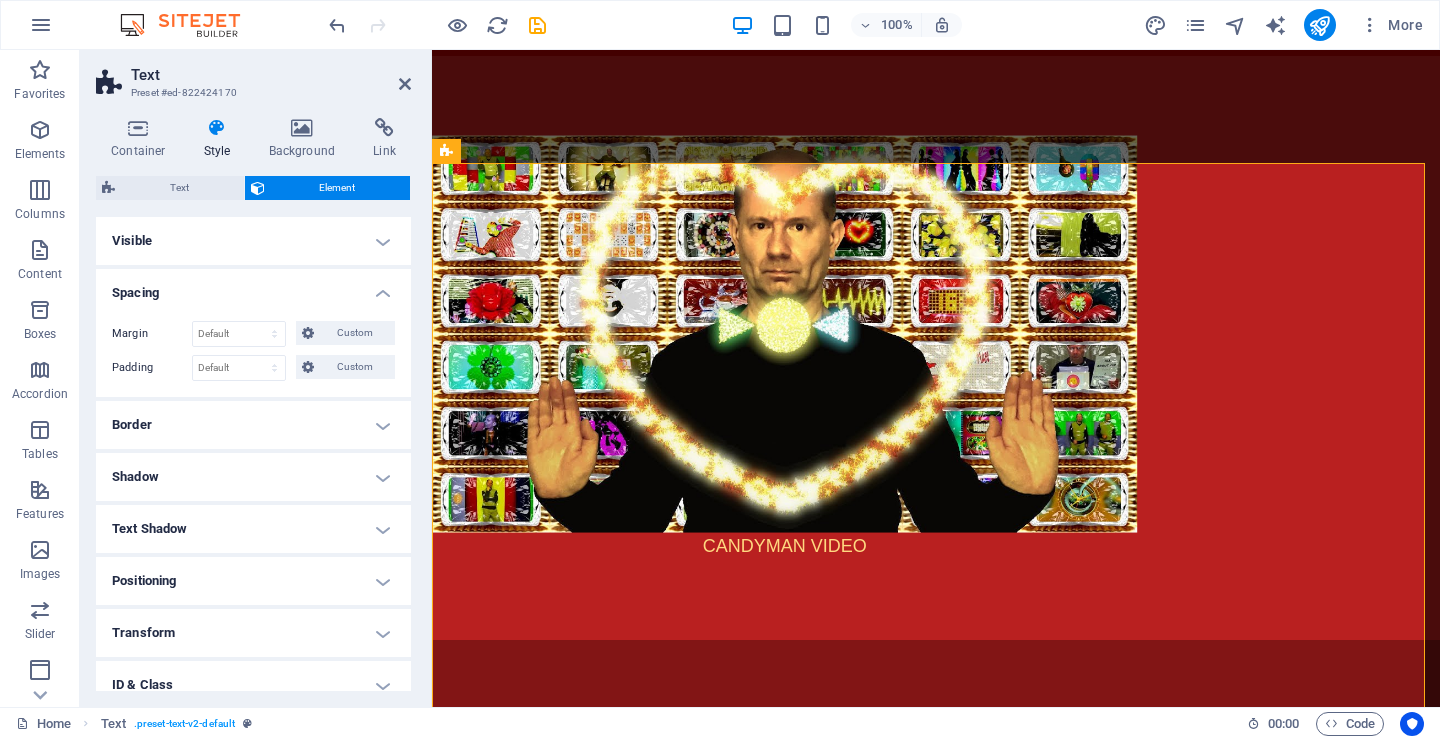 click on "Spacing" at bounding box center [253, 287] 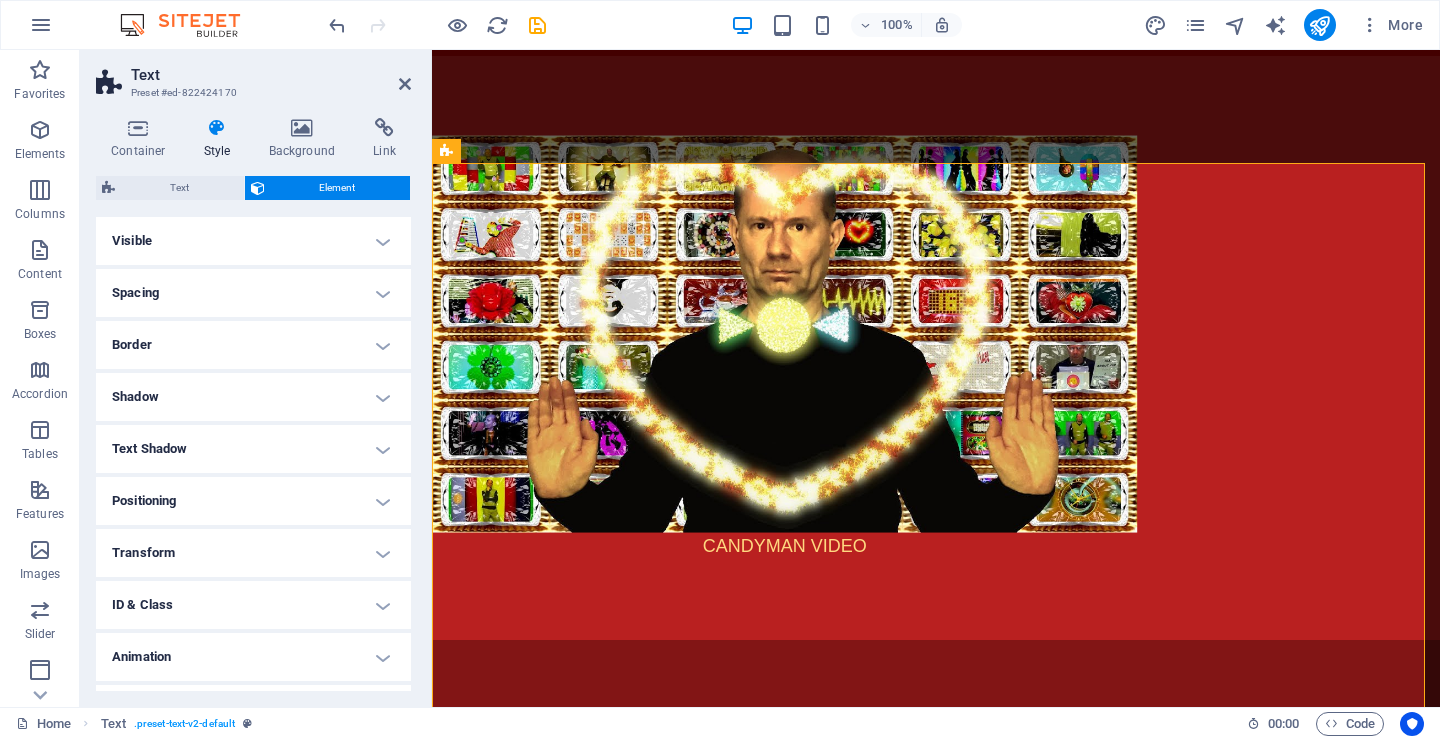 click on "Border" at bounding box center [253, 345] 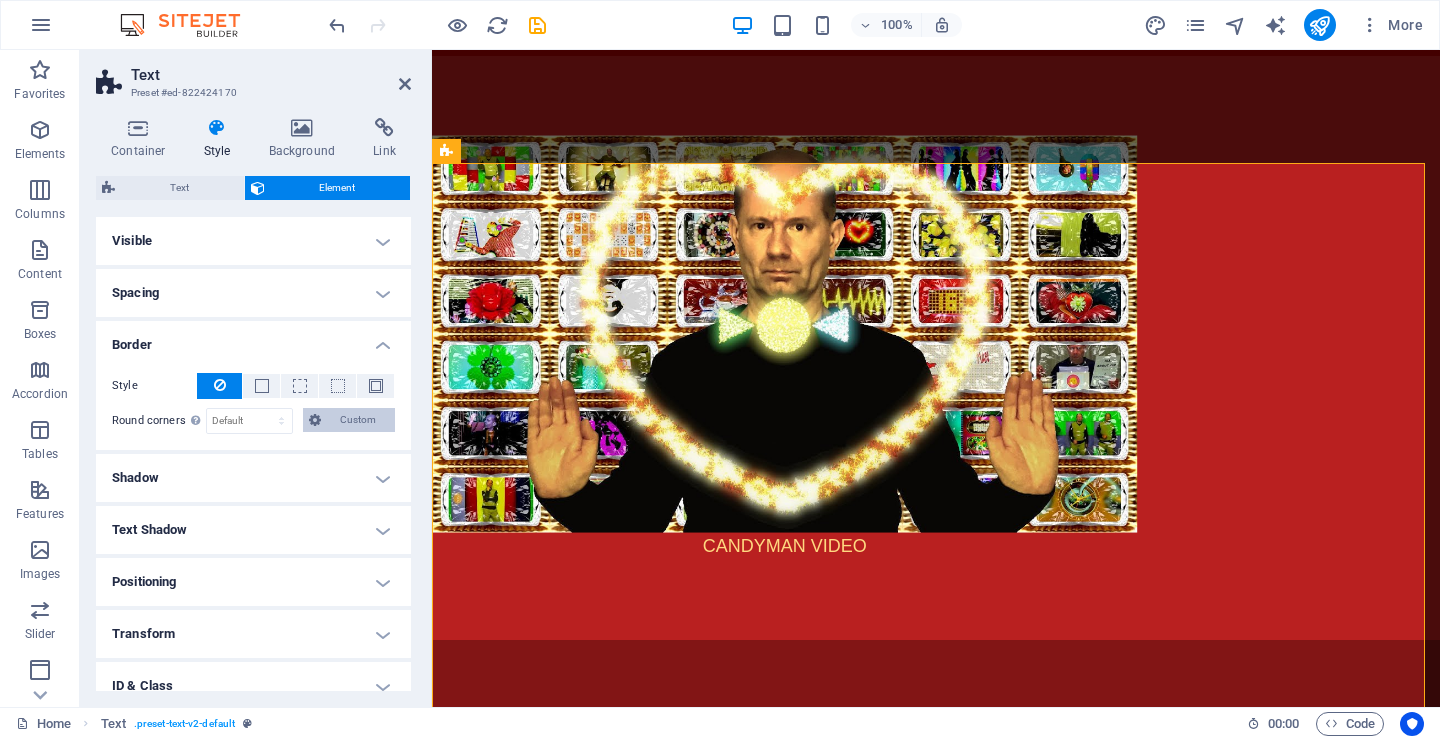 click on "Custom" at bounding box center [358, 420] 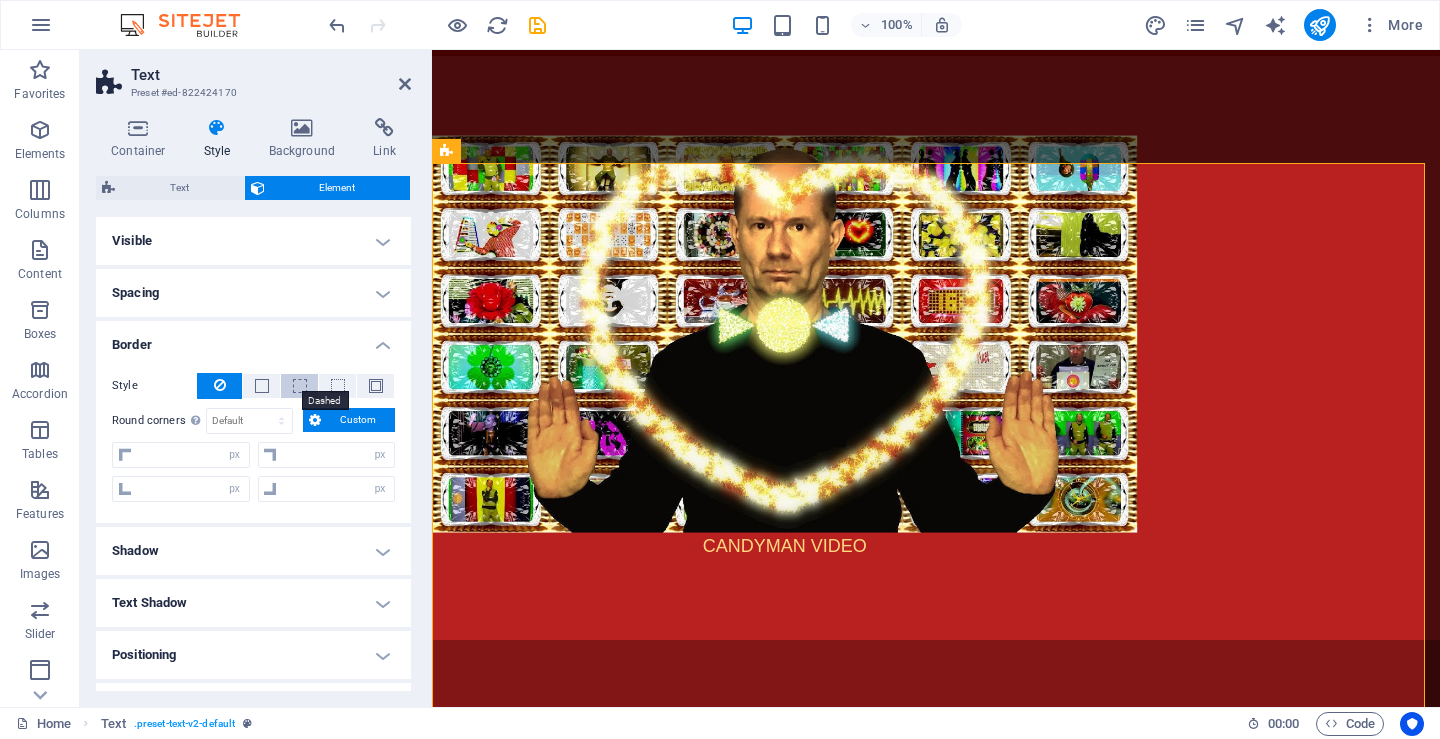 click at bounding box center [300, 386] 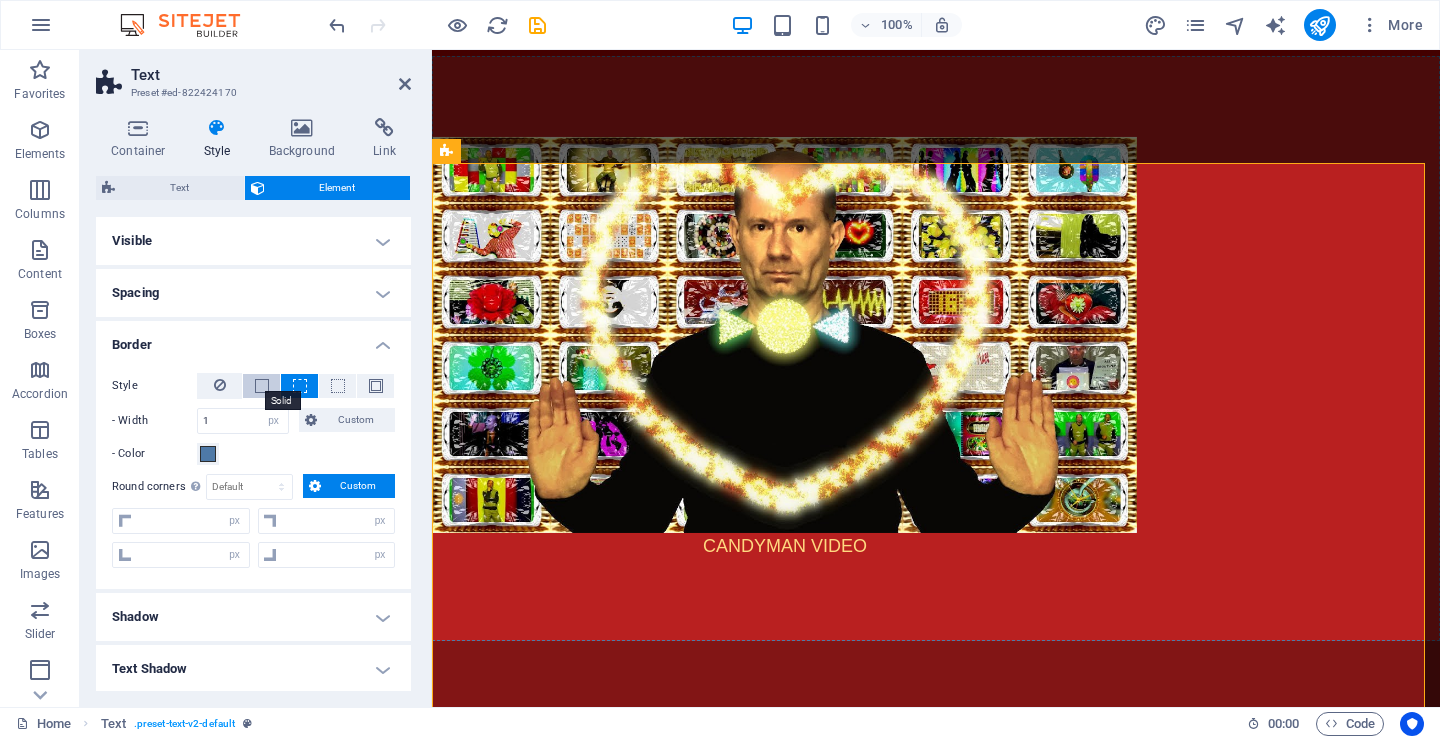 click at bounding box center (262, 386) 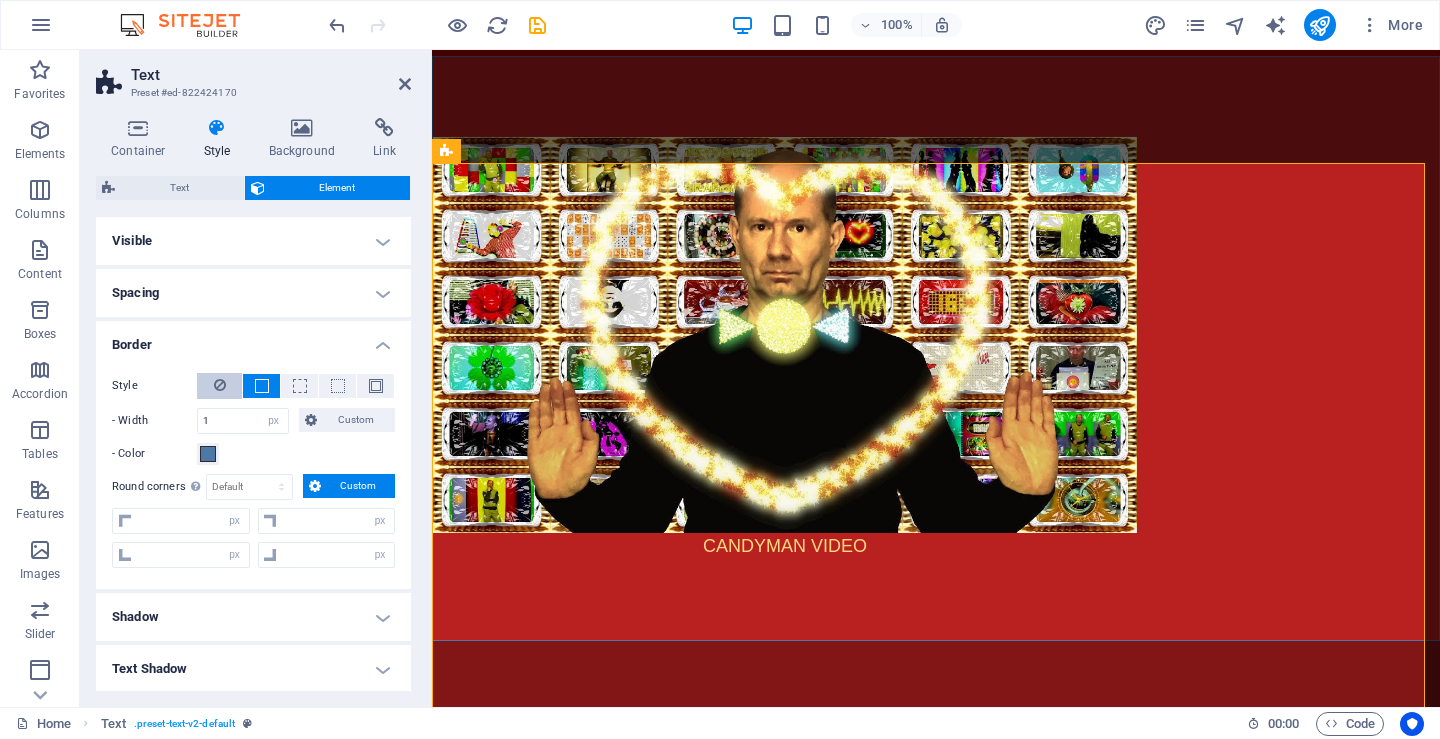 click at bounding box center (220, 385) 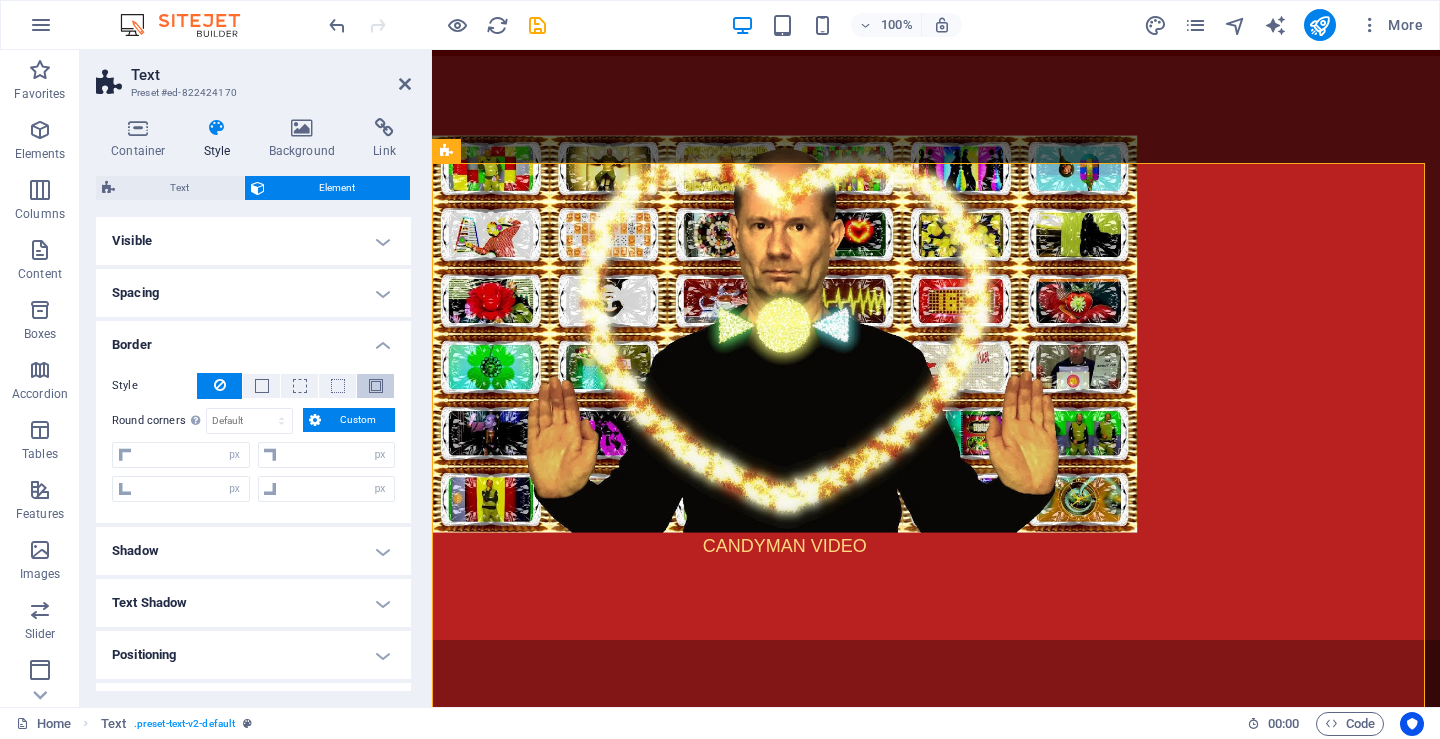 click at bounding box center (376, 386) 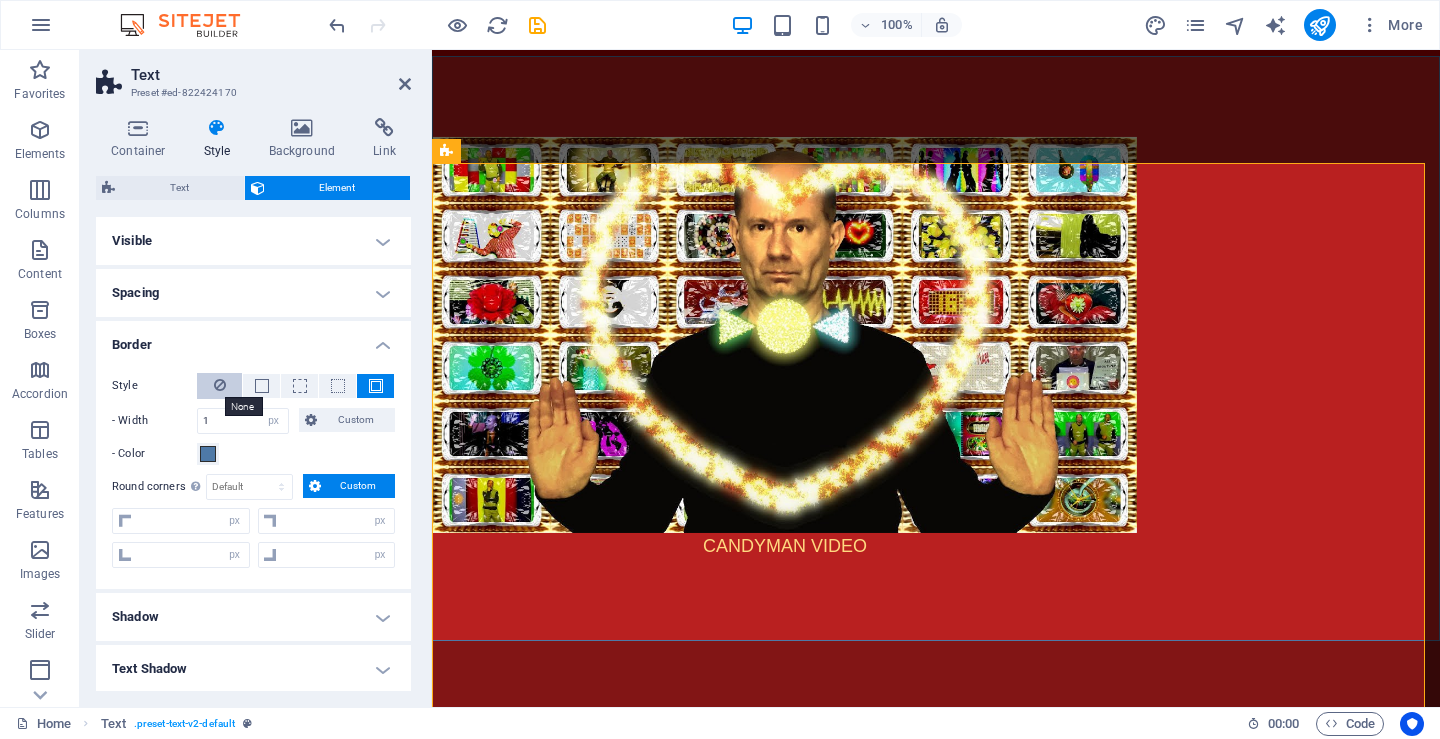 click at bounding box center [220, 385] 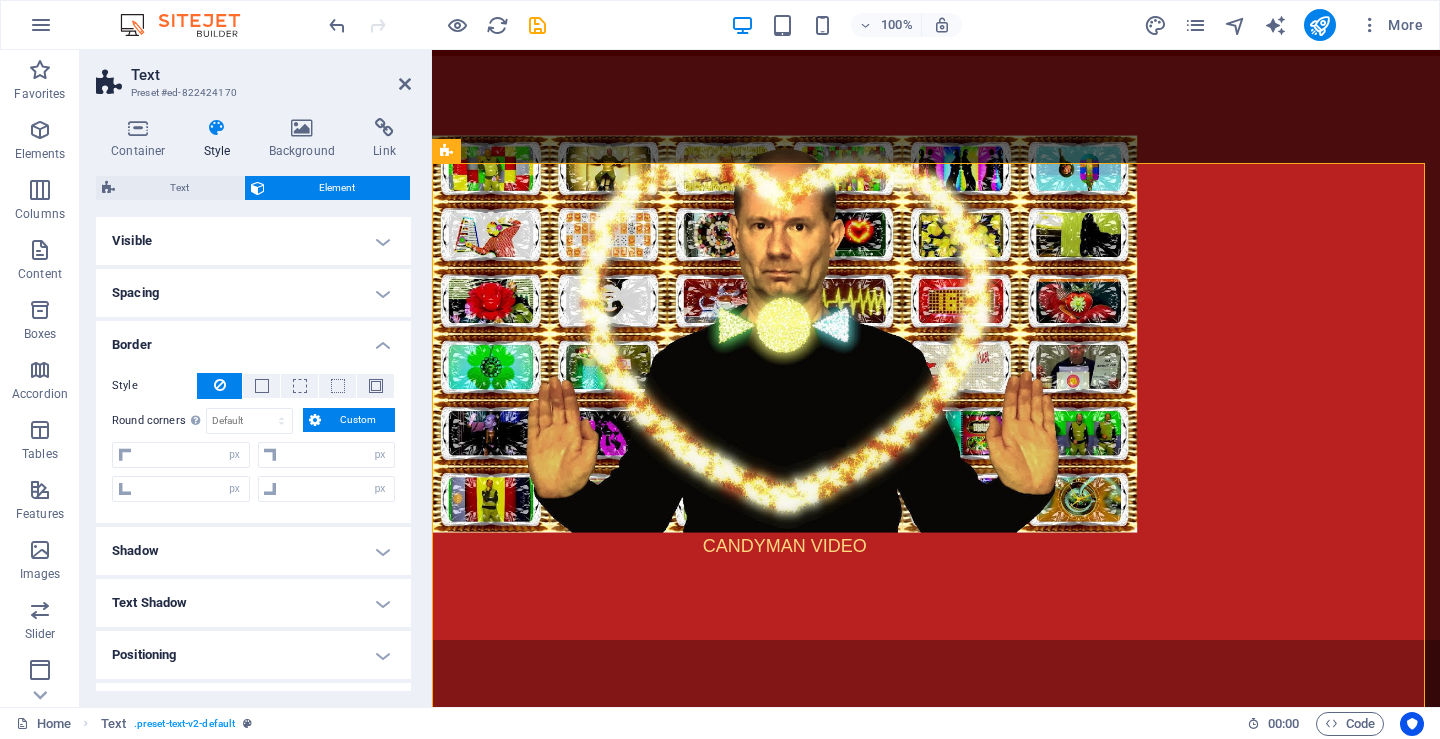 click on "Positioning" at bounding box center [253, 655] 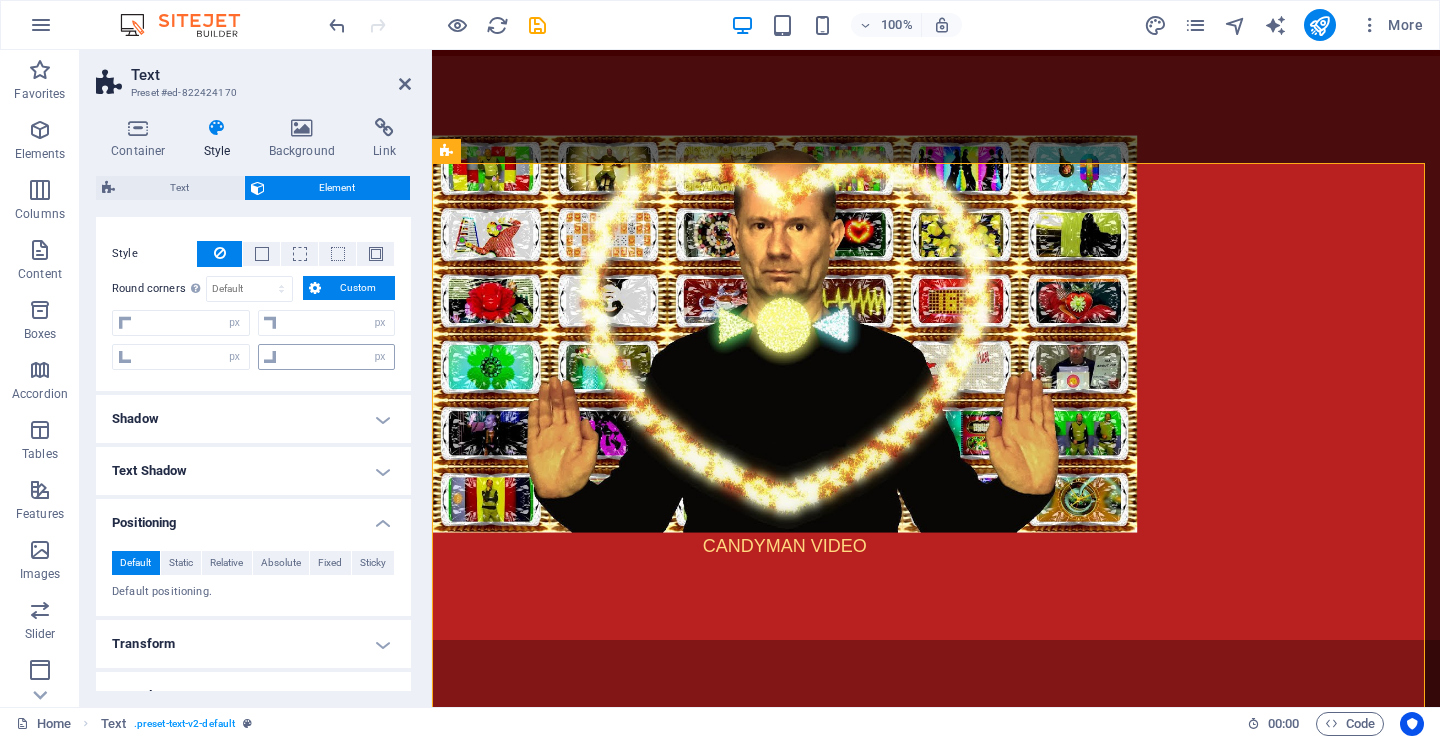 scroll, scrollTop: 265, scrollLeft: 0, axis: vertical 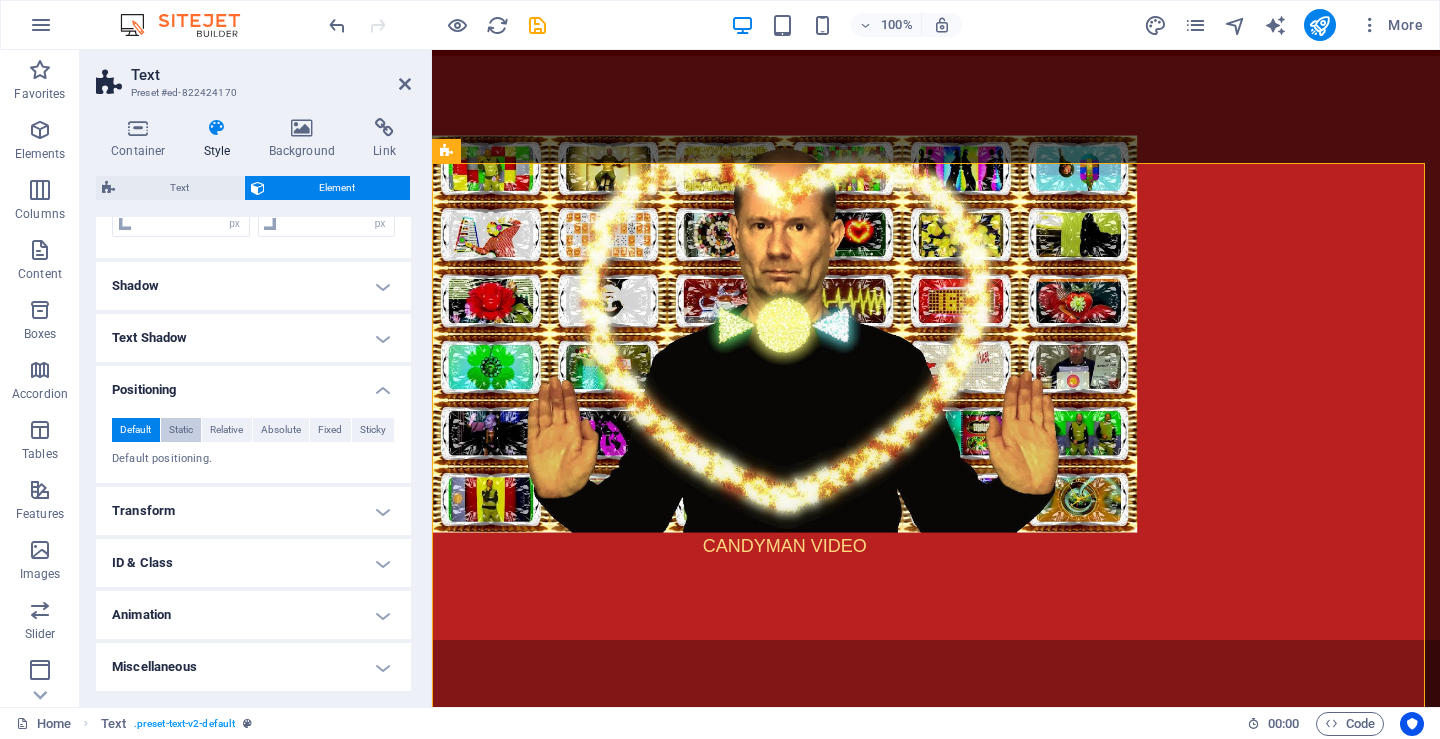 click on "Static" at bounding box center [181, 430] 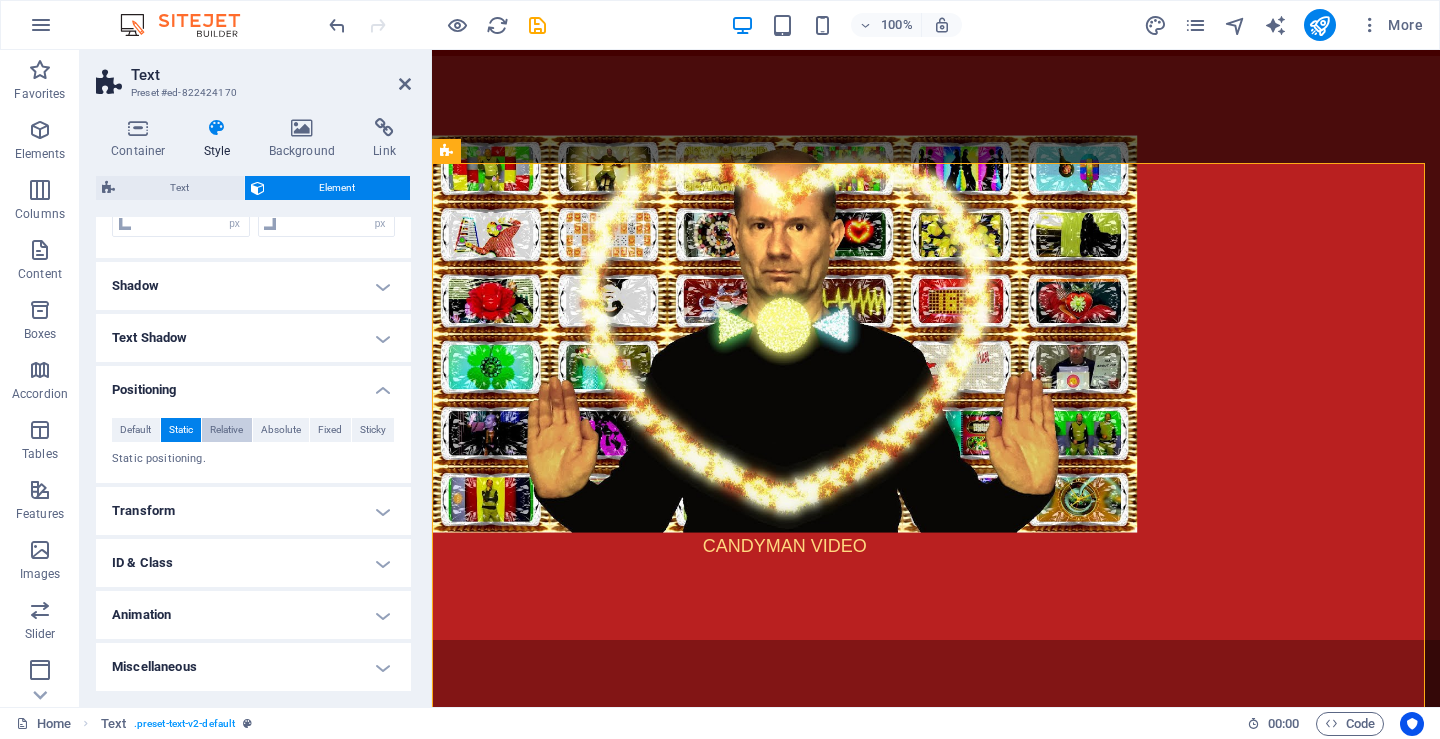 drag, startPoint x: 221, startPoint y: 423, endPoint x: 237, endPoint y: 423, distance: 16 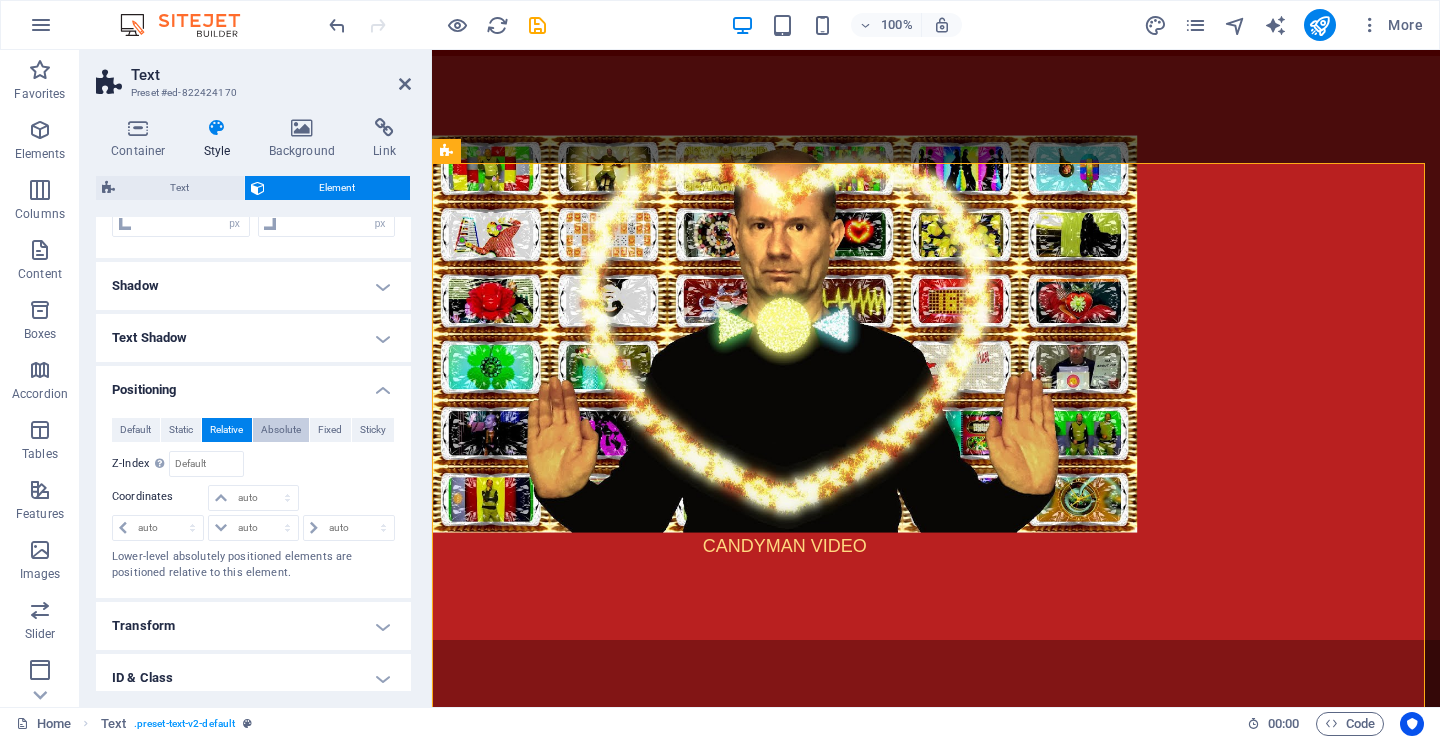 click on "Absolute" at bounding box center (281, 430) 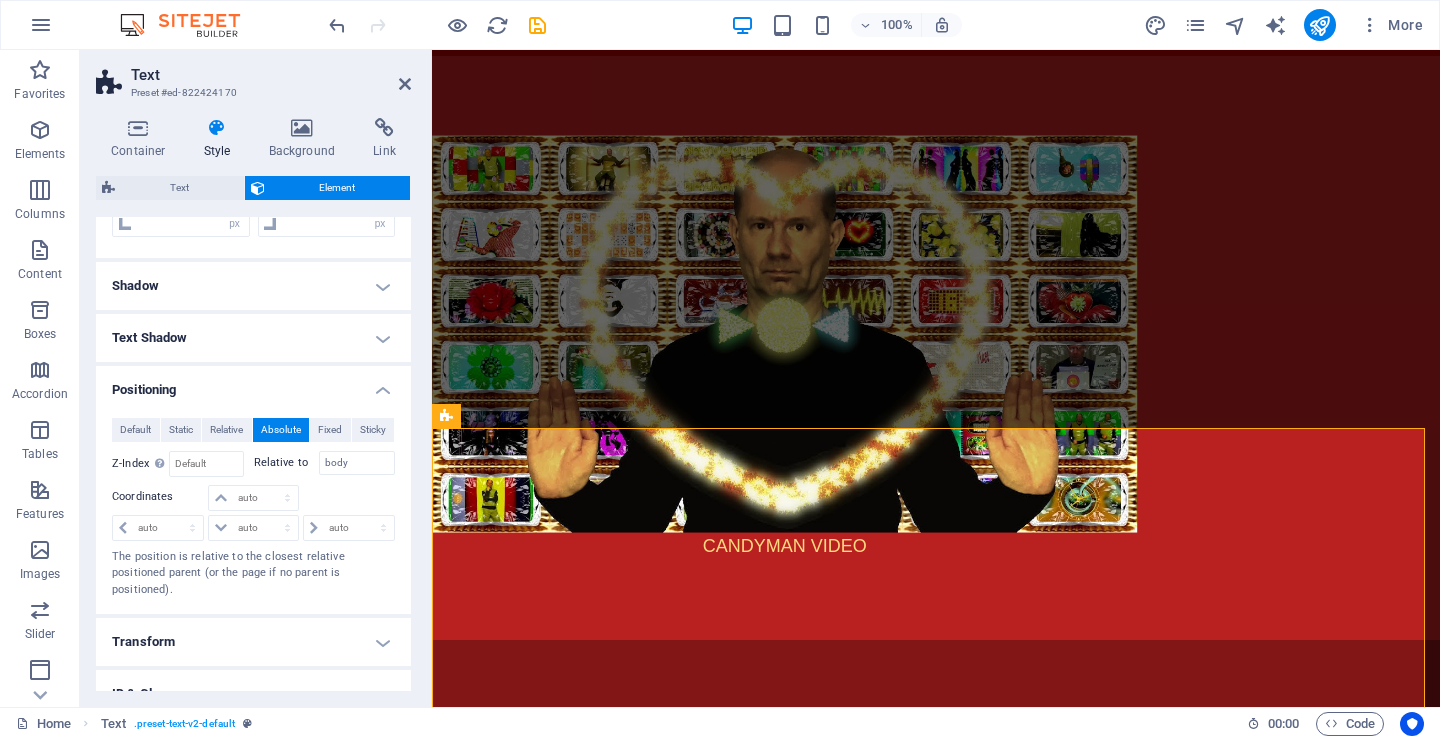scroll, scrollTop: 1844, scrollLeft: 0, axis: vertical 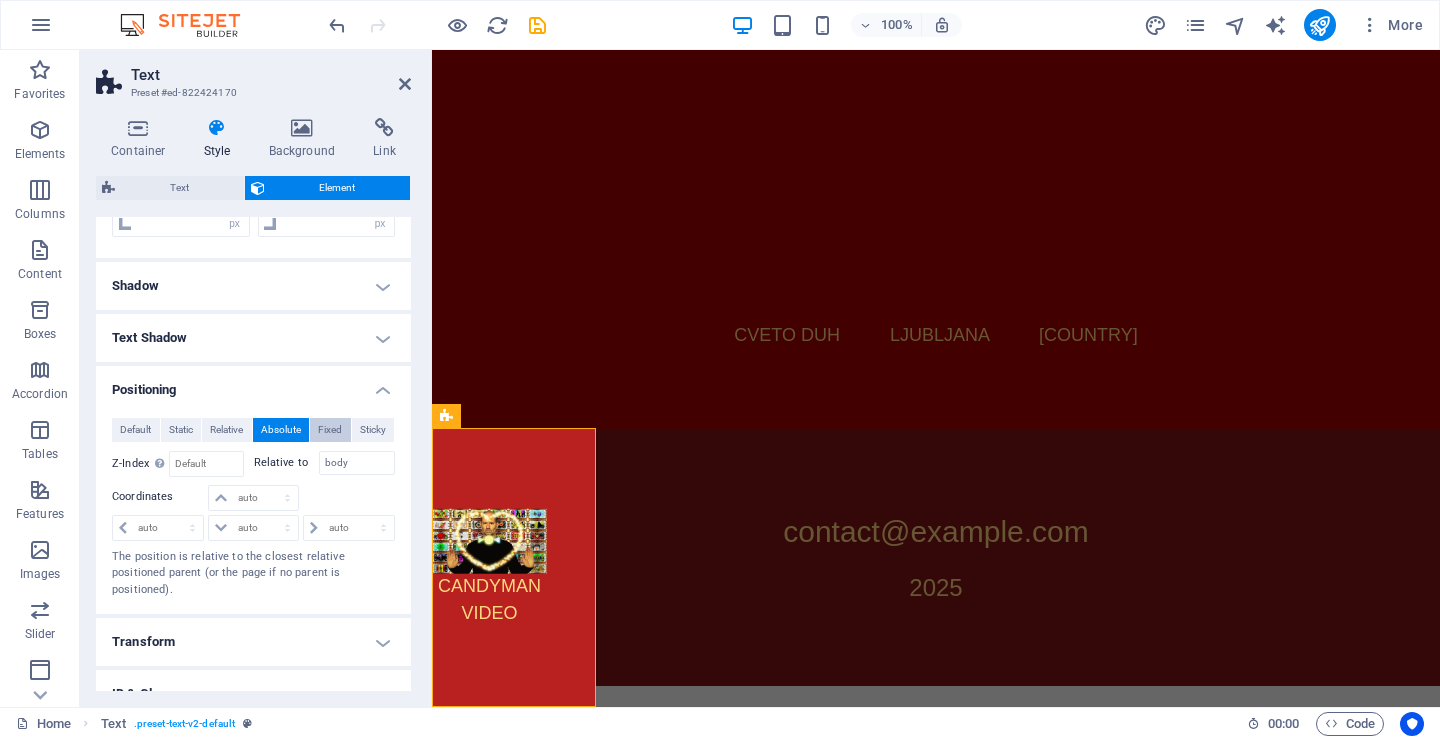 click on "Fixed" at bounding box center [330, 430] 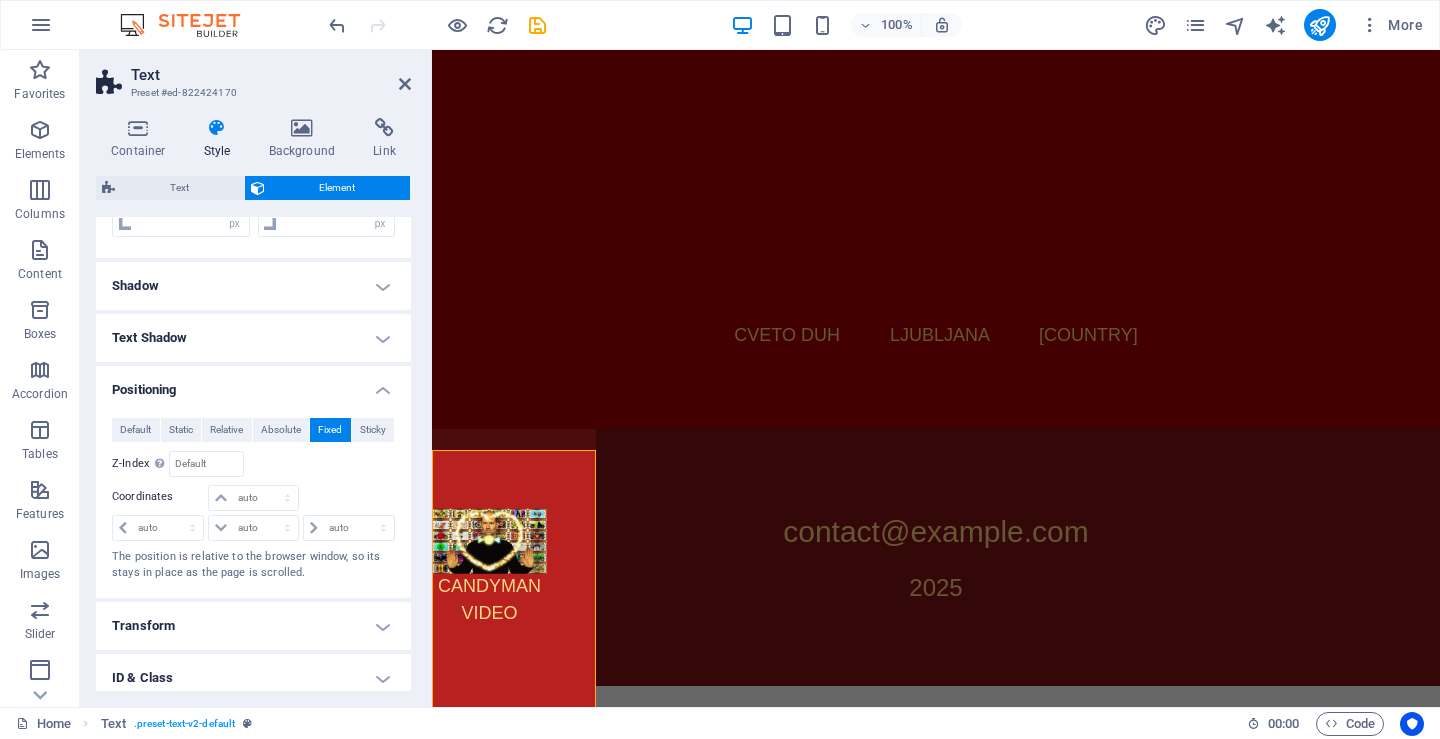 scroll, scrollTop: 1822, scrollLeft: 0, axis: vertical 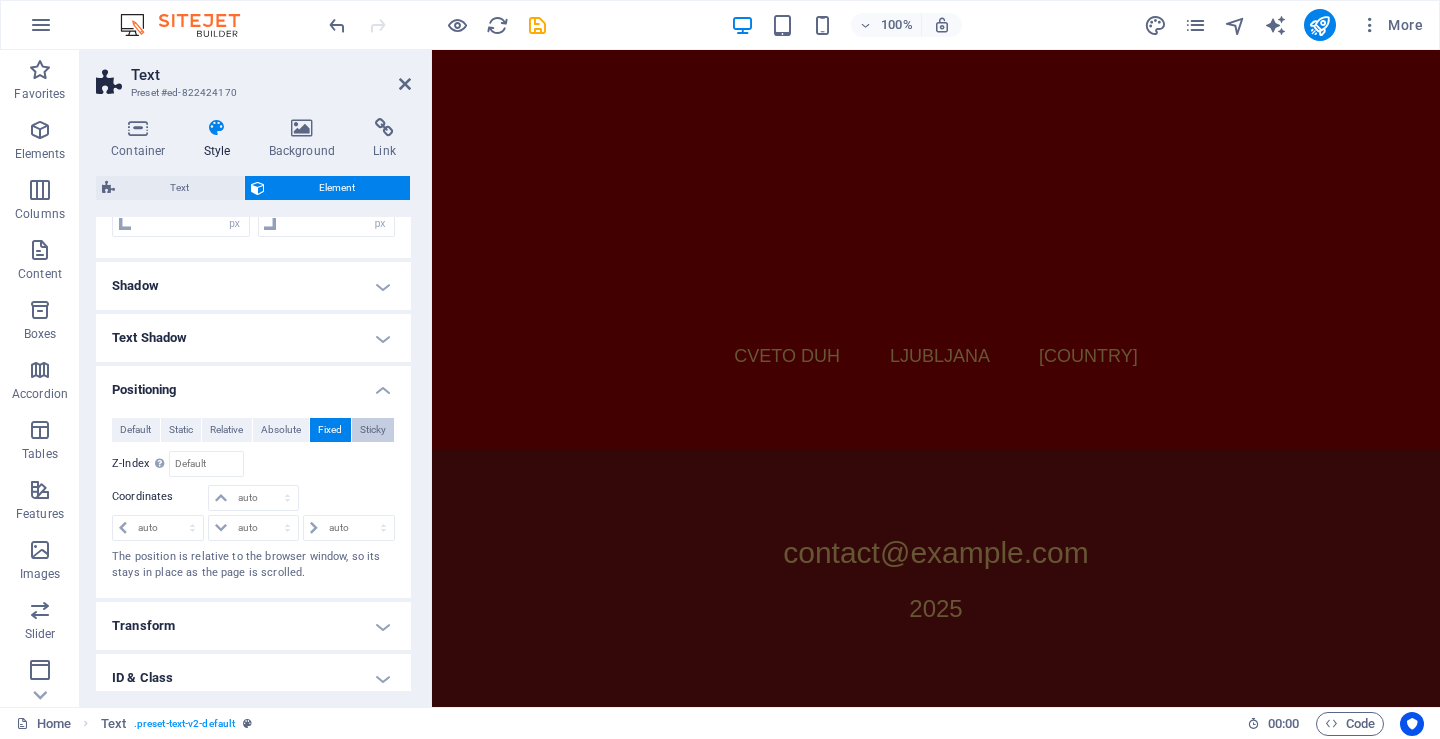 click on "Sticky" at bounding box center [373, 430] 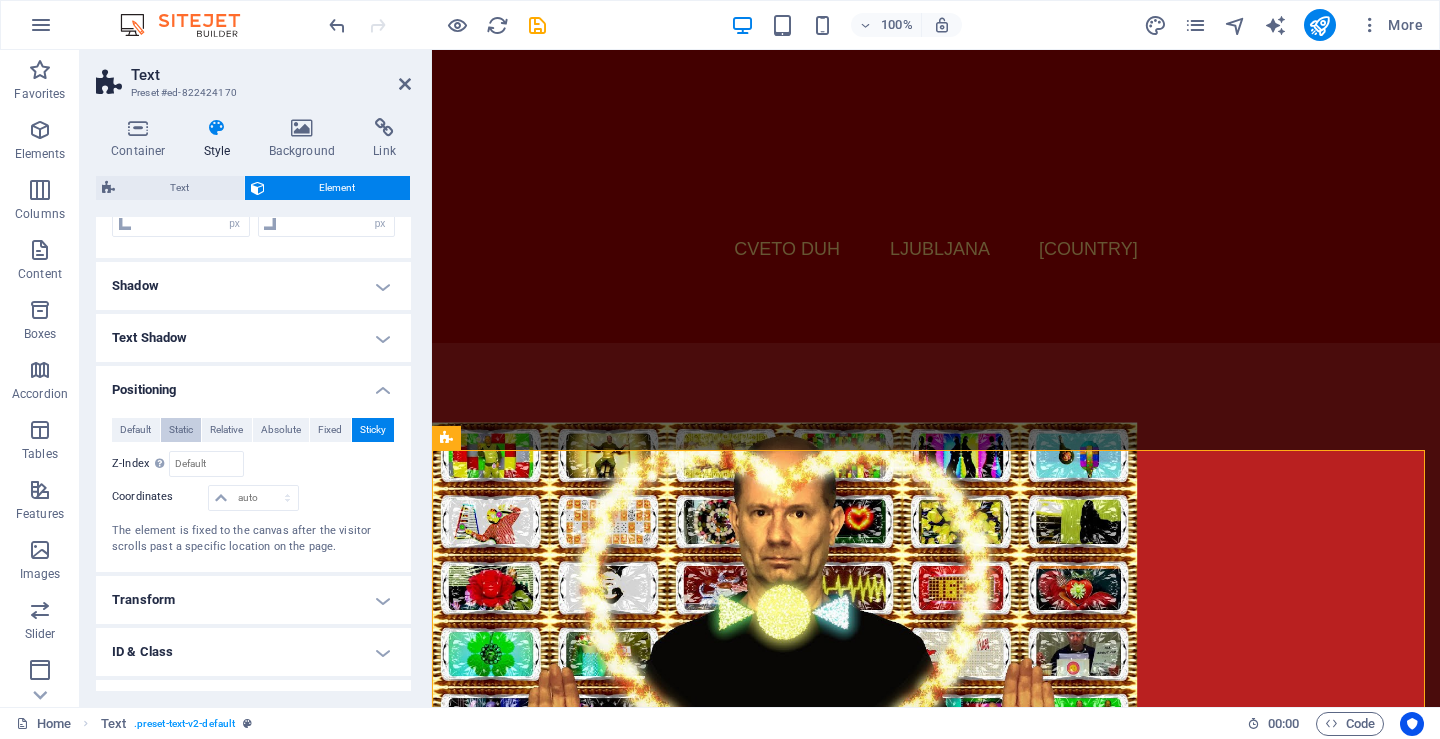 click on "Static" at bounding box center [181, 430] 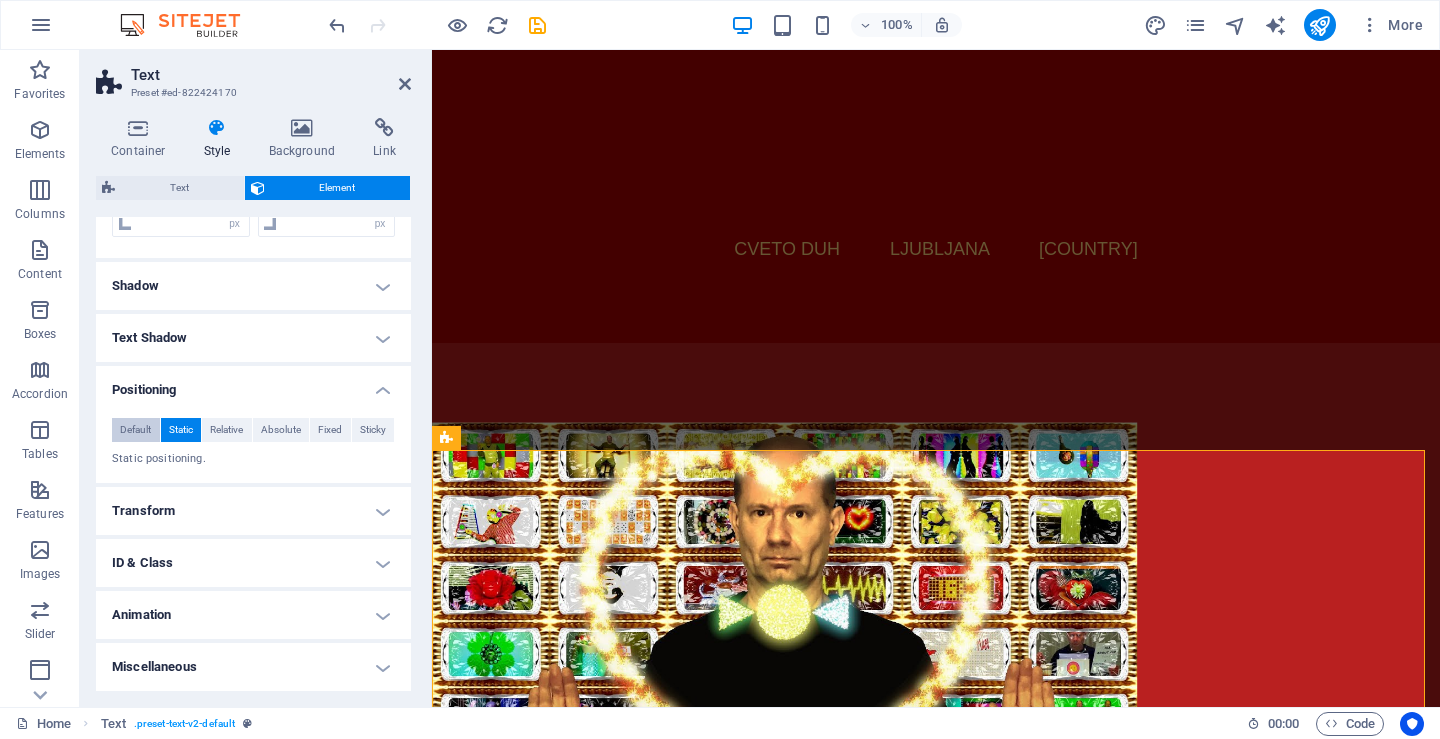 click on "Default" at bounding box center (135, 430) 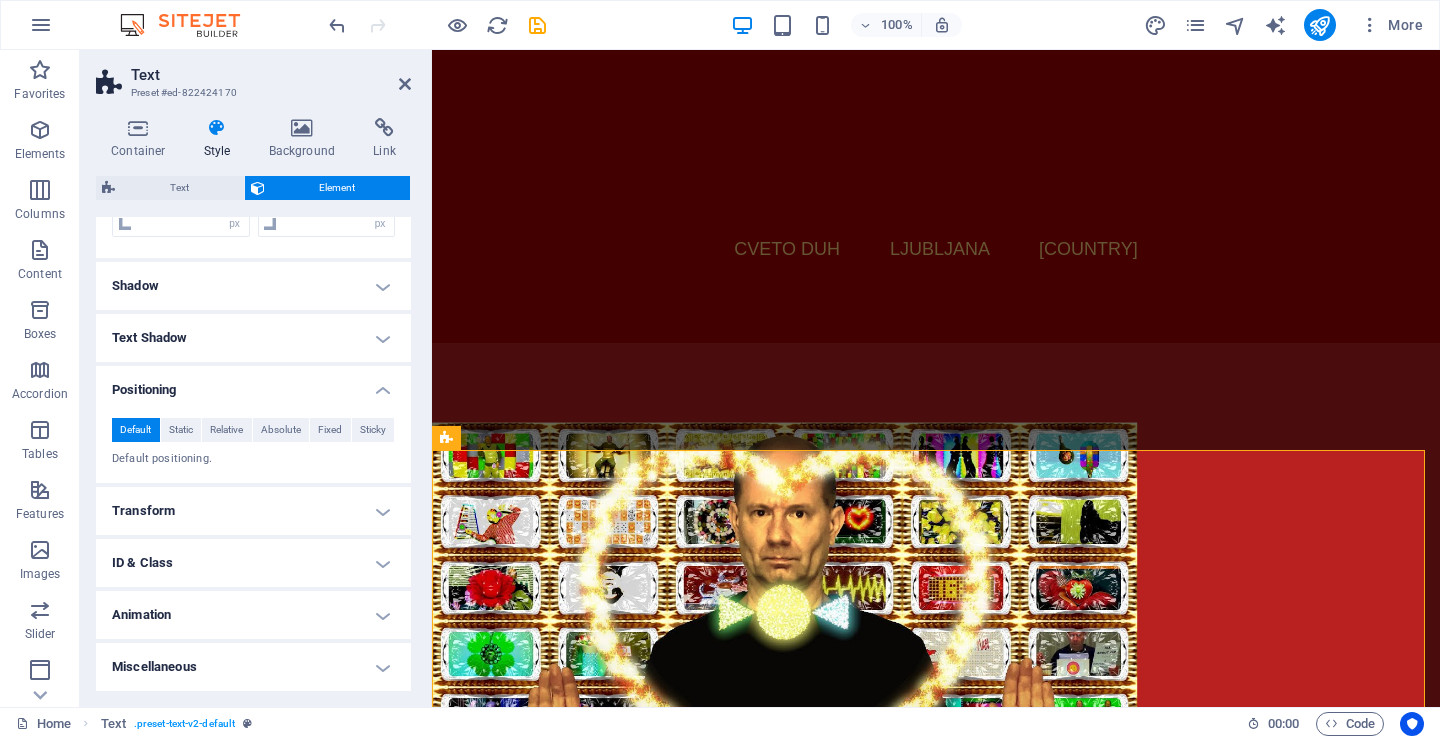 click on "Transform" at bounding box center (253, 511) 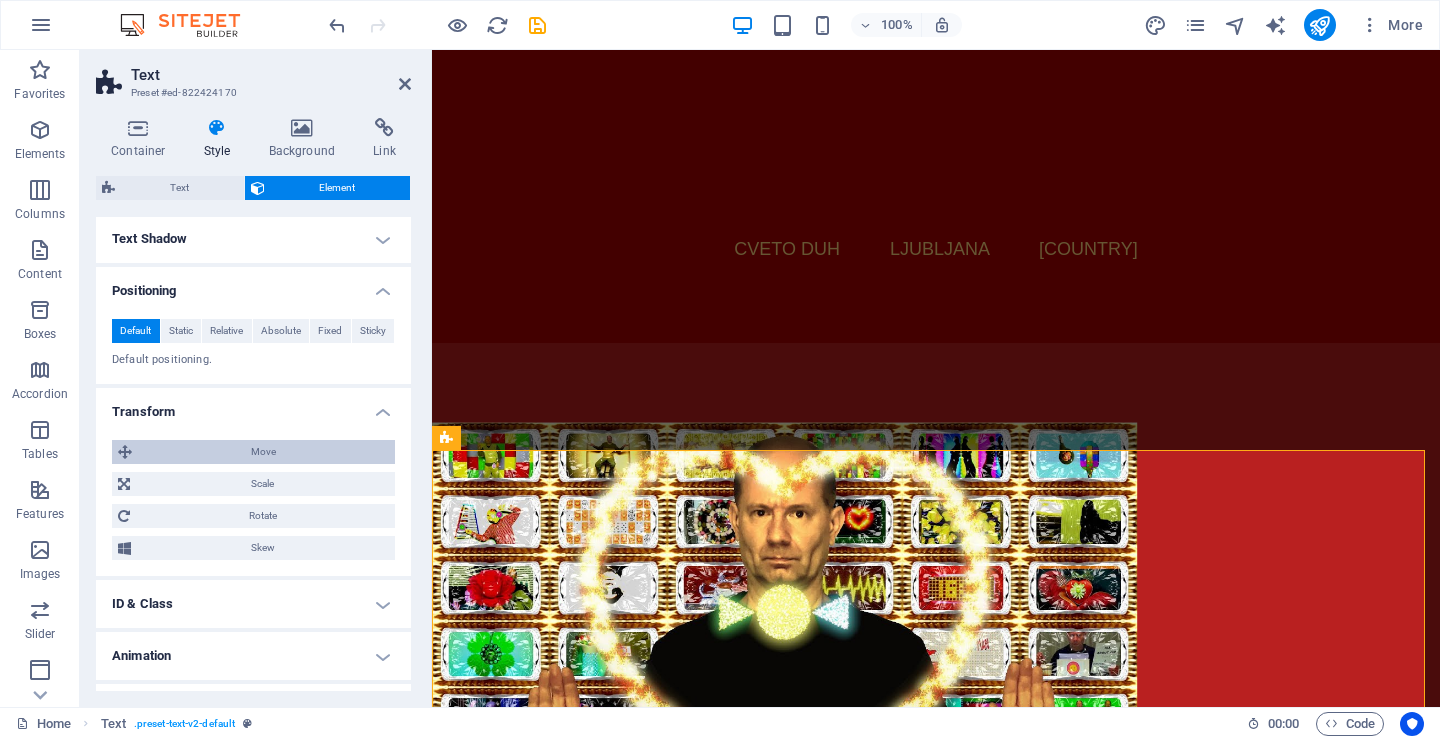 scroll, scrollTop: 405, scrollLeft: 0, axis: vertical 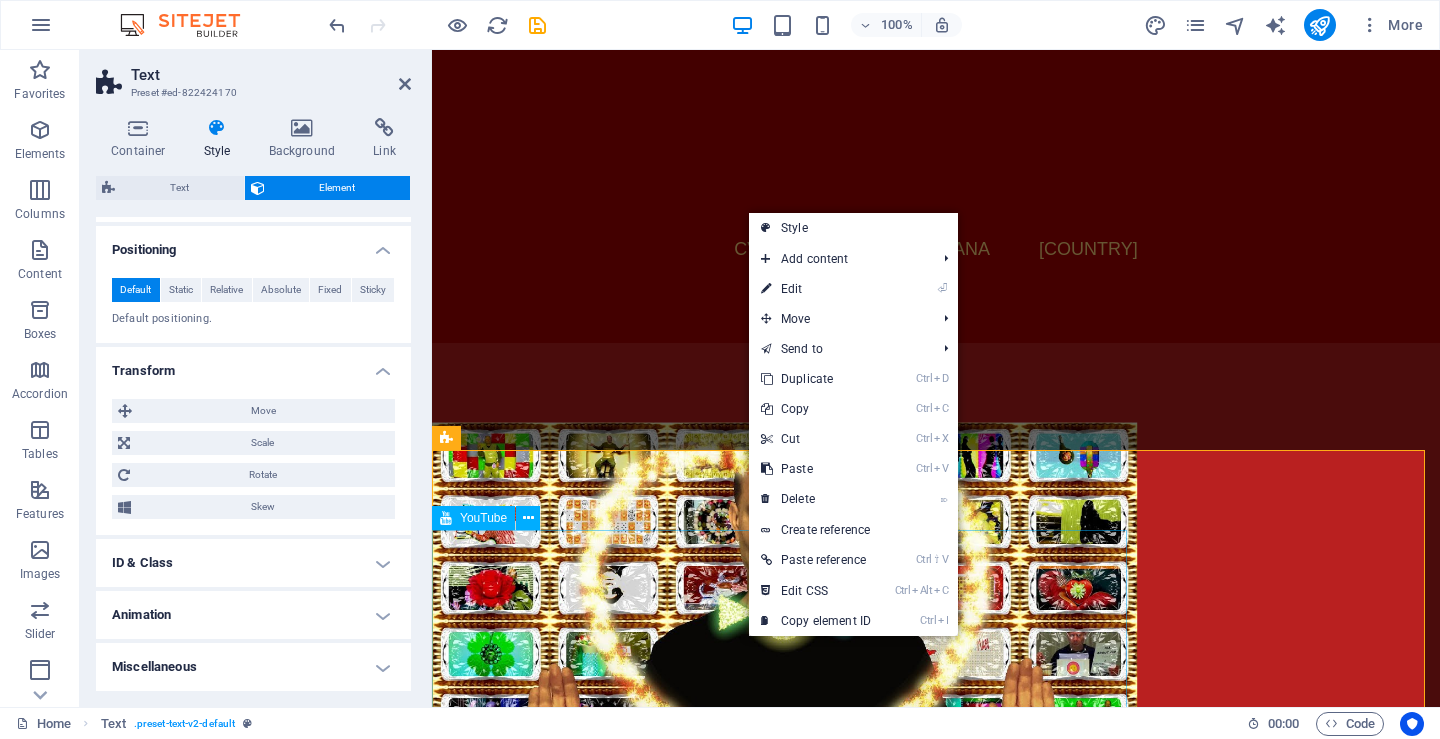 click at bounding box center (785, 621) 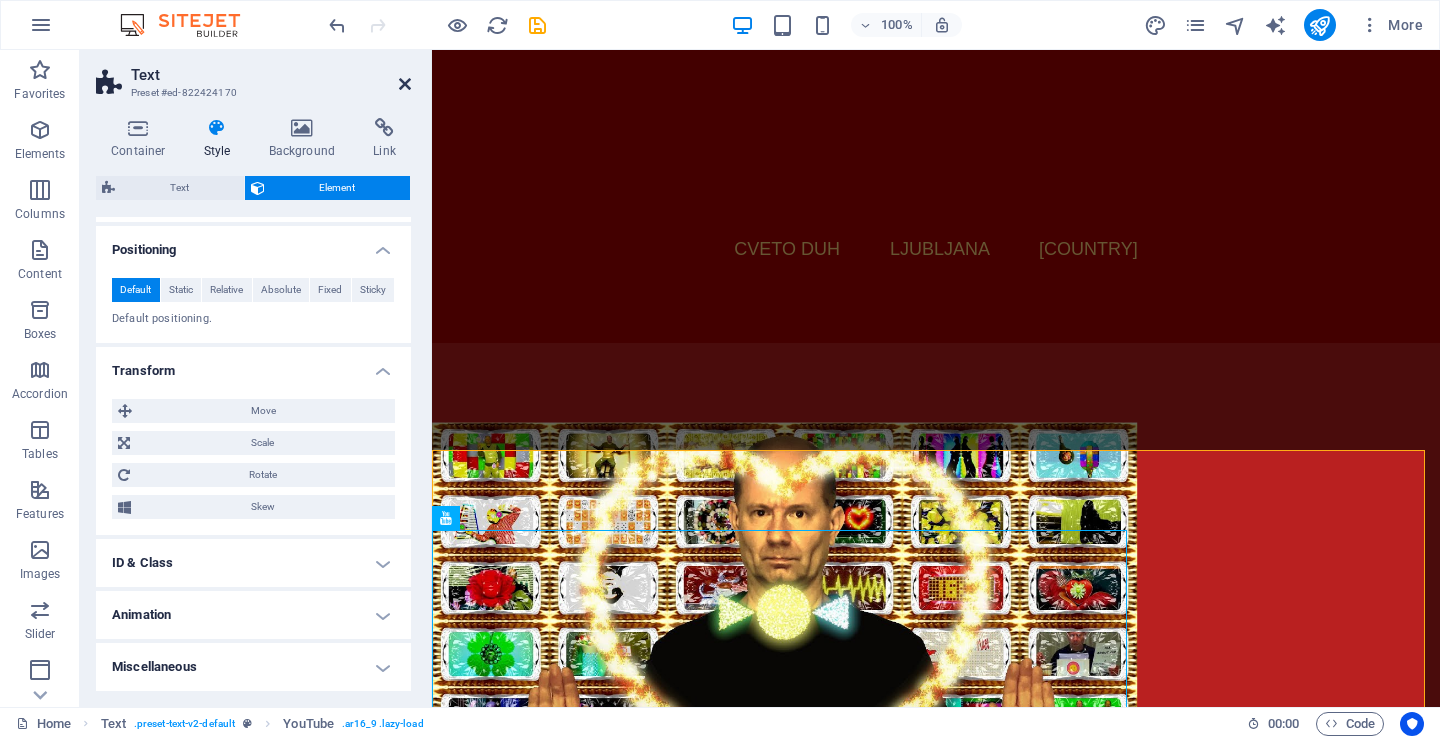 click at bounding box center (405, 84) 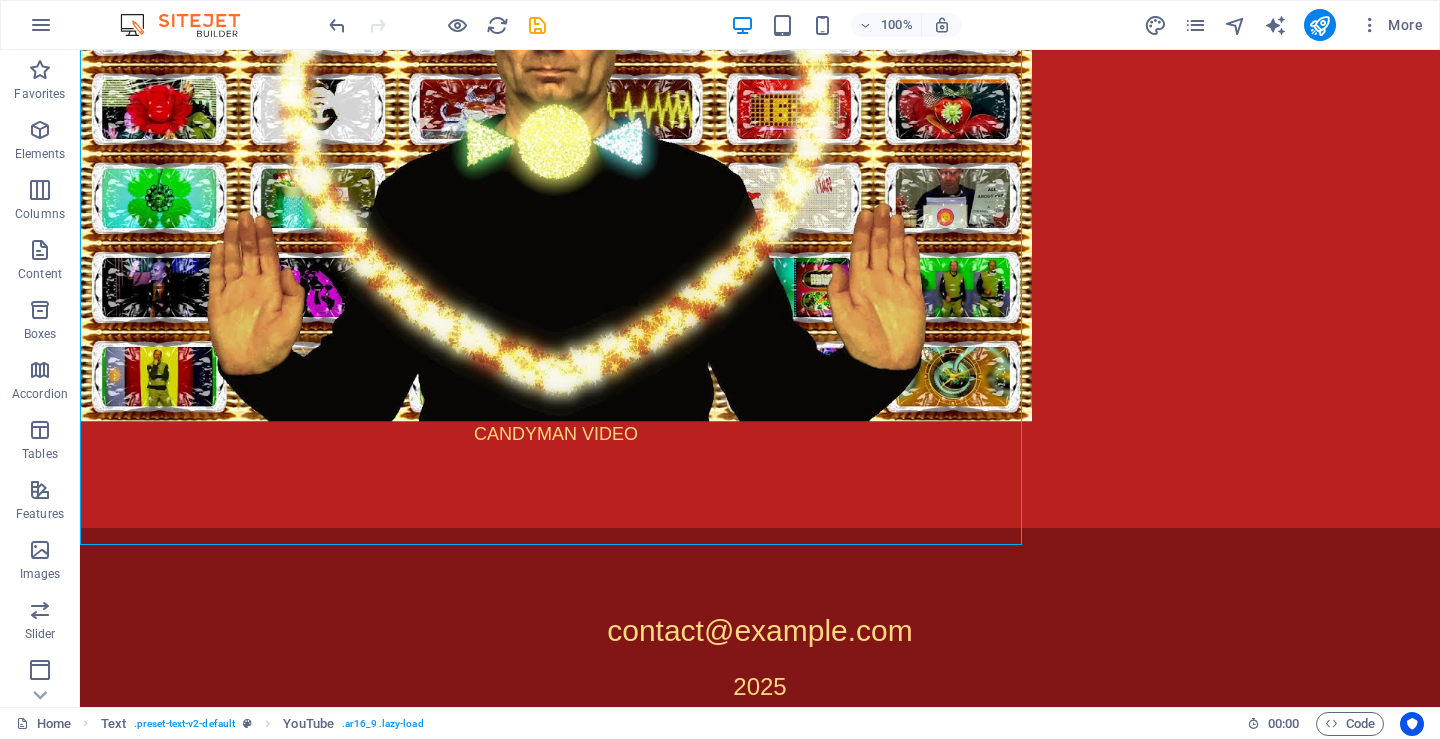 scroll, scrollTop: 2481, scrollLeft: 0, axis: vertical 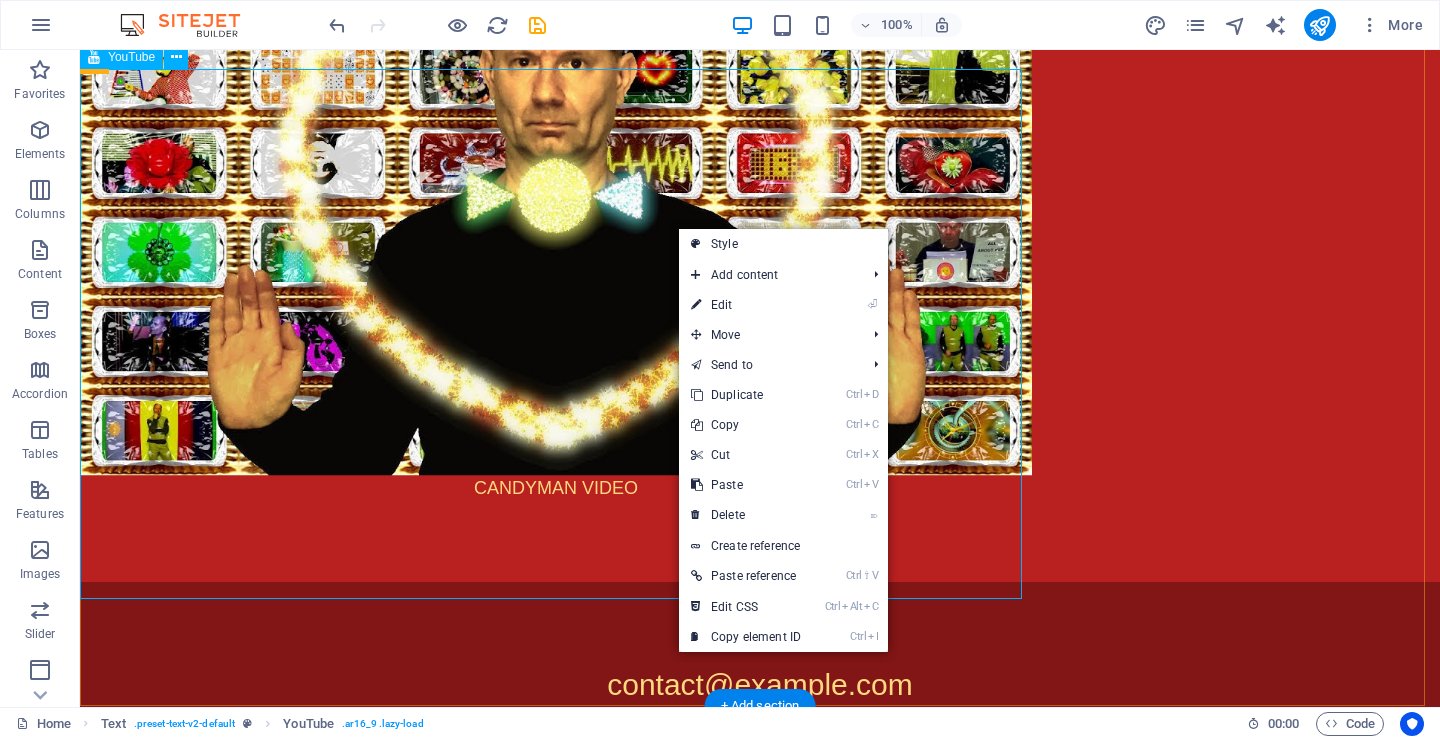 click at bounding box center [556, 208] 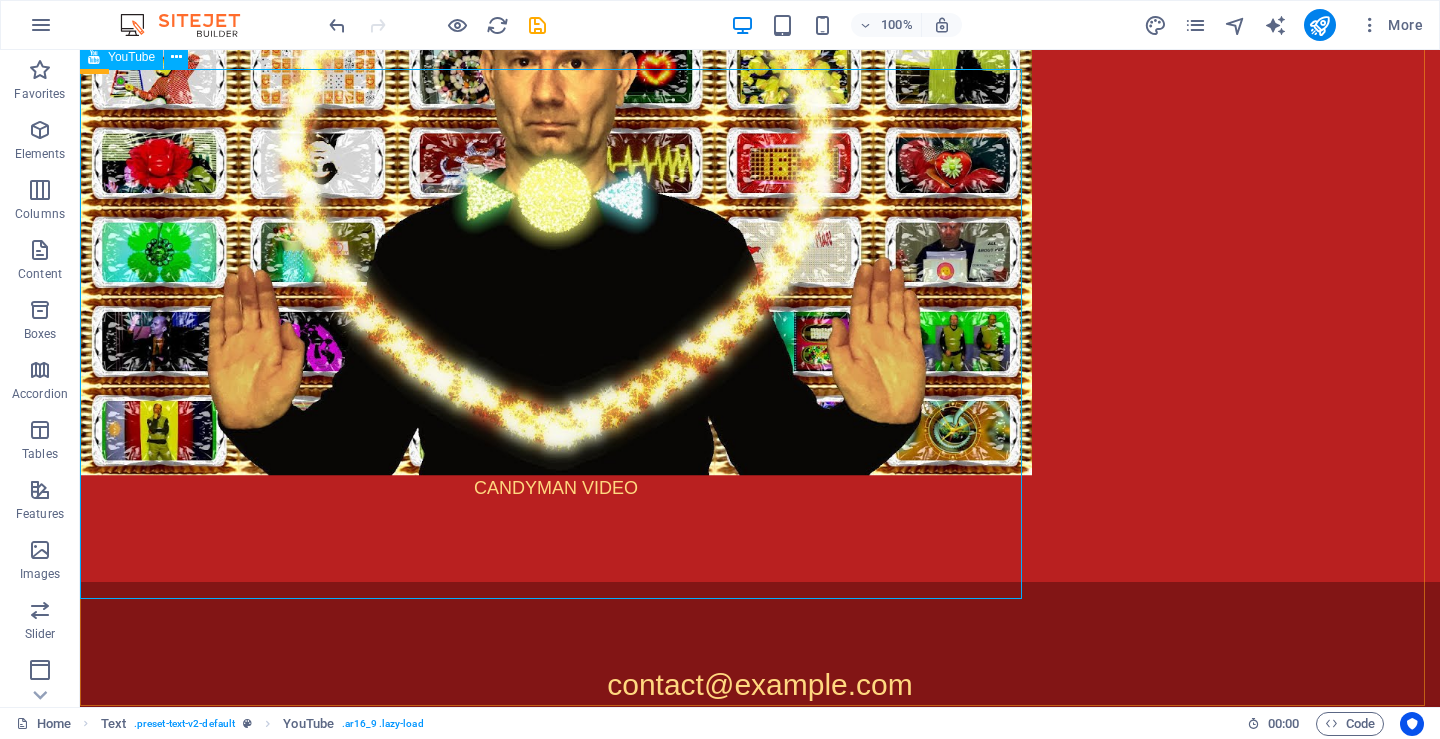 click on "YouTube" at bounding box center (131, 57) 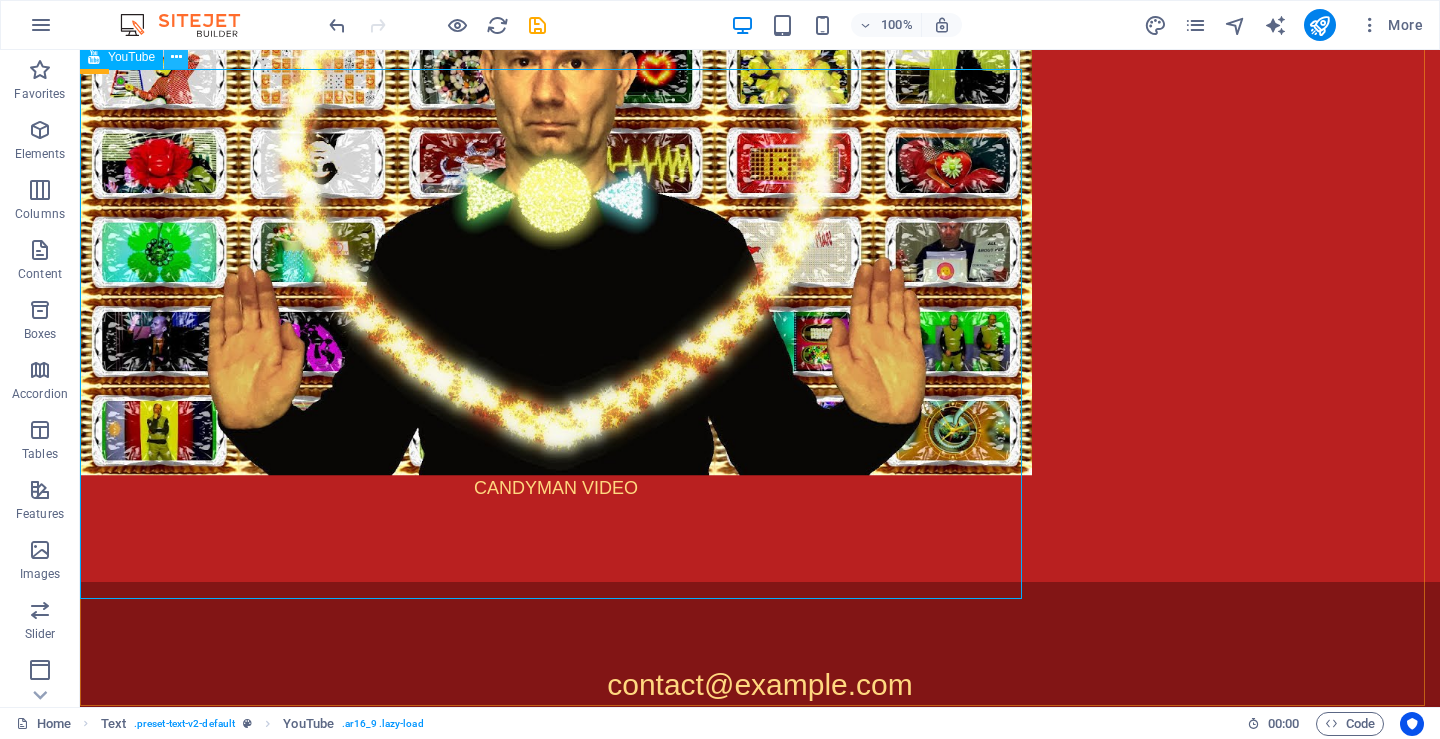 click at bounding box center [176, 57] 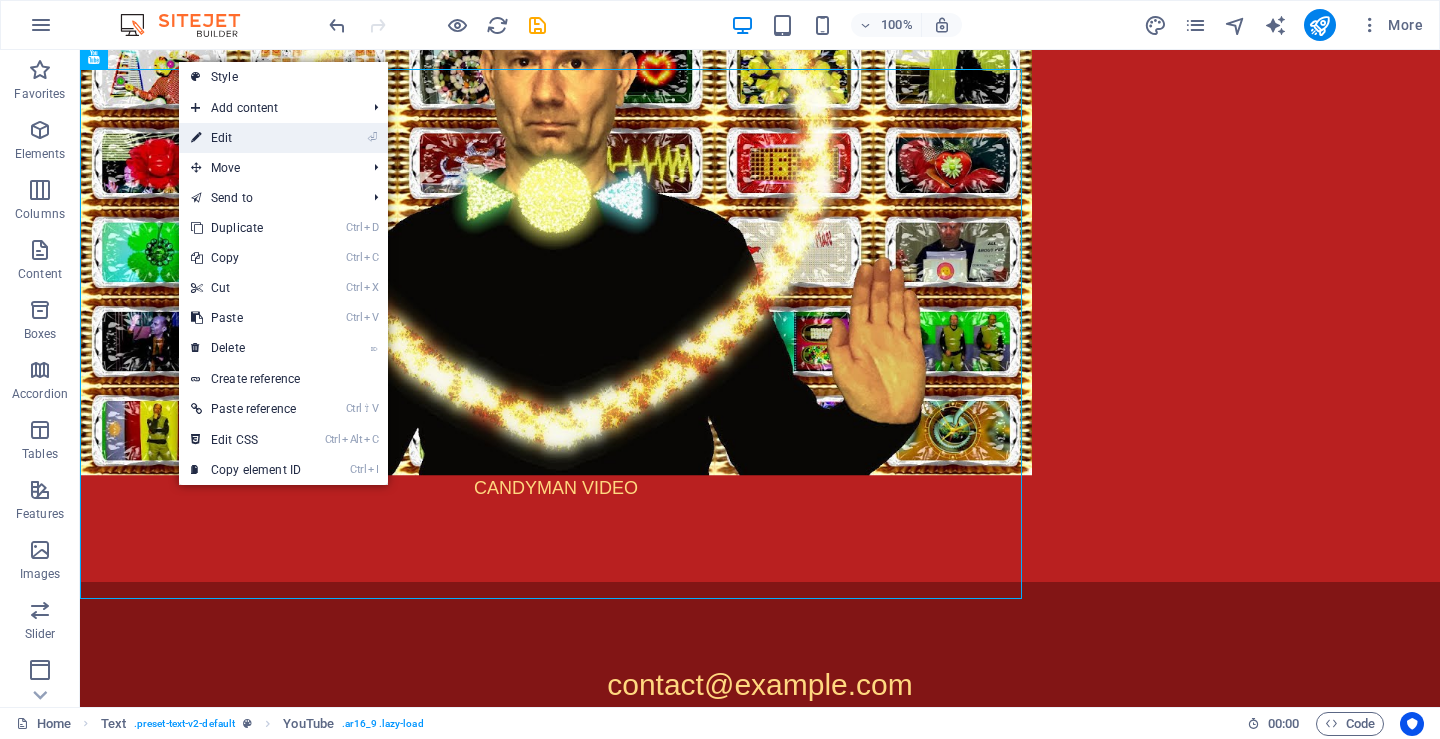 click on "⏎  Edit" at bounding box center (246, 138) 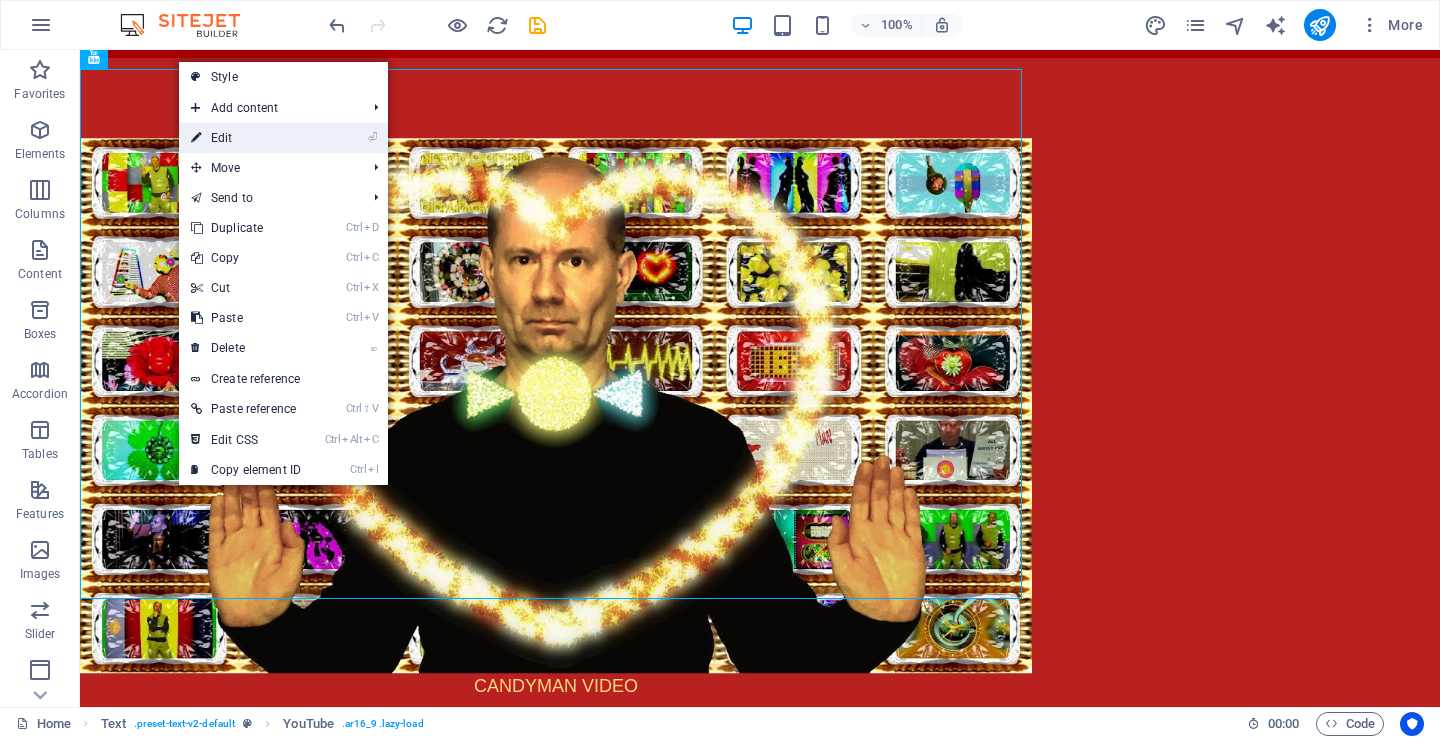 select on "ar16_9" 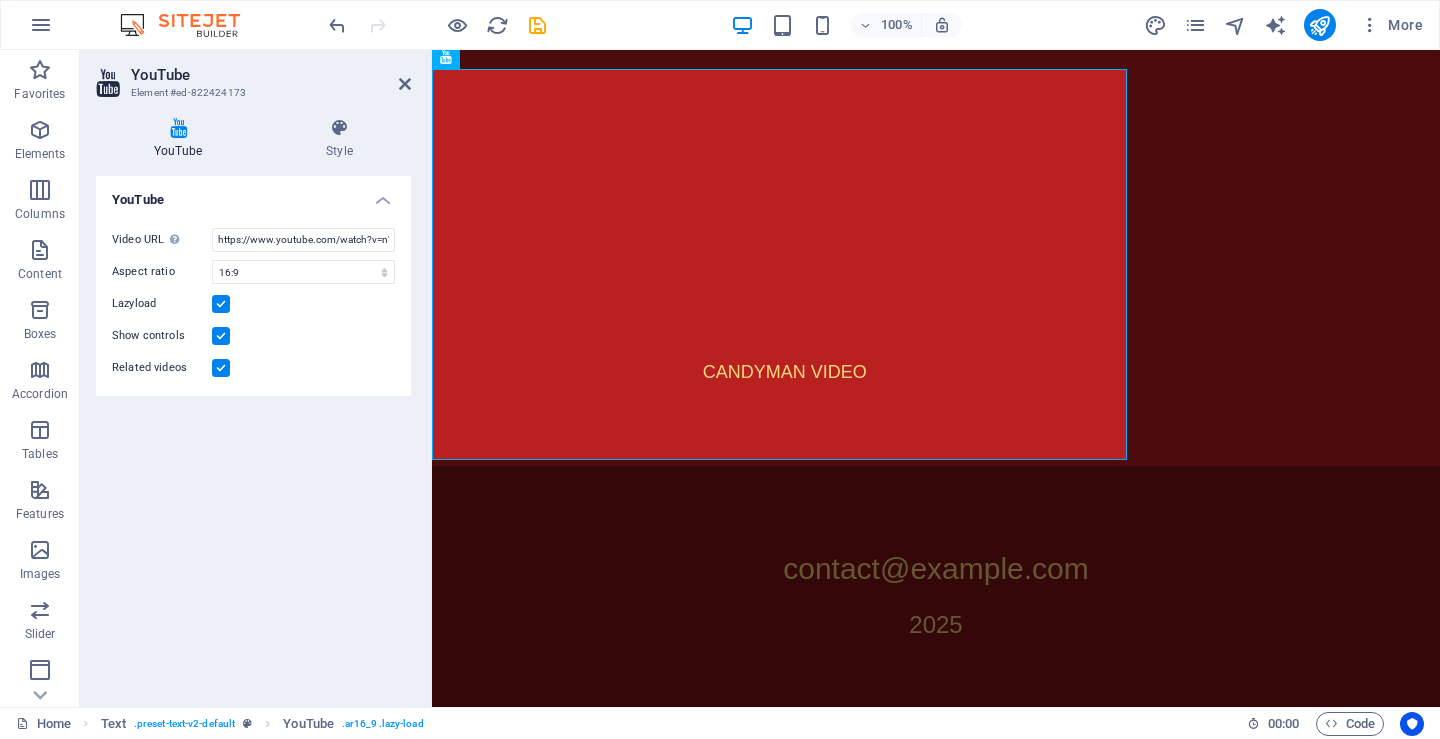 click at bounding box center (221, 368) 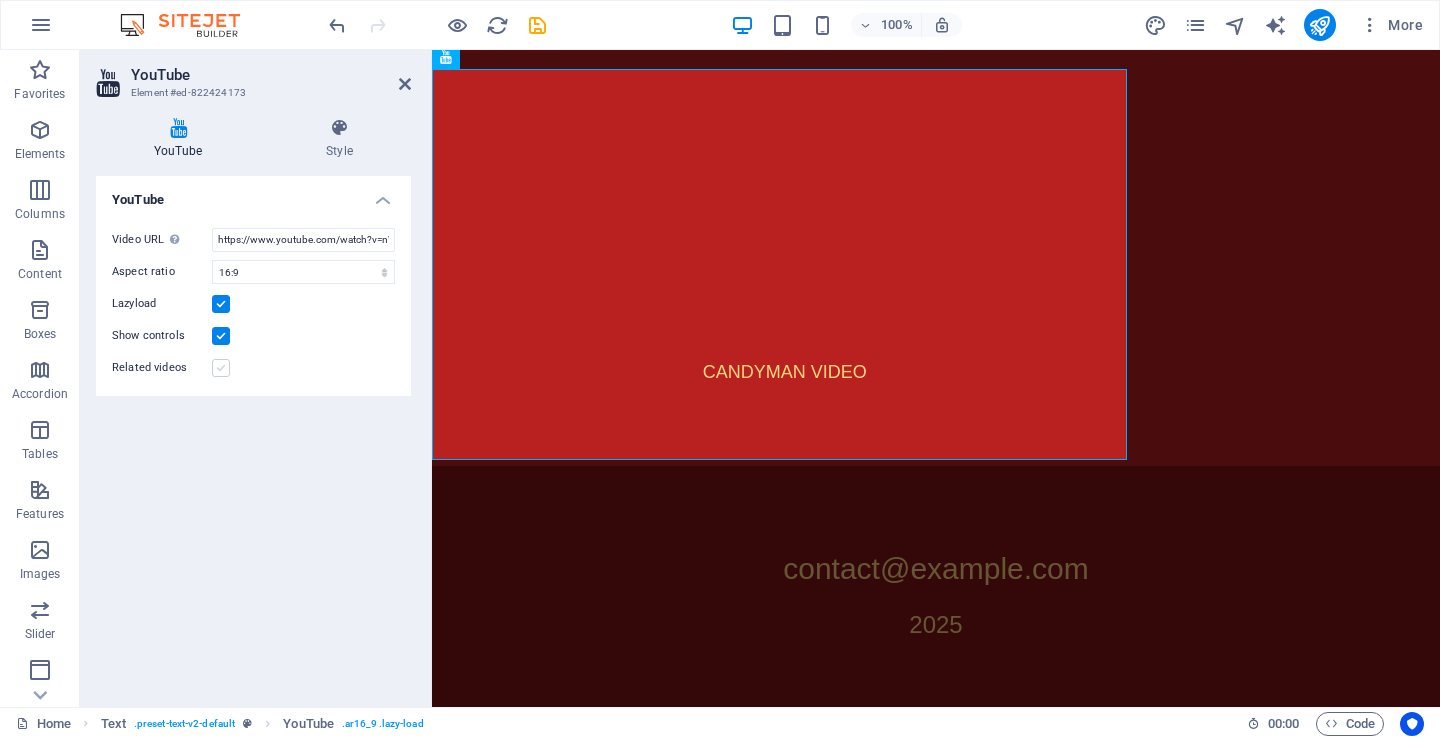 click at bounding box center (221, 368) 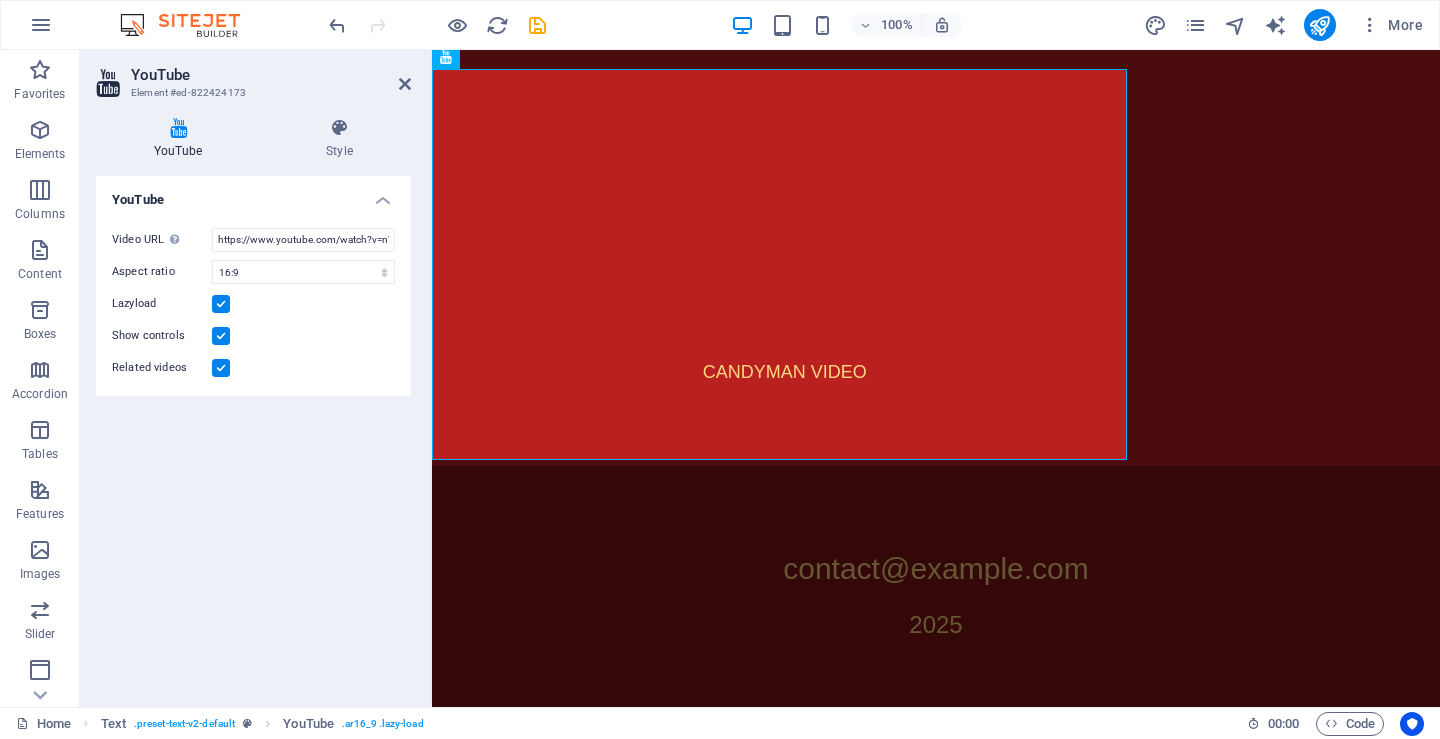 click at bounding box center (221, 368) 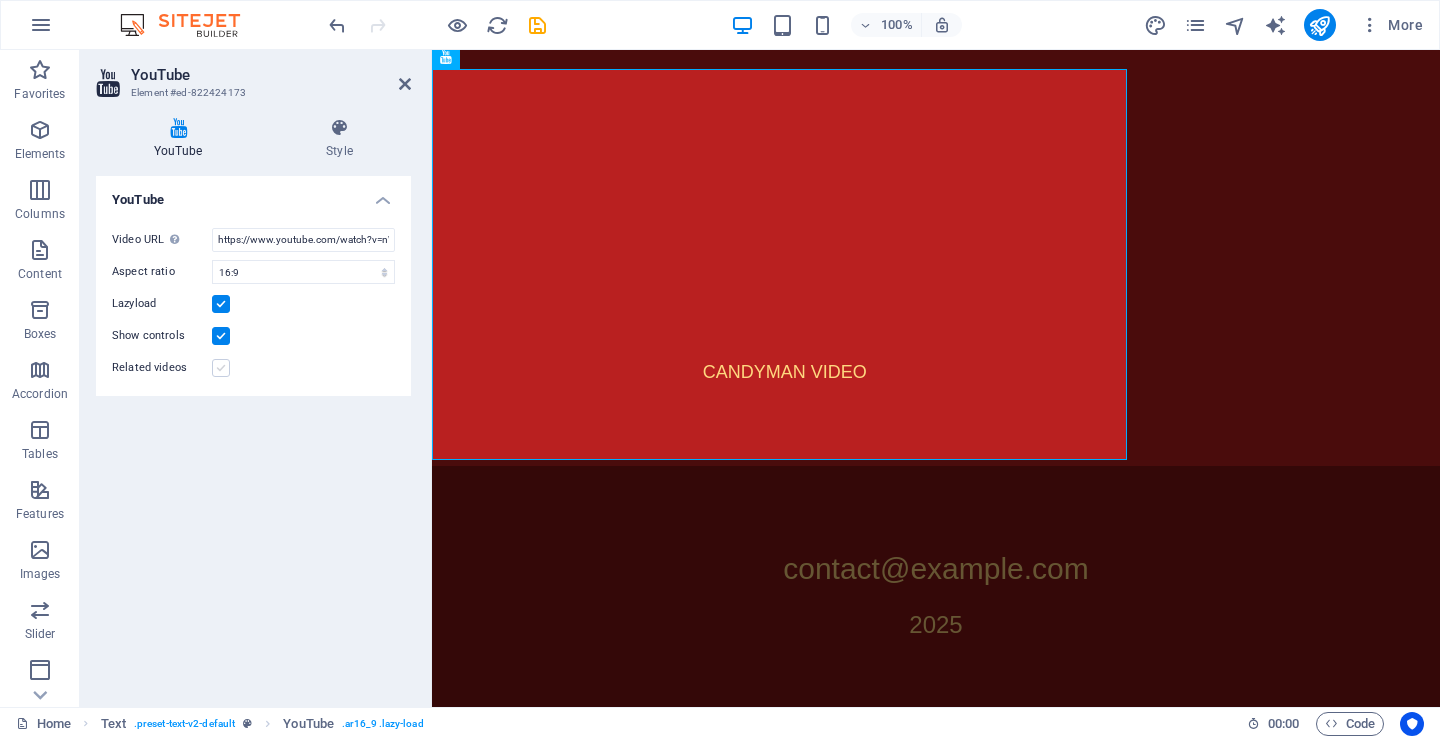 click at bounding box center (221, 368) 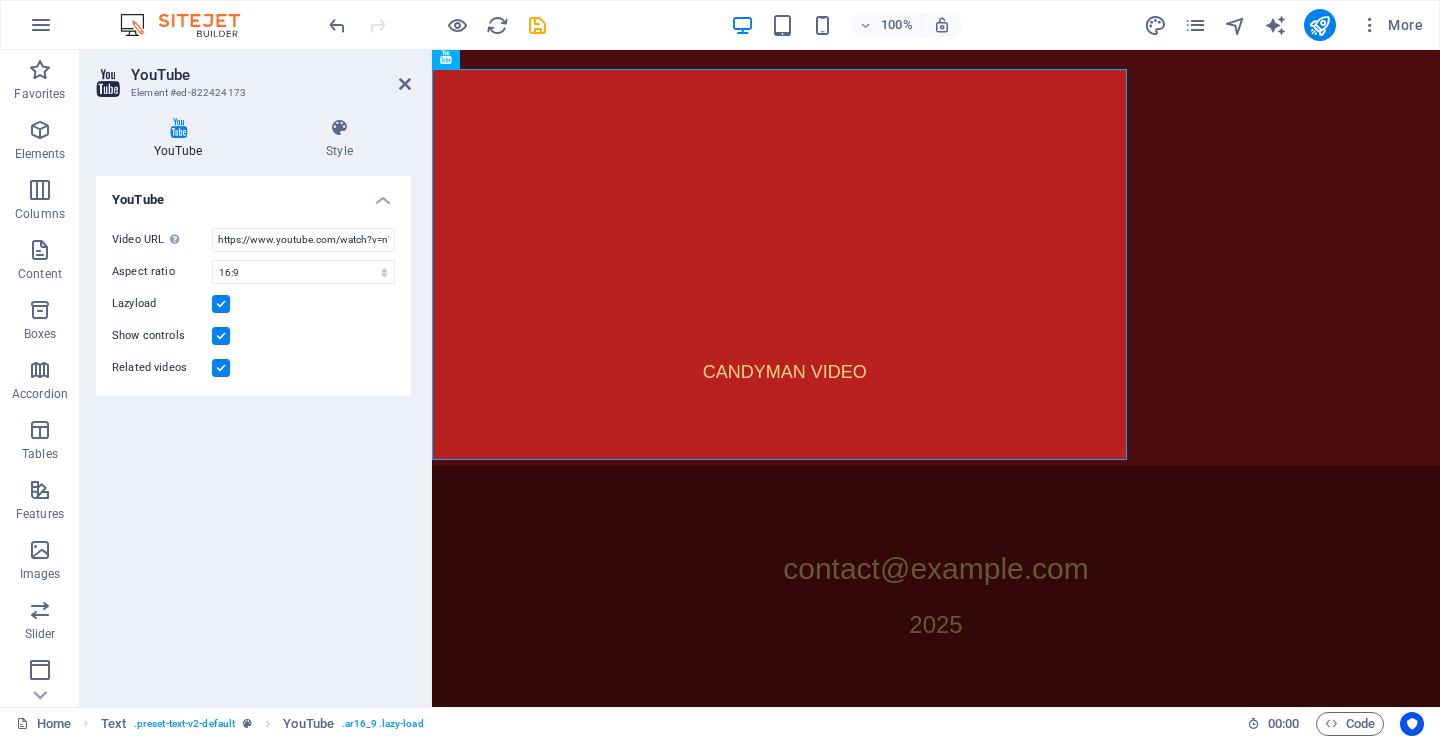 click at bounding box center (221, 304) 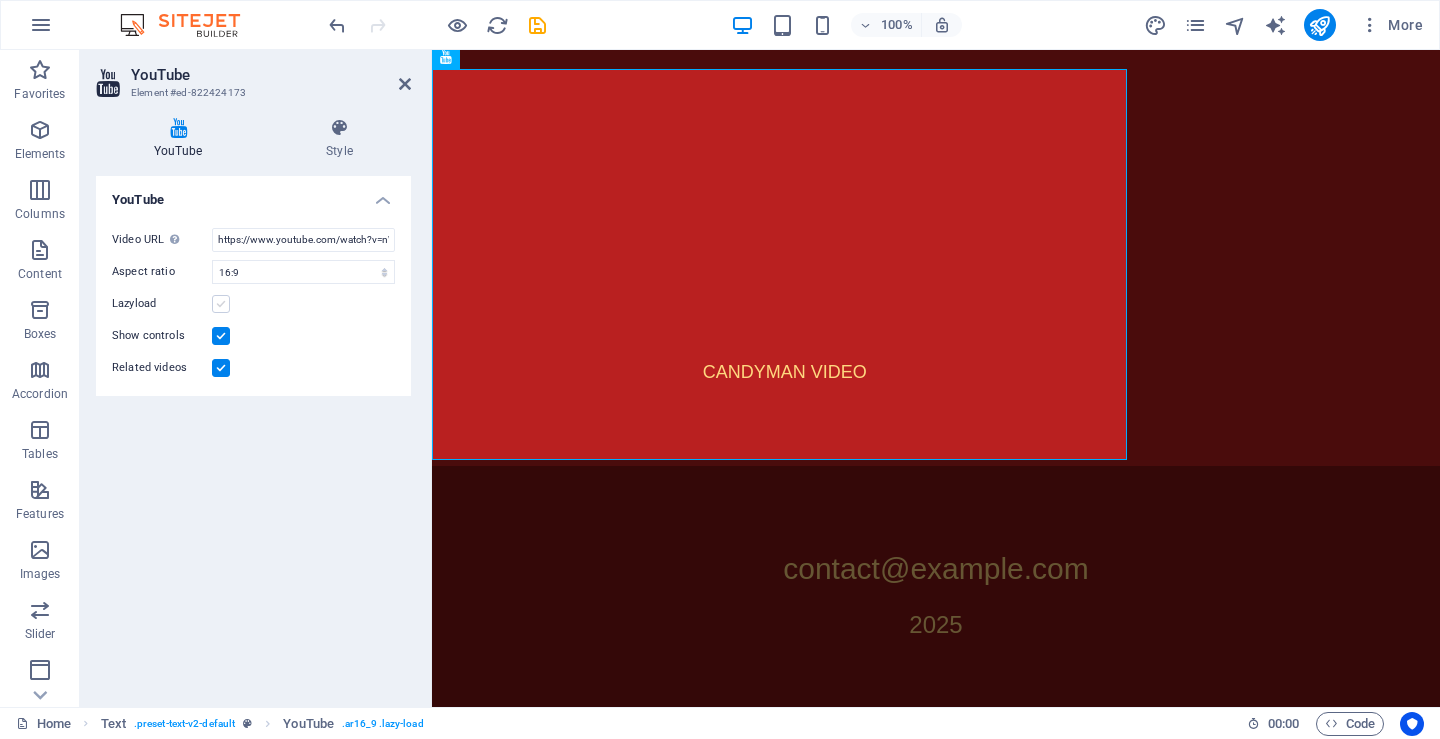 click at bounding box center (221, 304) 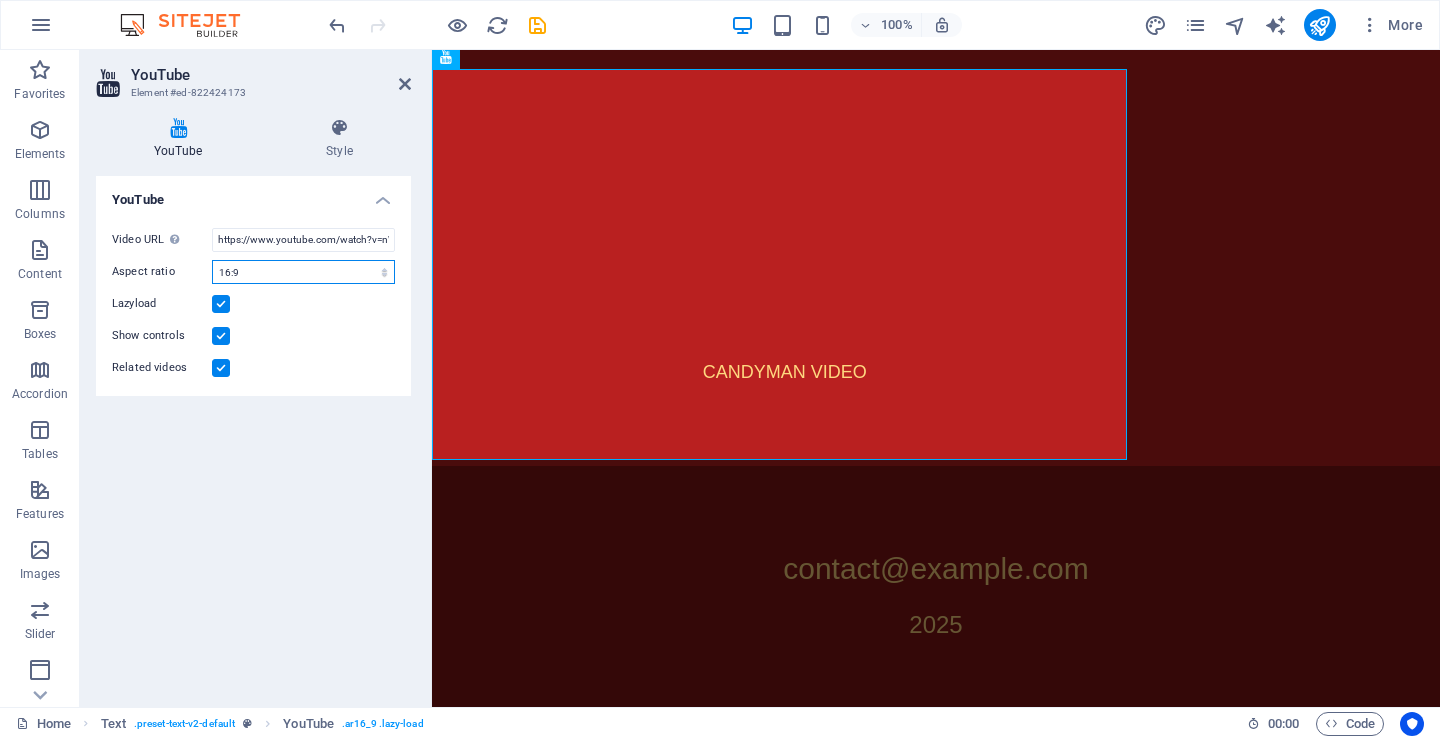 click on "16:10 16:9 4:3 2:1 1:1" at bounding box center (303, 272) 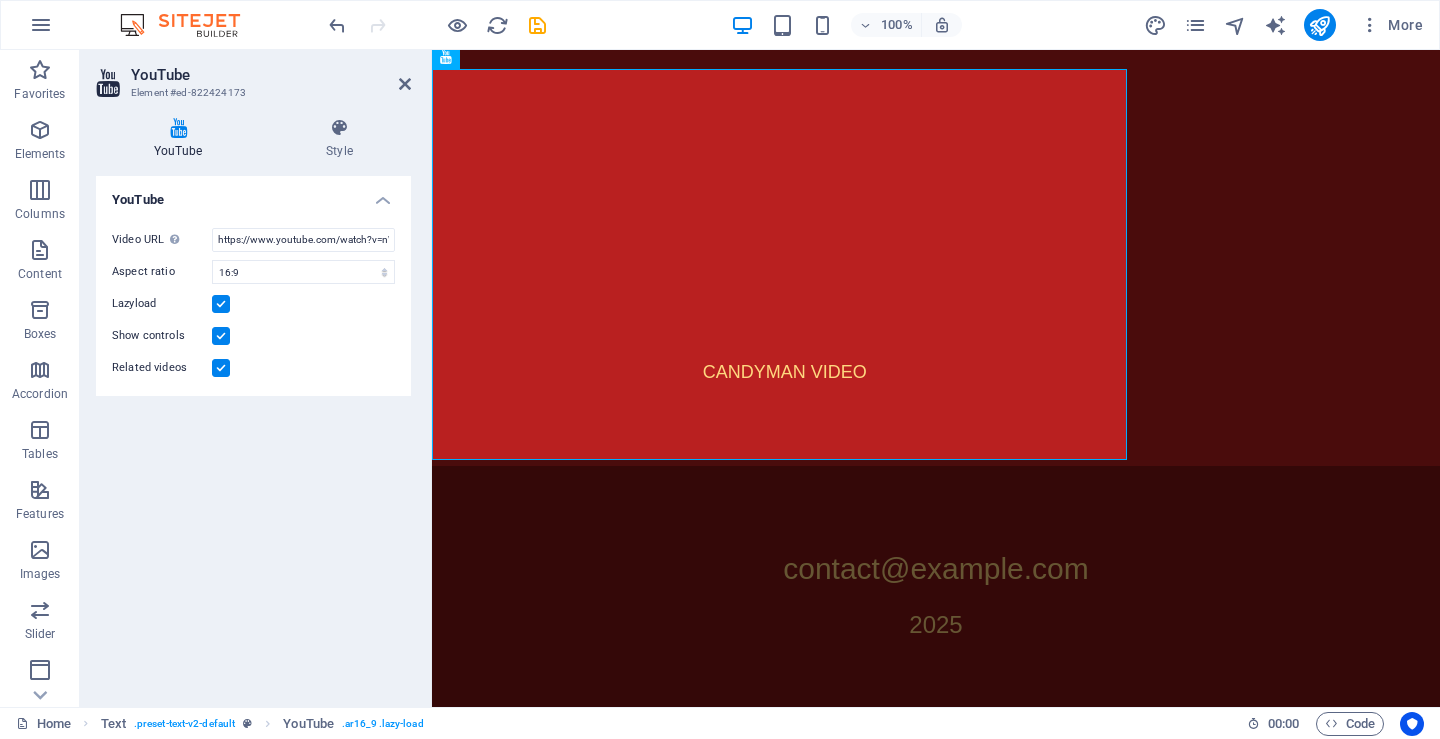 click on "Show controls" at bounding box center (253, 336) 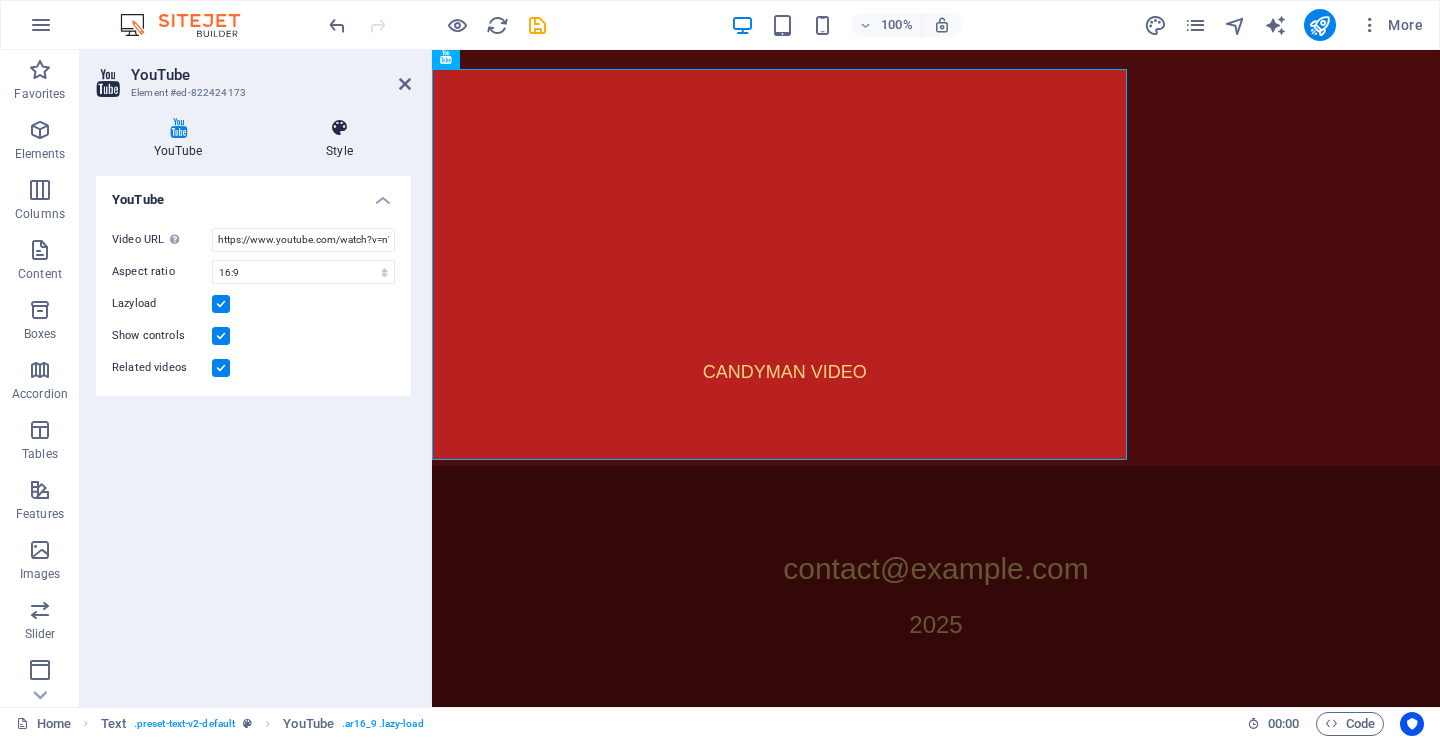 click at bounding box center (339, 128) 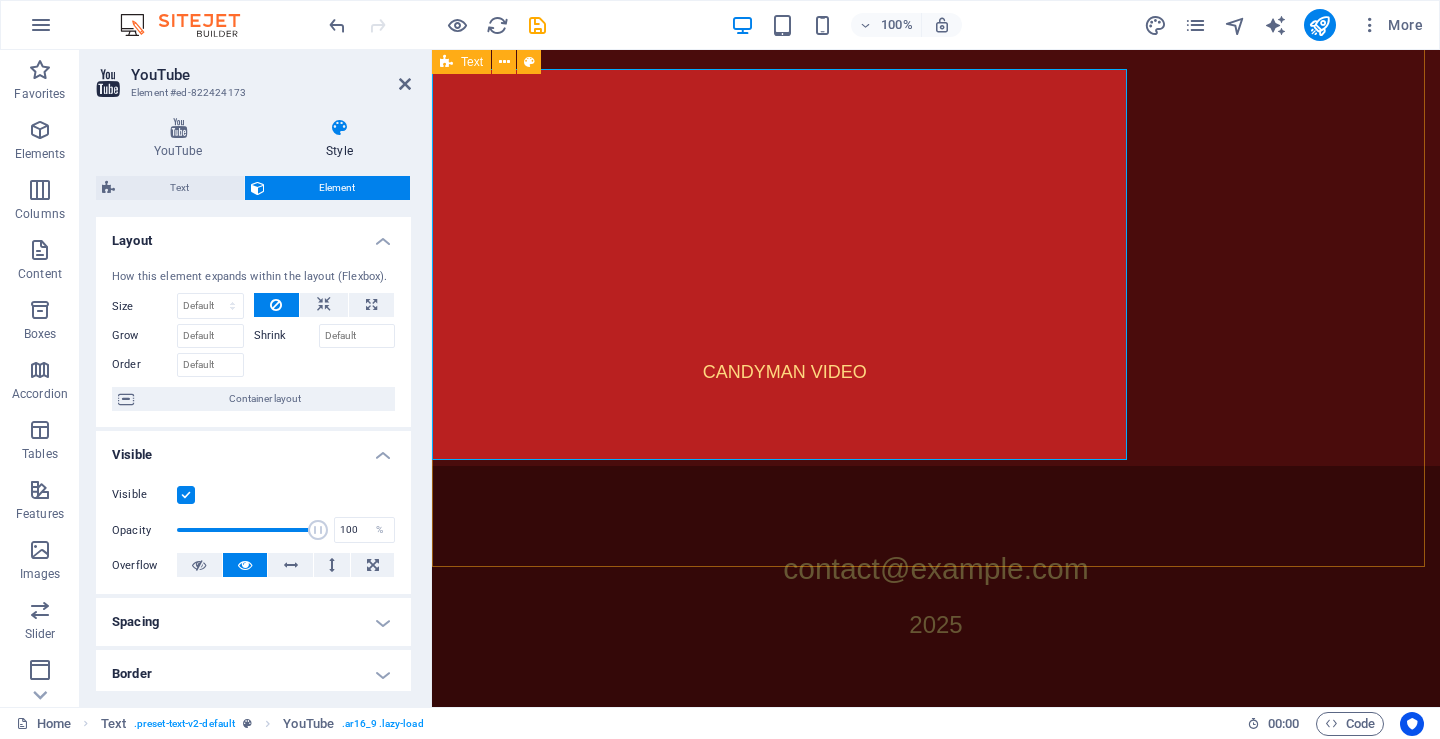 click on "CANDYMAN VIDEO" at bounding box center [936, 174] 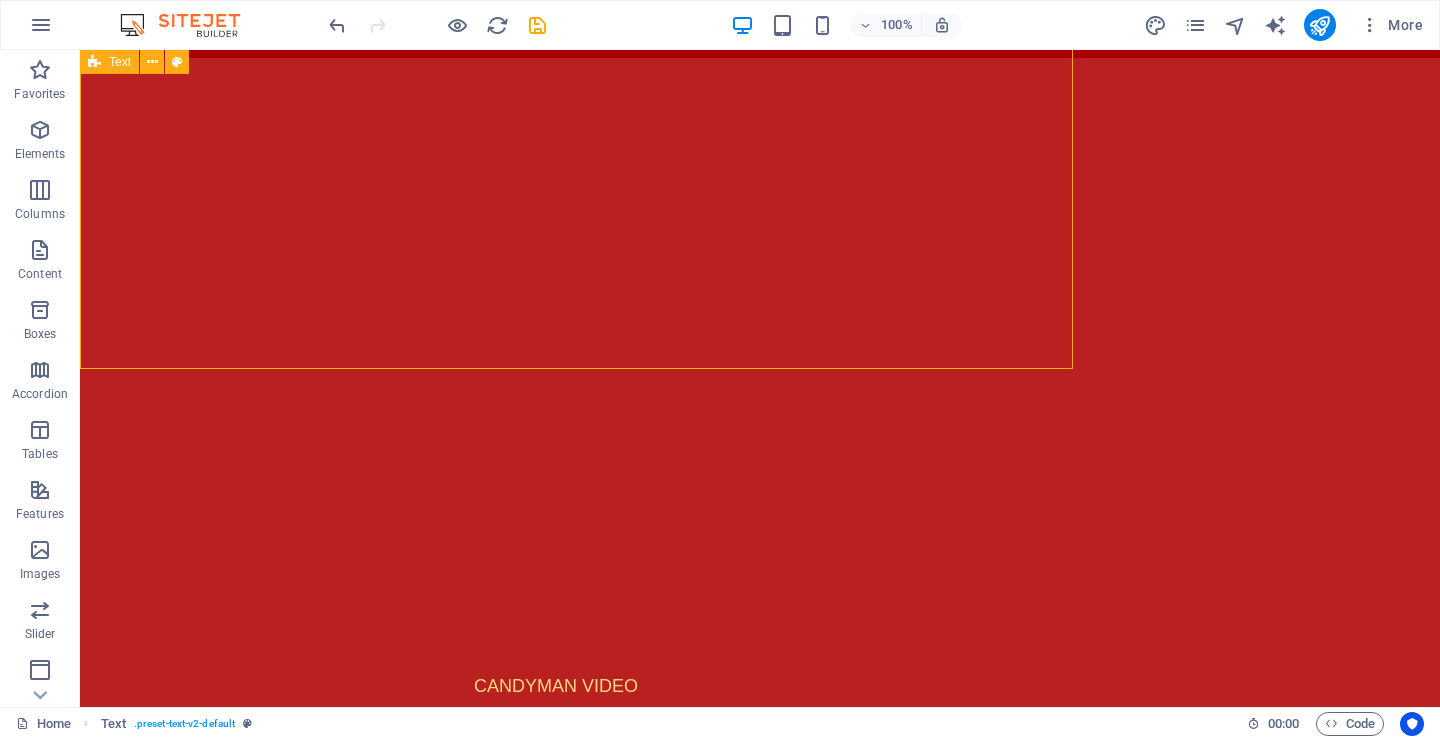 scroll, scrollTop: 2481, scrollLeft: 0, axis: vertical 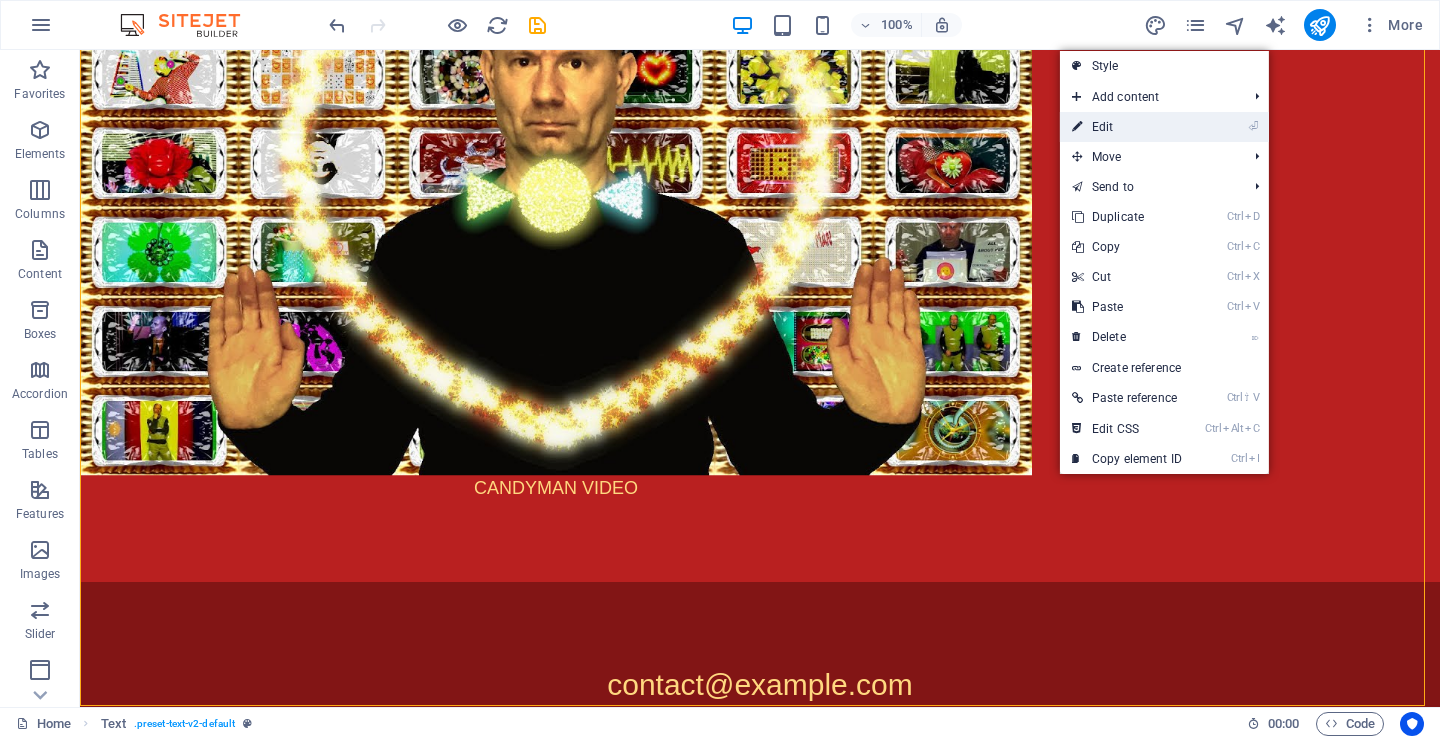 click on "⏎  Edit" at bounding box center (1127, 127) 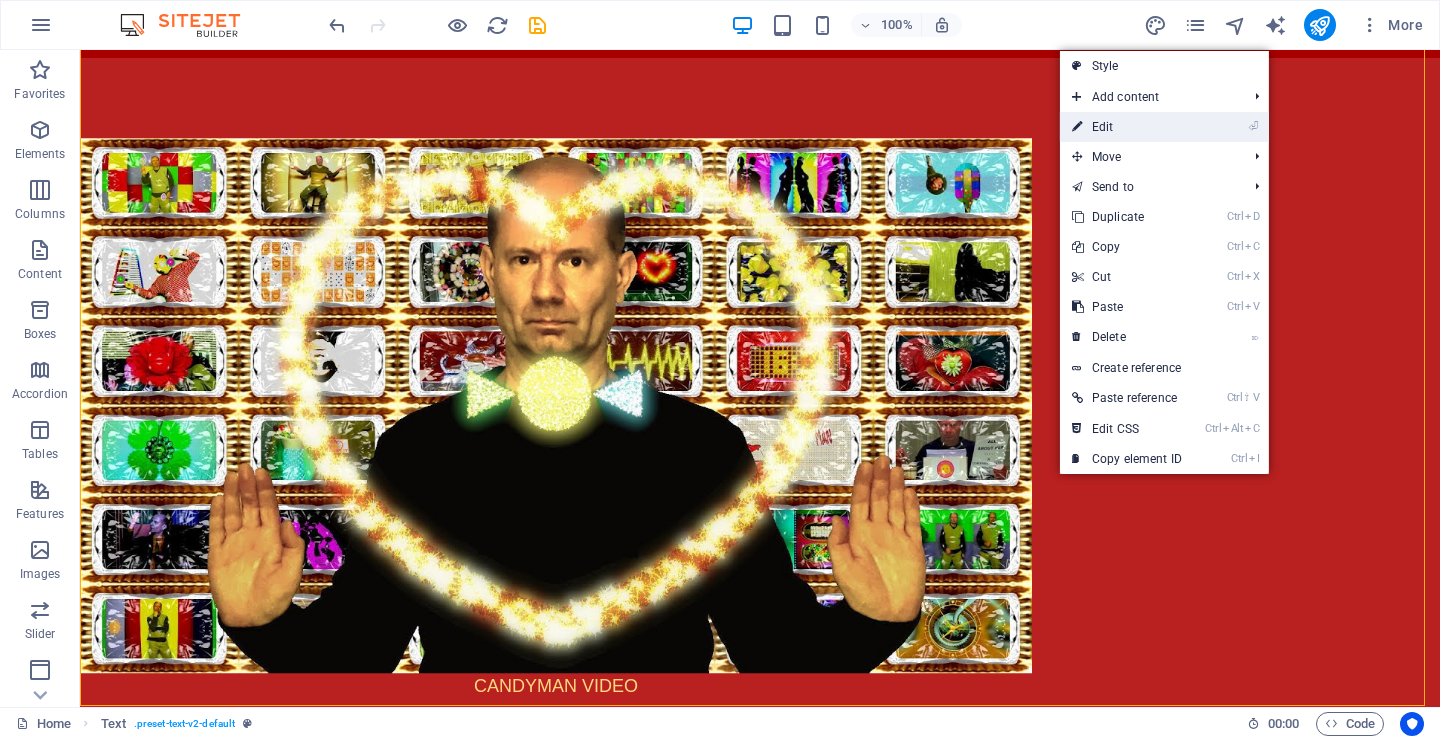 select on "px" 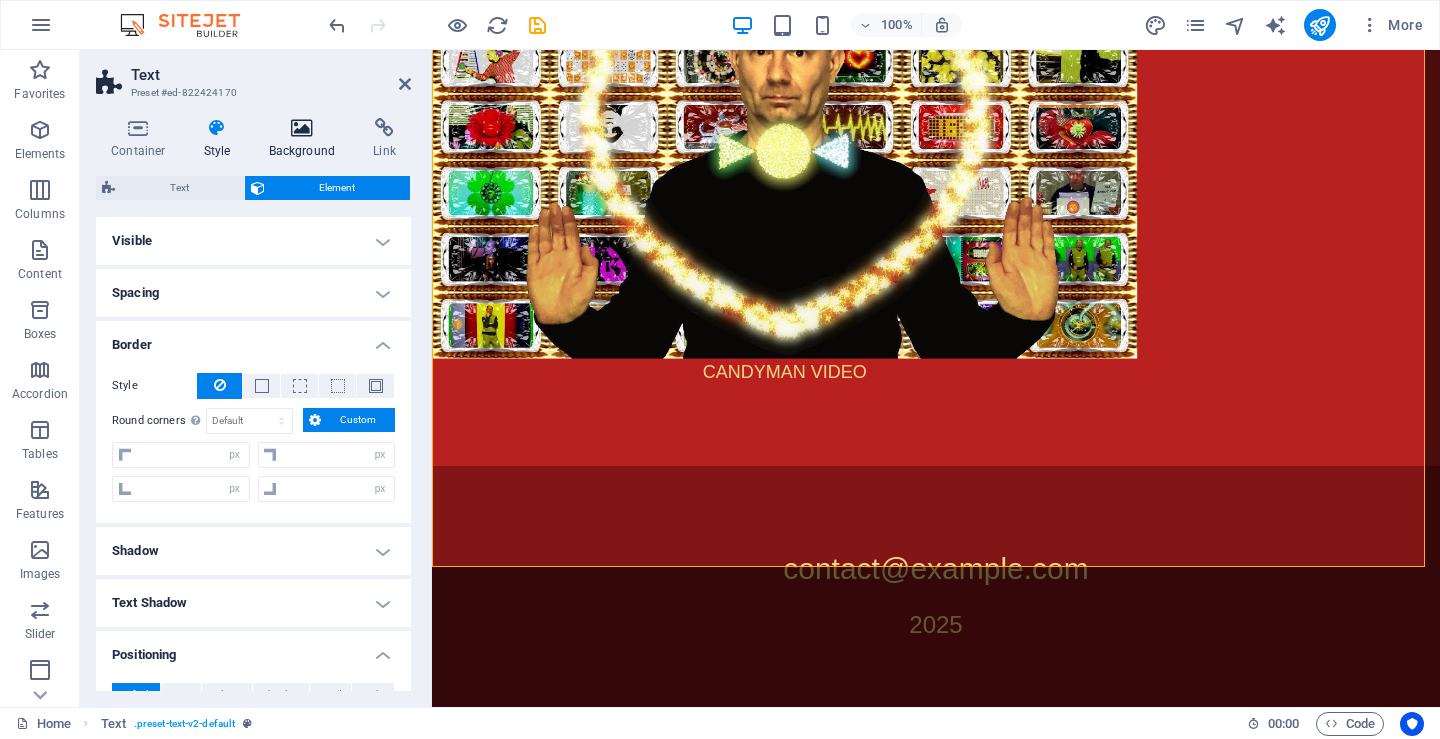 click at bounding box center (302, 128) 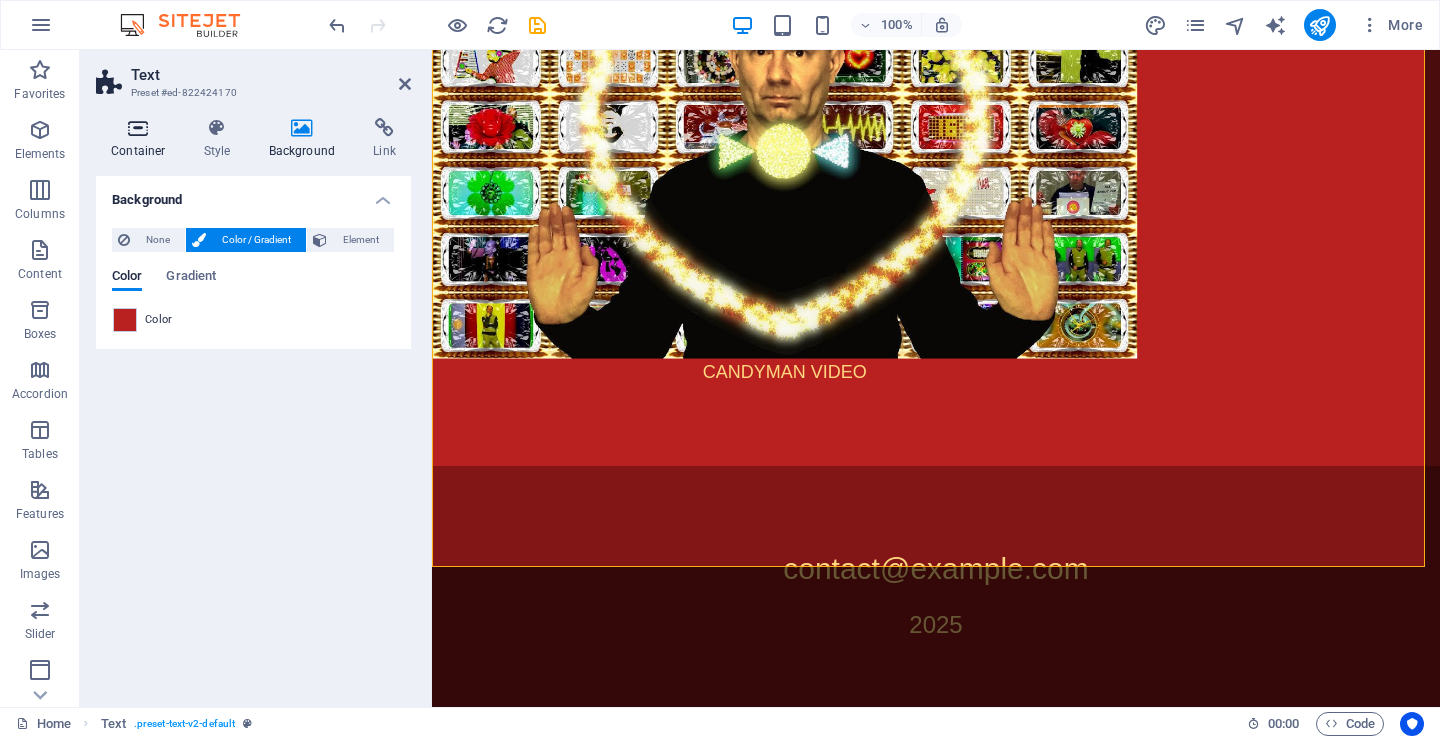click at bounding box center [138, 128] 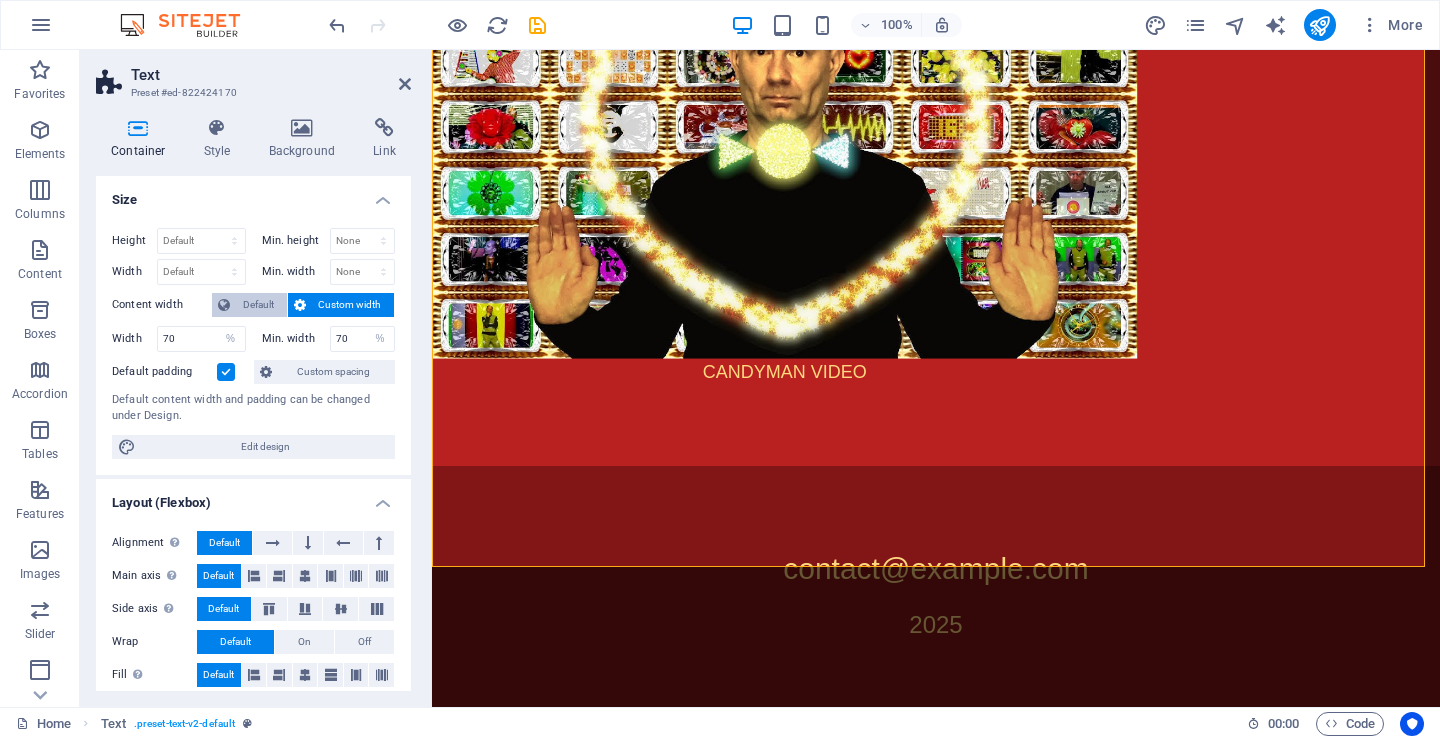 click on "Default" at bounding box center [258, 305] 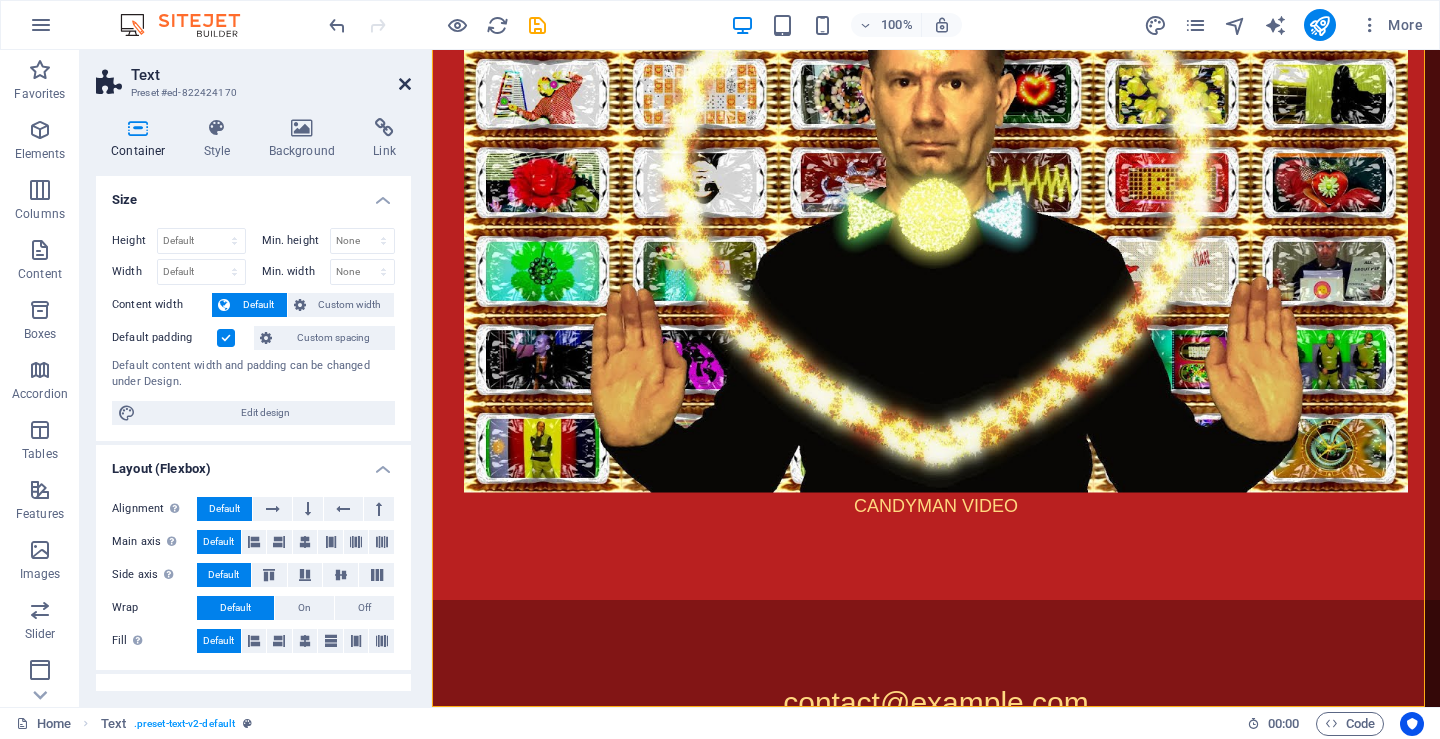 click at bounding box center (405, 84) 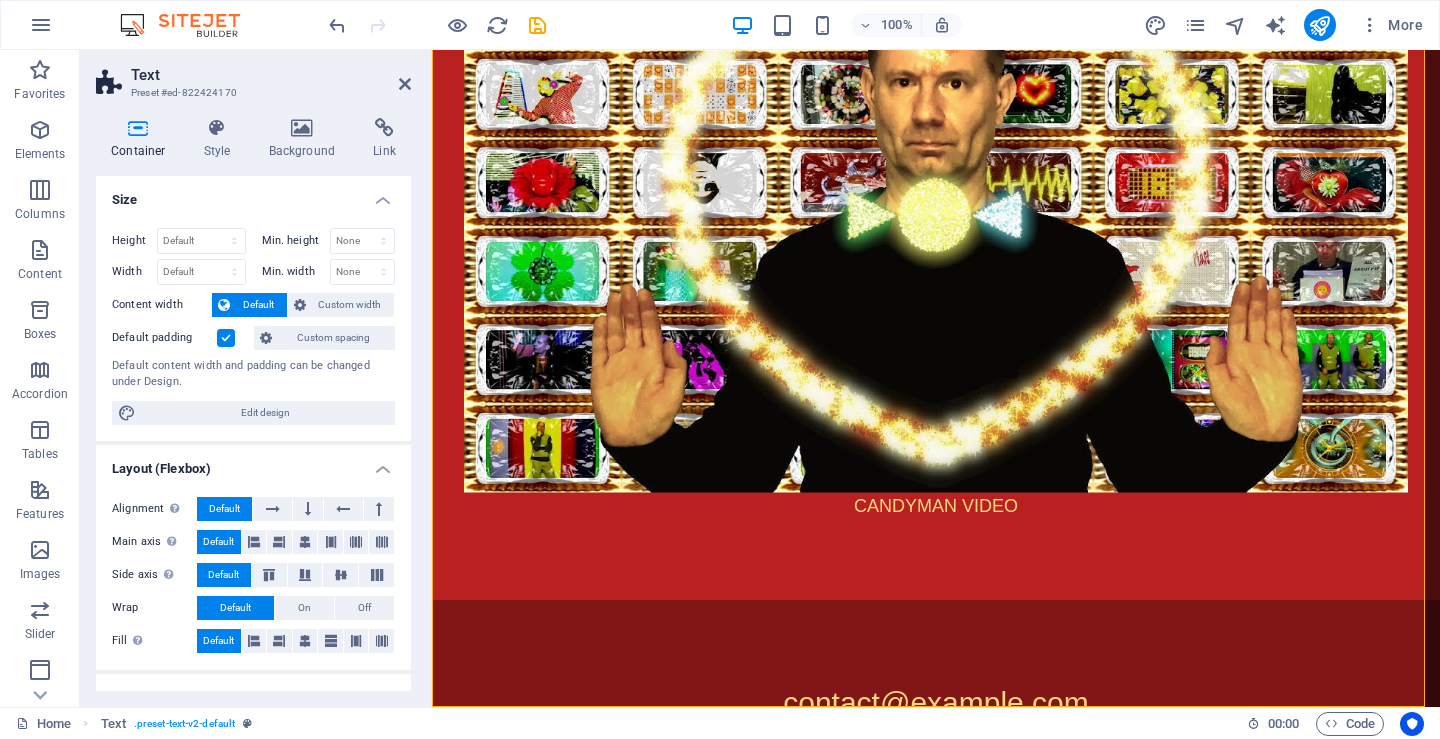 scroll, scrollTop: 2481, scrollLeft: 0, axis: vertical 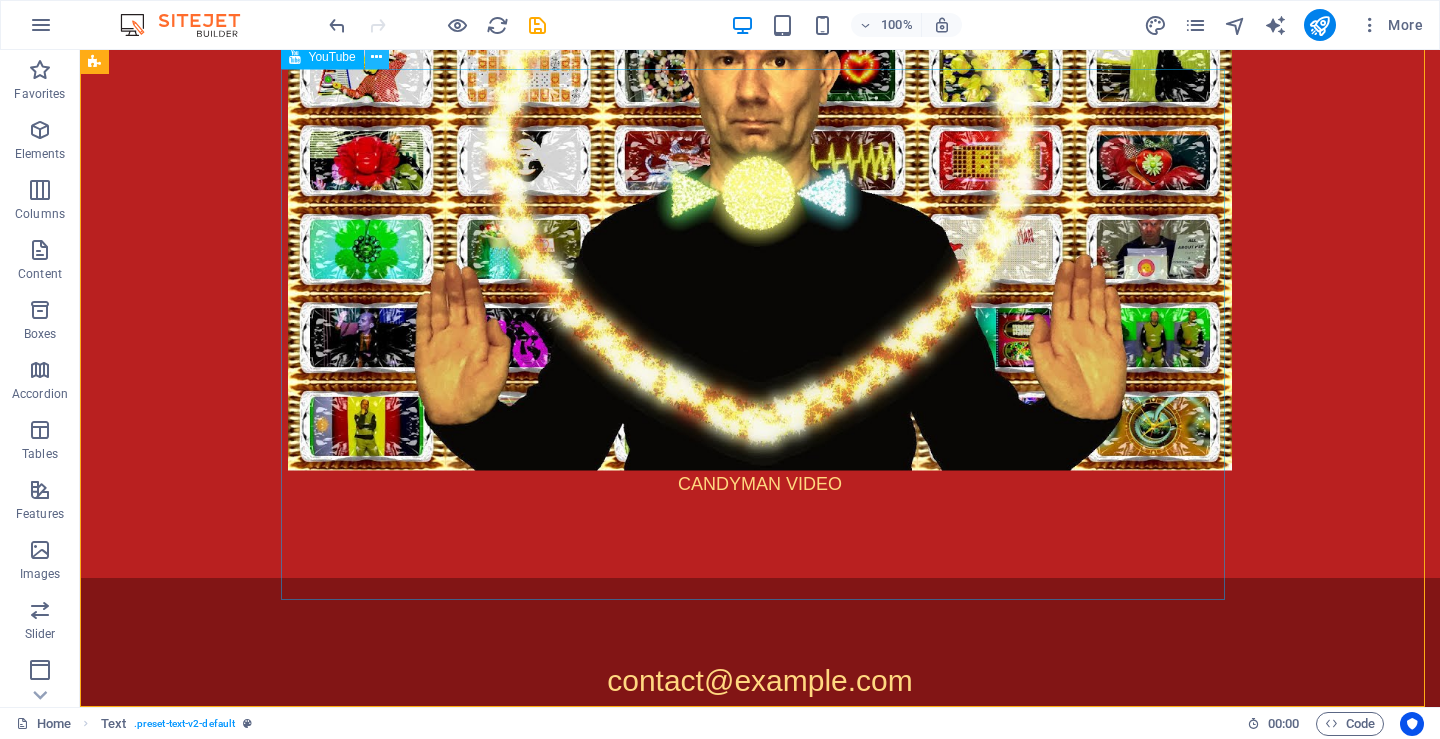 click at bounding box center (376, 57) 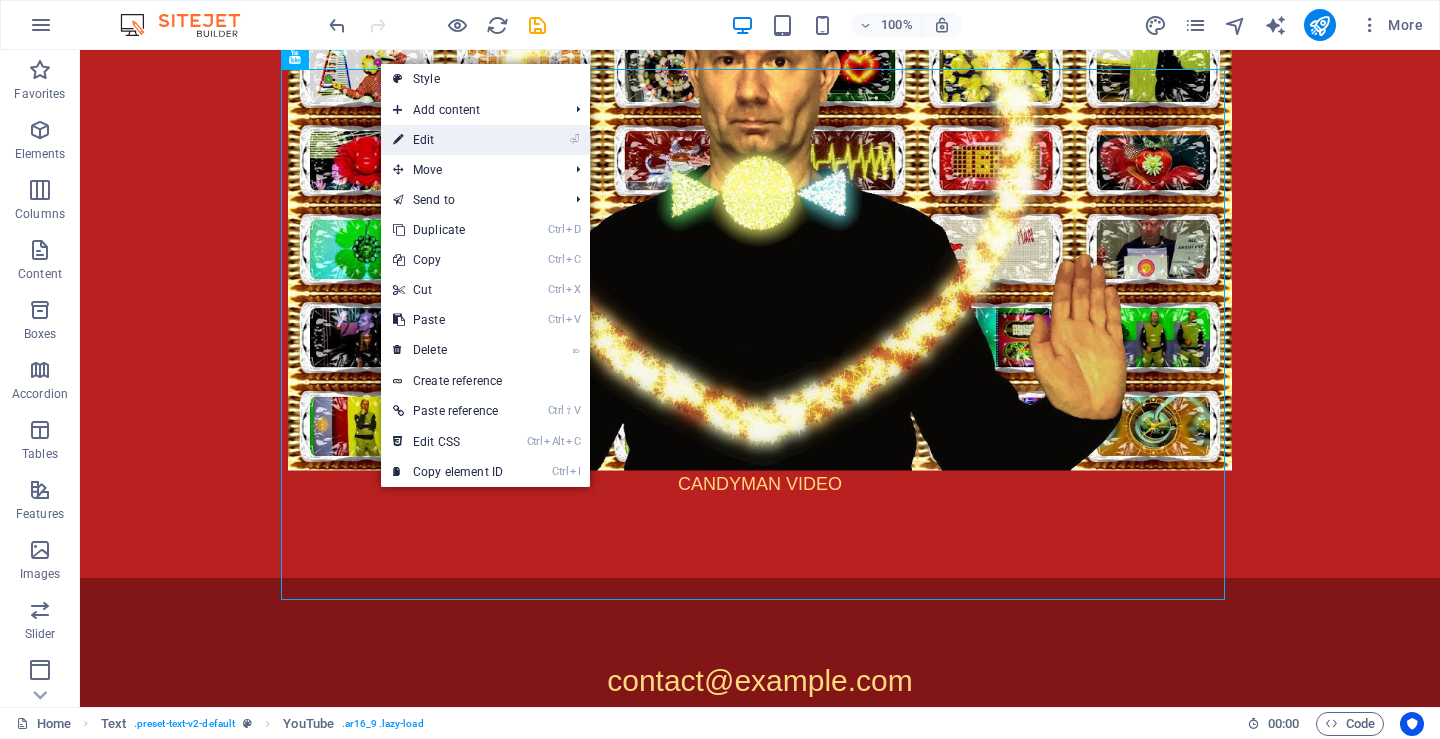 click on "⏎  Edit" at bounding box center (448, 140) 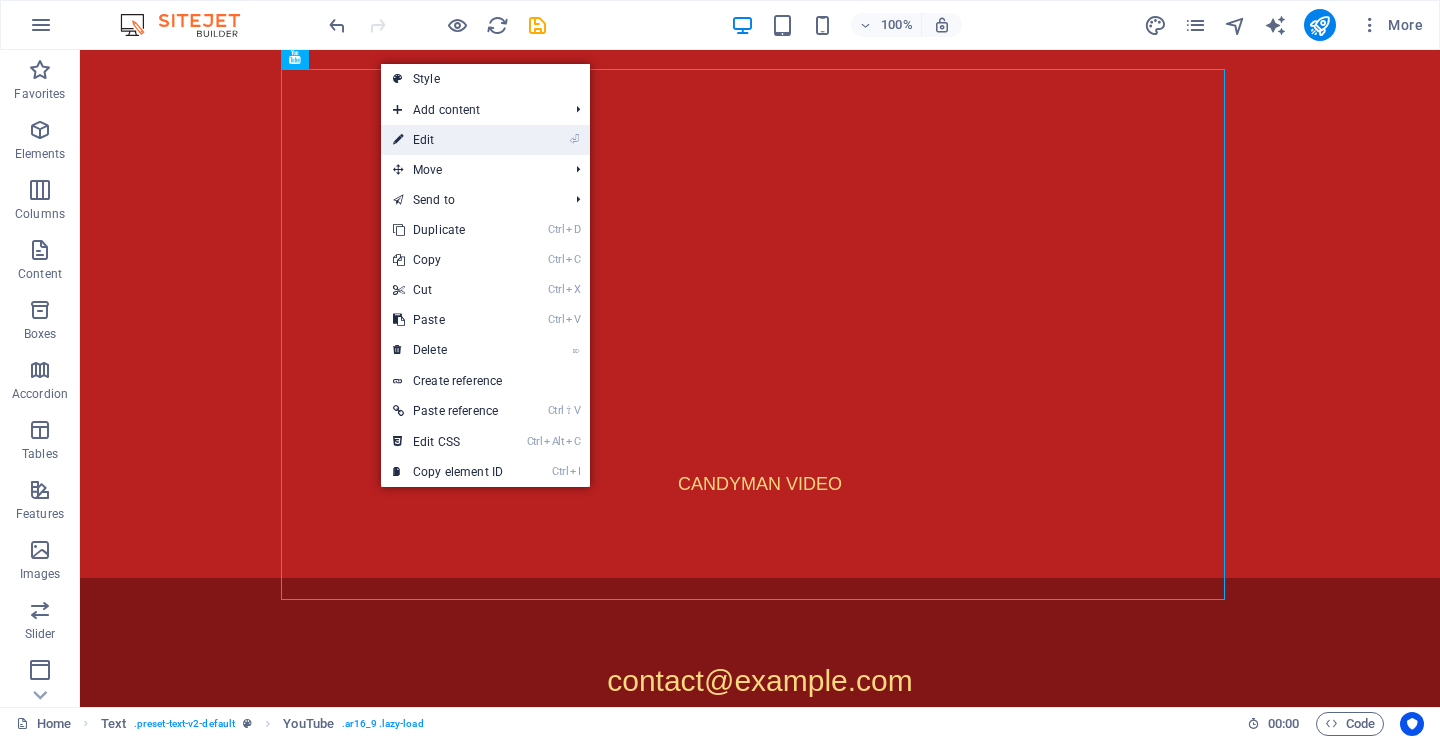 scroll, scrollTop: 2283, scrollLeft: 0, axis: vertical 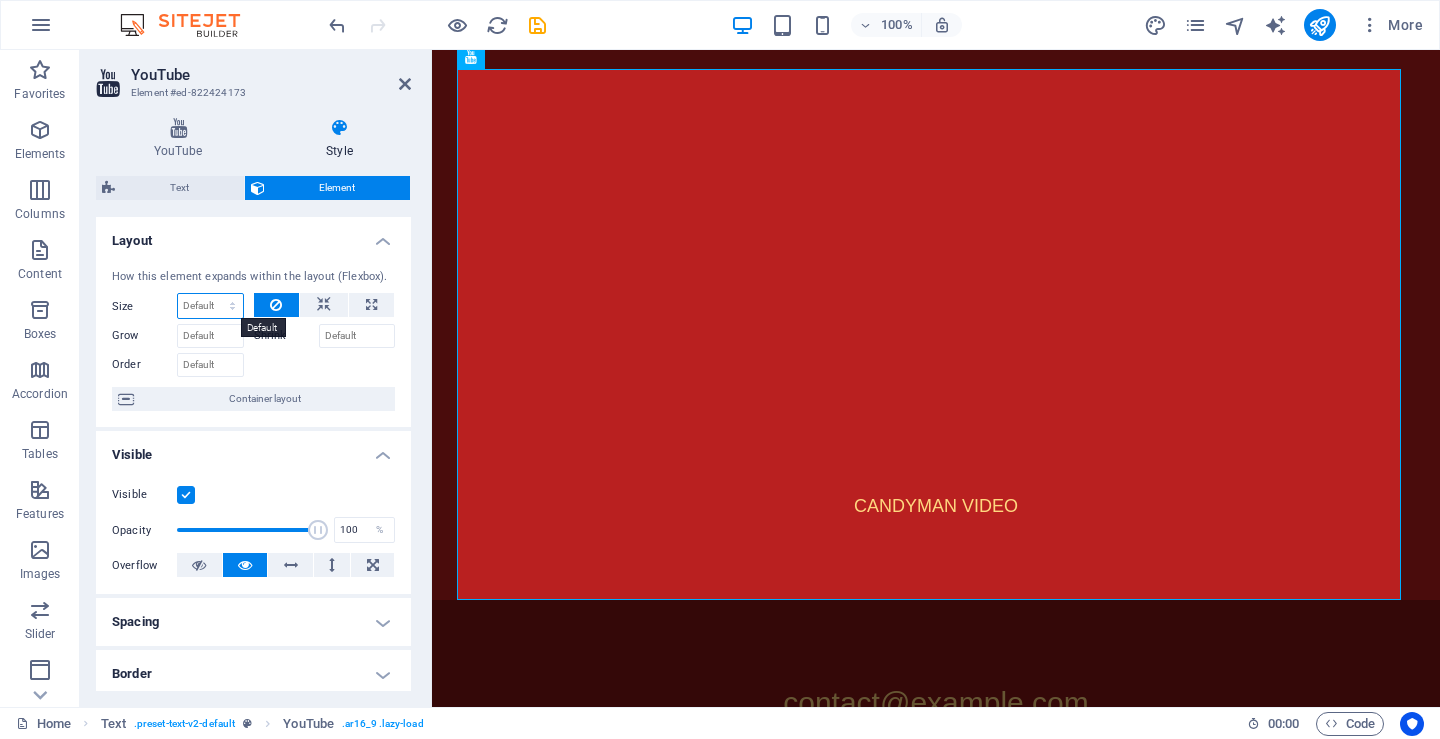 click on "Default auto px % 1/1 1/2 1/3 1/4 1/5 1/6 1/7 1/8 1/9 1/10" at bounding box center [210, 306] 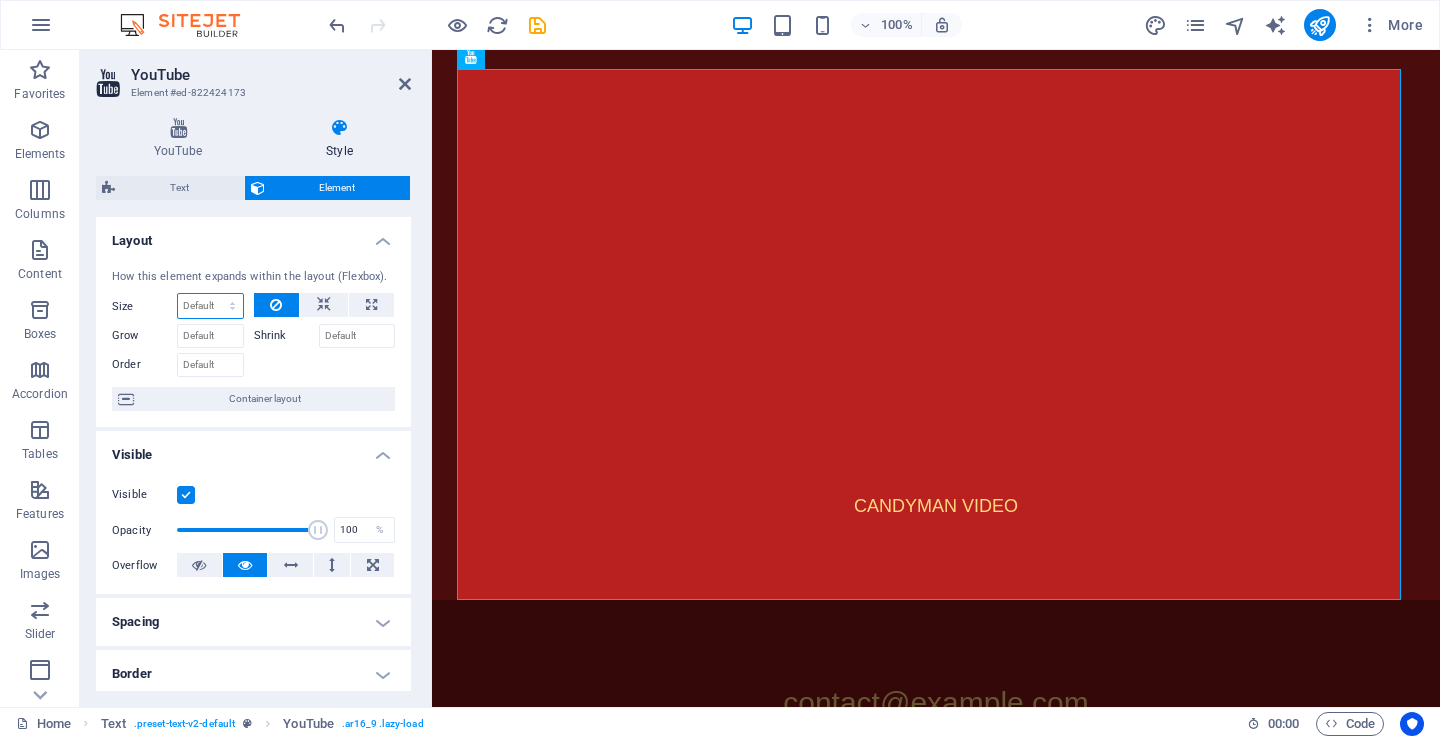 select on "%" 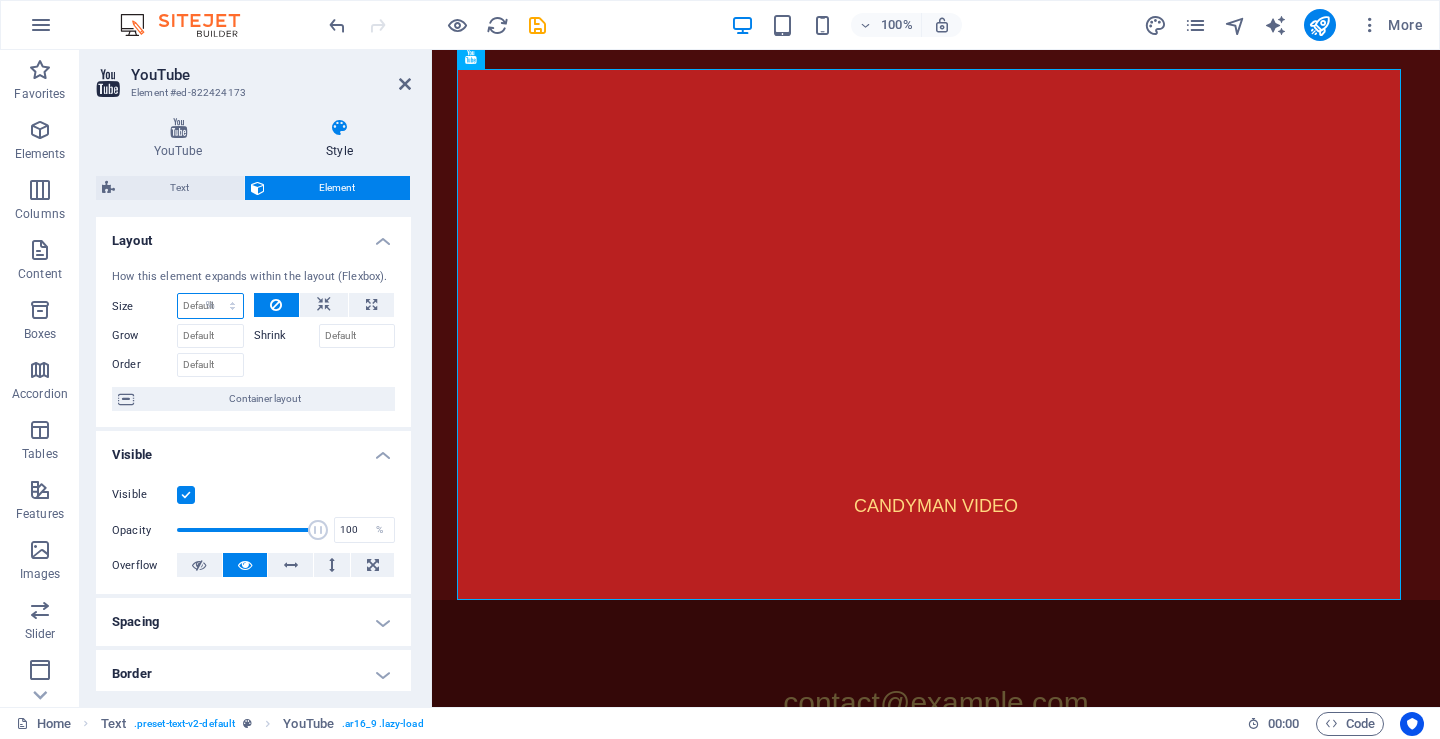 click on "Default auto px % 1/1 1/2 1/3 1/4 1/5 1/6 1/7 1/8 1/9 1/10" at bounding box center [210, 306] 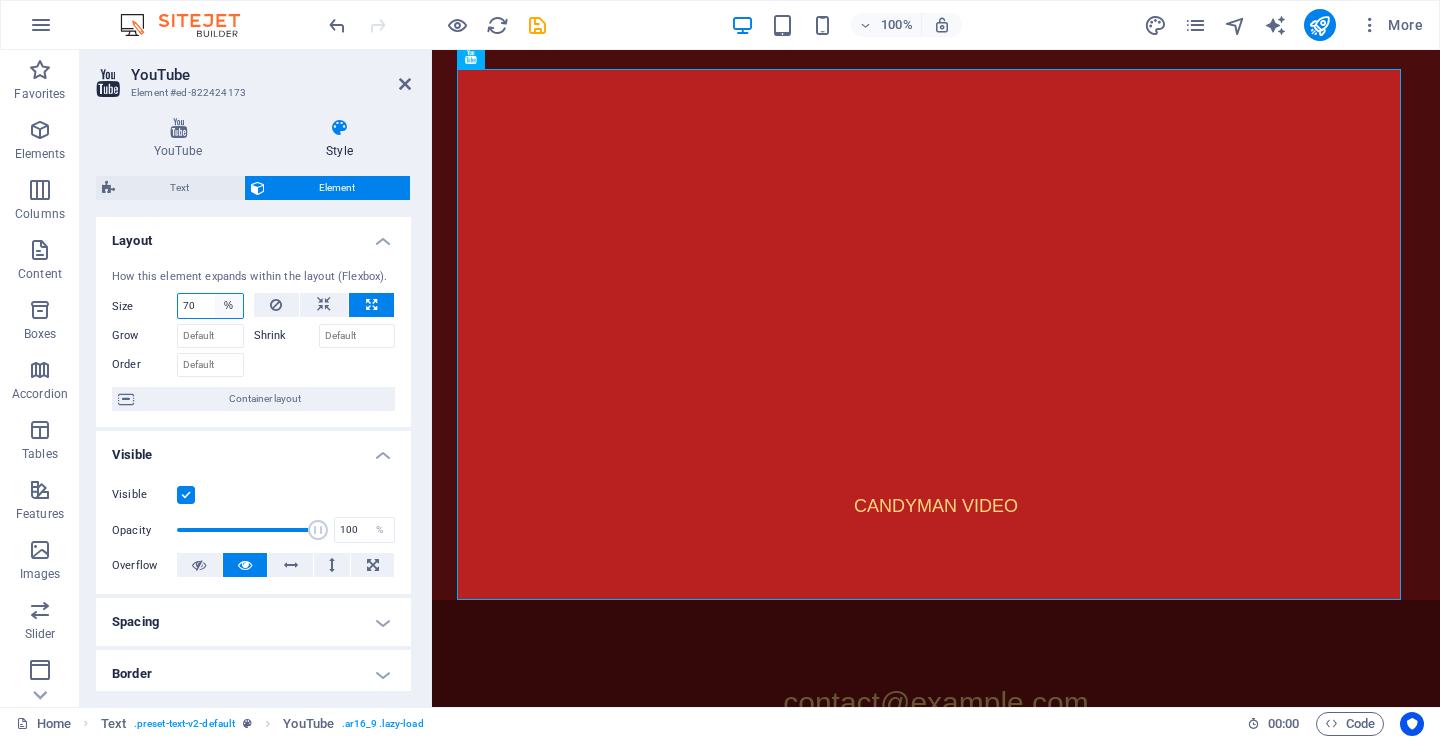 type on "70" 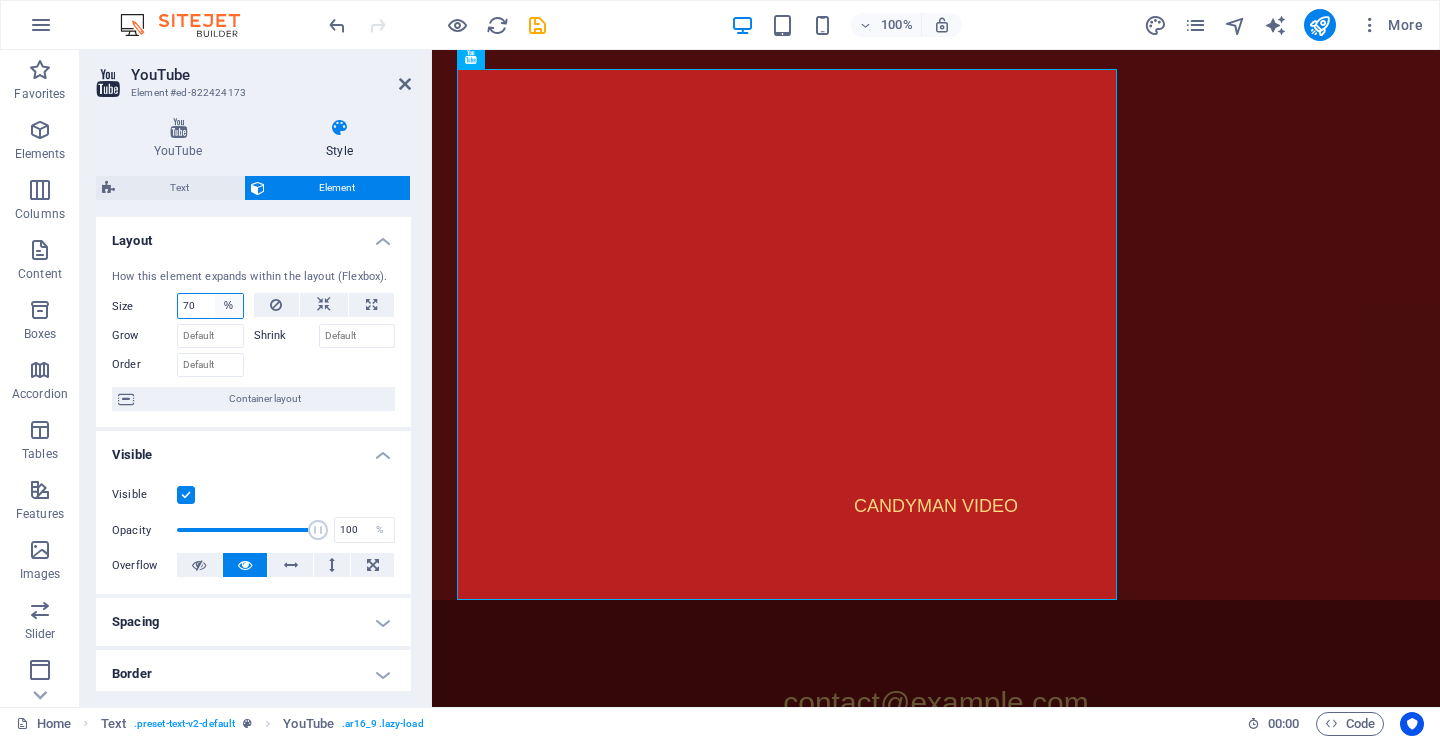 click on "Default auto px % 1/1 1/2 1/3 1/4 1/5 1/6 1/7 1/8 1/9 1/10" at bounding box center [229, 306] 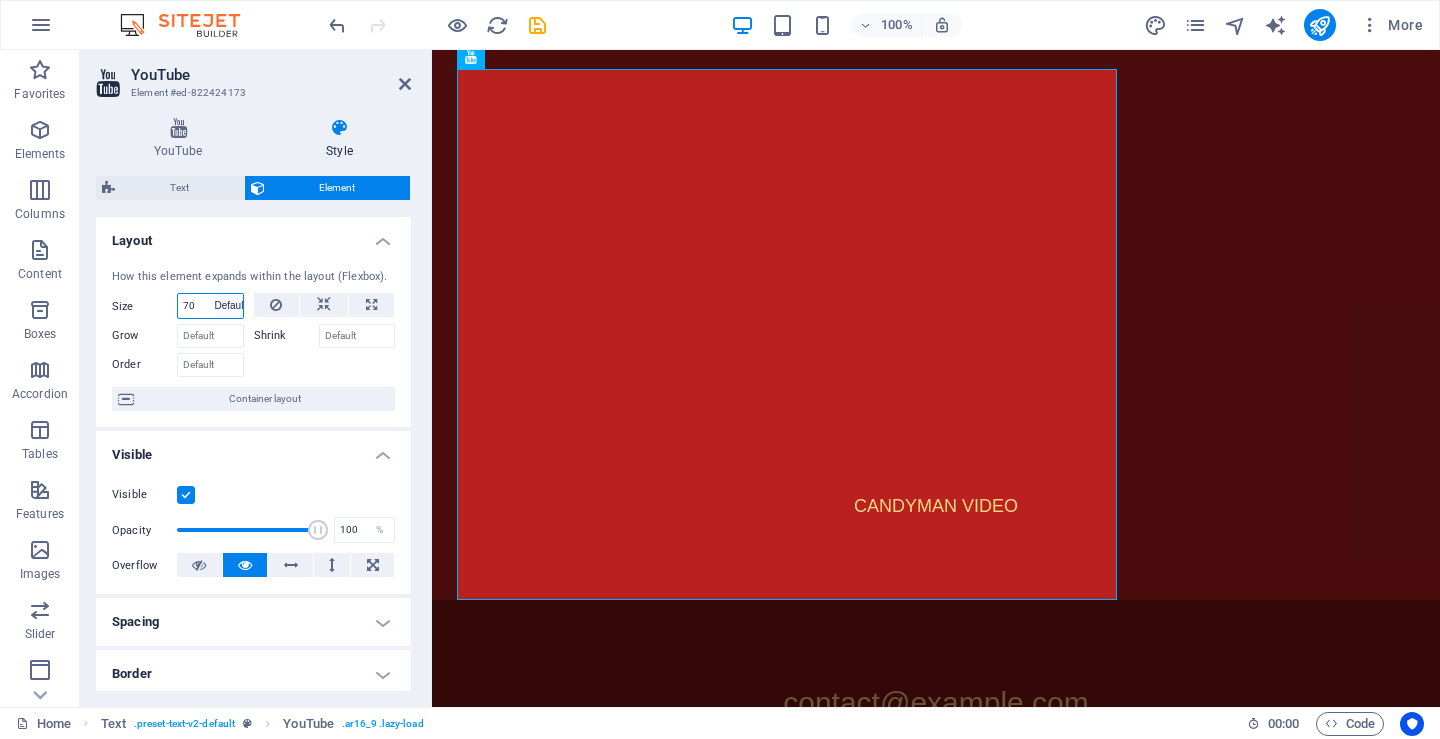 click on "Default auto px % 1/1 1/2 1/3 1/4 1/5 1/6 1/7 1/8 1/9 1/10" at bounding box center (229, 306) 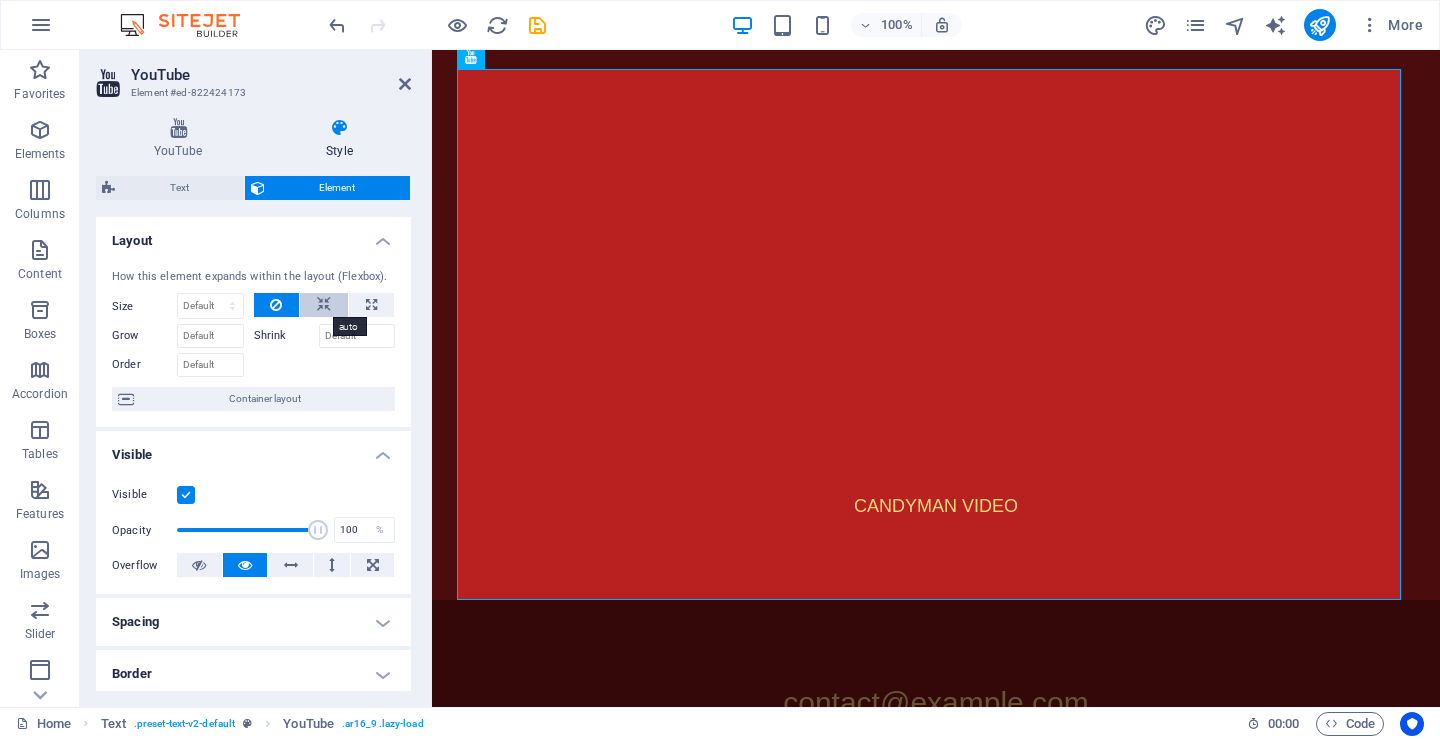 click at bounding box center [324, 305] 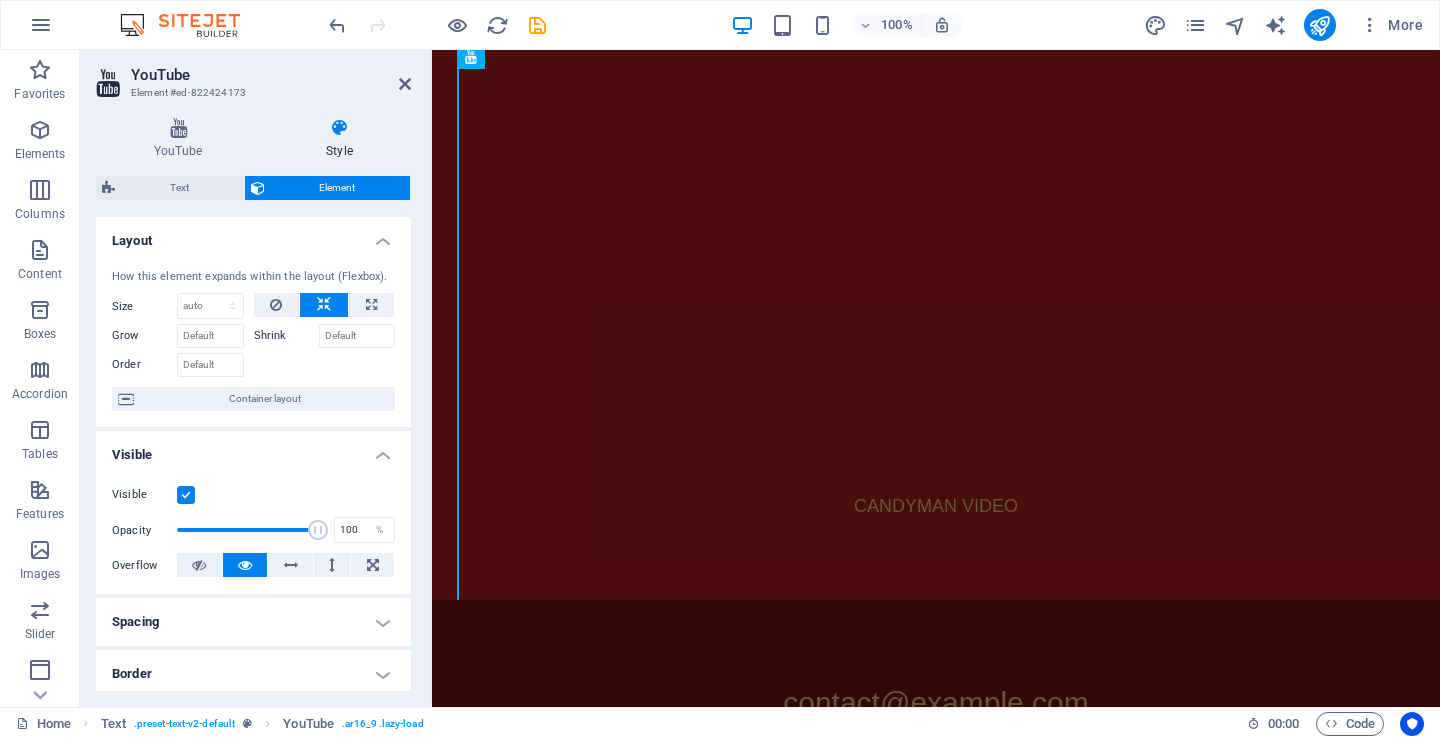 click at bounding box center (324, 305) 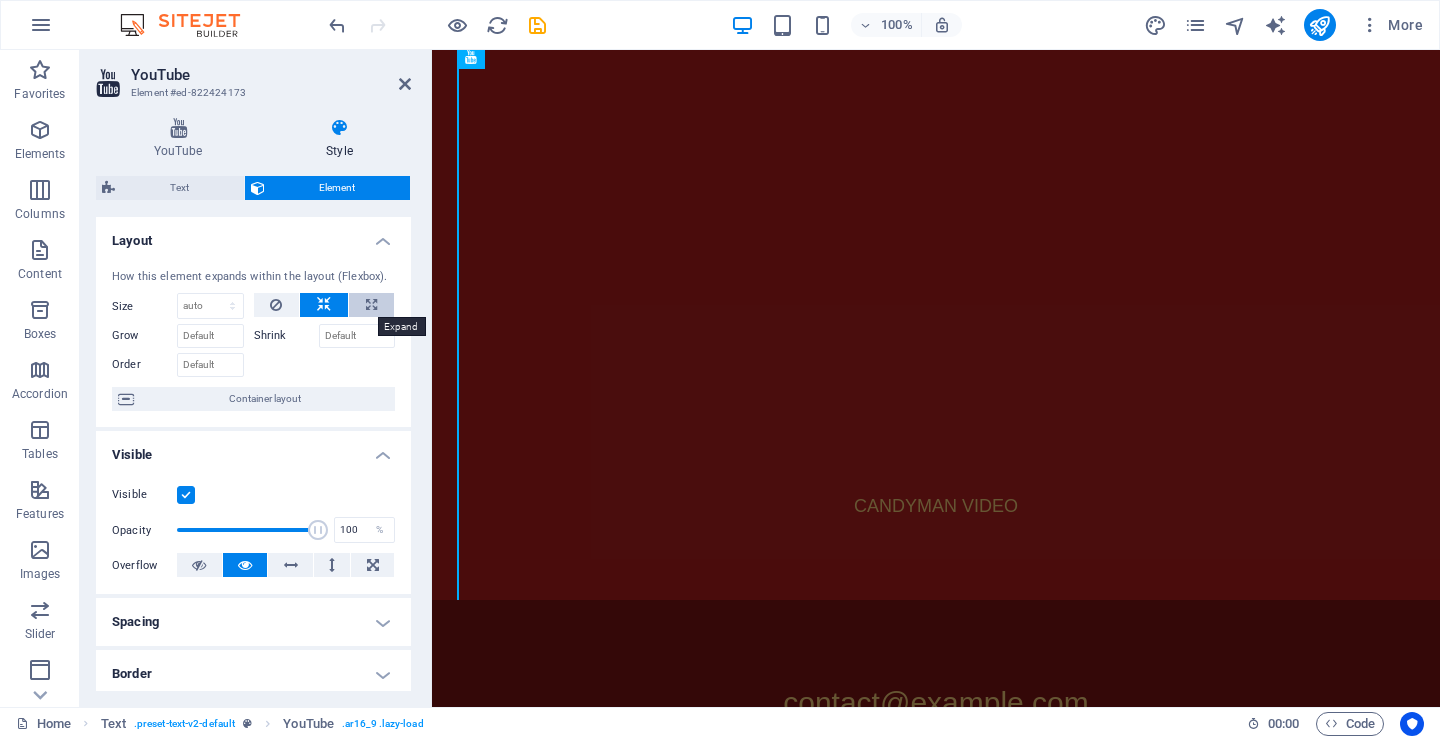 click at bounding box center (371, 305) 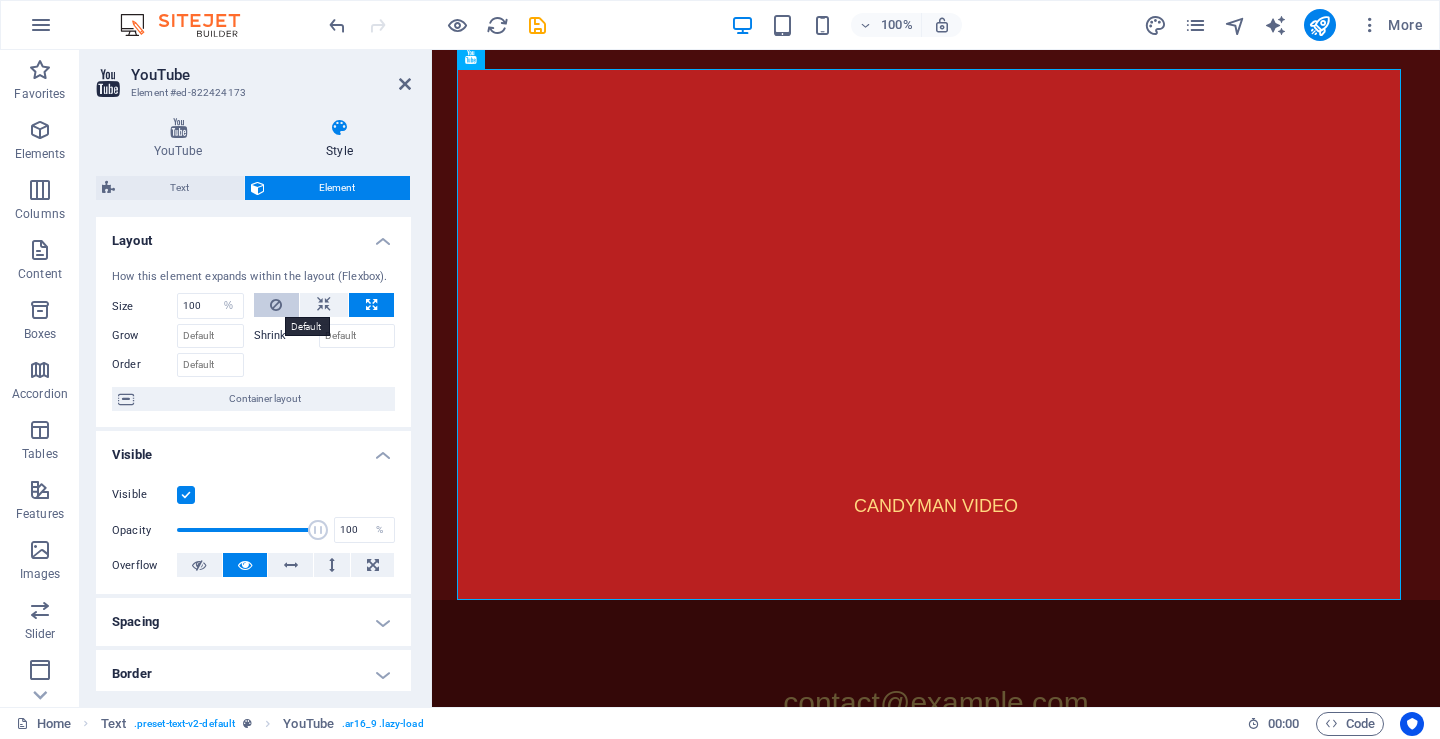 click at bounding box center [276, 305] 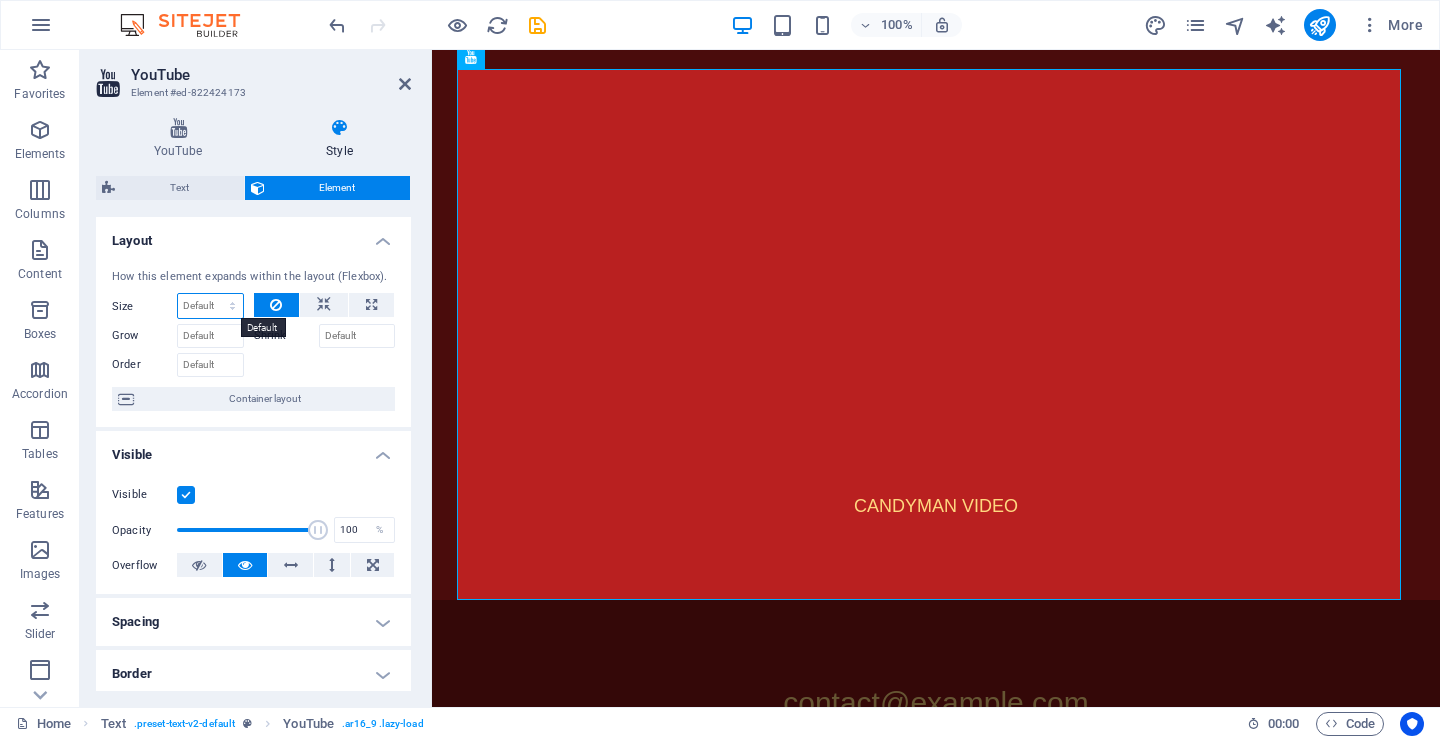 click on "Default auto px % 1/1 1/2 1/3 1/4 1/5 1/6 1/7 1/8 1/9 1/10" at bounding box center (210, 306) 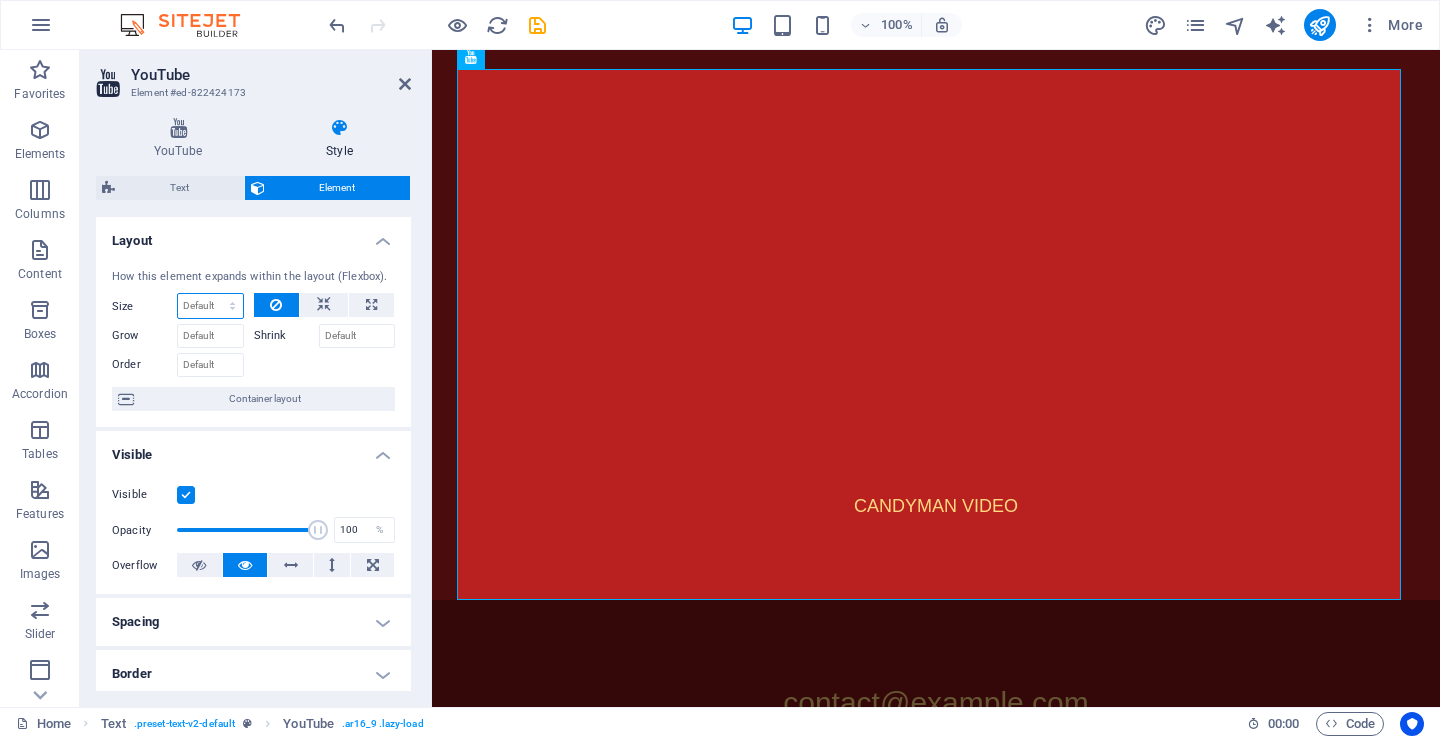 select on "1/2" 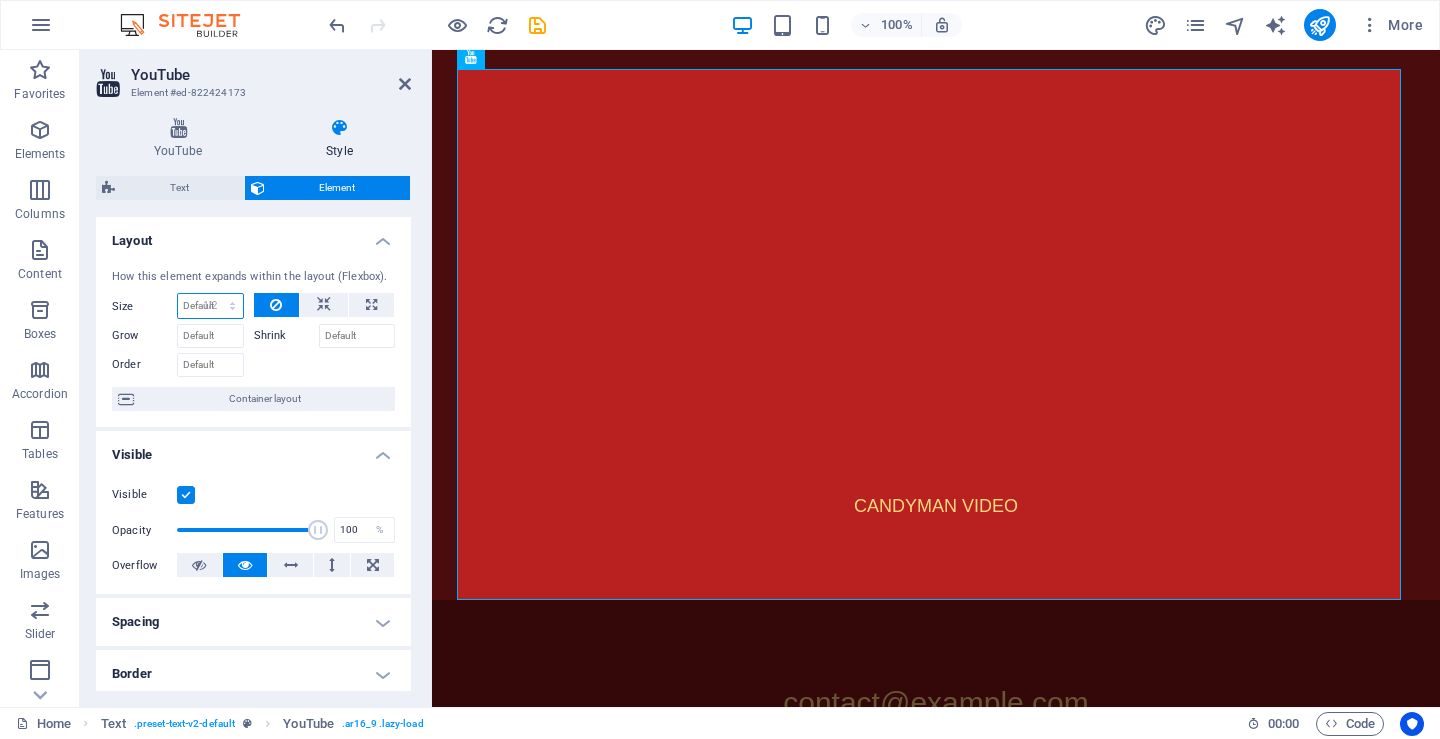click on "Default auto px % 1/1 1/2 1/3 1/4 1/5 1/6 1/7 1/8 1/9 1/10" at bounding box center (210, 306) 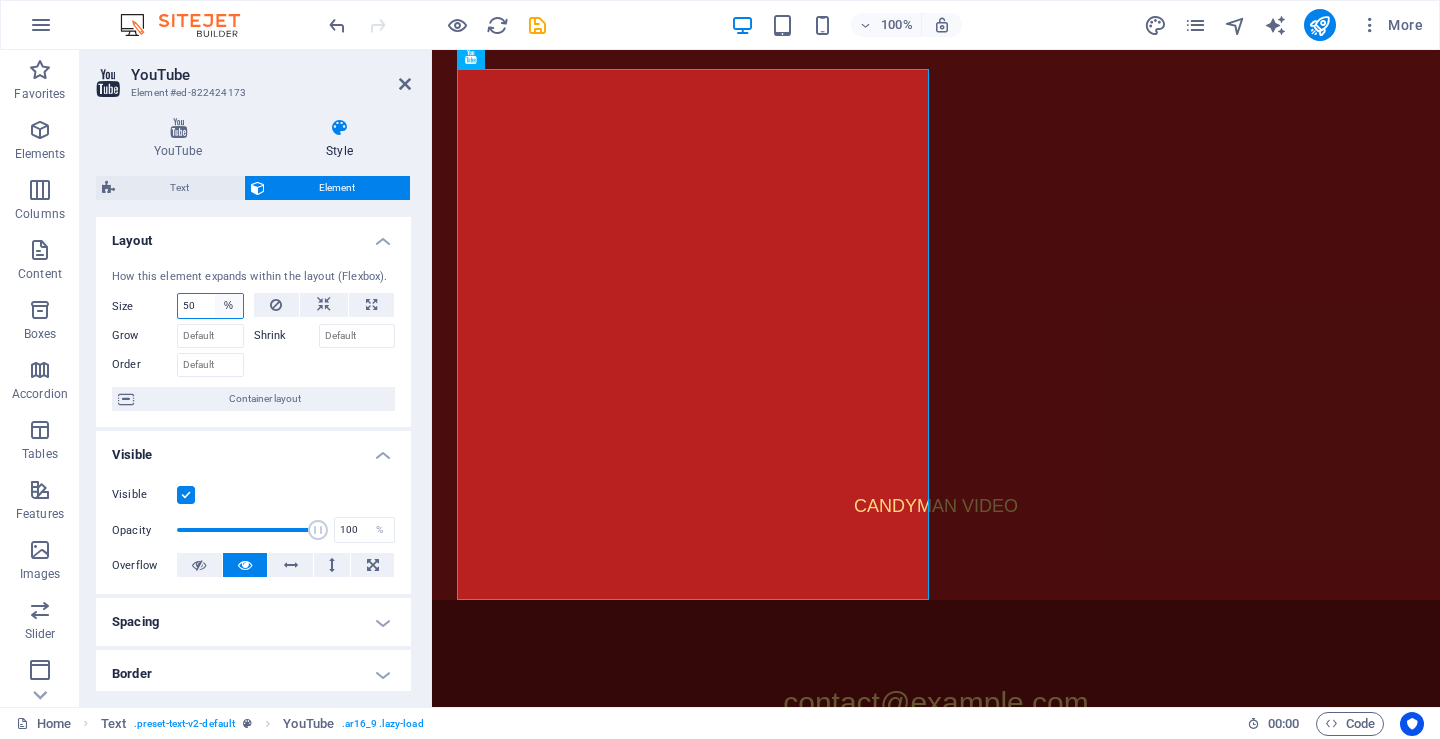 click on "Default auto px % 1/1 1/2 1/3 1/4 1/5 1/6 1/7 1/8 1/9 1/10" at bounding box center (229, 306) 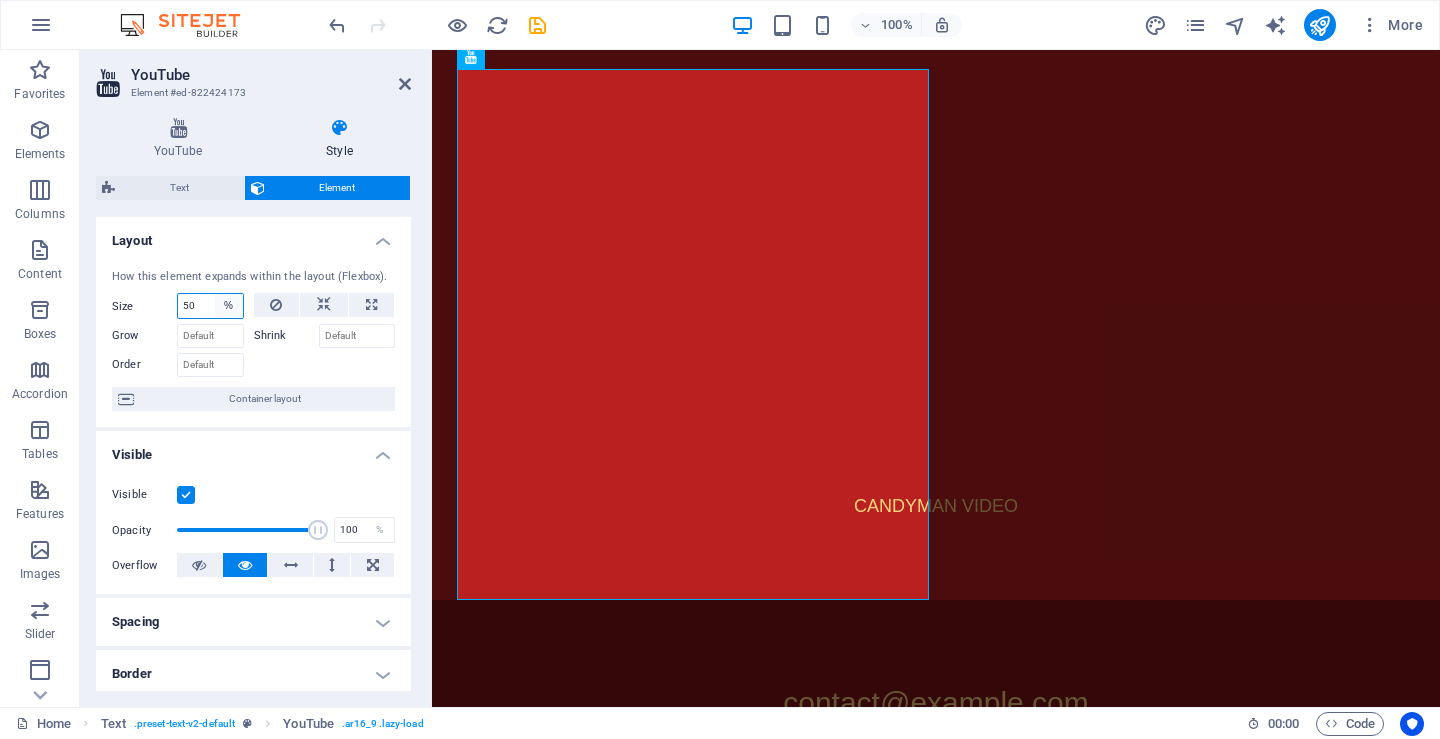 select on "auto" 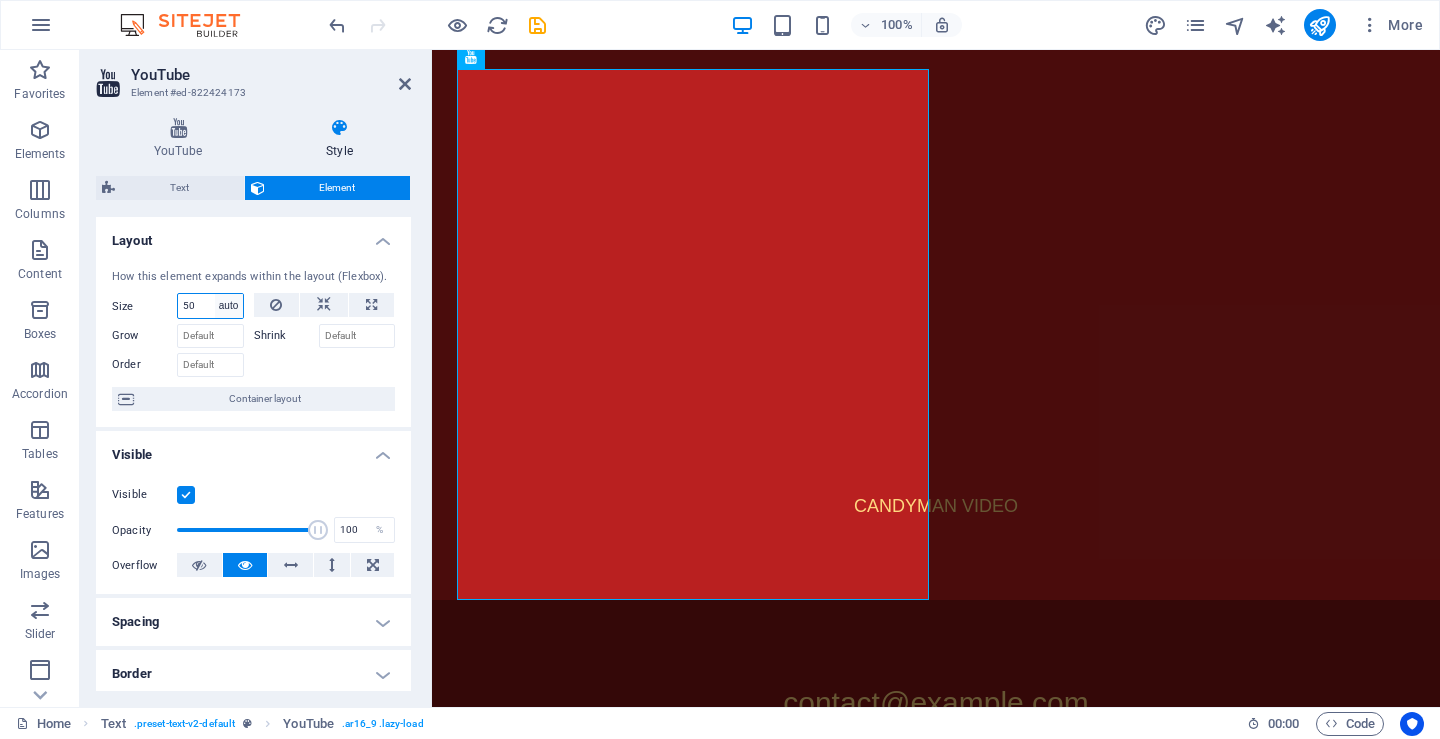 click on "Default auto px % 1/1 1/2 1/3 1/4 1/5 1/6 1/7 1/8 1/9 1/10" at bounding box center [229, 306] 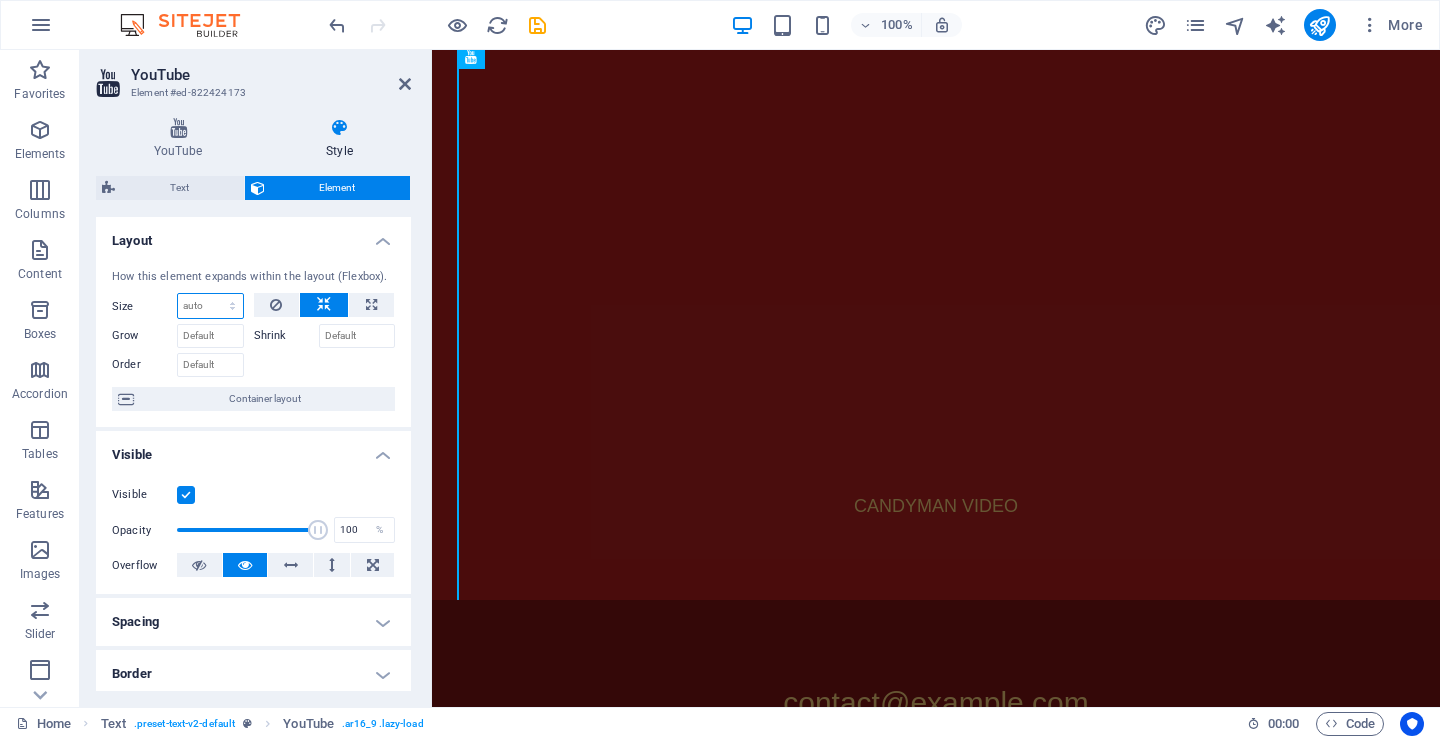 click on "Default auto px % 1/1 1/2 1/3 1/4 1/5 1/6 1/7 1/8 1/9 1/10" at bounding box center (210, 306) 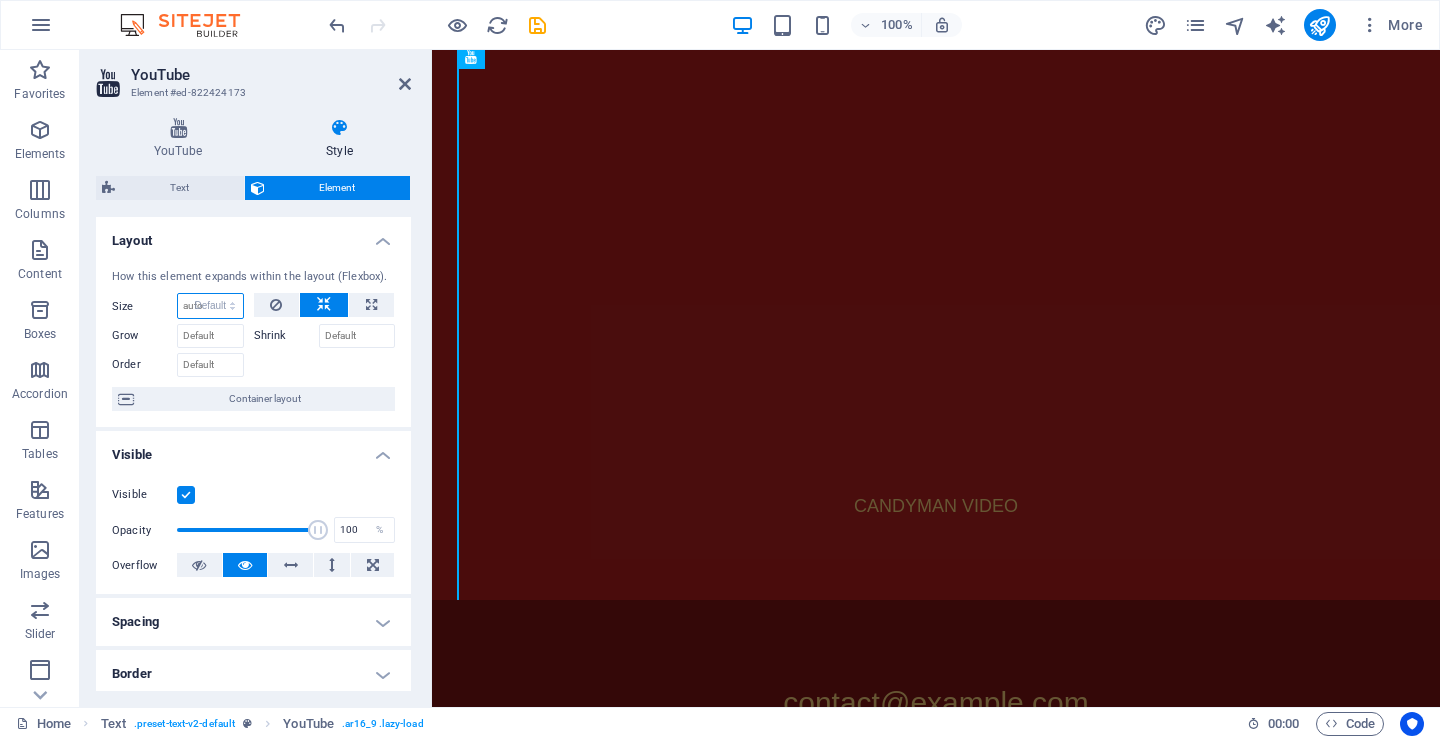 click on "Default auto px % 1/1 1/2 1/3 1/4 1/5 1/6 1/7 1/8 1/9 1/10" at bounding box center [210, 306] 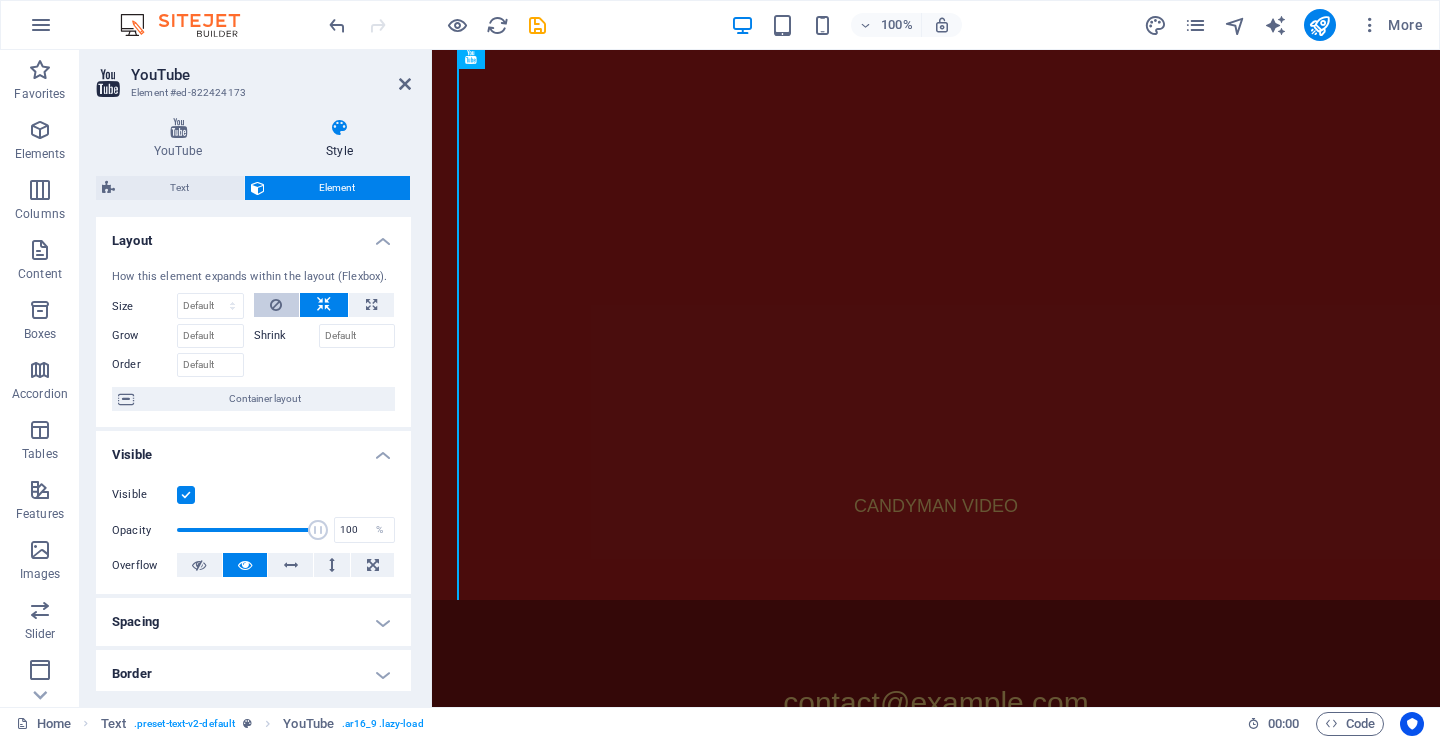 click at bounding box center (276, 305) 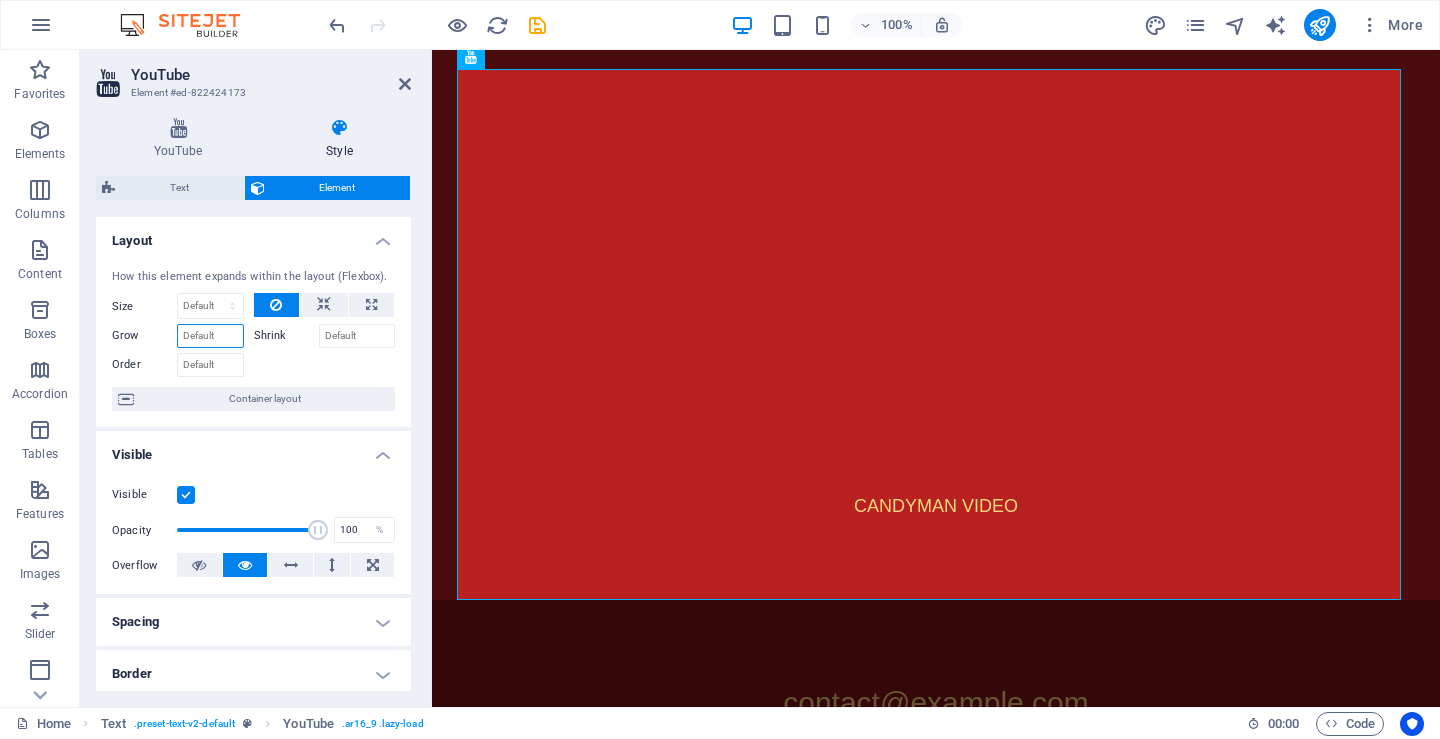 click on "Grow" at bounding box center [210, 336] 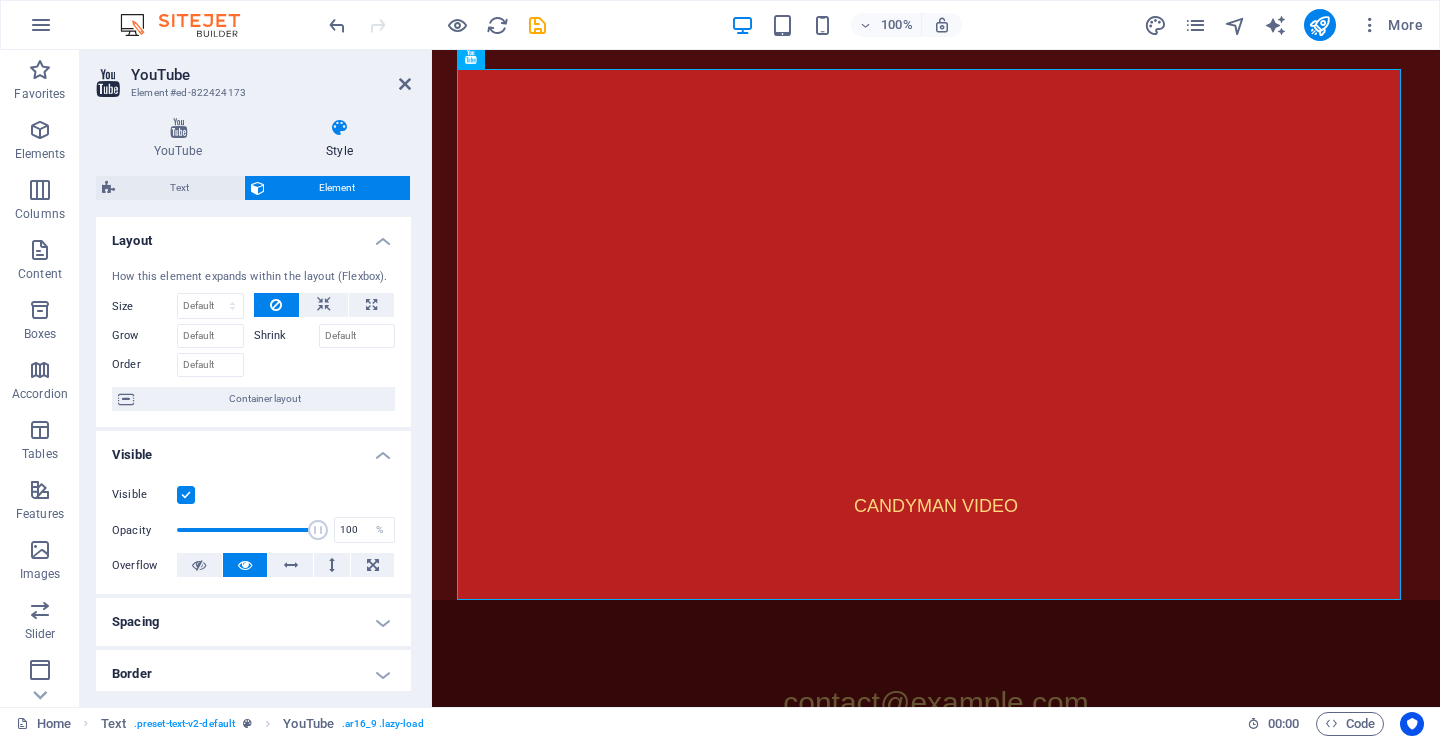 click on "Shrink" at bounding box center (286, 336) 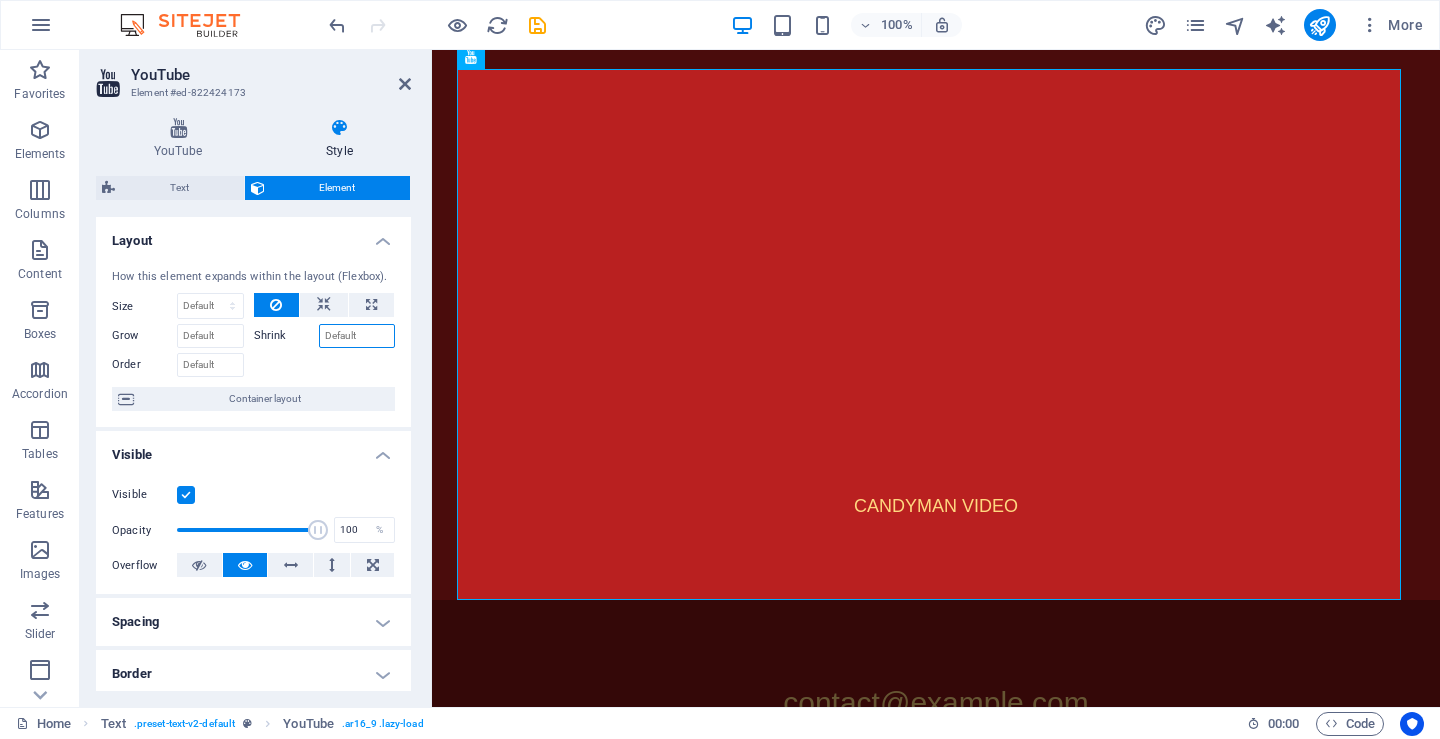 click on "Shrink" at bounding box center (357, 336) 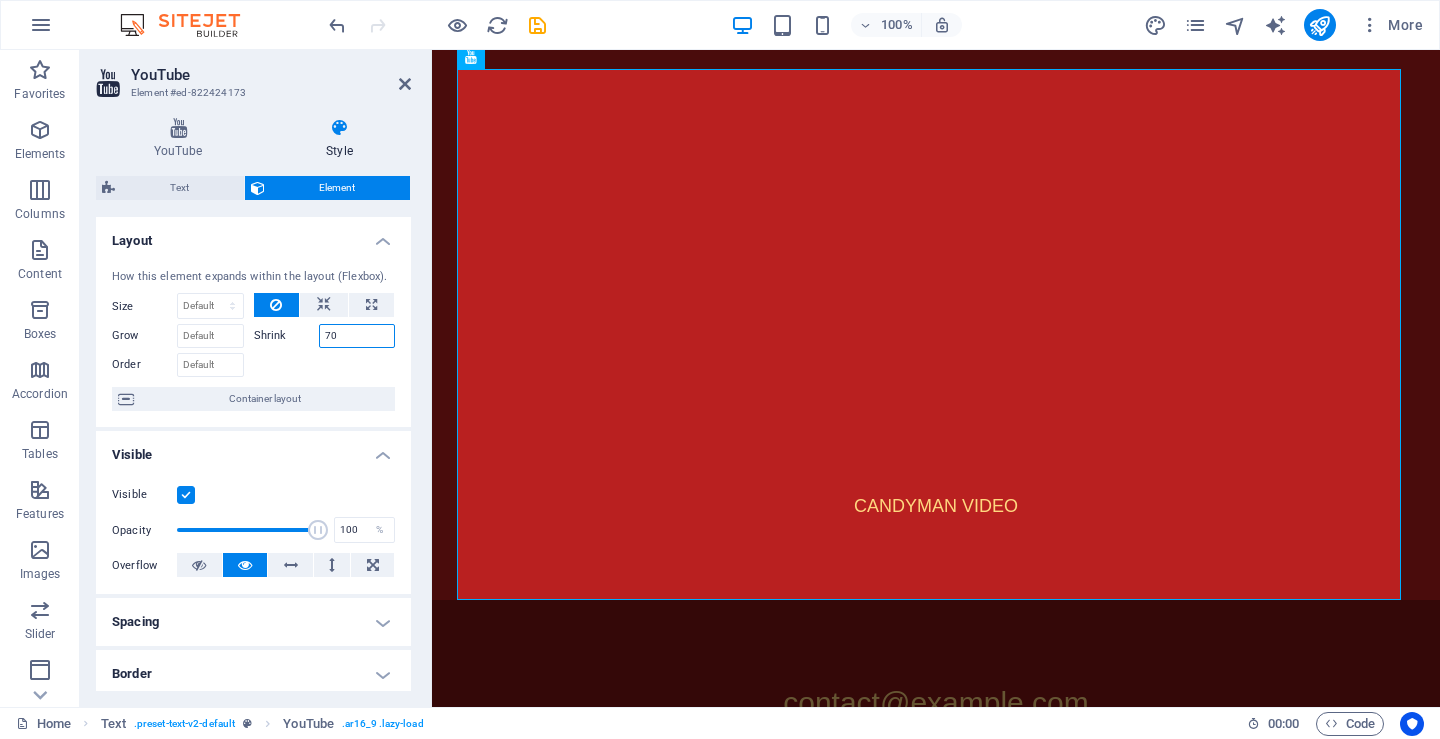 type on "70" 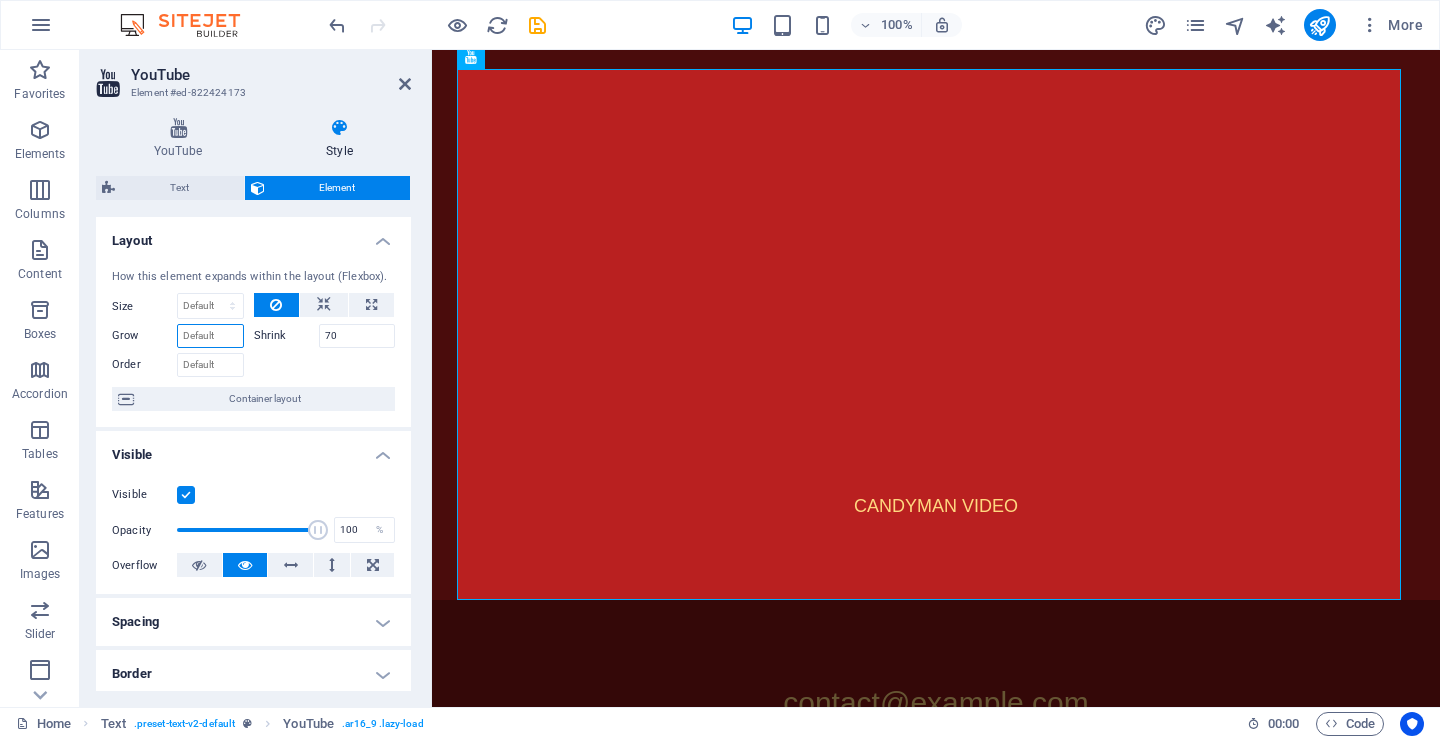 click on "Grow" at bounding box center (210, 336) 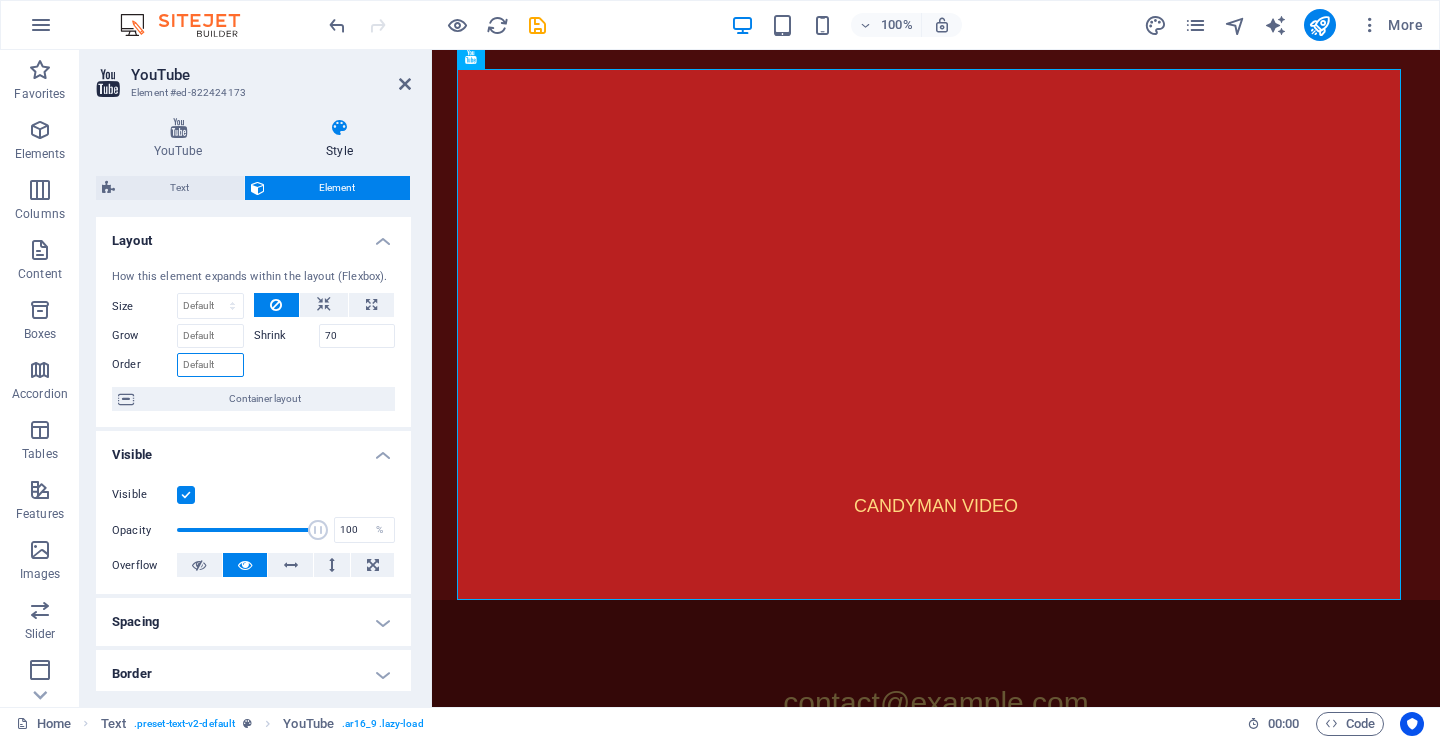 click on "Order" at bounding box center [210, 365] 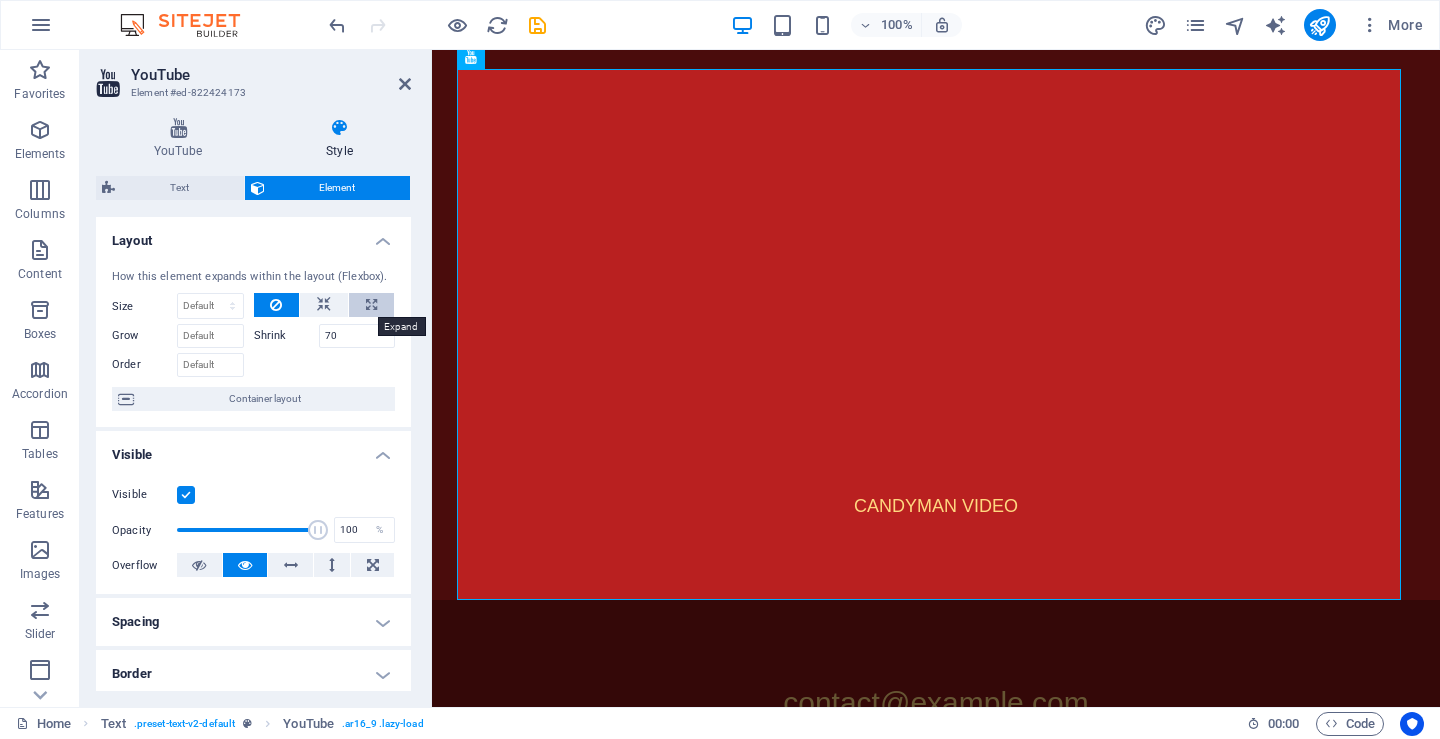 click at bounding box center [371, 305] 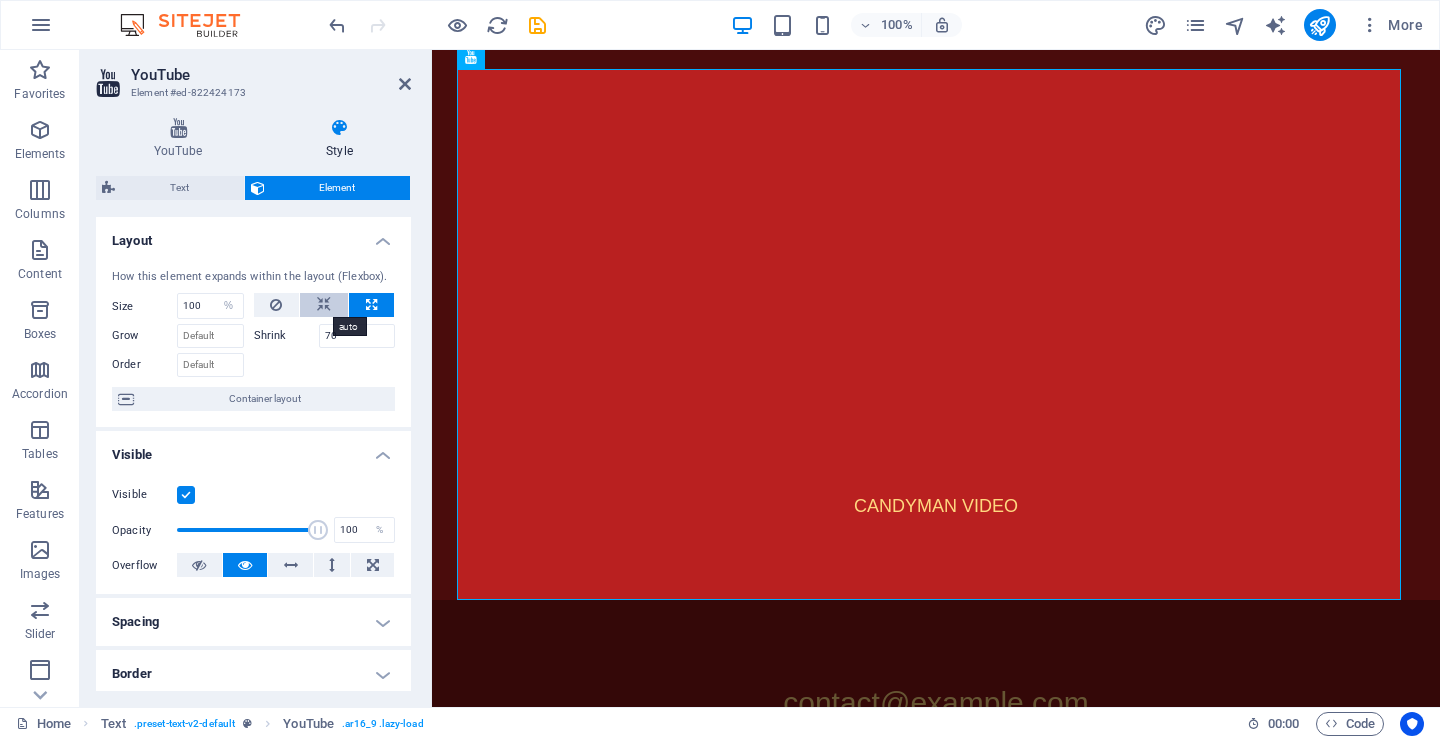click at bounding box center [324, 305] 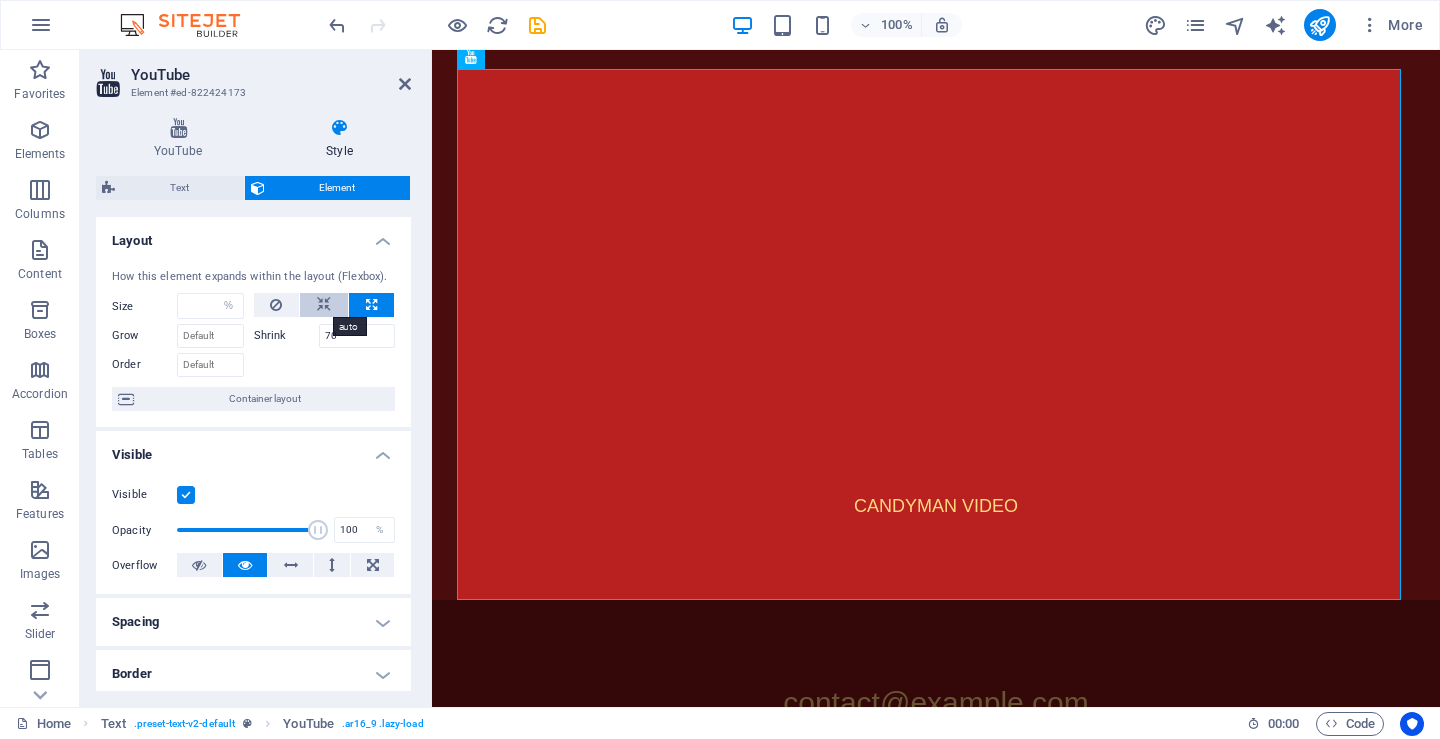 select on "DISABLED_OPTION_VALUE" 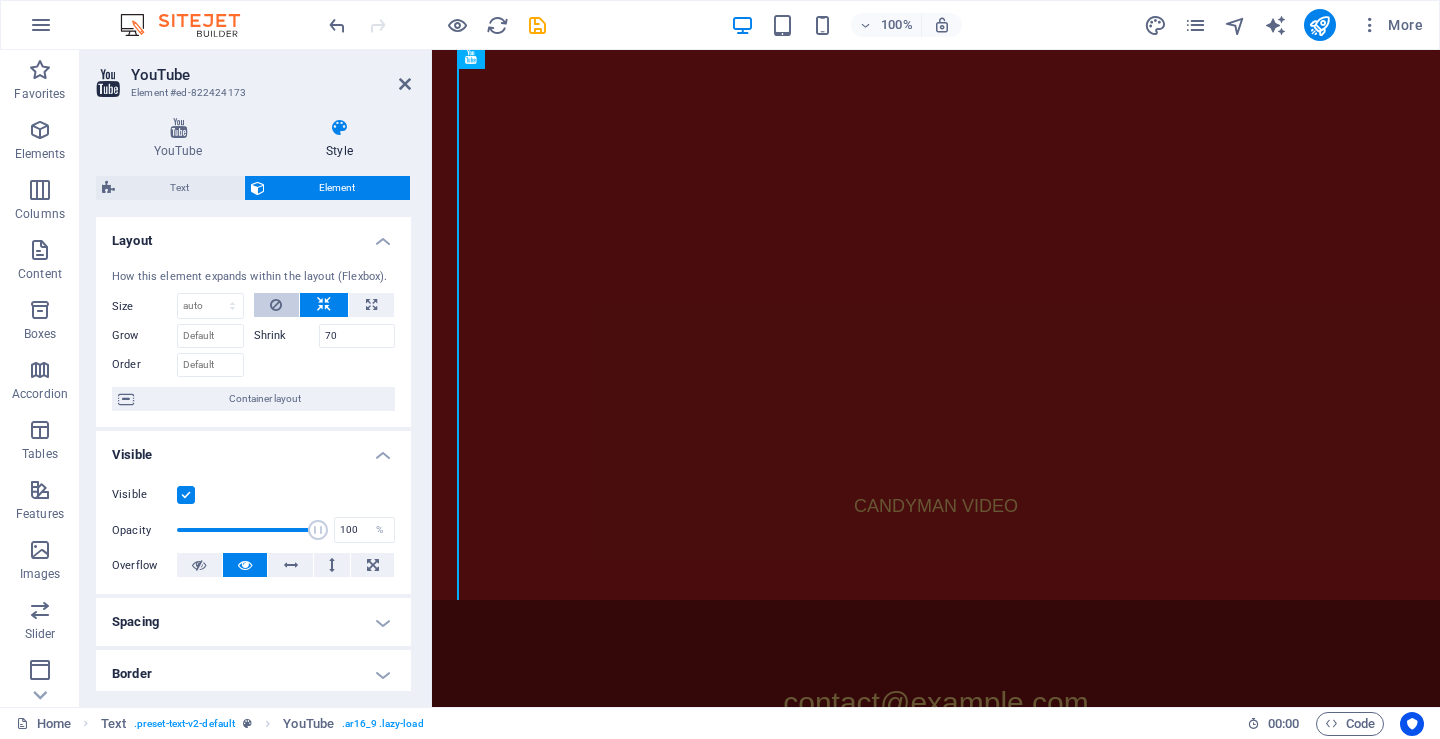 click at bounding box center (276, 305) 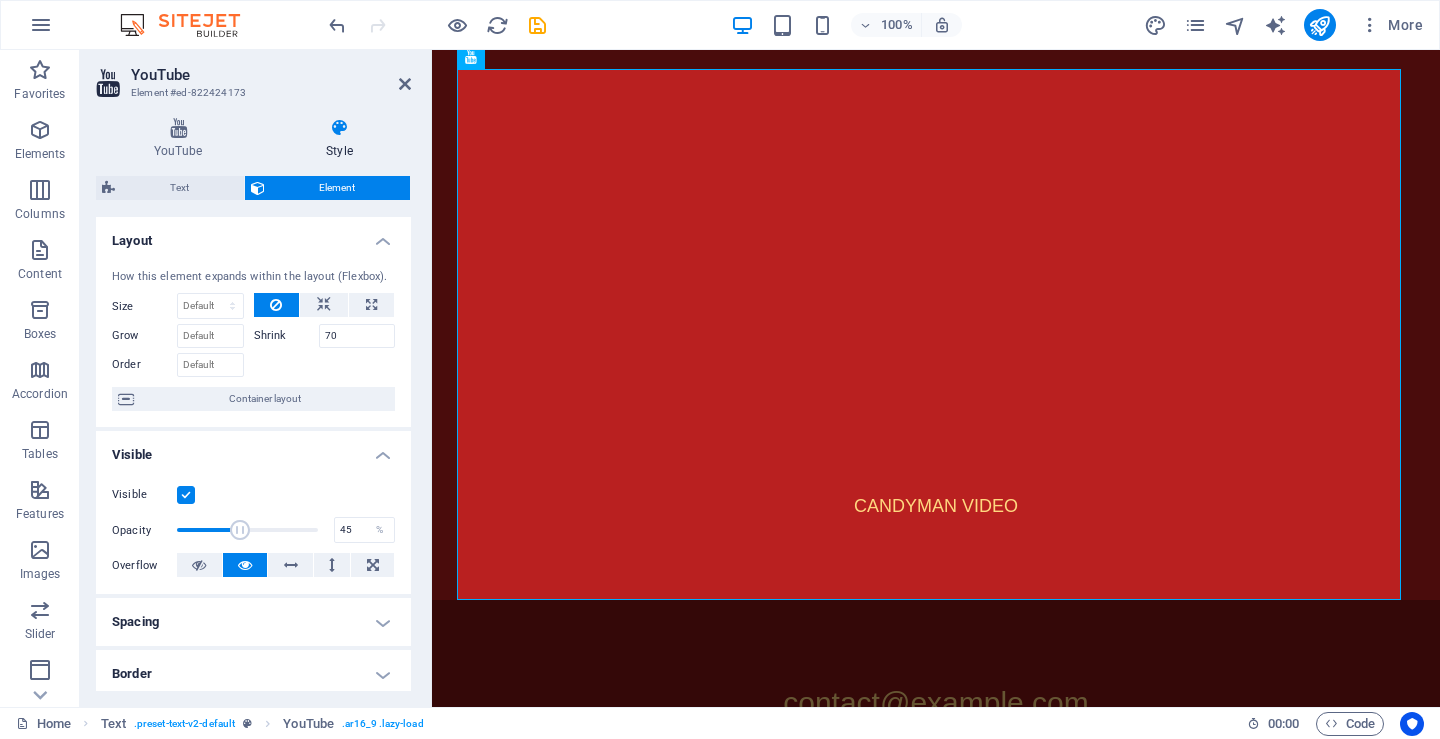 drag, startPoint x: 315, startPoint y: 532, endPoint x: 238, endPoint y: 532, distance: 77 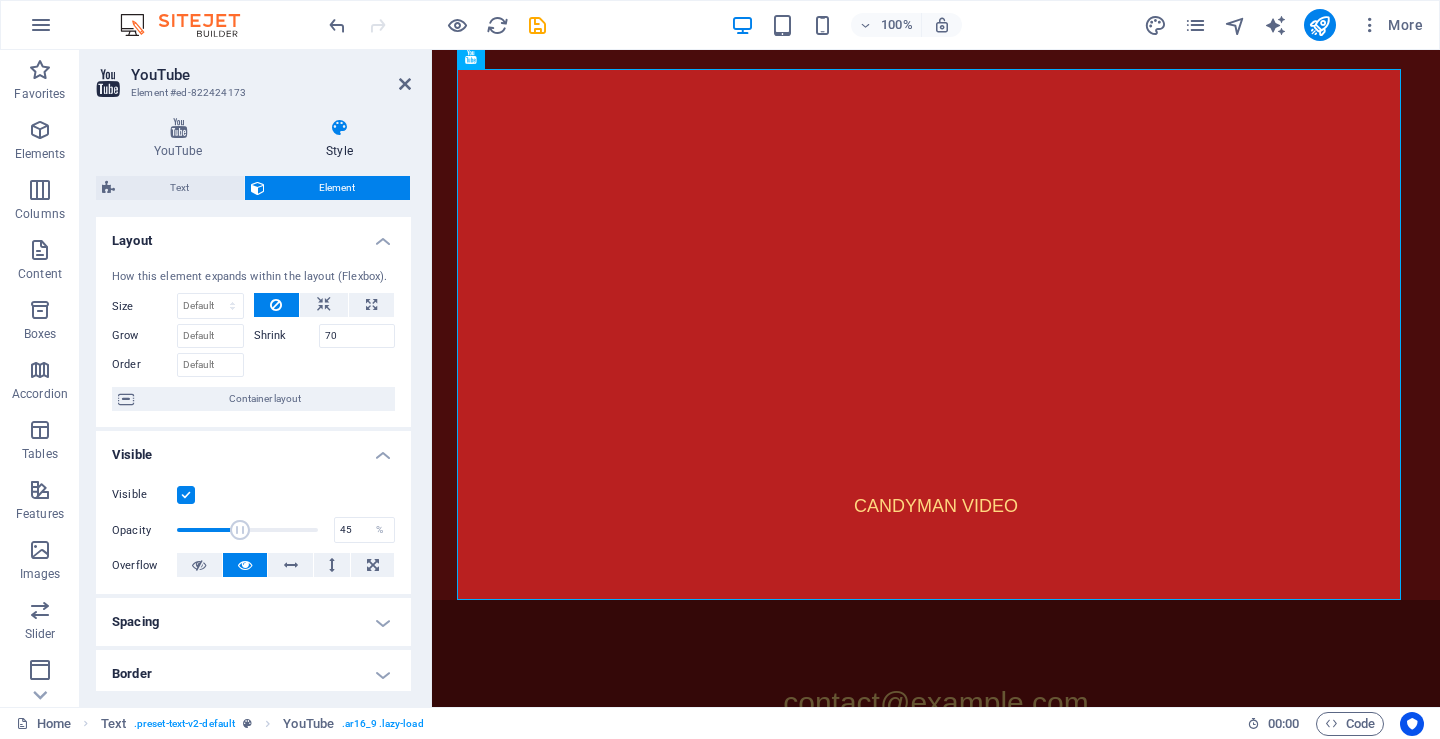 click at bounding box center (240, 530) 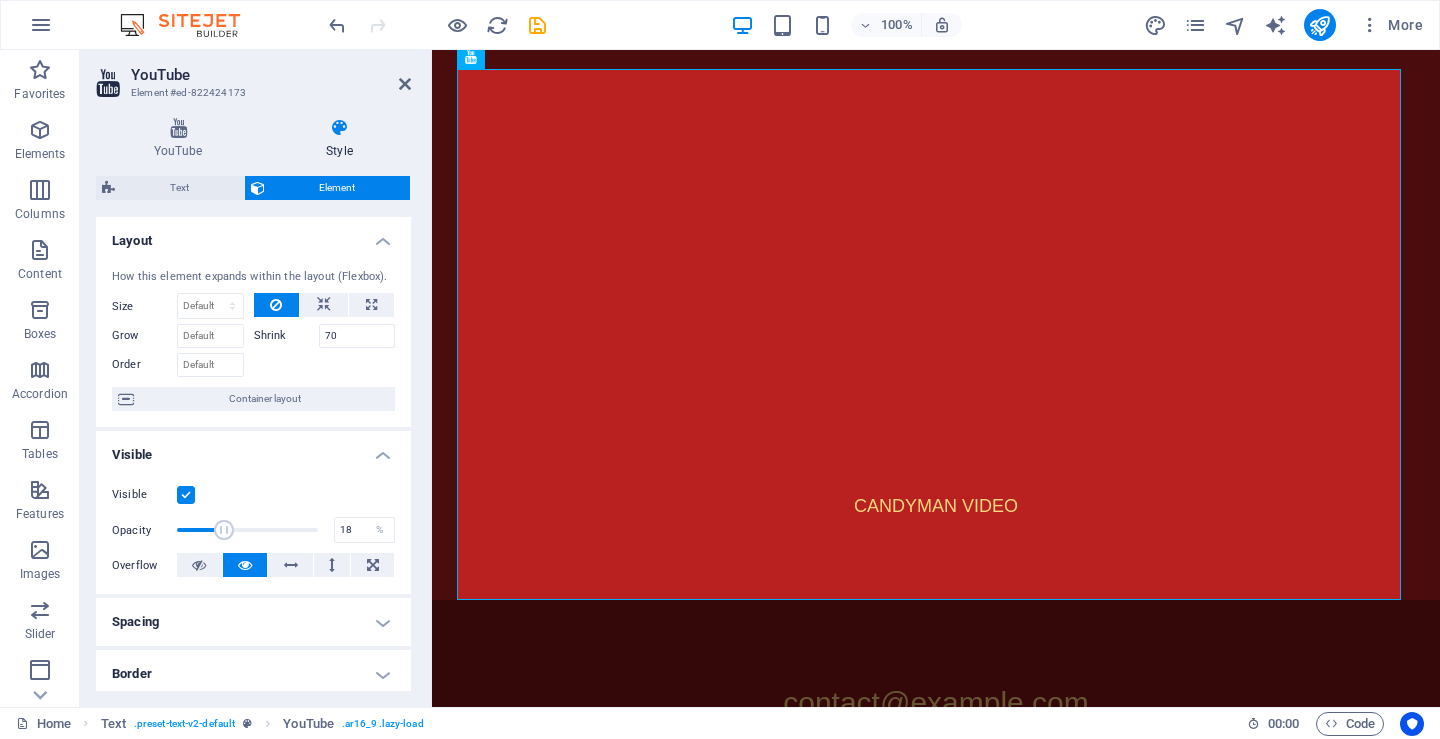 drag, startPoint x: 237, startPoint y: 532, endPoint x: 200, endPoint y: 528, distance: 37.215588 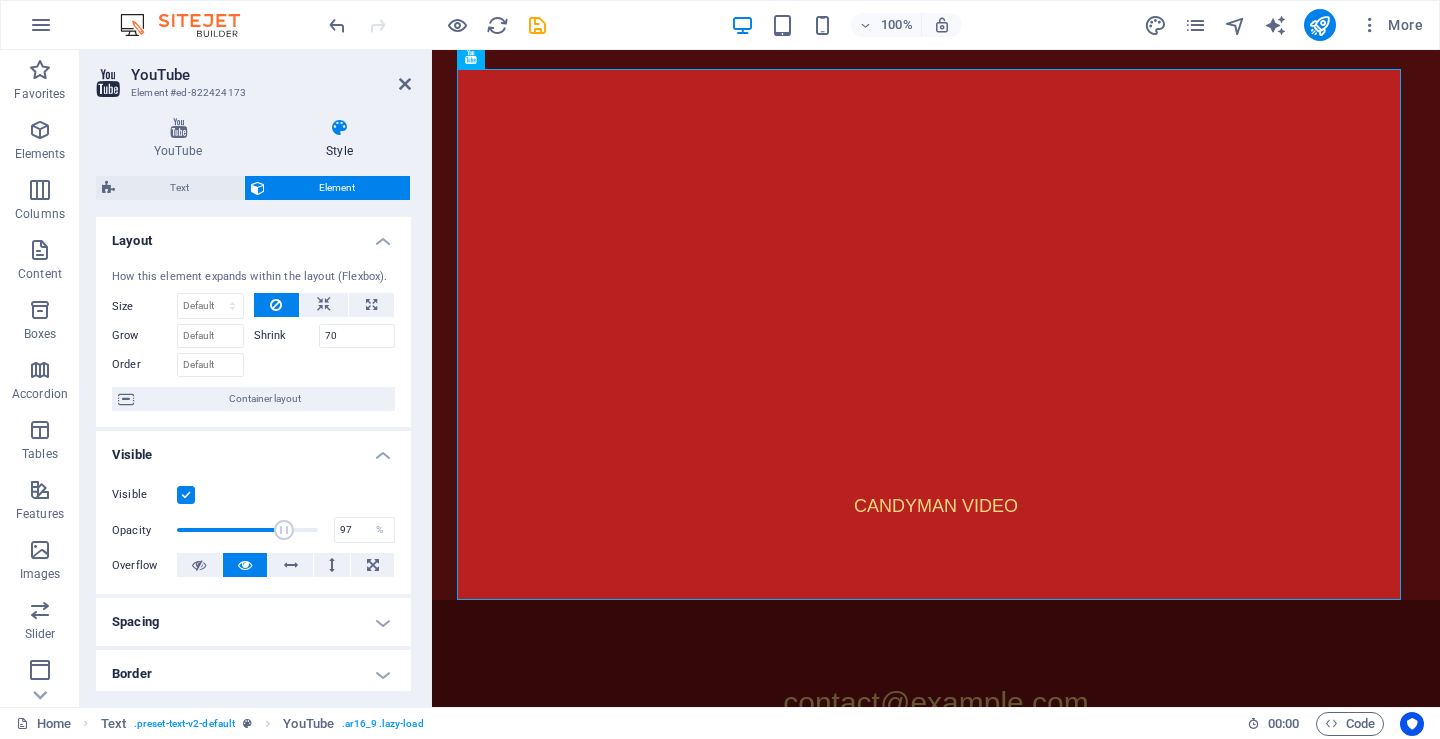 type on "100" 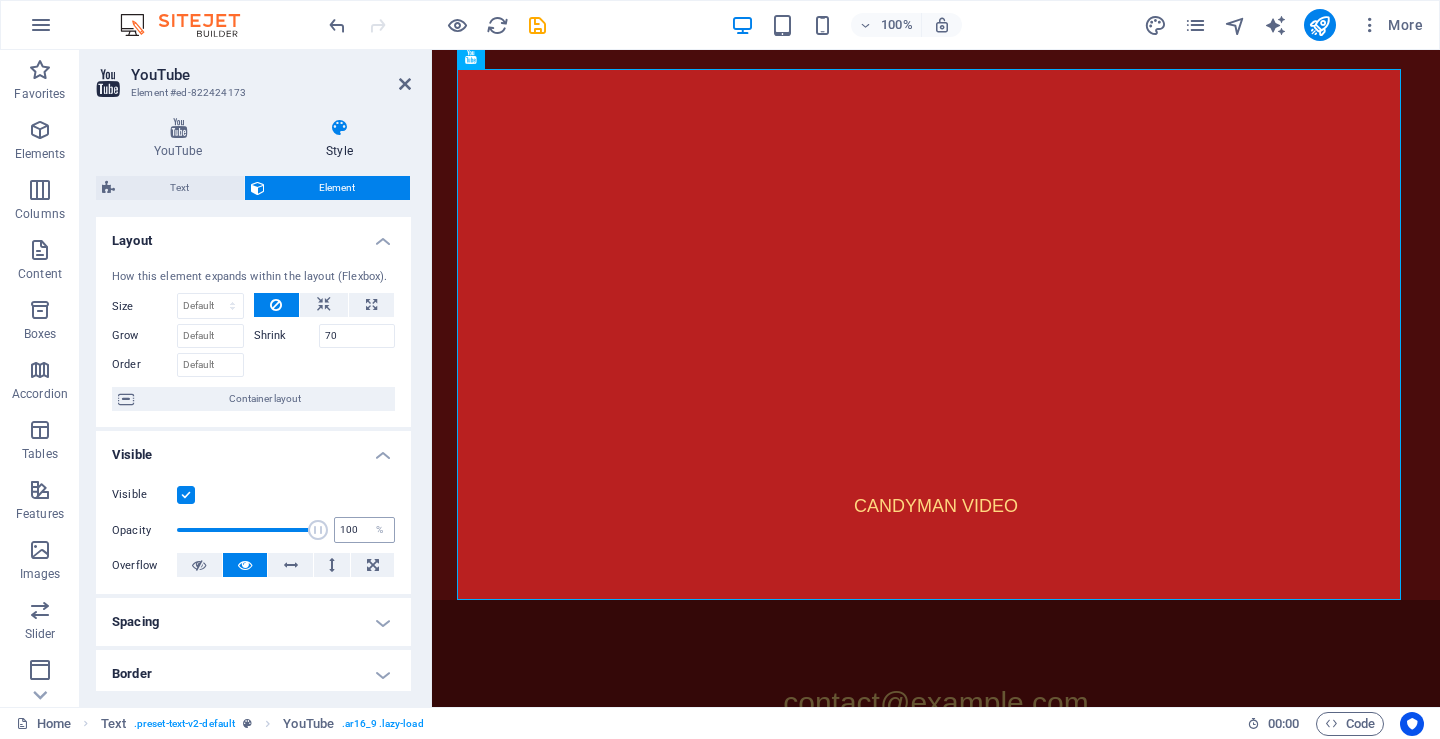drag, startPoint x: 200, startPoint y: 528, endPoint x: 354, endPoint y: 526, distance: 154.01299 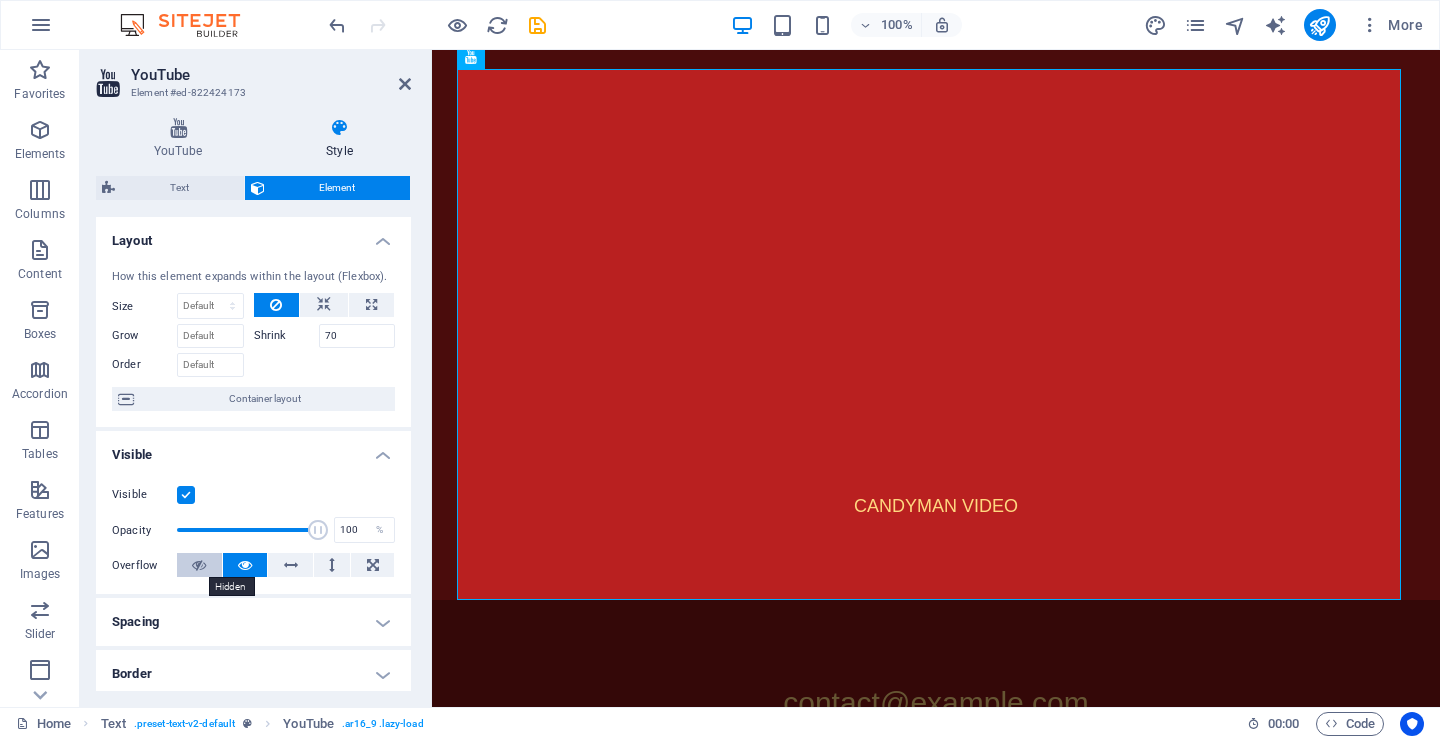 click at bounding box center (199, 565) 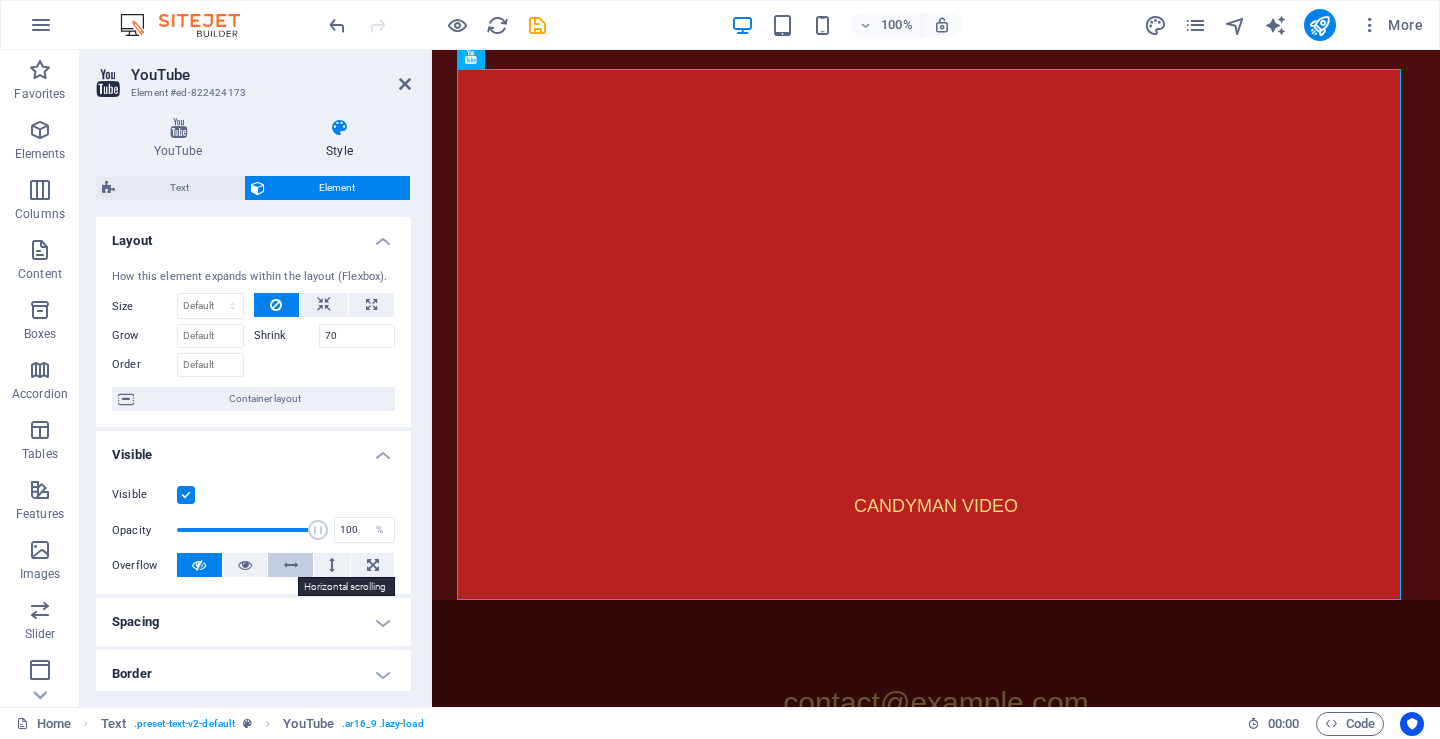 click at bounding box center [291, 565] 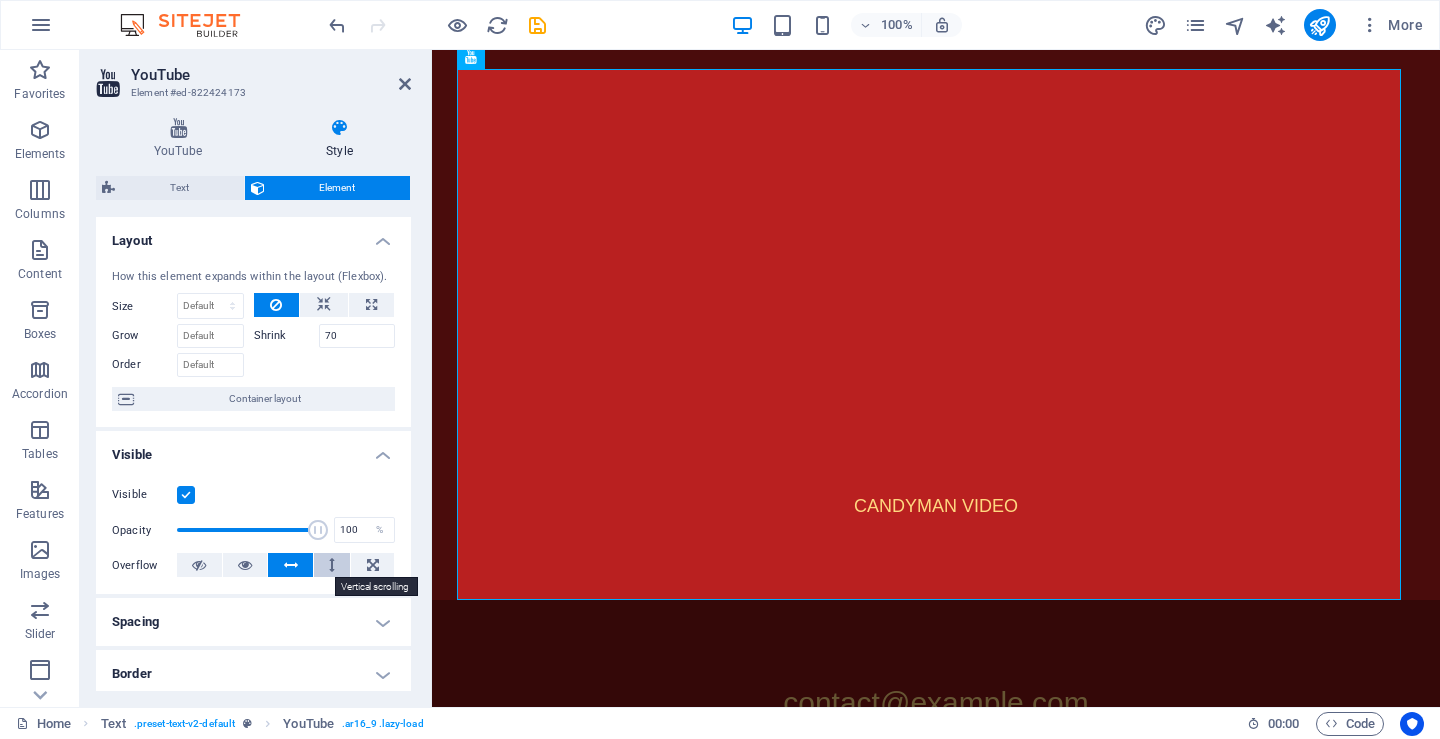 click at bounding box center (332, 565) 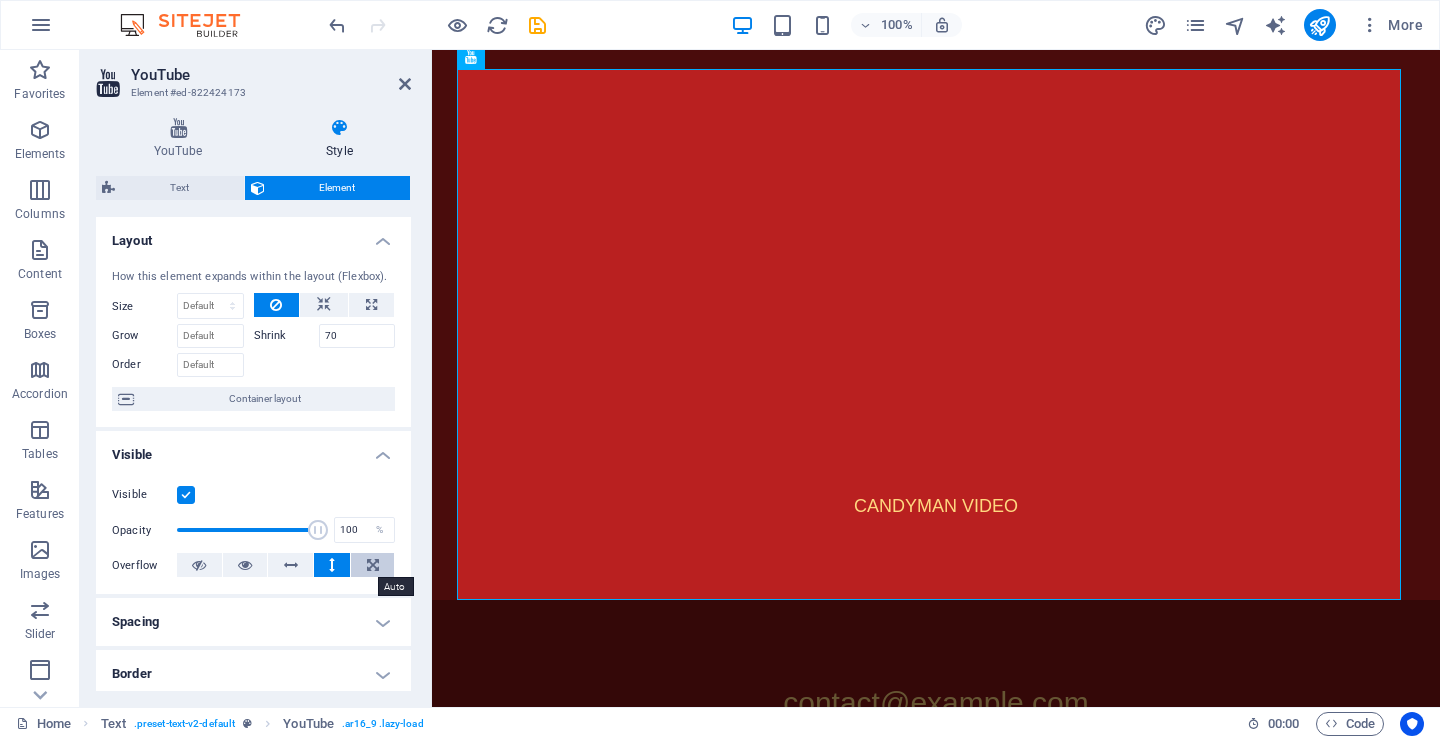 click at bounding box center (373, 565) 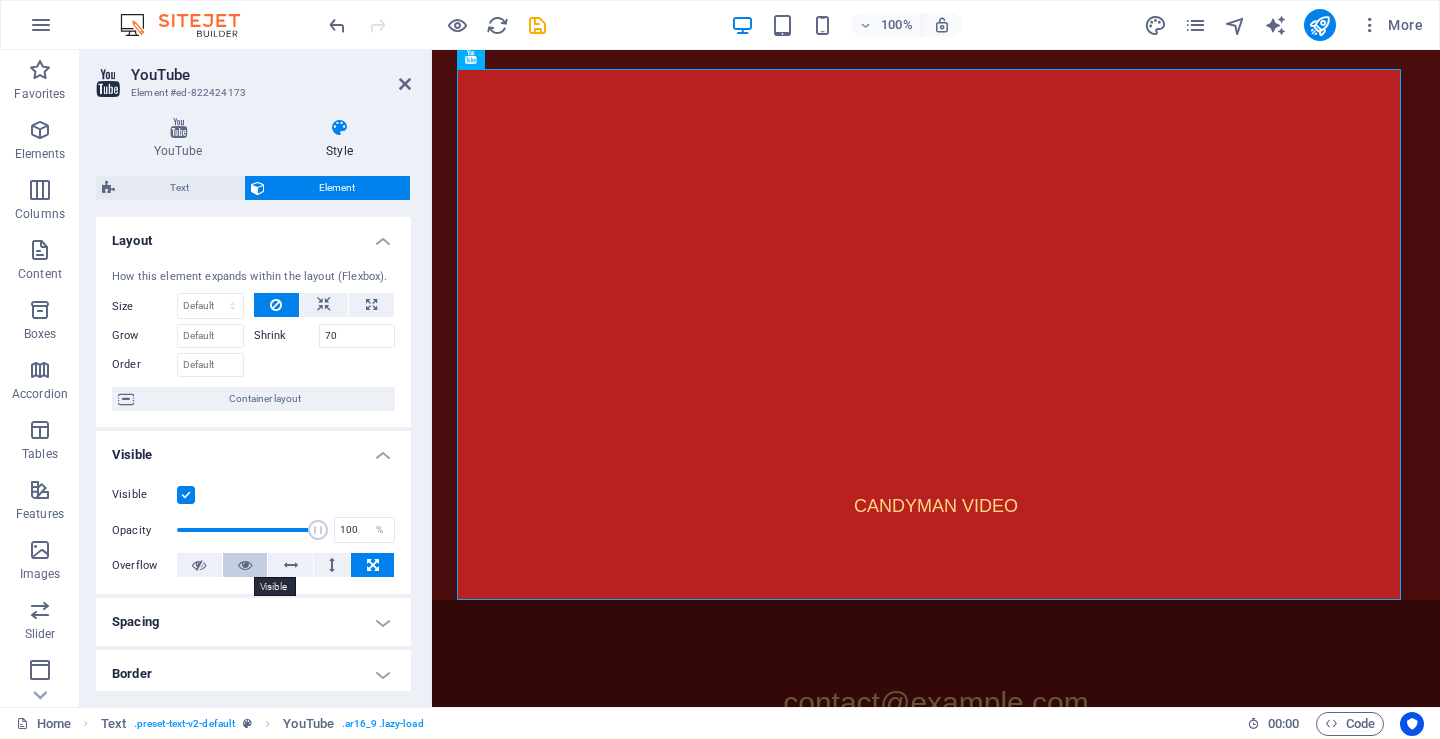 click at bounding box center (245, 565) 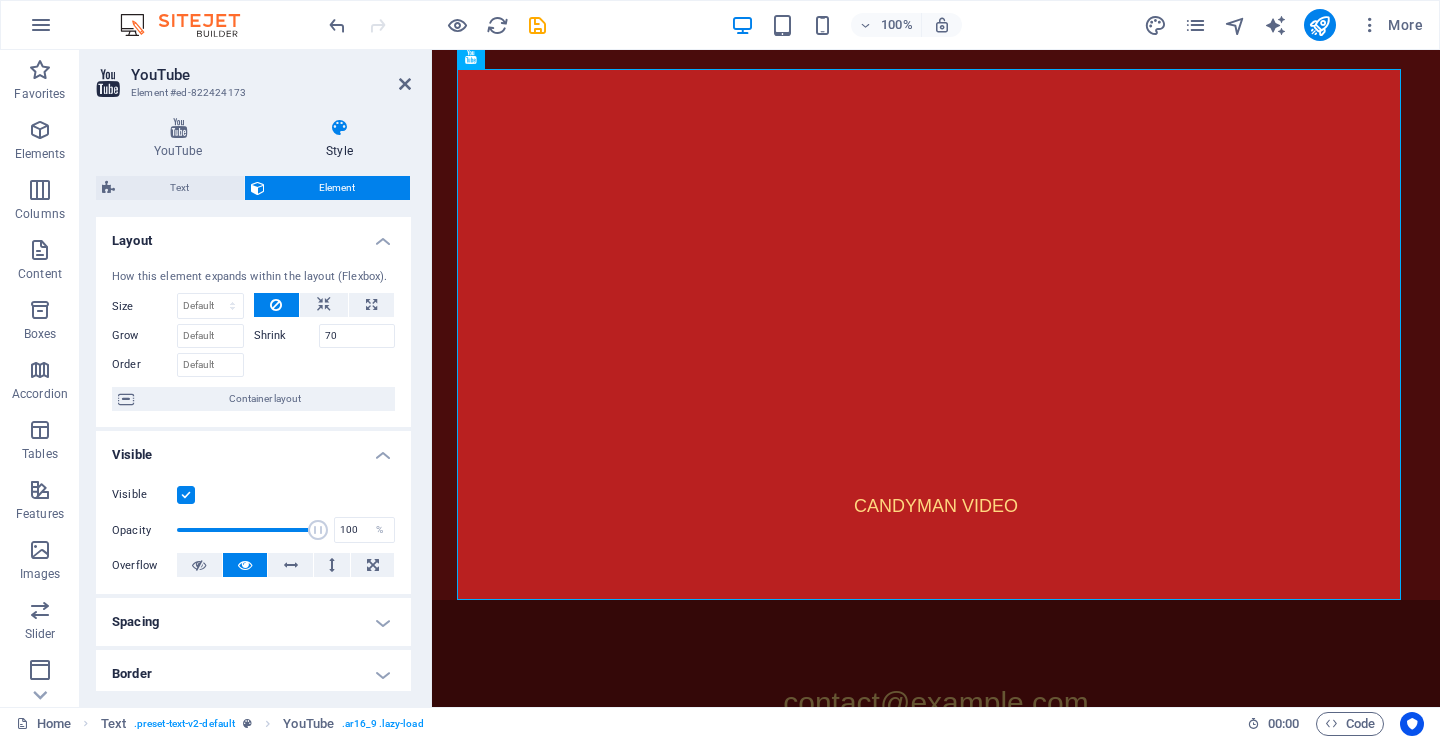 click on "Spacing" at bounding box center [253, 622] 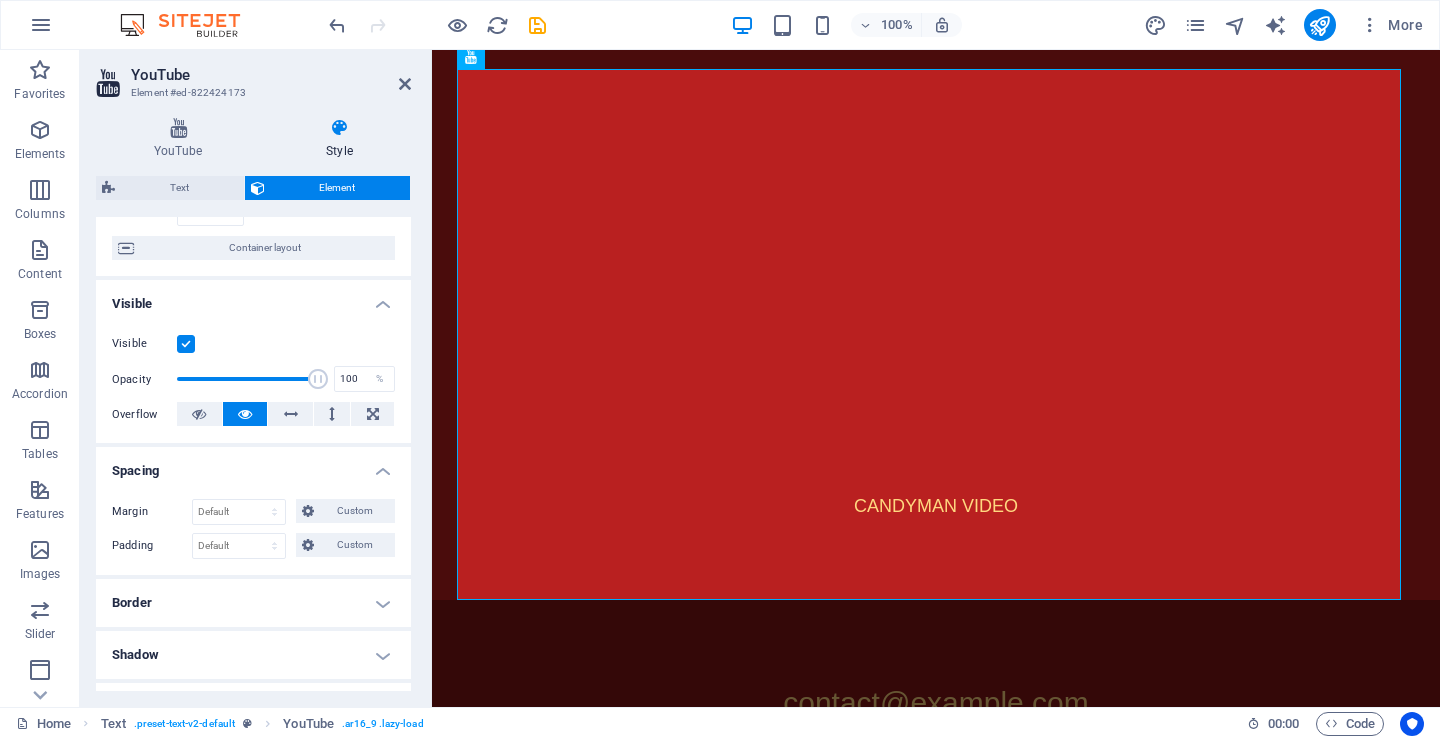 scroll, scrollTop: 251, scrollLeft: 0, axis: vertical 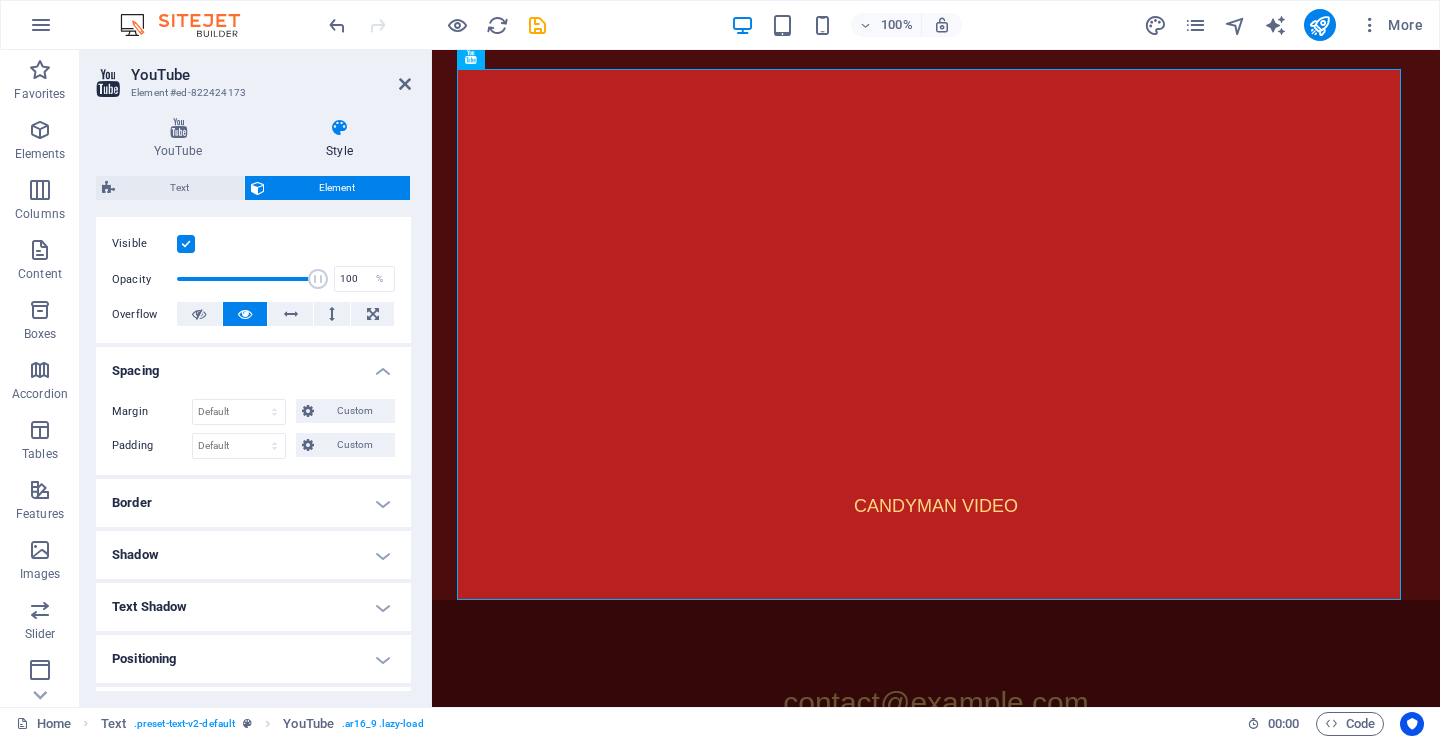 click on "Border" at bounding box center (253, 503) 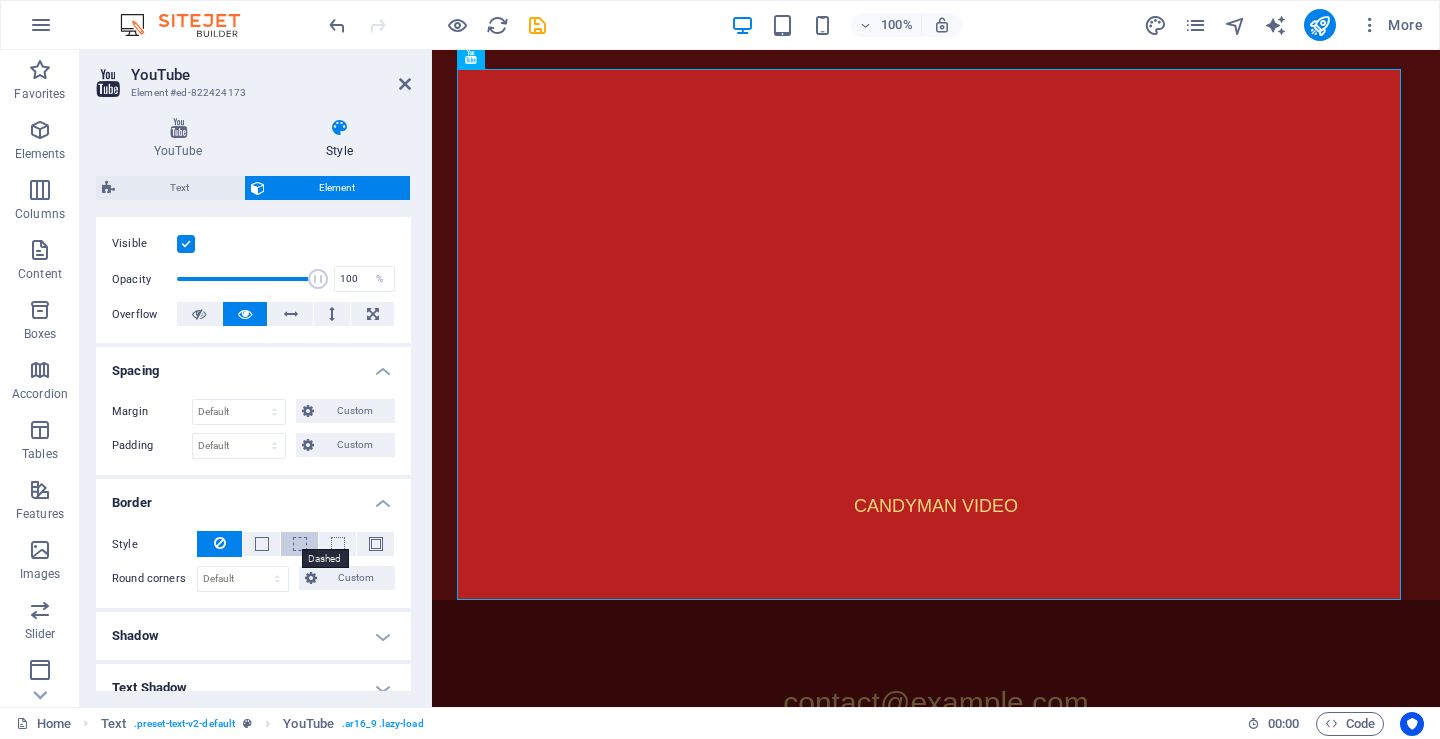 click at bounding box center (300, 544) 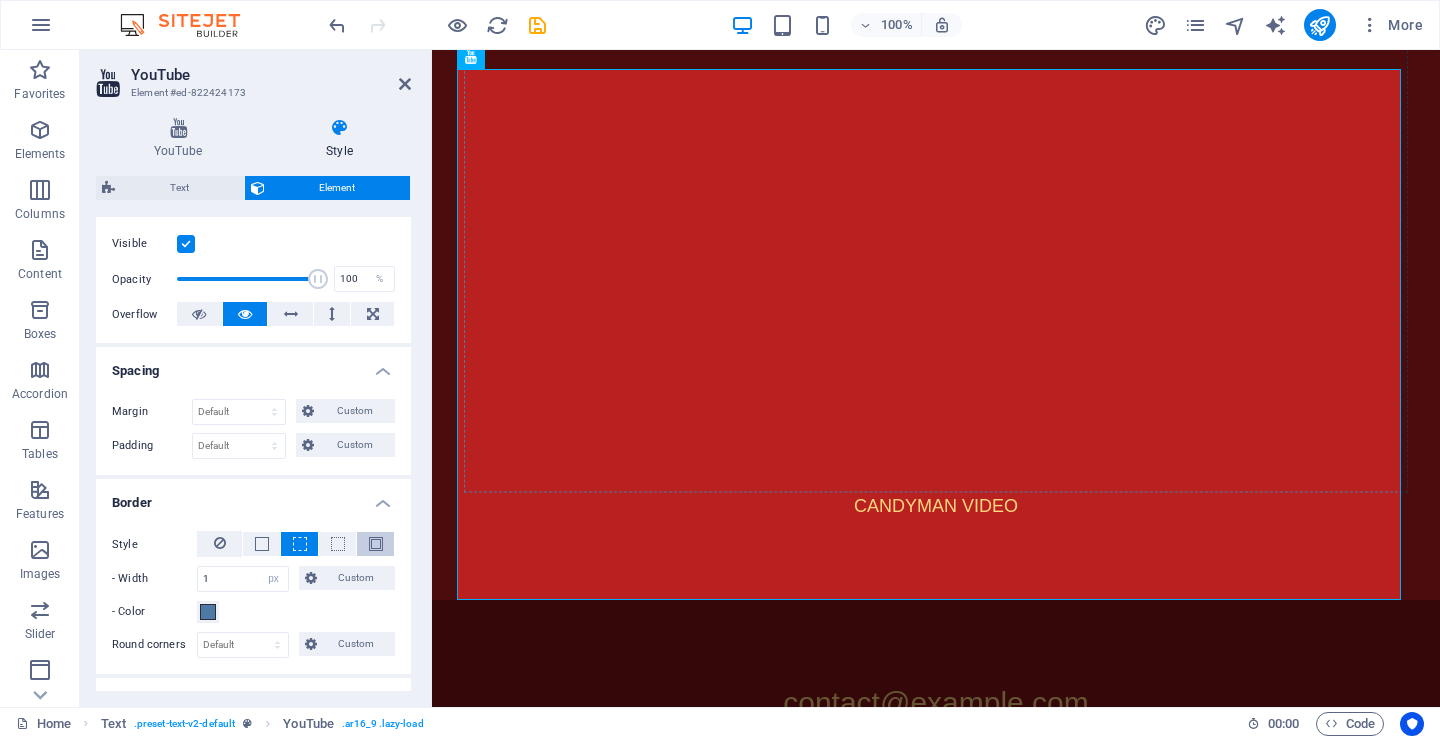 click at bounding box center (376, 544) 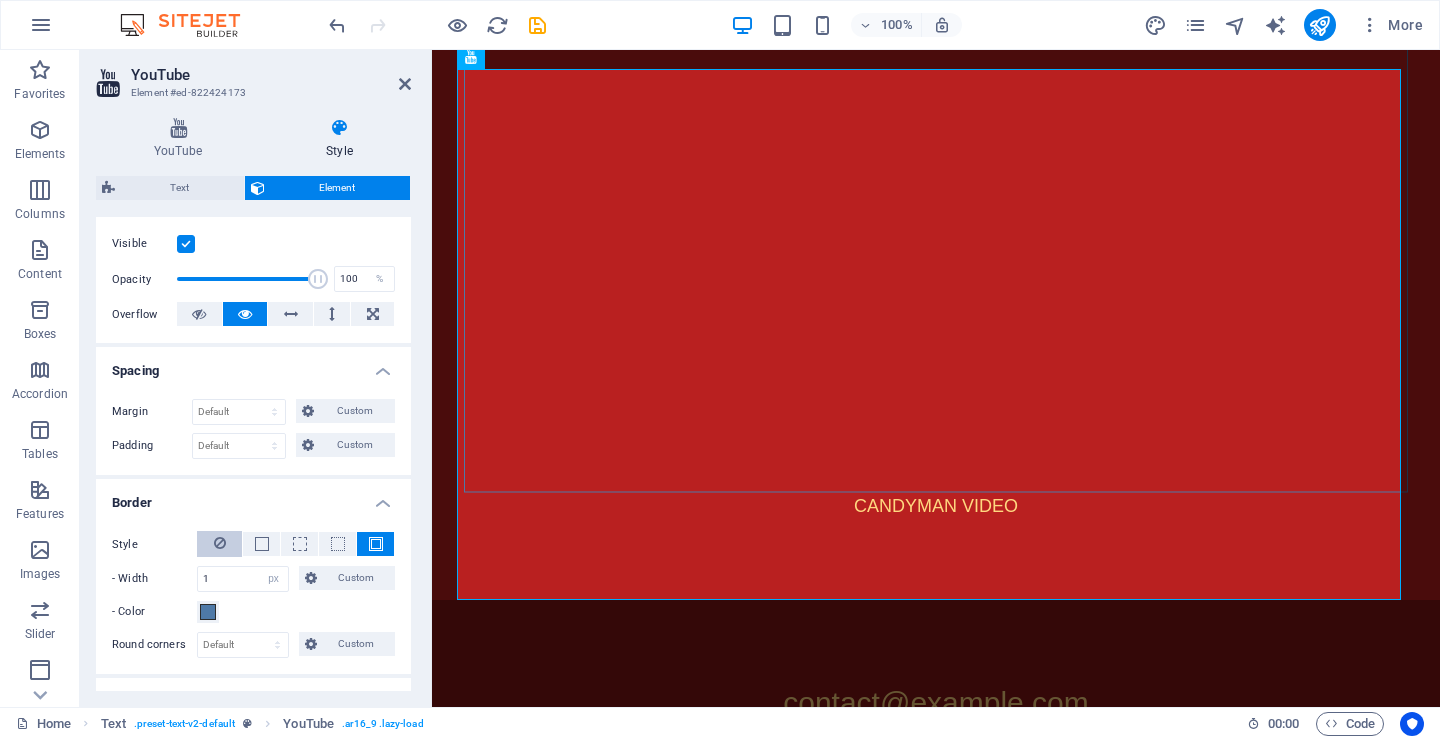 click at bounding box center [220, 543] 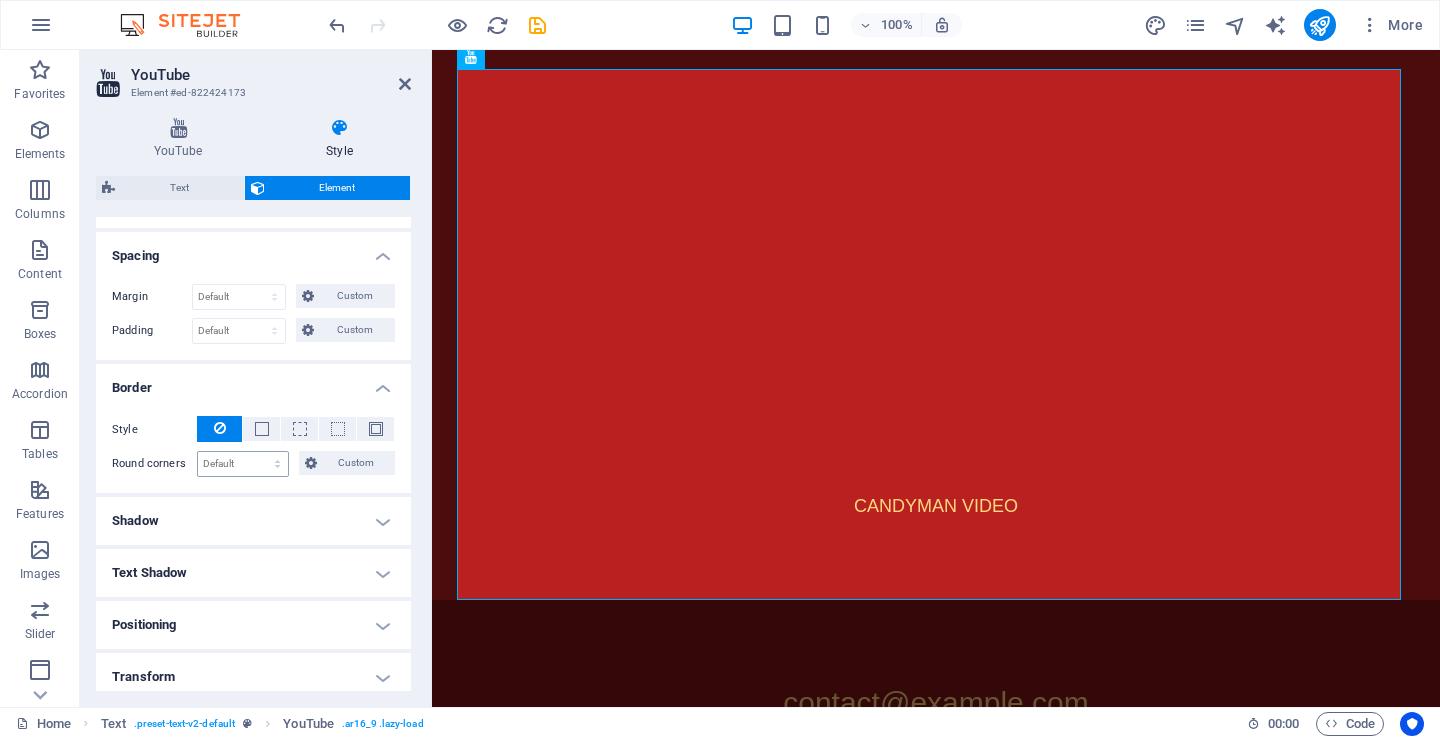scroll, scrollTop: 451, scrollLeft: 0, axis: vertical 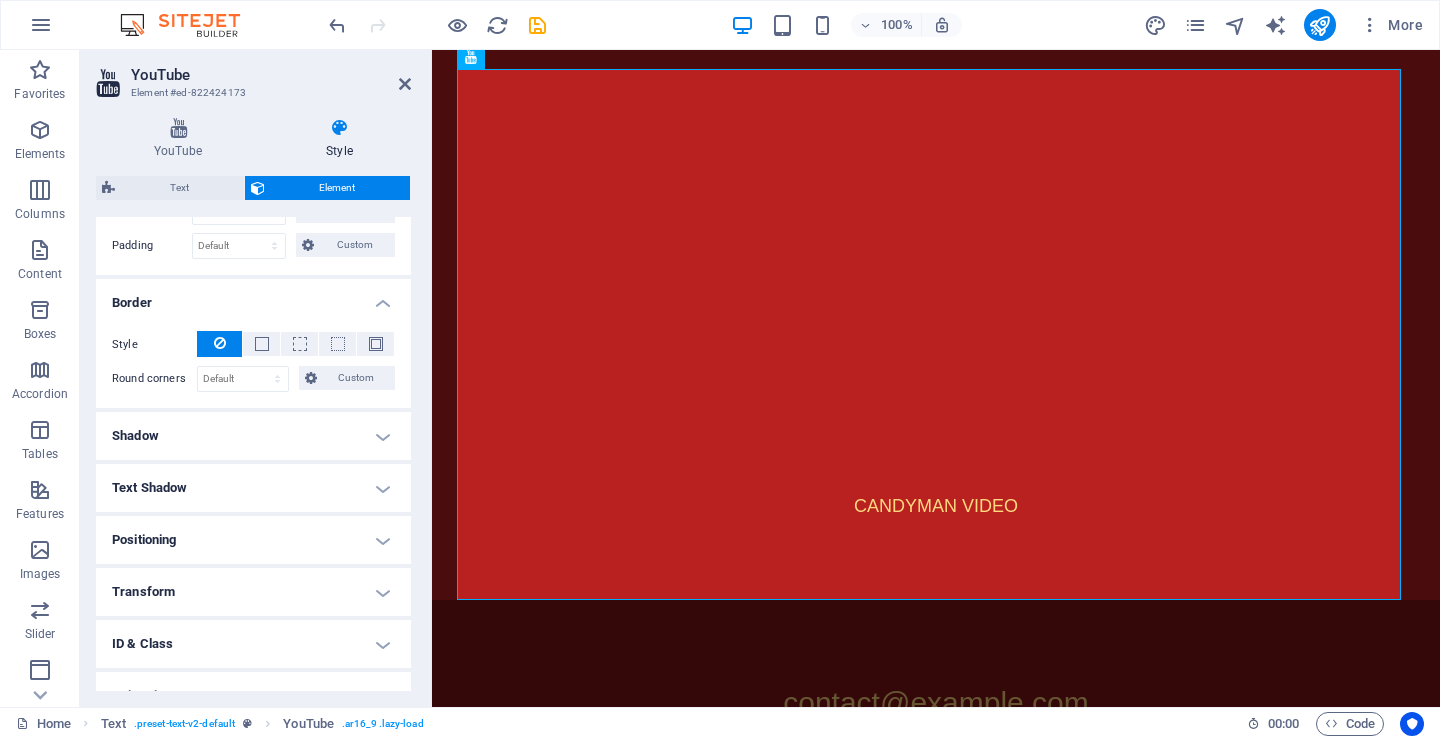 click on "Positioning" at bounding box center [253, 540] 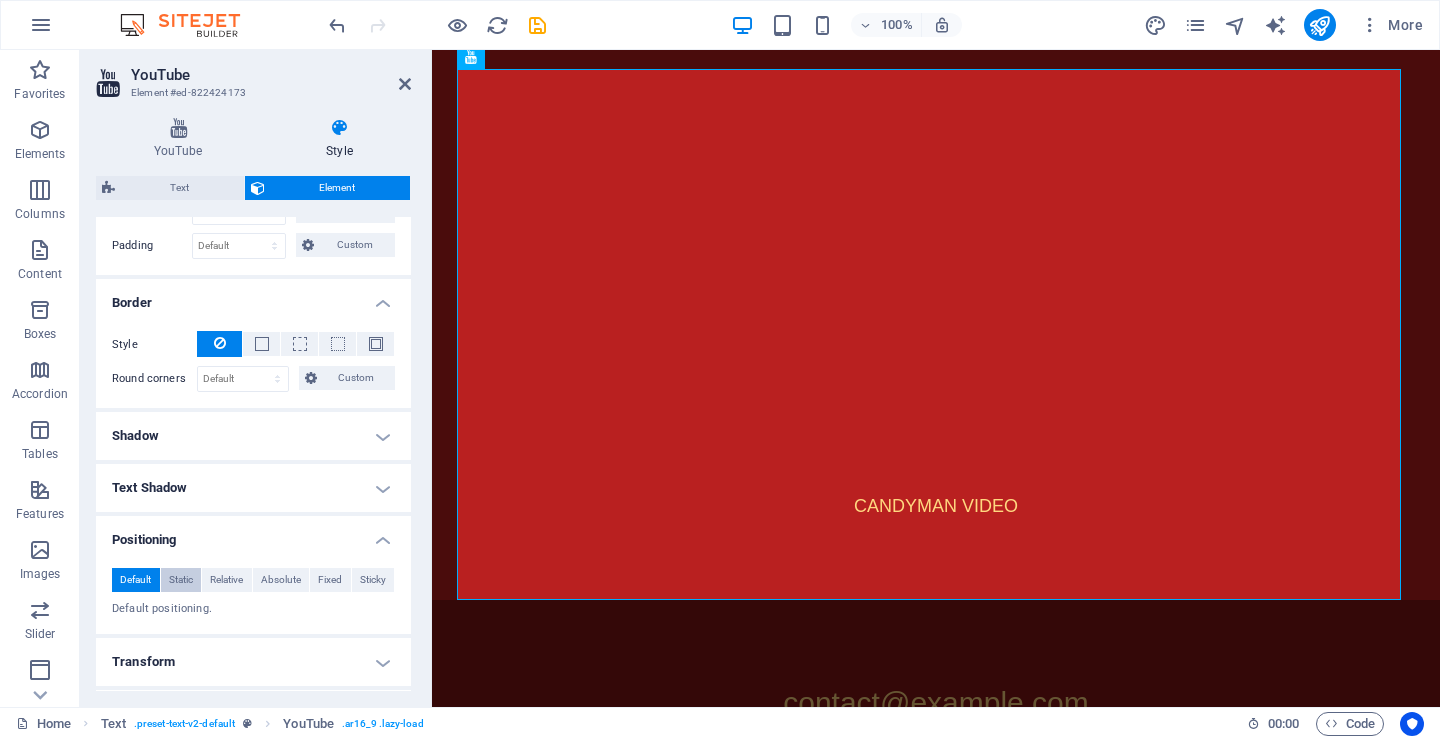 click on "Static" at bounding box center [181, 580] 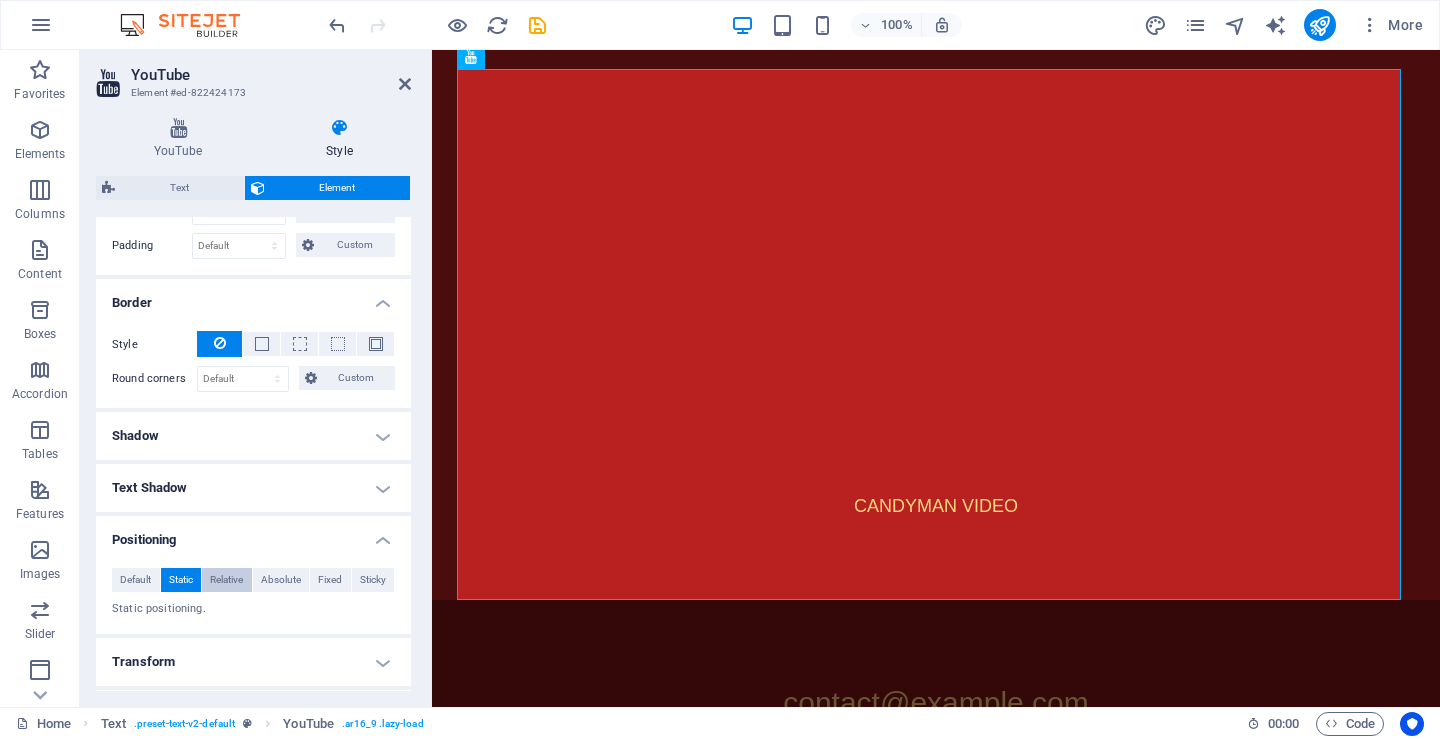 click on "Relative" at bounding box center (226, 580) 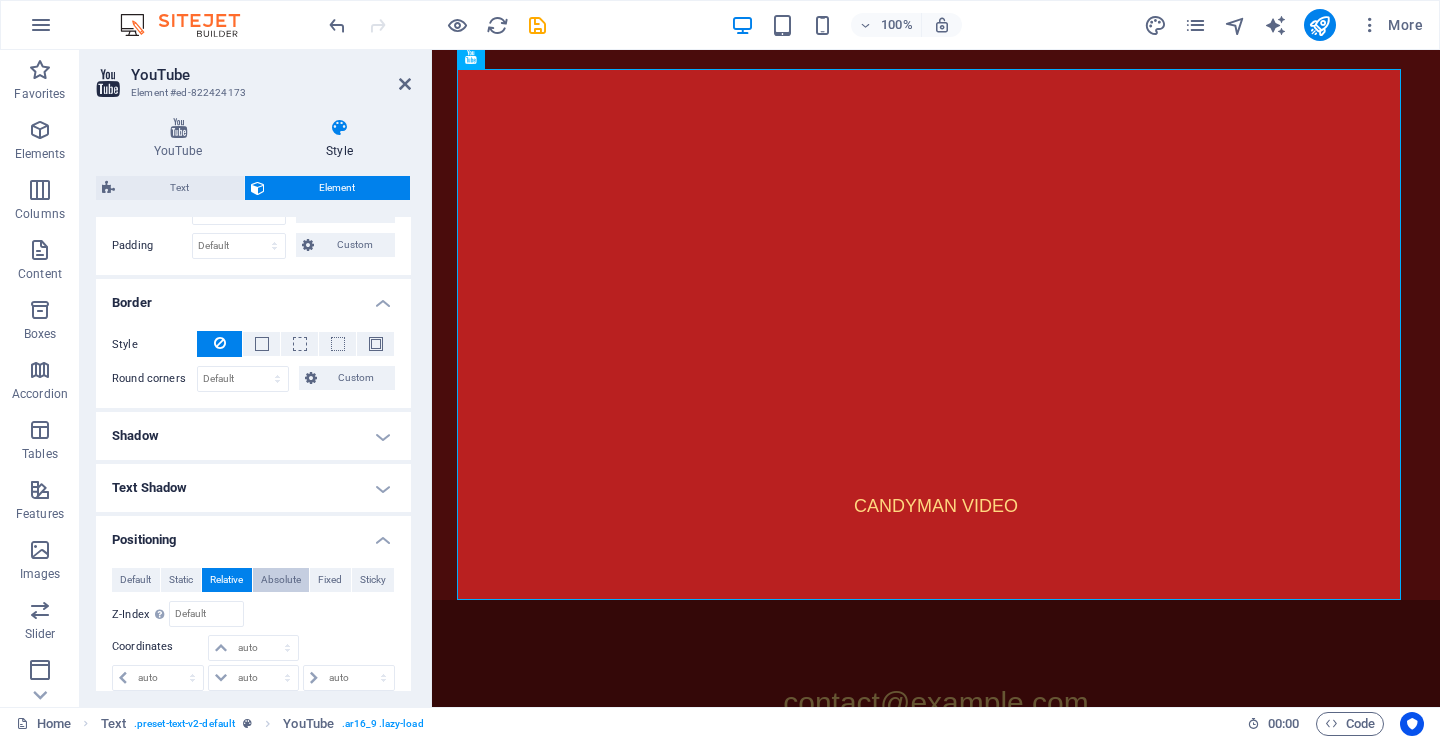 click on "Absolute" at bounding box center (281, 580) 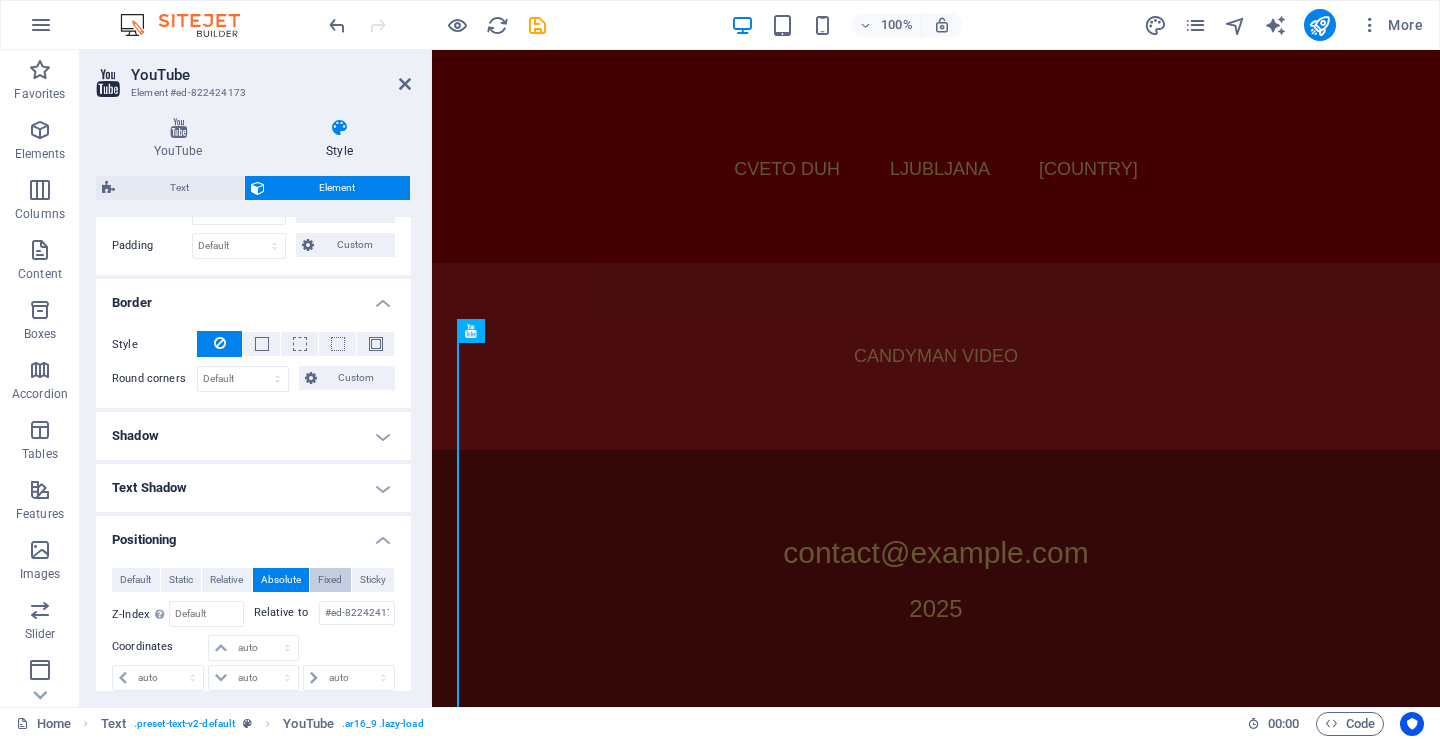 click on "Fixed" at bounding box center [330, 580] 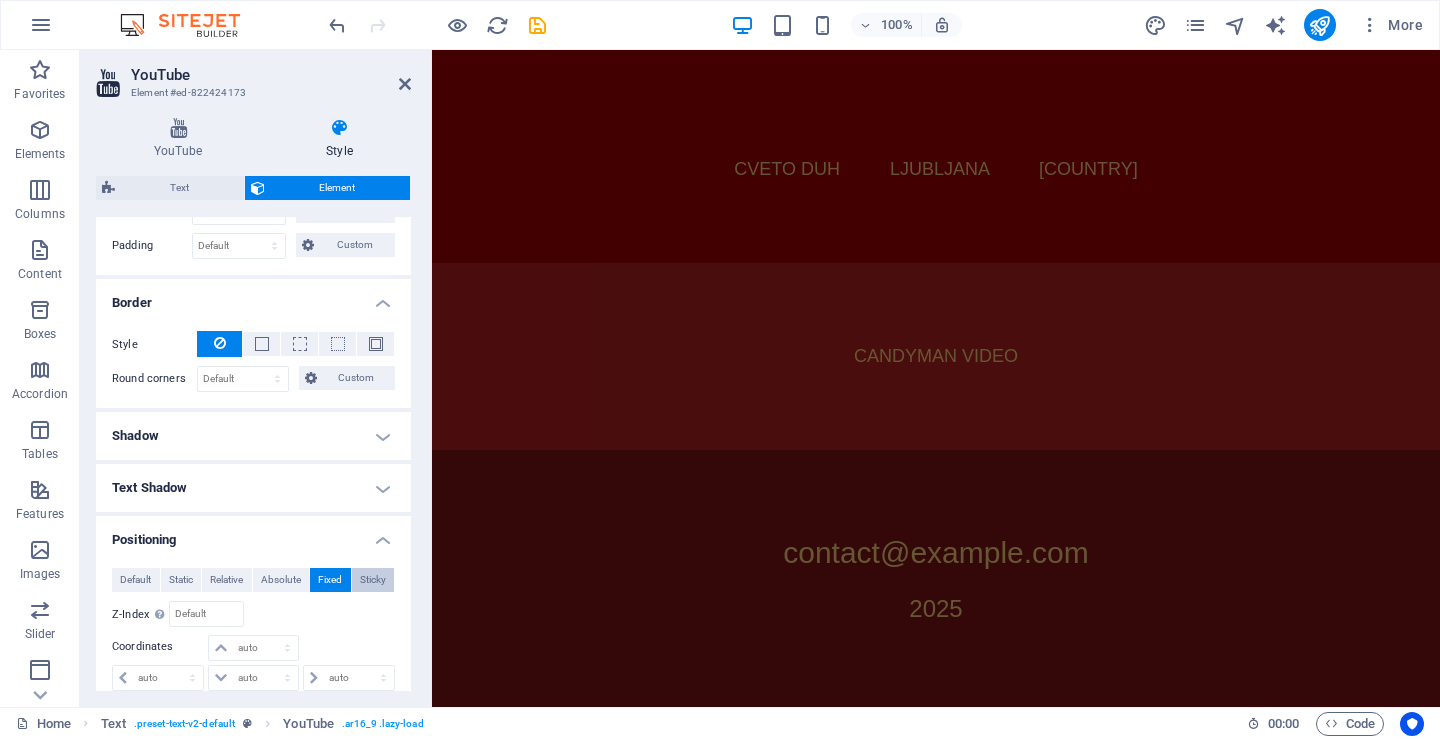 click on "Sticky" at bounding box center [373, 580] 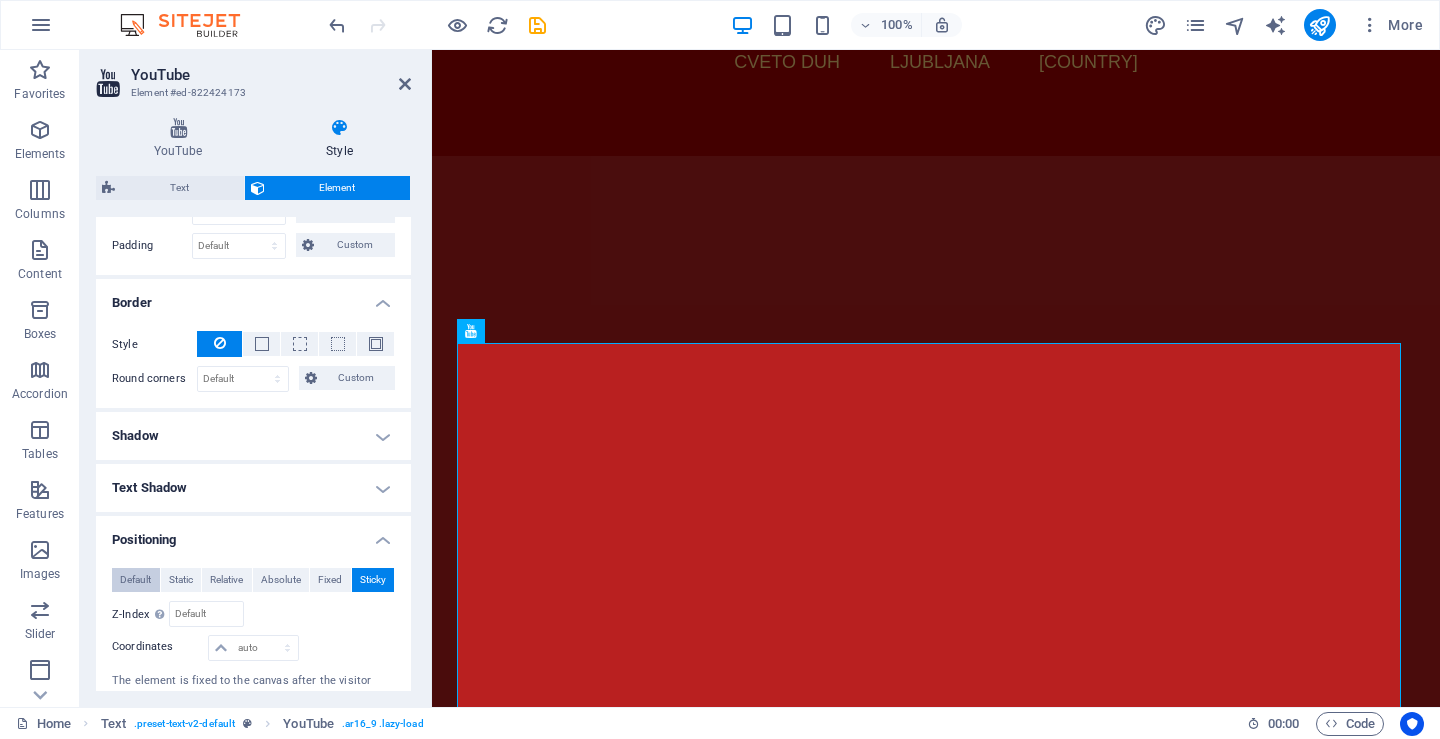click on "Default" at bounding box center [135, 580] 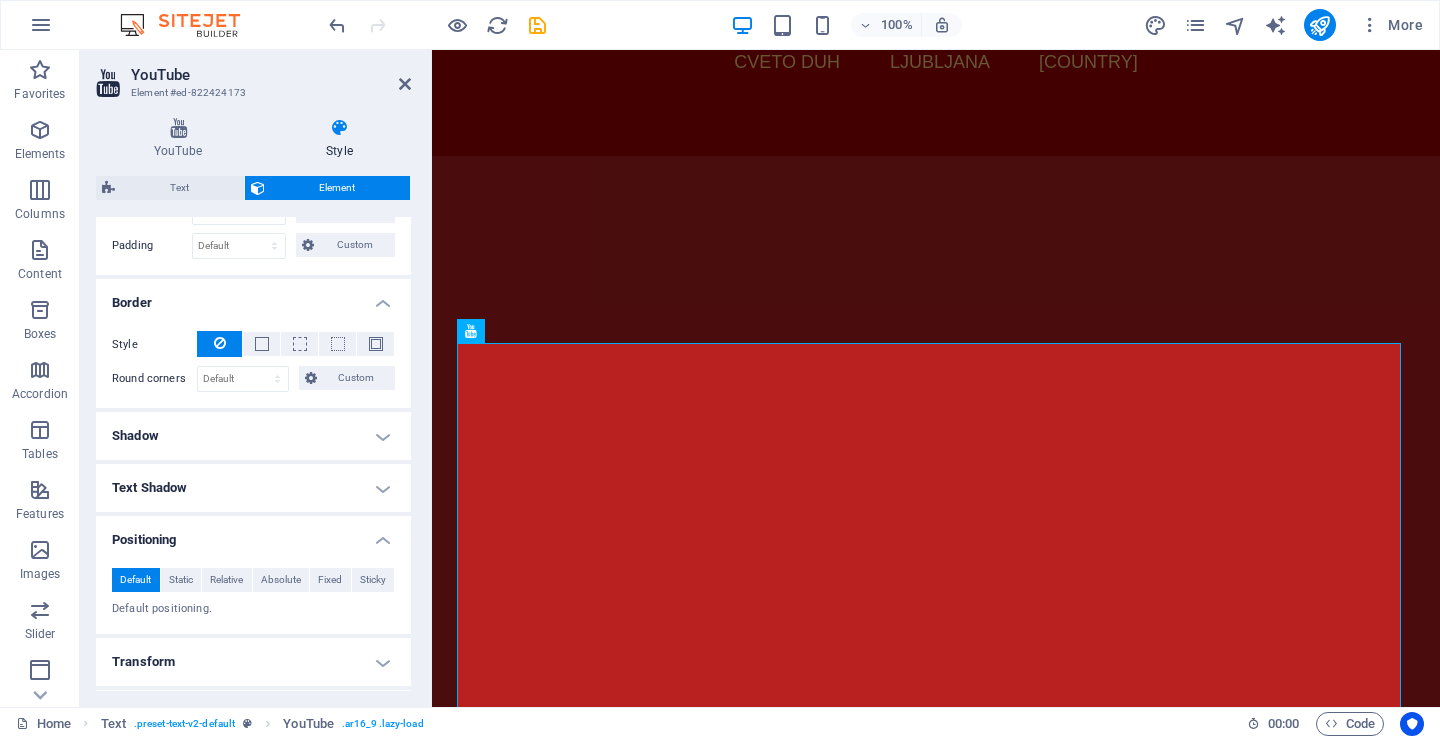 click on "Transform" at bounding box center (253, 662) 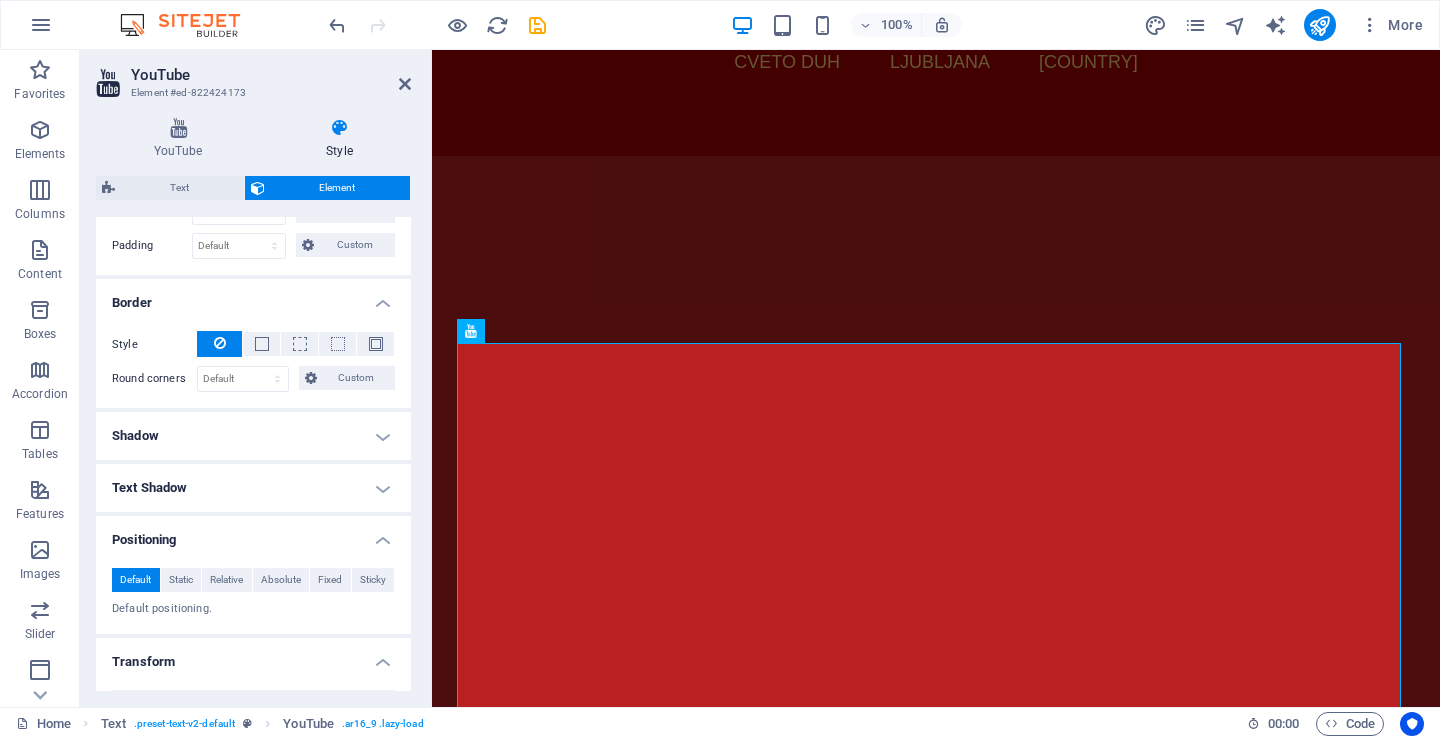 scroll, scrollTop: 0, scrollLeft: 0, axis: both 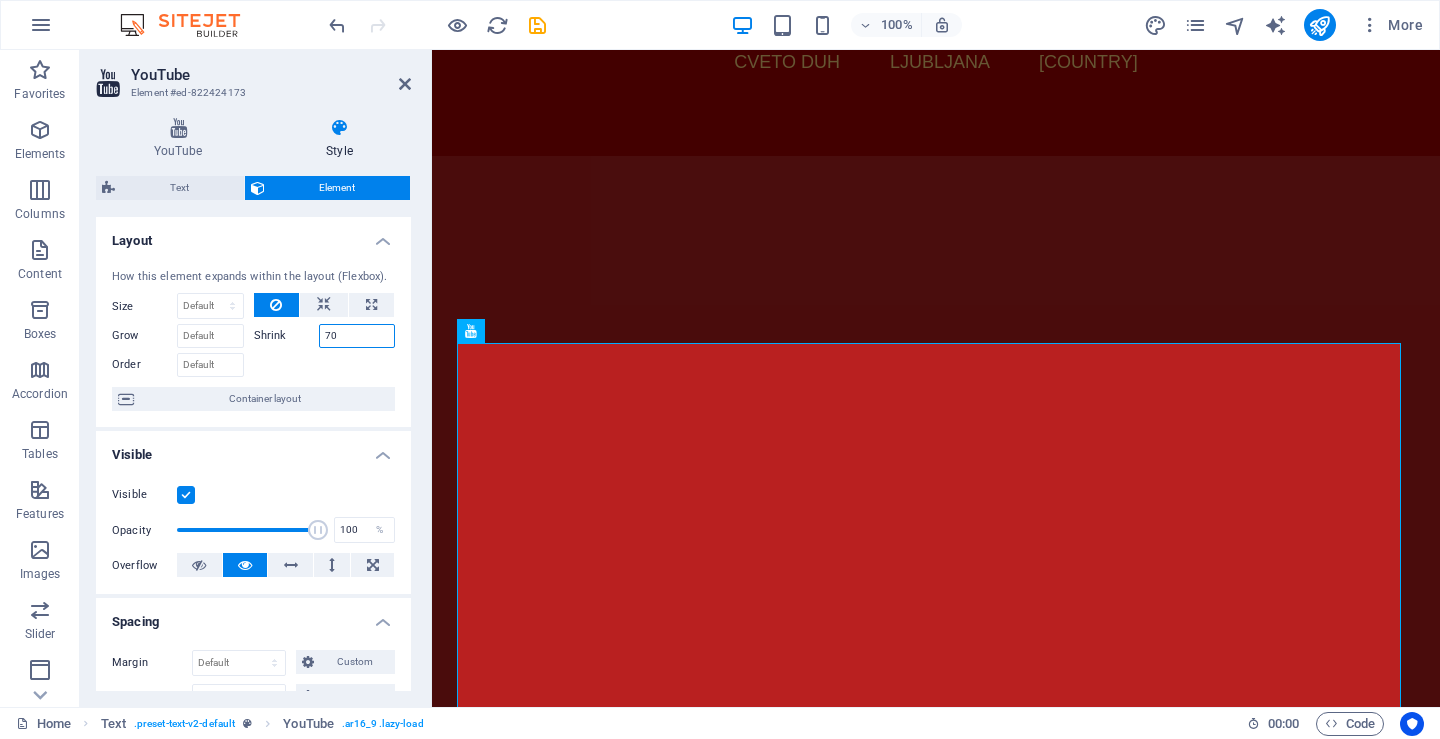 click on "70" at bounding box center [357, 336] 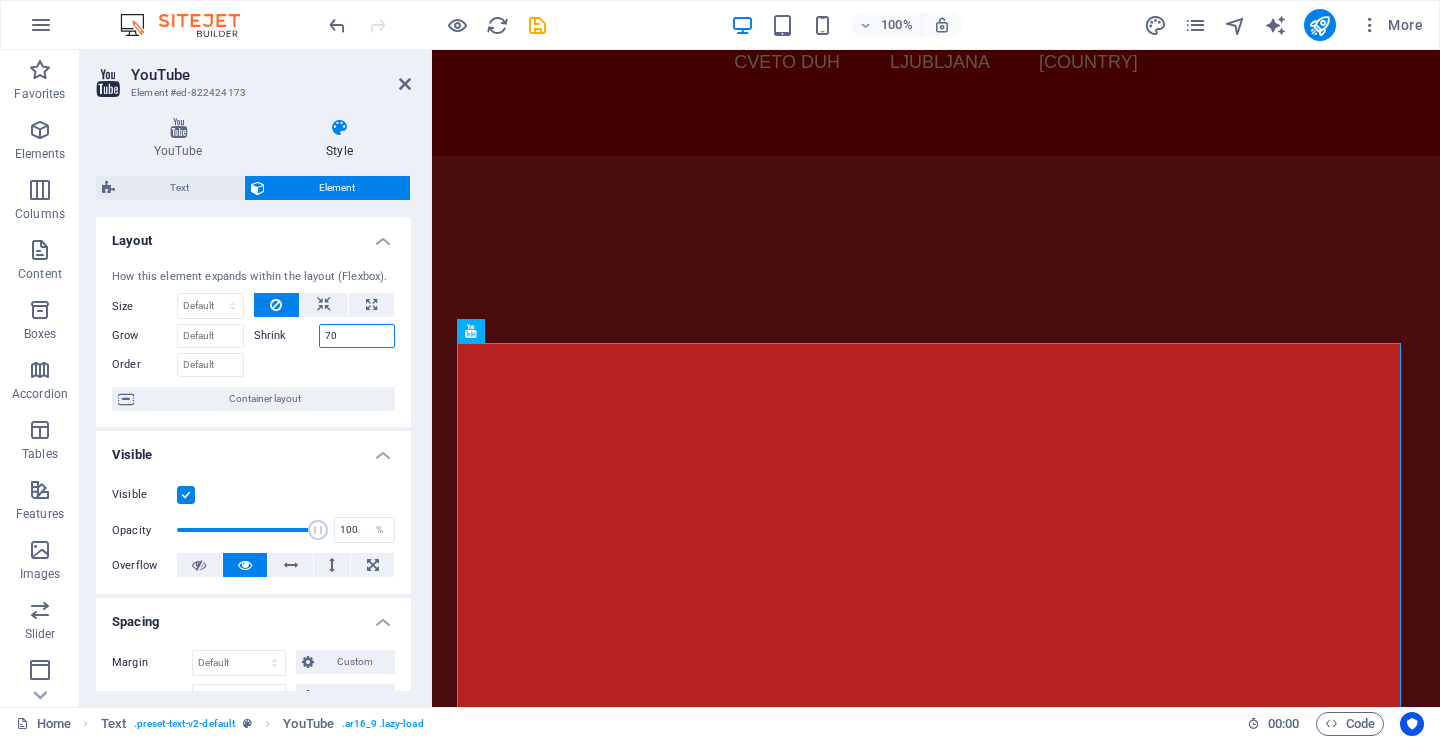 drag, startPoint x: 344, startPoint y: 334, endPoint x: 277, endPoint y: 334, distance: 67 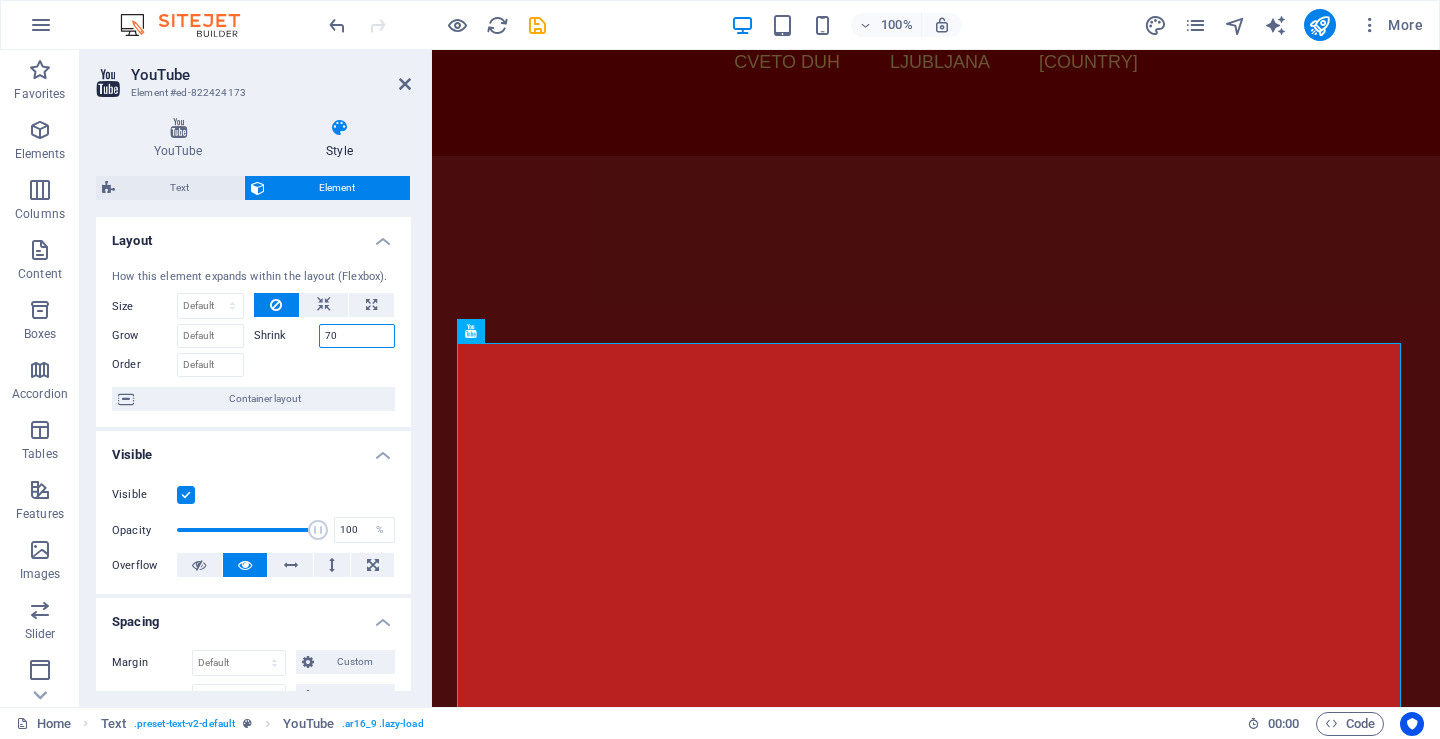 click on "Shrink 70" at bounding box center (325, 336) 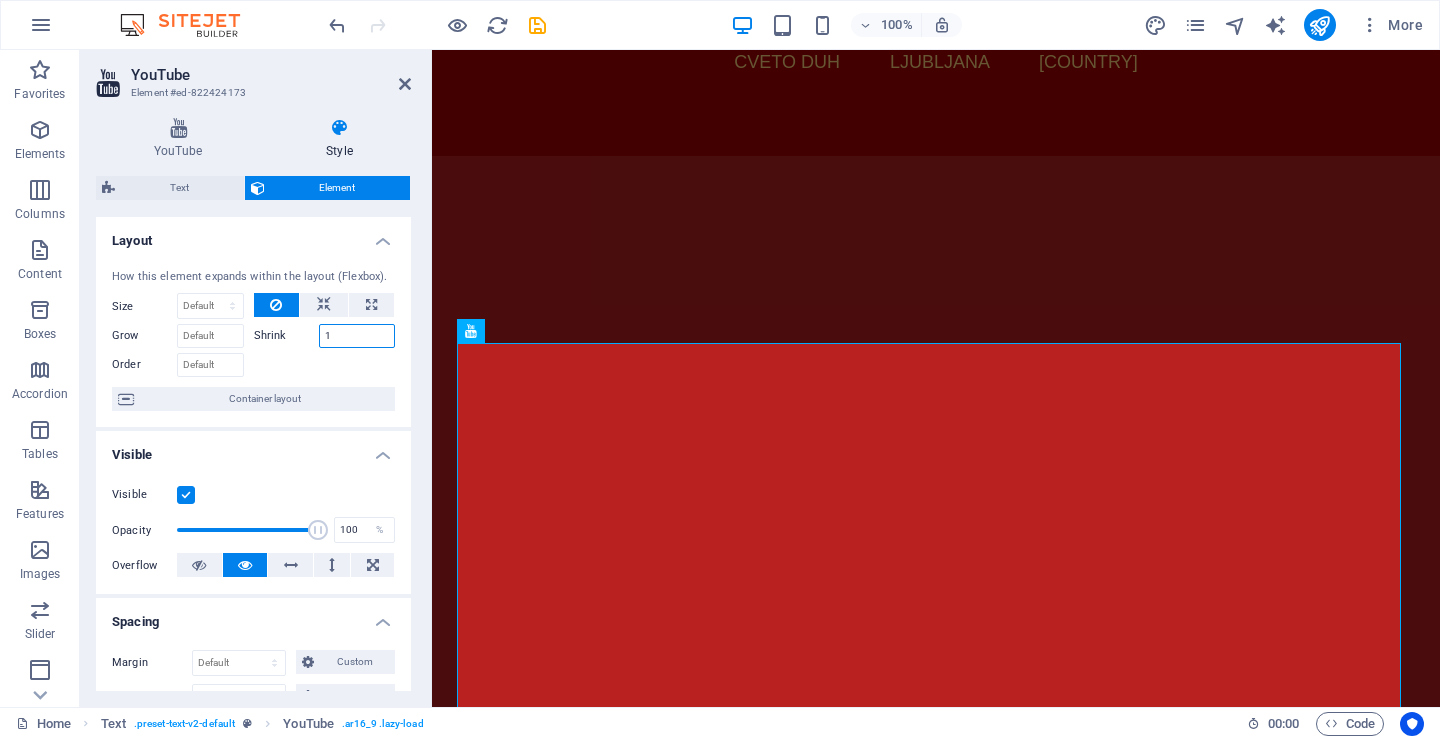 type on "1" 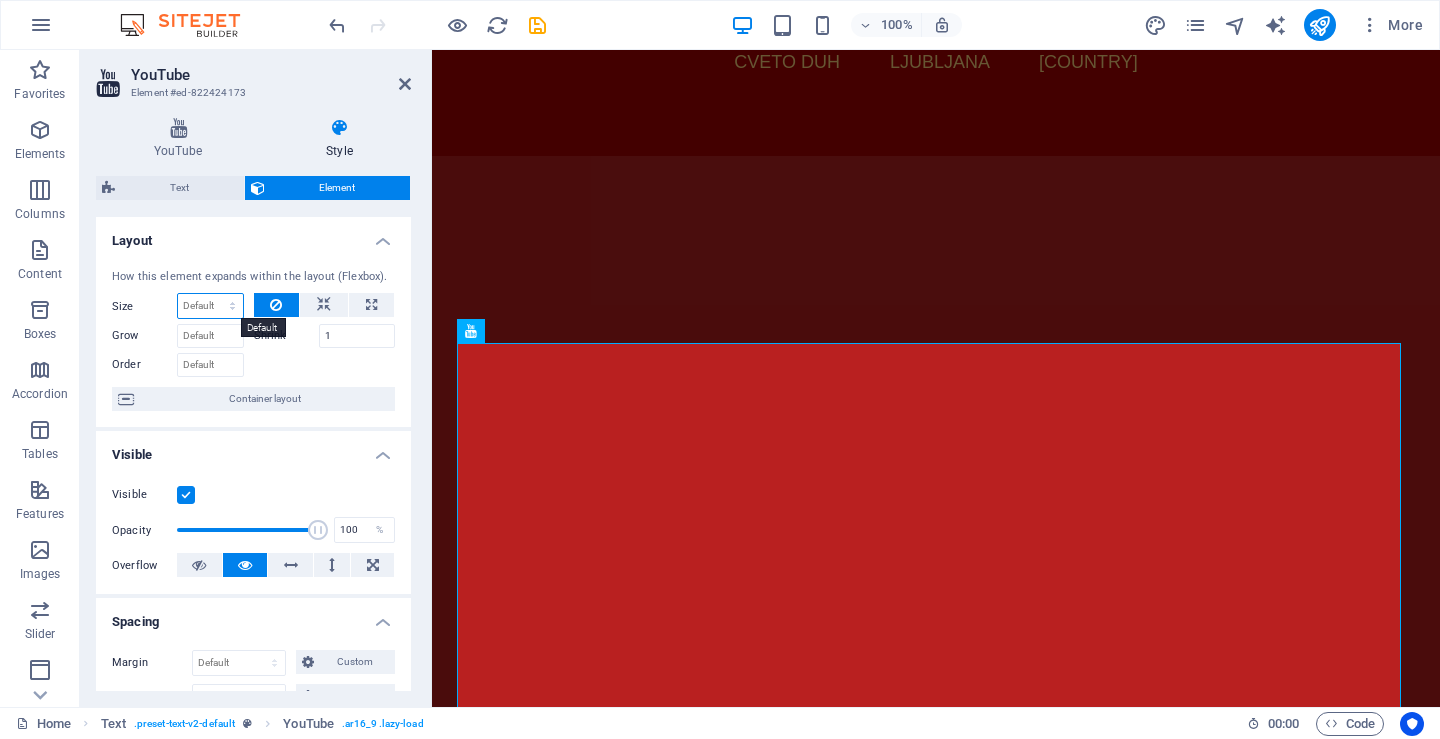 click on "Default auto px % 1/1 1/2 1/3 1/4 1/5 1/6 1/7 1/8 1/9 1/10" at bounding box center [210, 306] 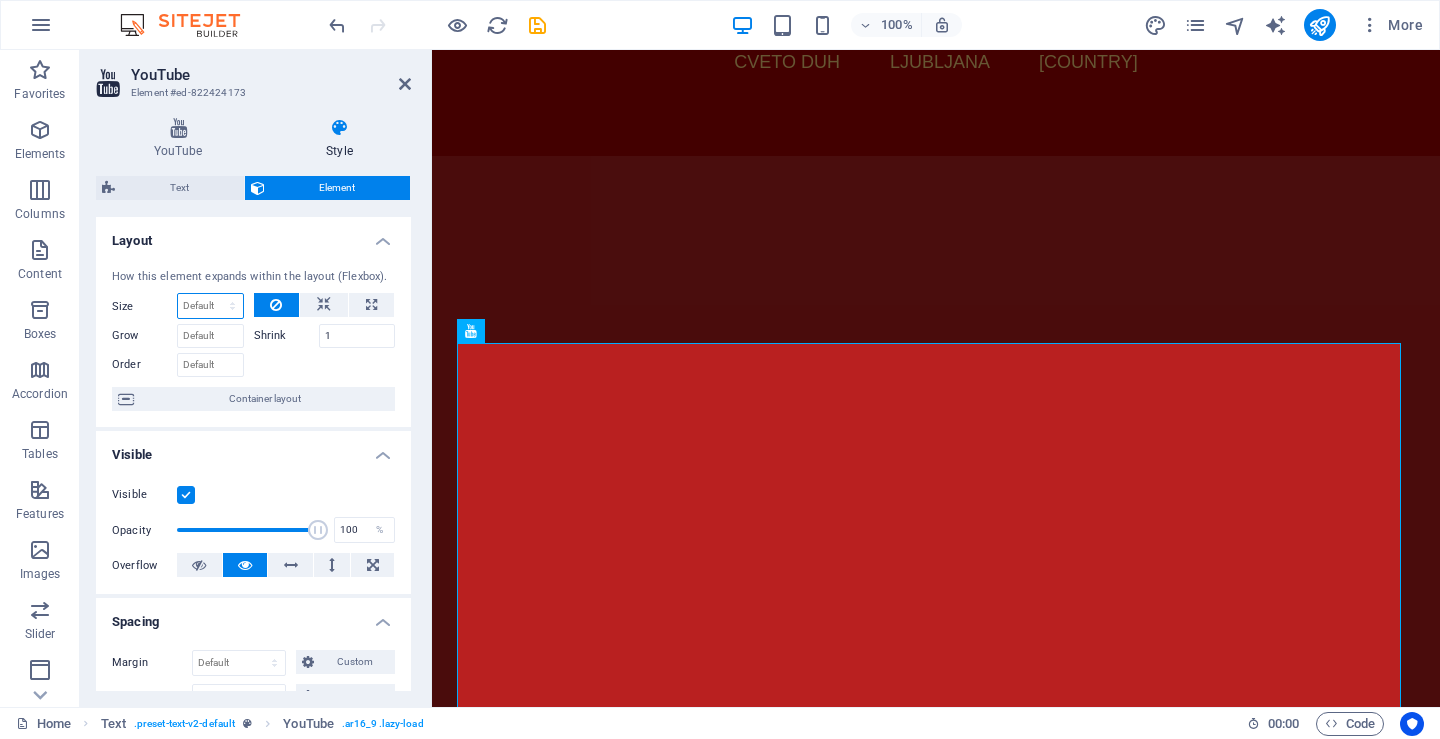select on "1/10" 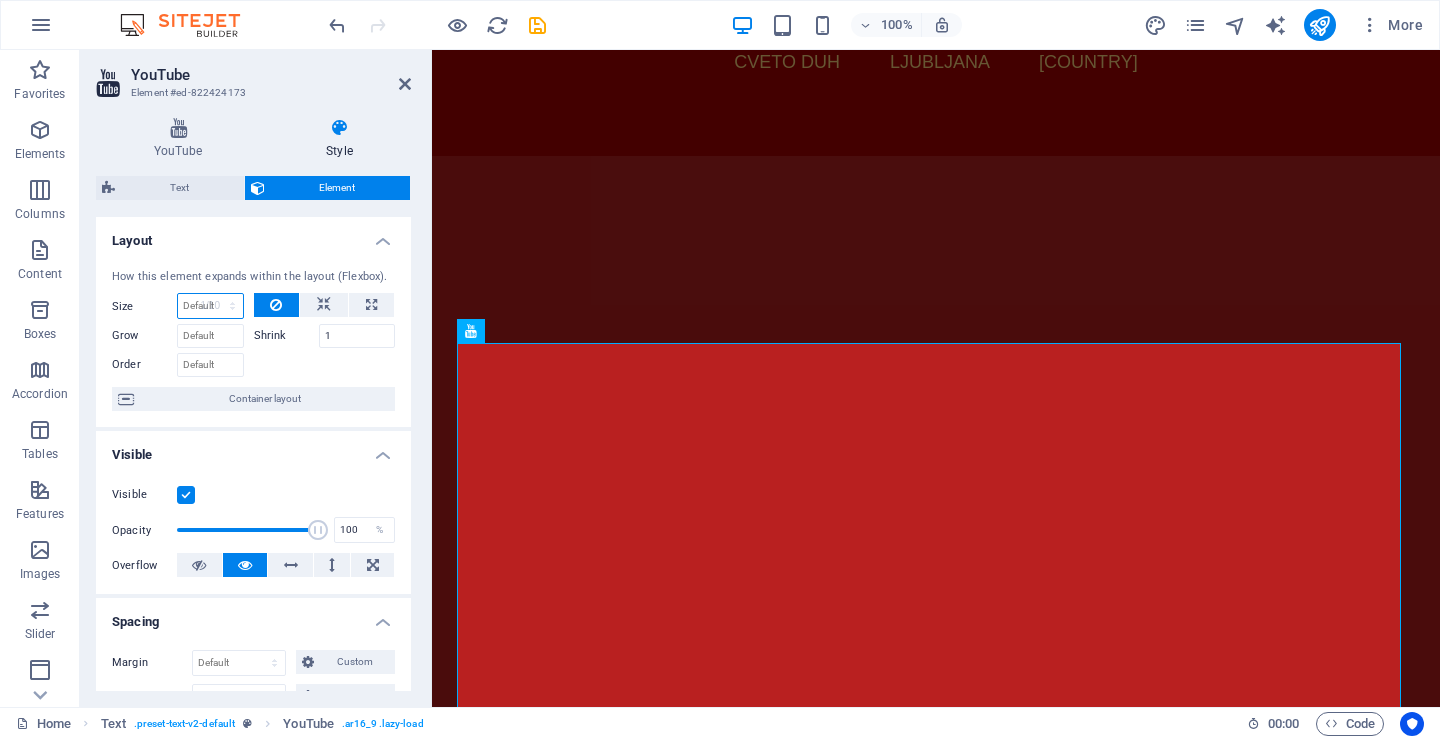 click on "Default auto px % 1/1 1/2 1/3 1/4 1/5 1/6 1/7 1/8 1/9 1/10" at bounding box center (210, 306) 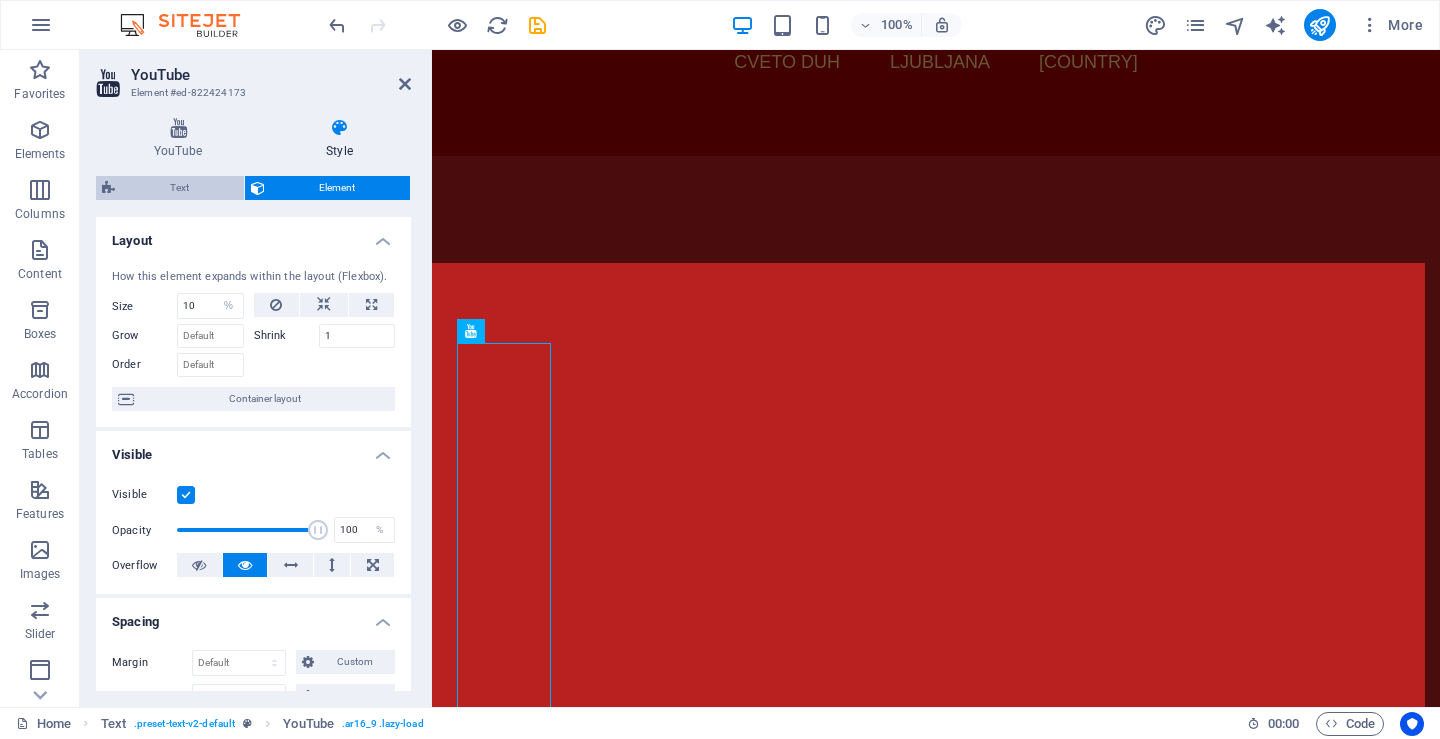 click on "Text" at bounding box center [179, 188] 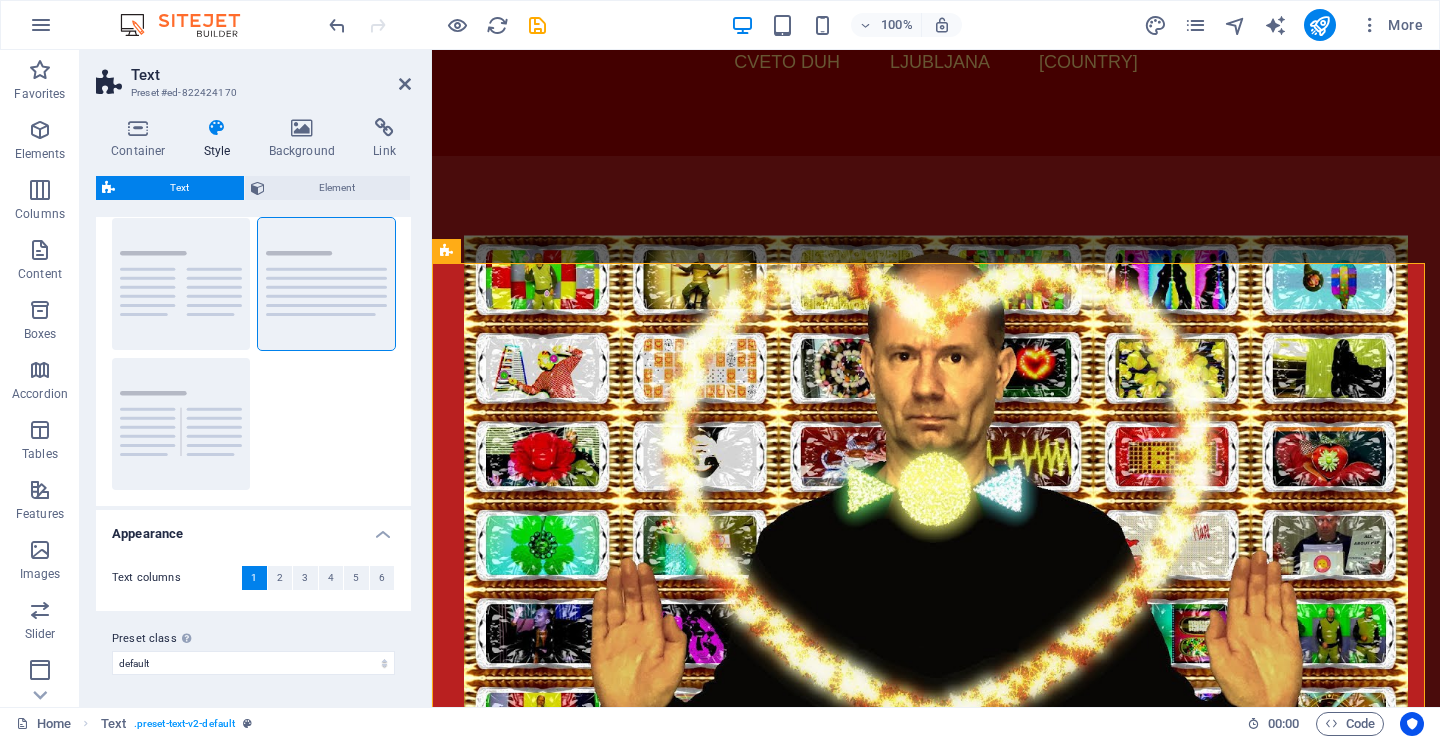 scroll, scrollTop: 0, scrollLeft: 0, axis: both 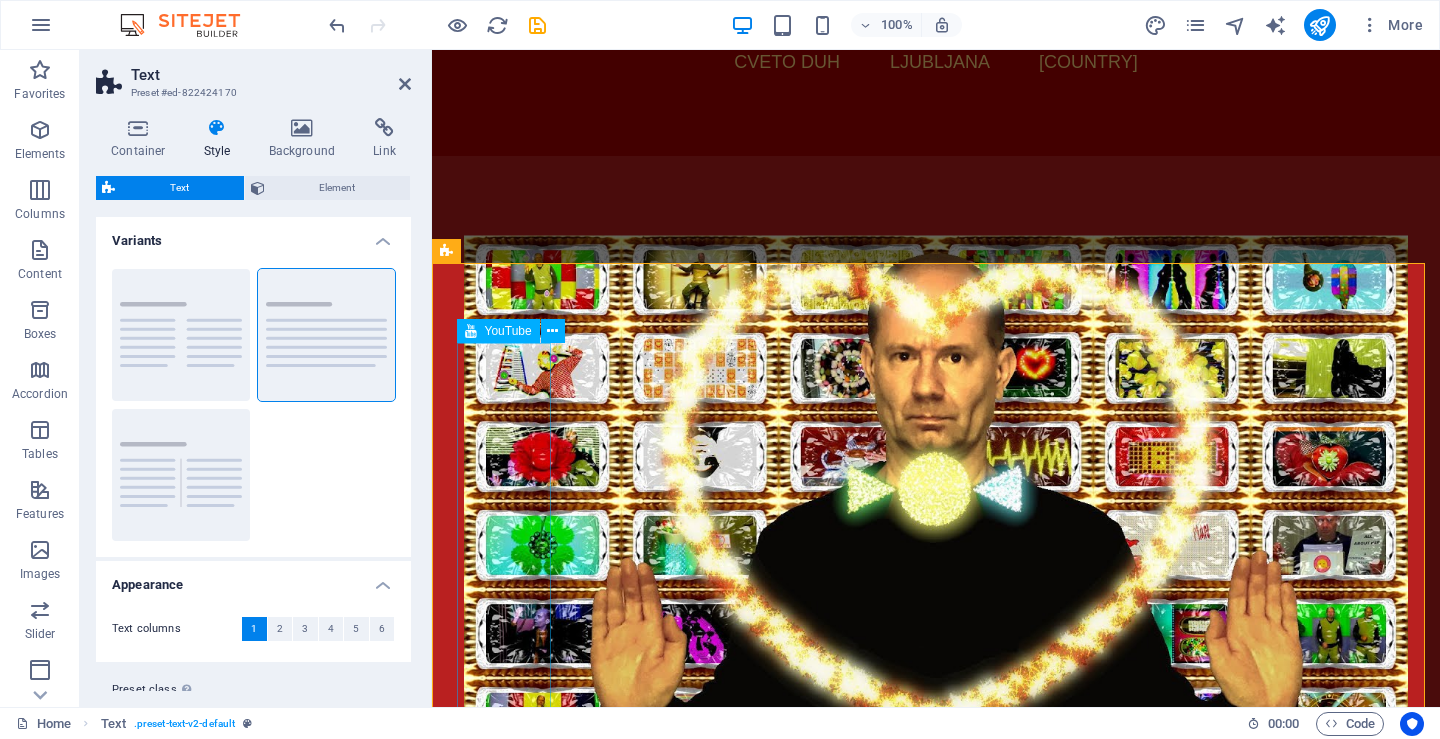 click at bounding box center [936, 501] 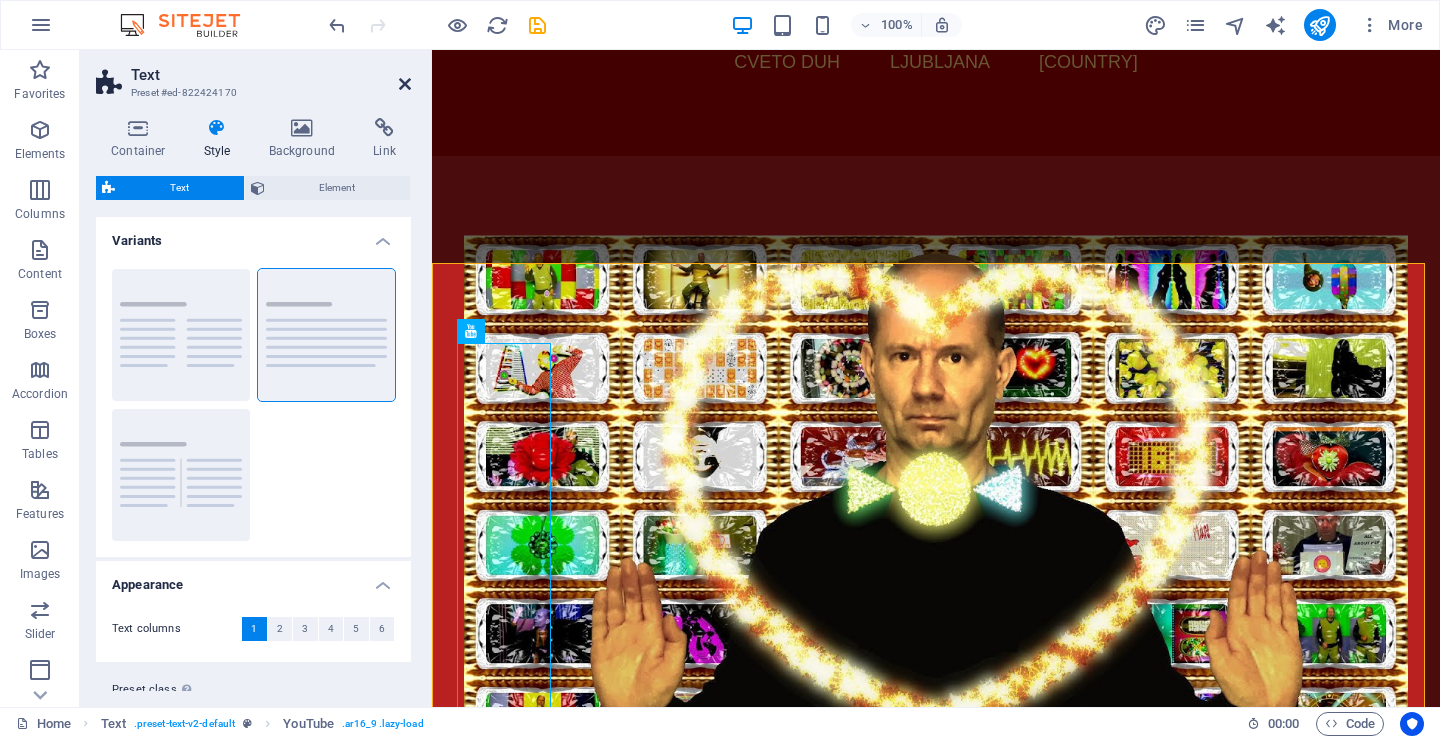 click at bounding box center (405, 84) 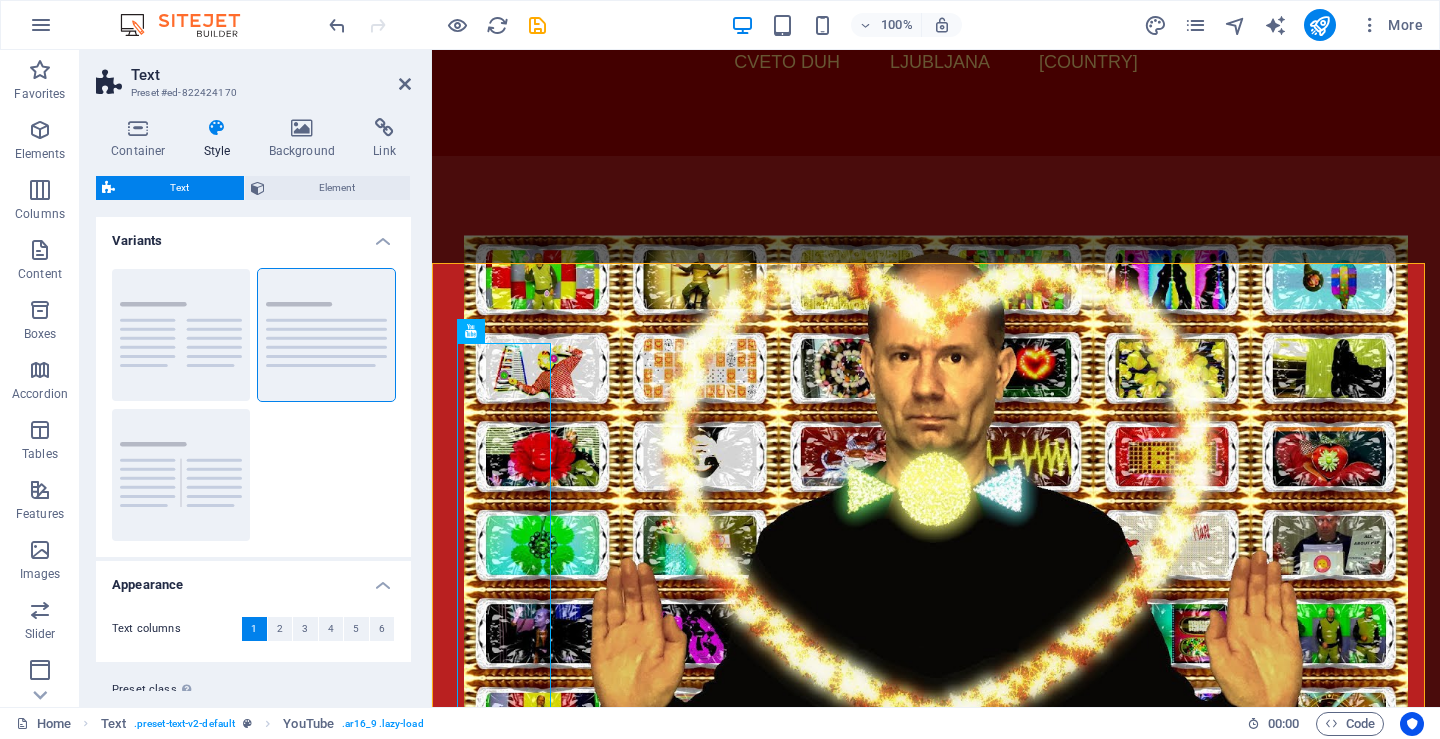 scroll, scrollTop: 2207, scrollLeft: 0, axis: vertical 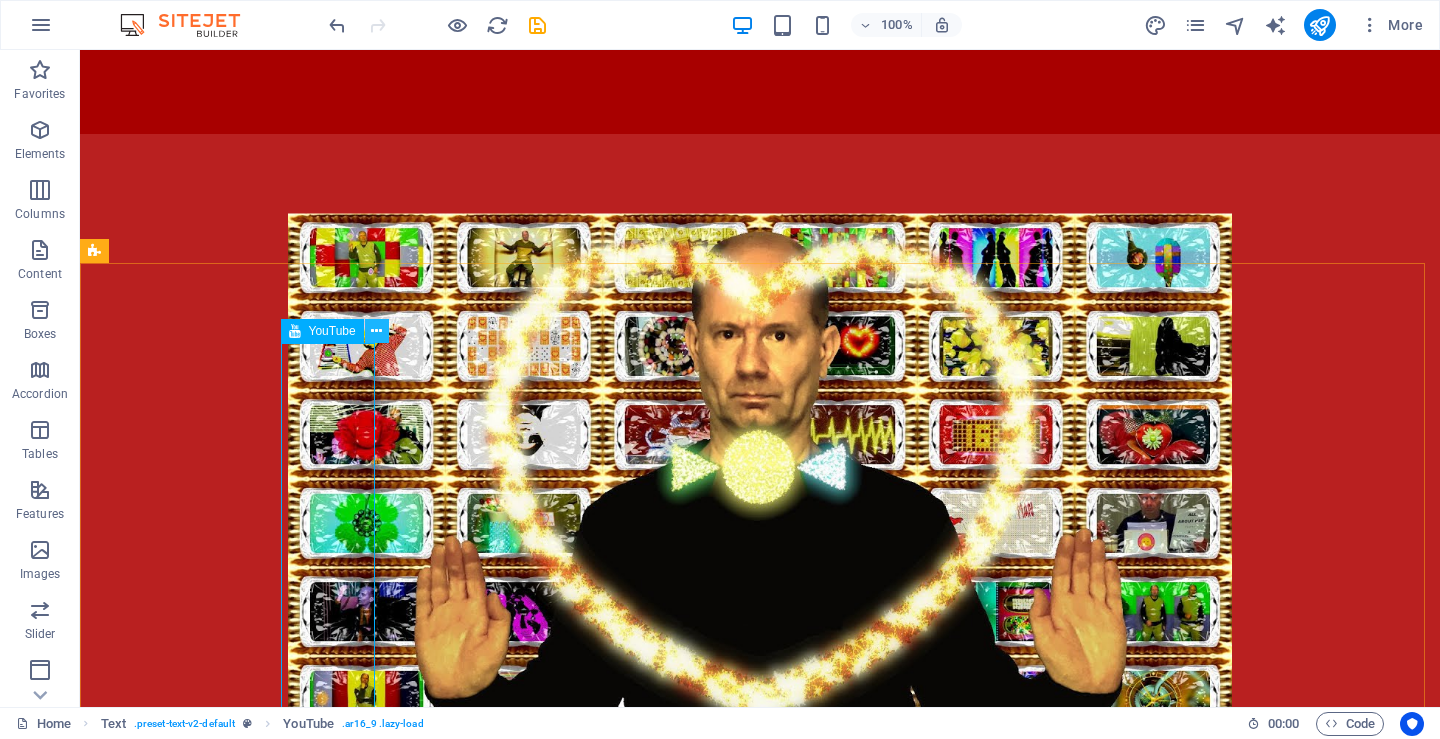 click at bounding box center [376, 331] 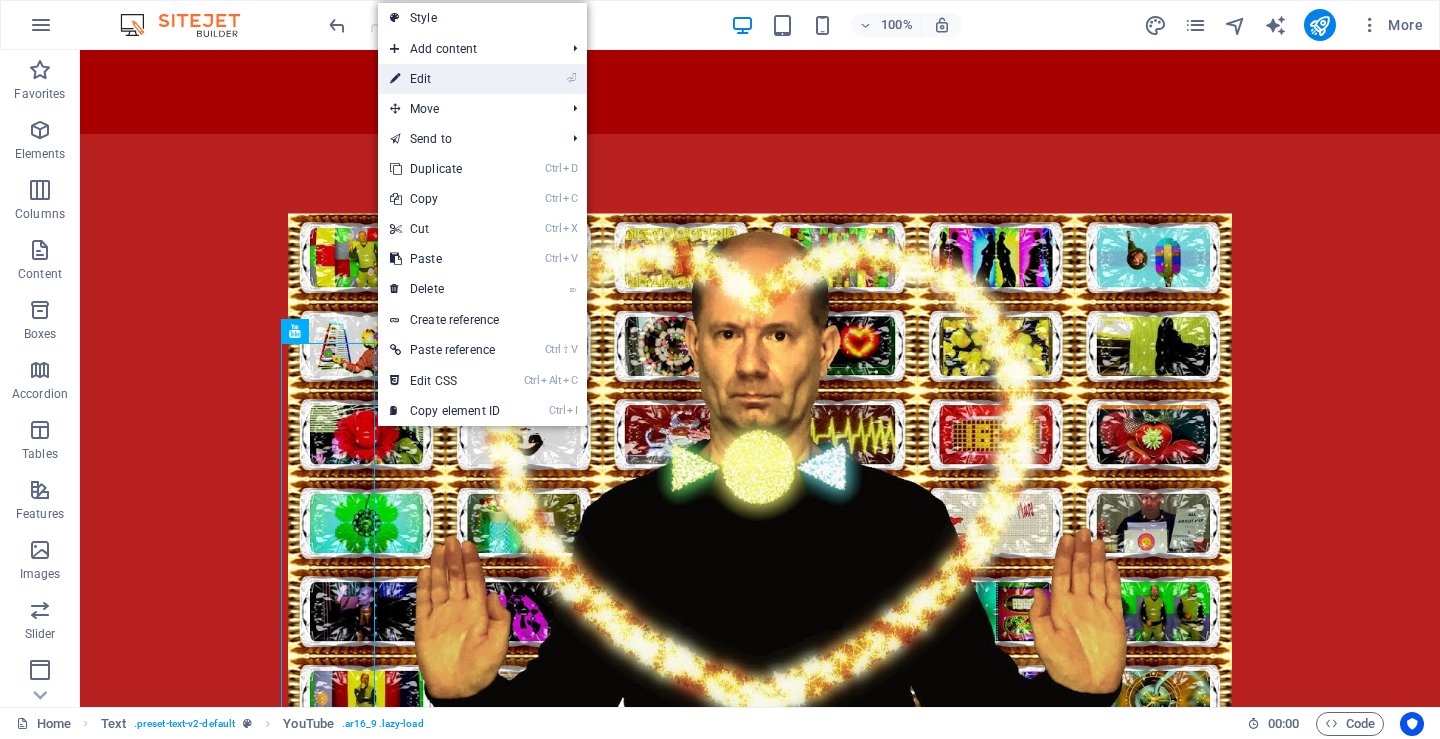 click on "⏎  Edit" at bounding box center (445, 79) 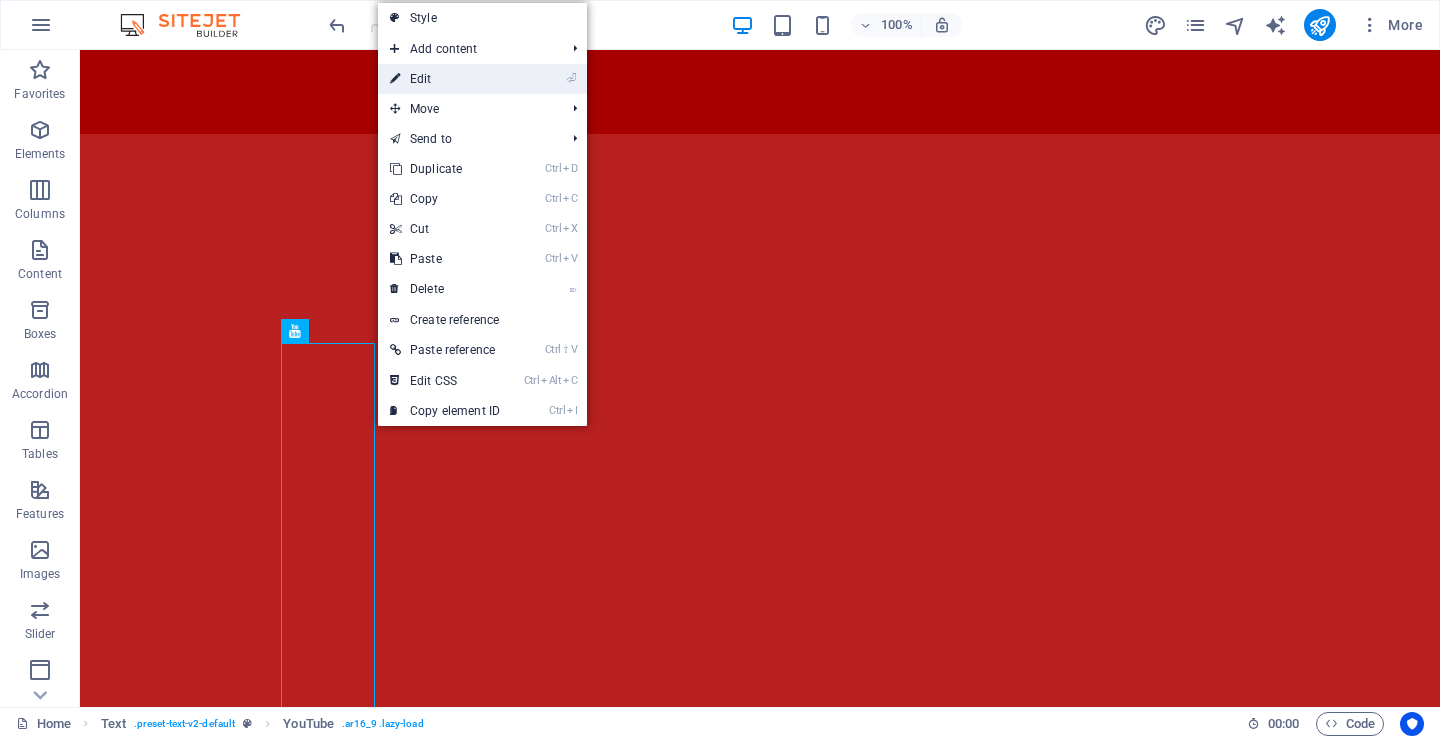scroll, scrollTop: 2009, scrollLeft: 0, axis: vertical 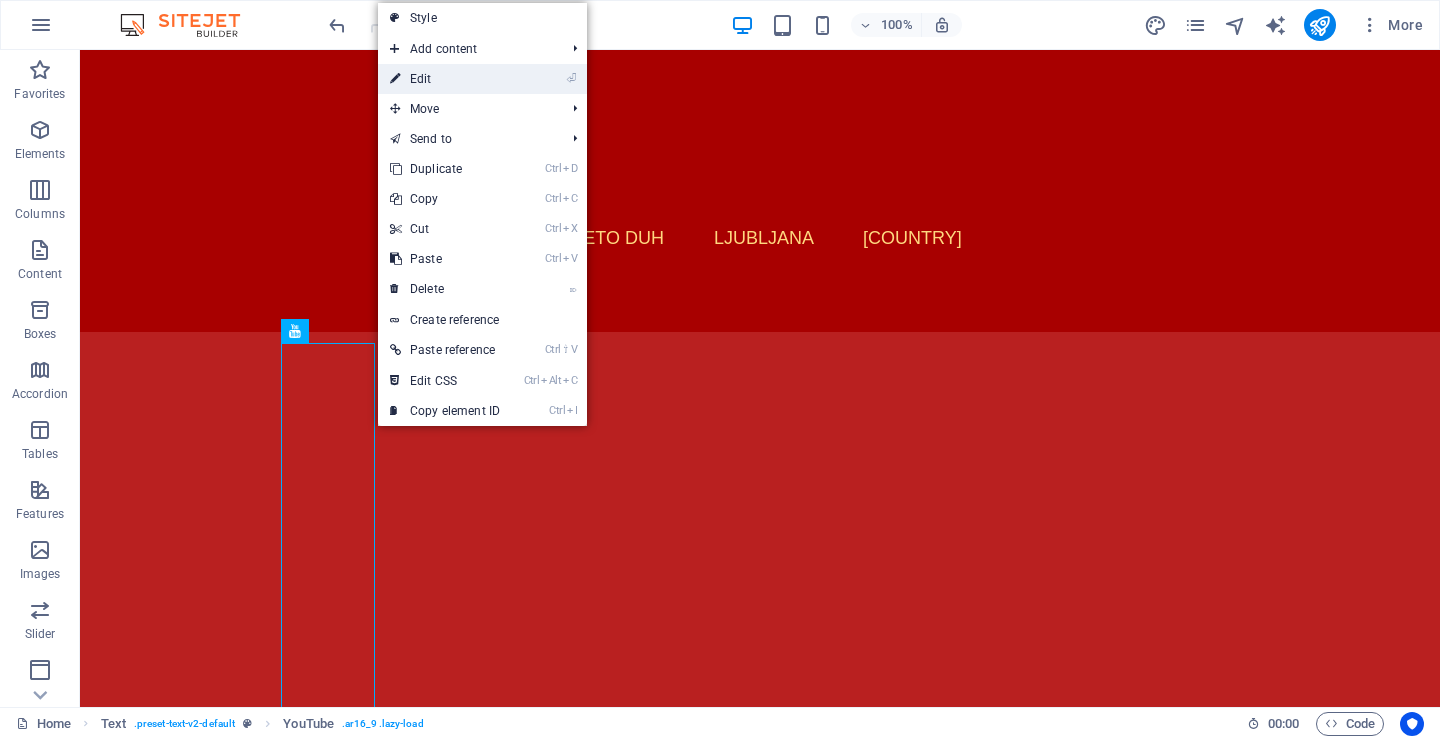 select on "ar16_9" 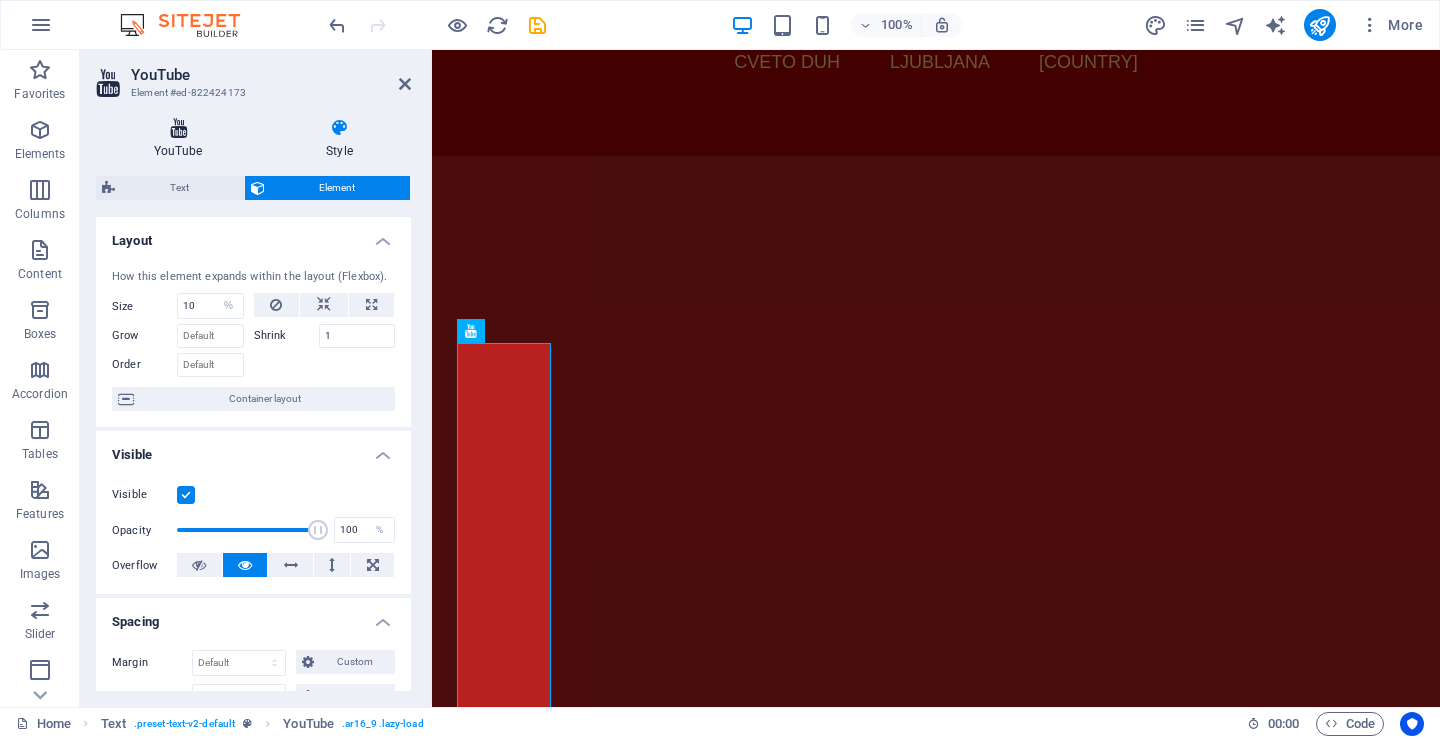 click on "YouTube" at bounding box center (182, 139) 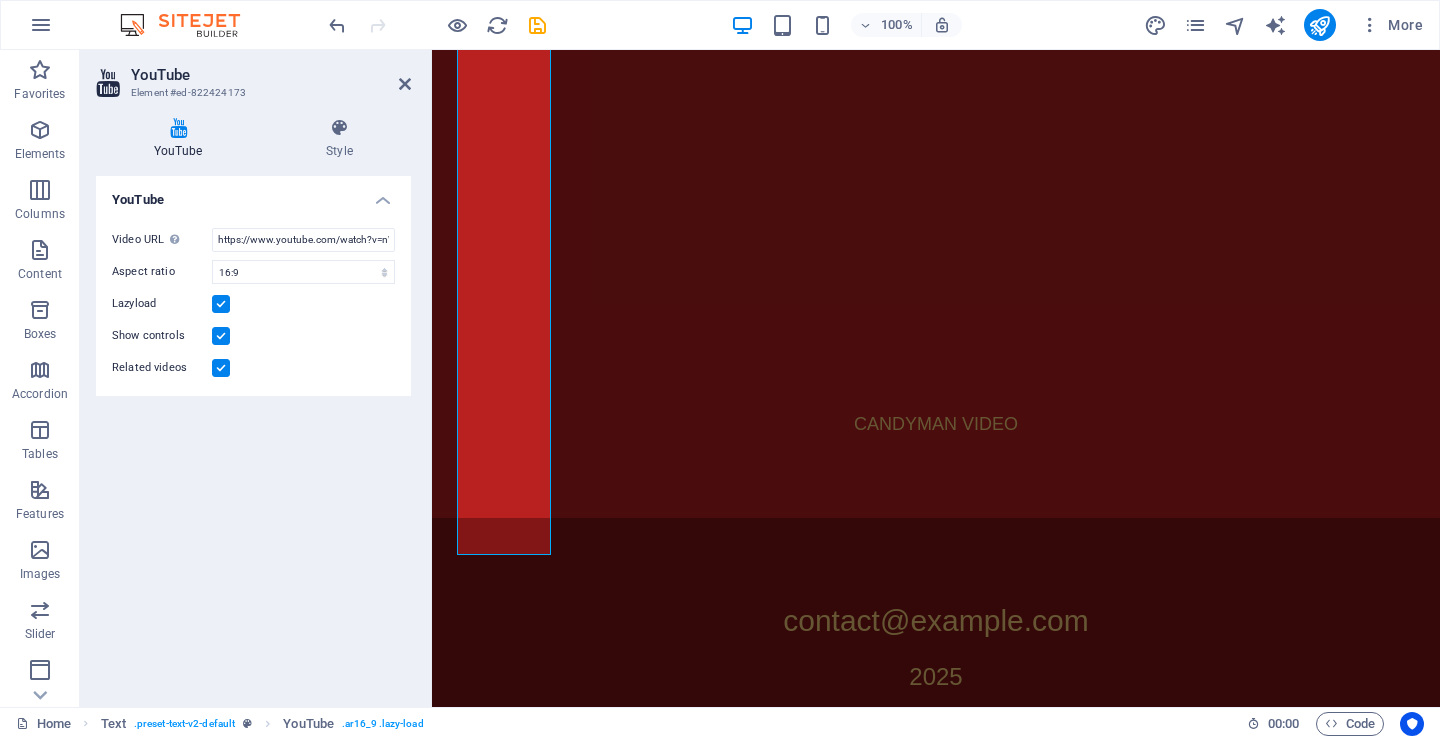 scroll, scrollTop: 2226, scrollLeft: 0, axis: vertical 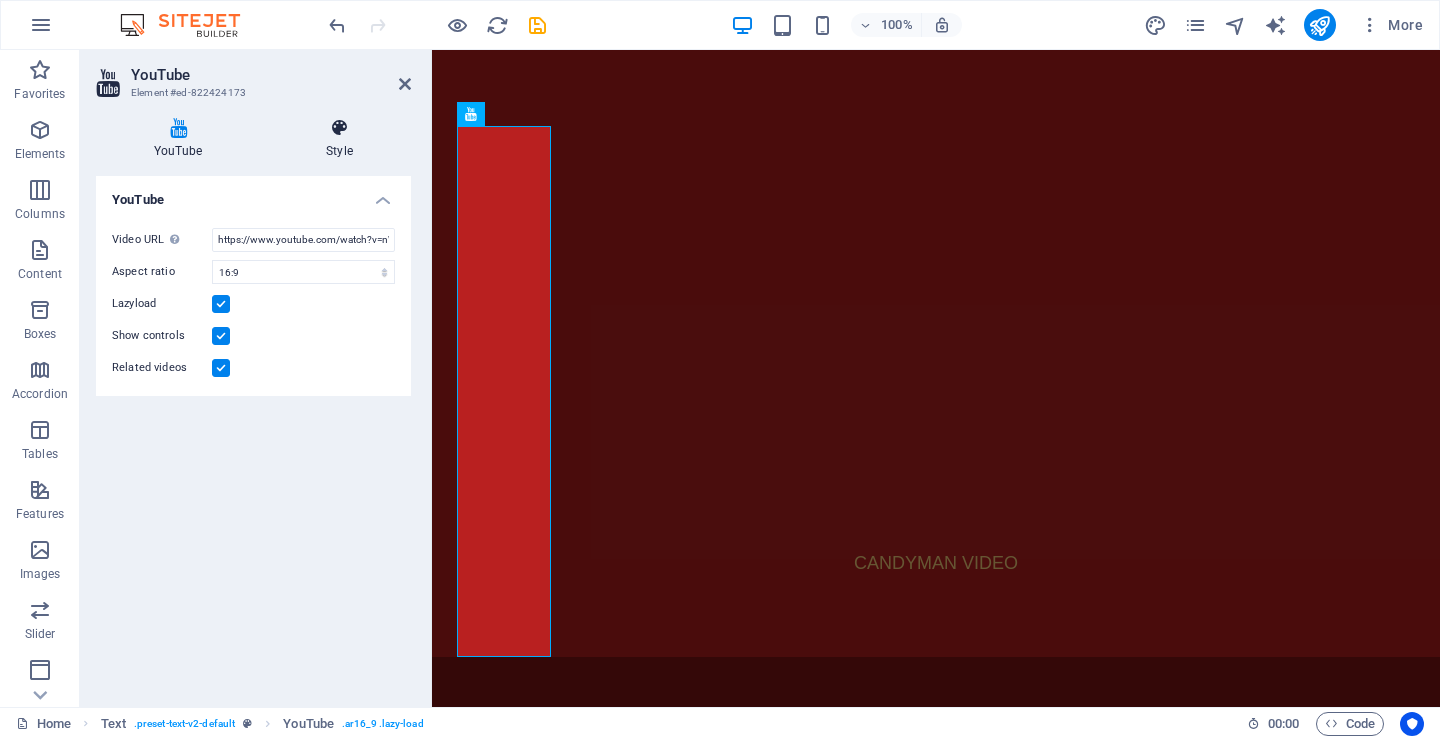 click at bounding box center [339, 128] 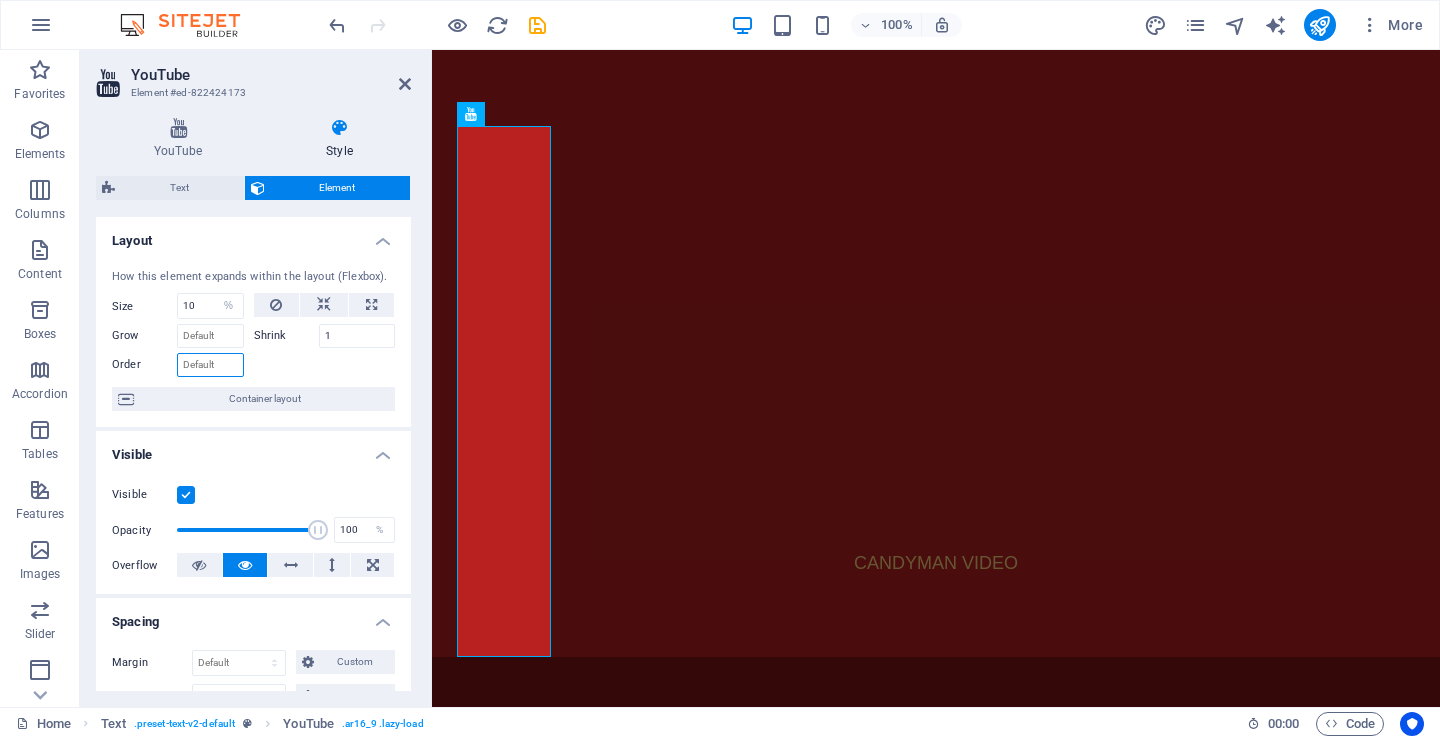 click on "Order" at bounding box center [210, 365] 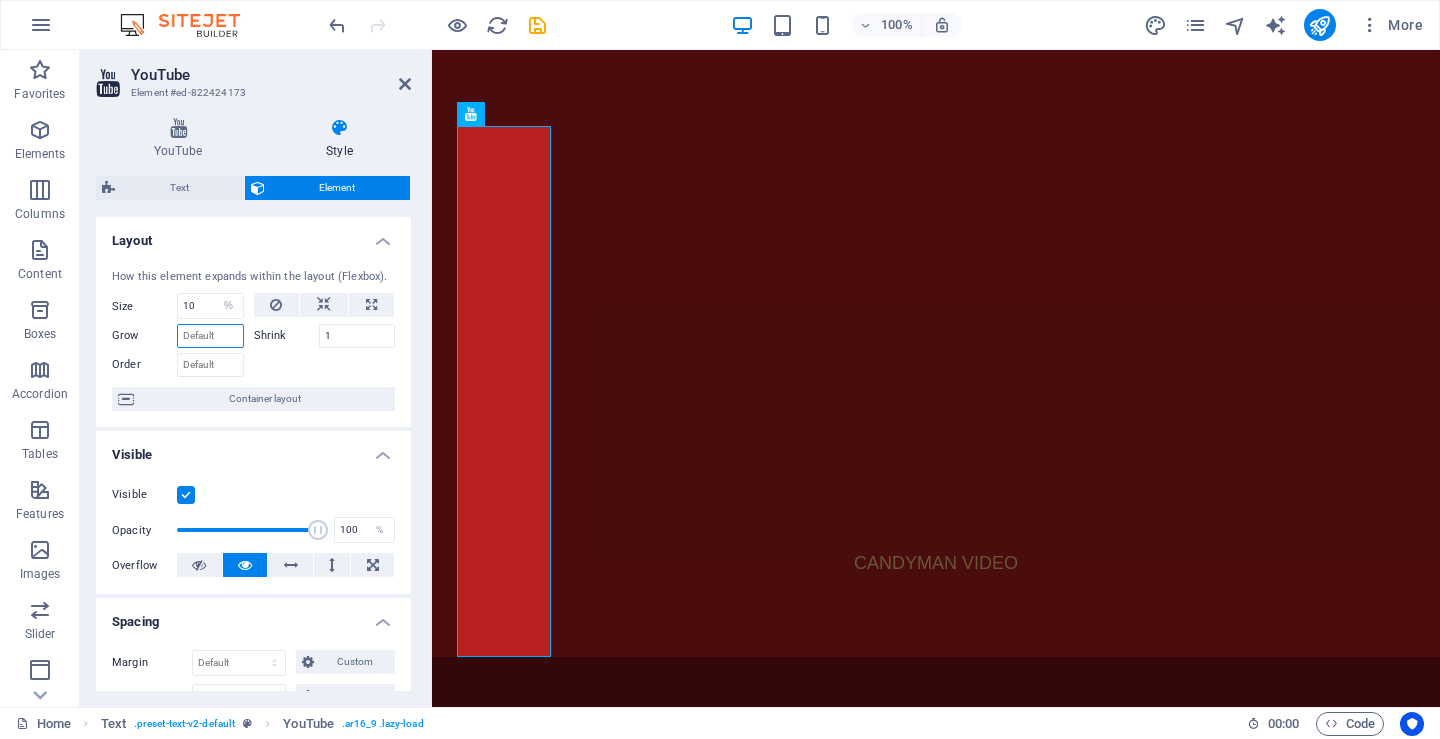 click on "Grow" at bounding box center [210, 336] 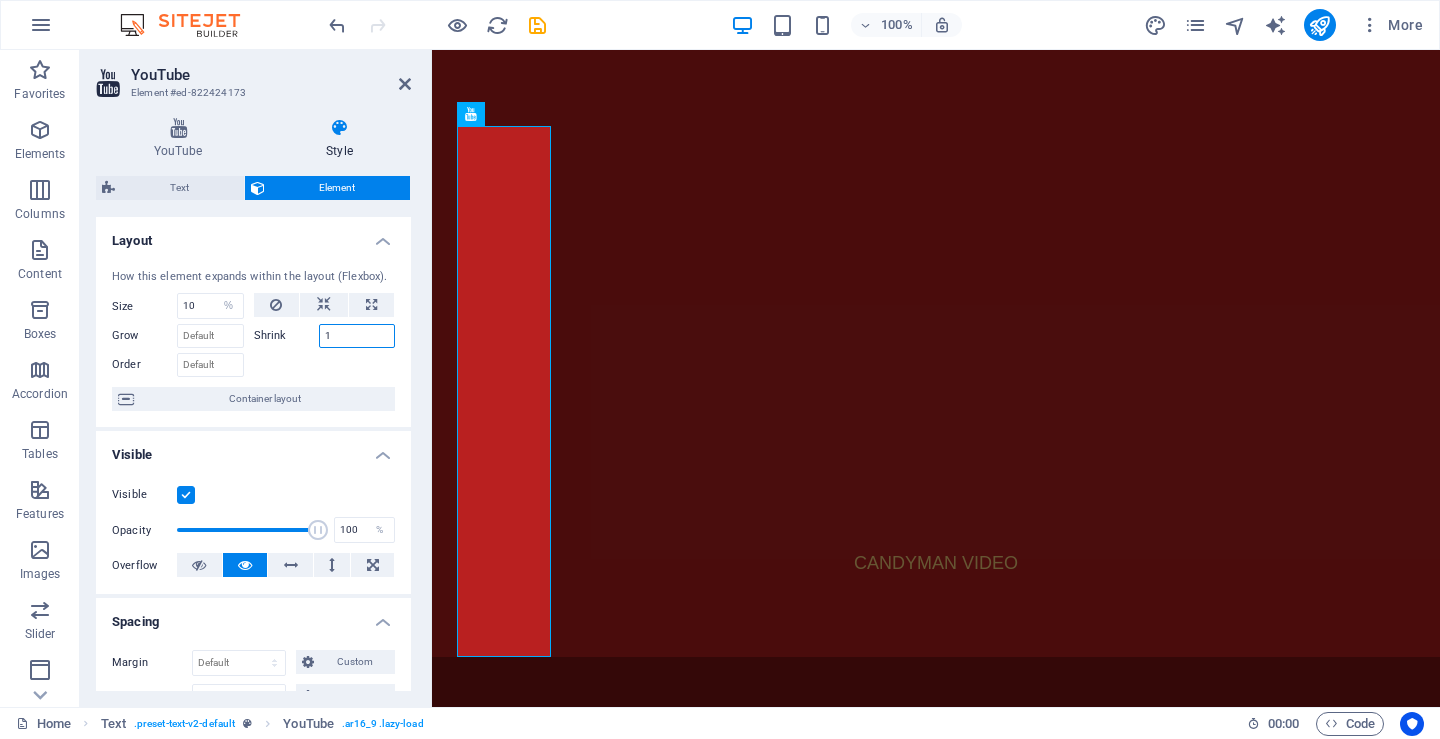 click on "1" at bounding box center [357, 336] 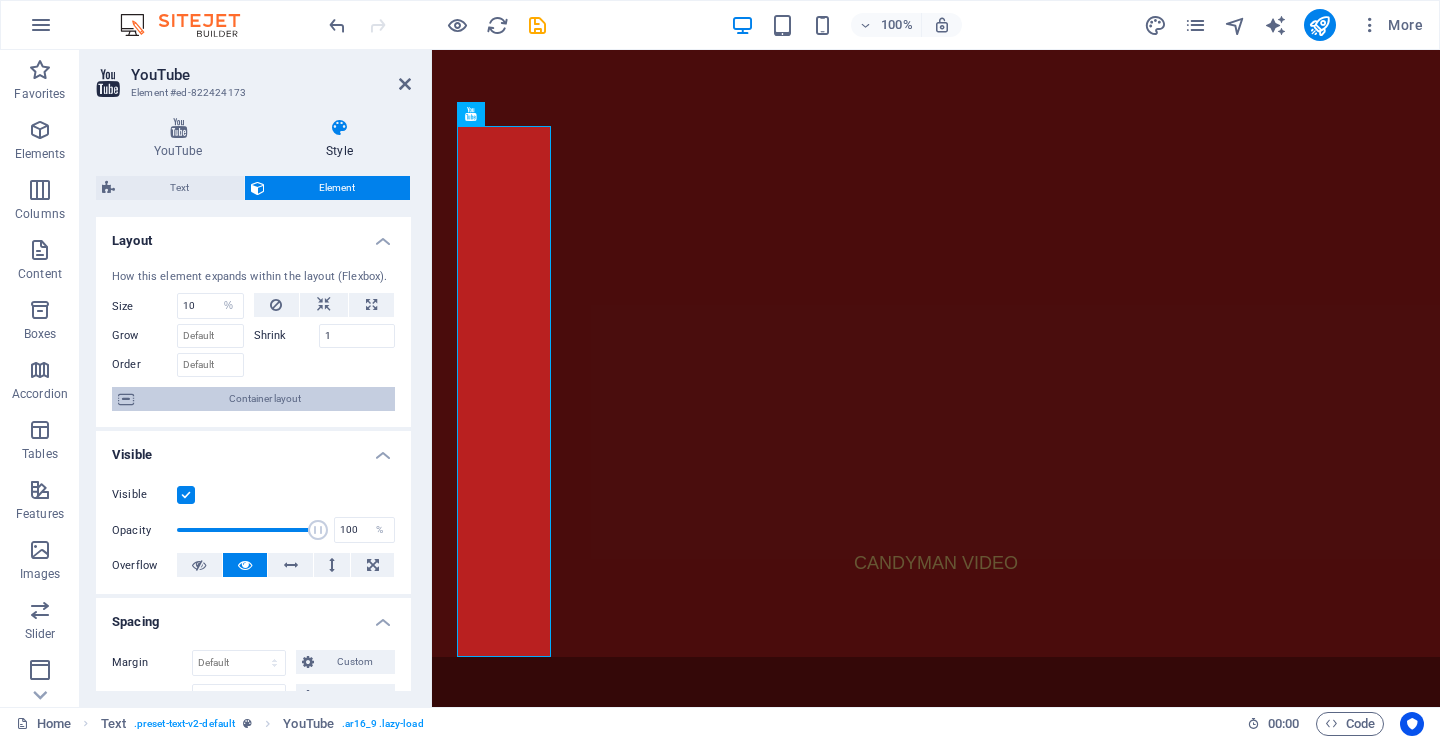 click on "Container layout" at bounding box center [264, 399] 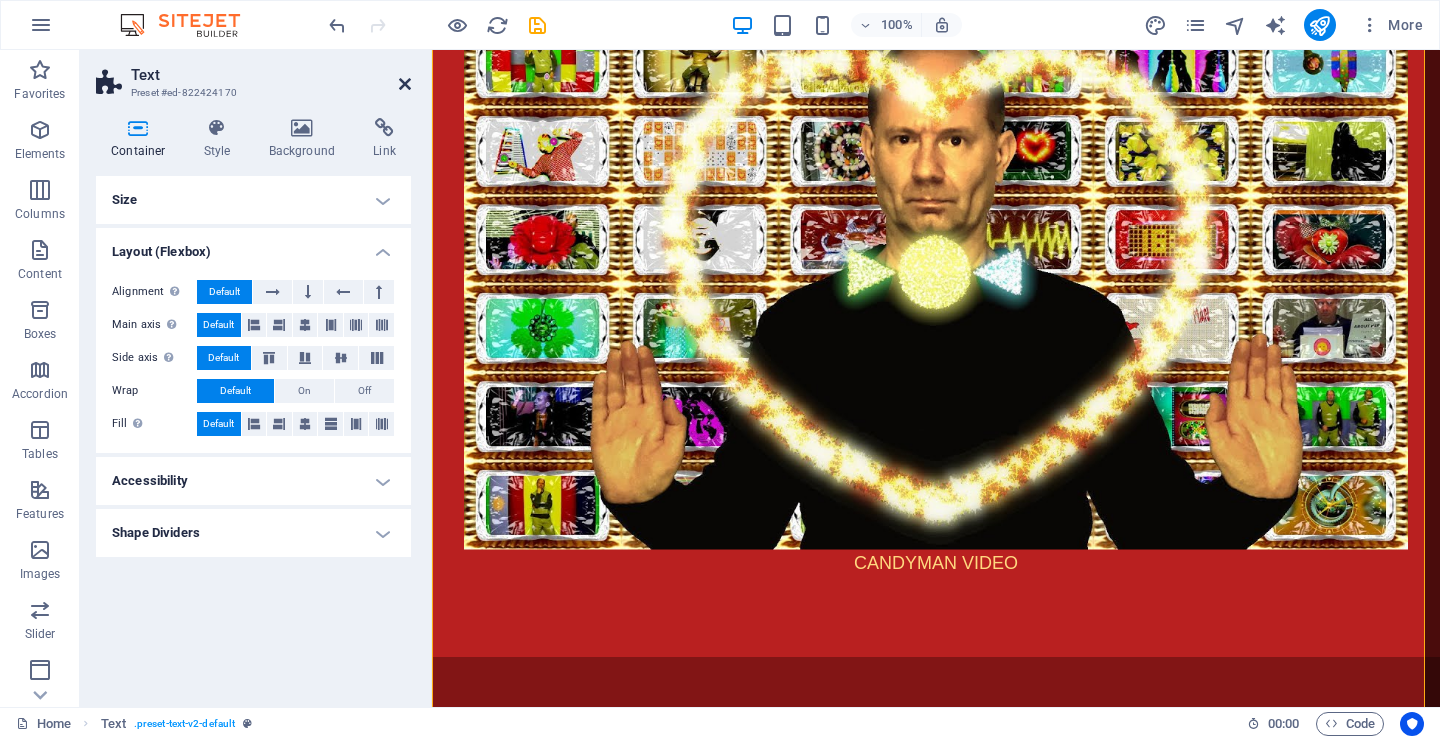 click at bounding box center (405, 84) 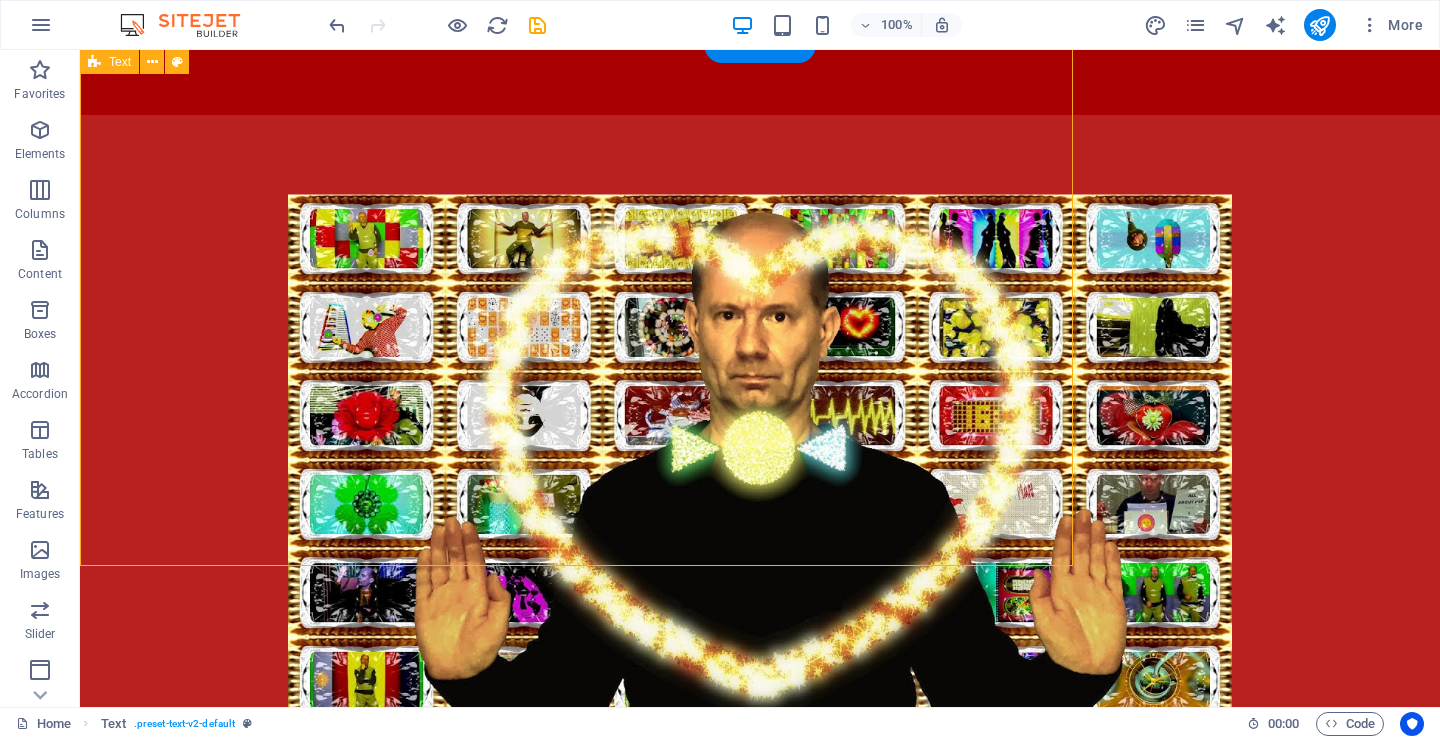scroll, scrollTop: 2424, scrollLeft: 0, axis: vertical 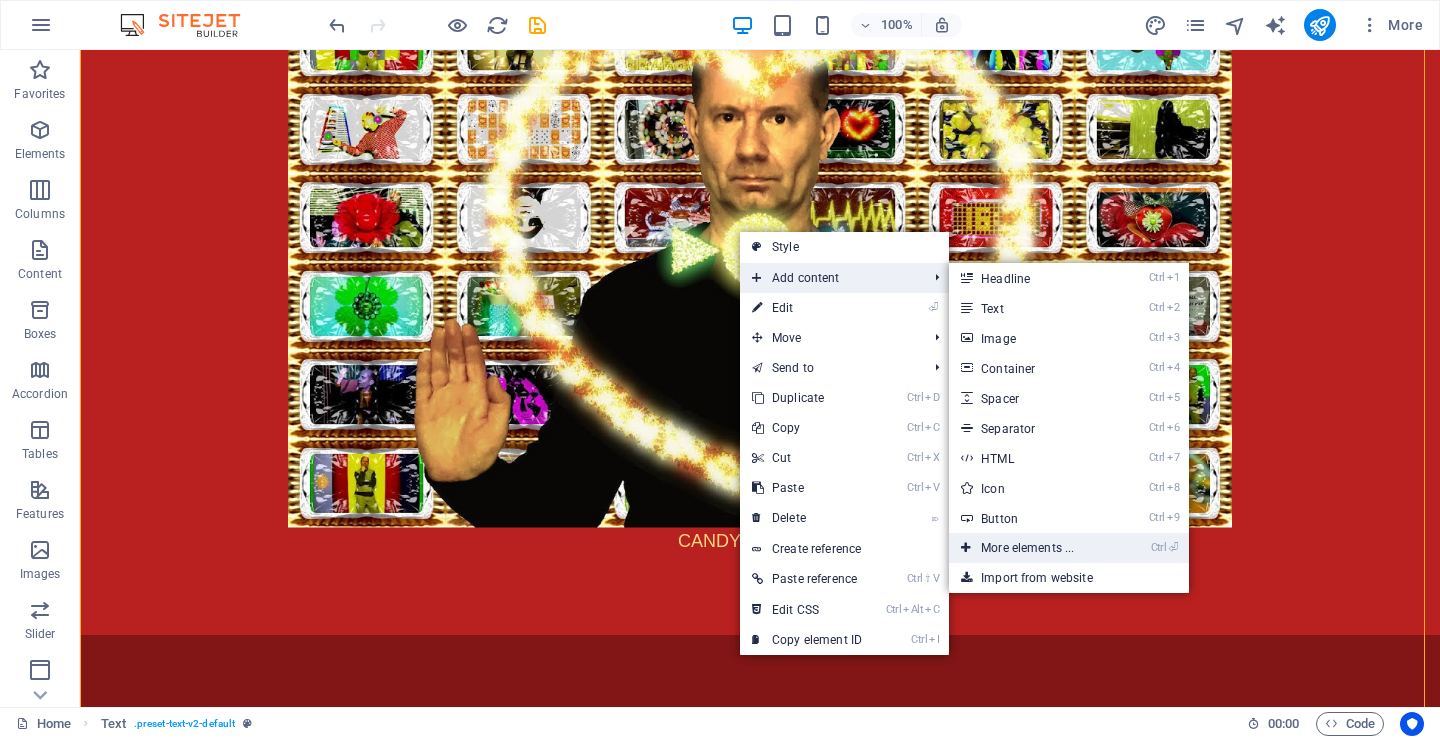 click on "Ctrl ⏎  More elements ..." at bounding box center [1031, 548] 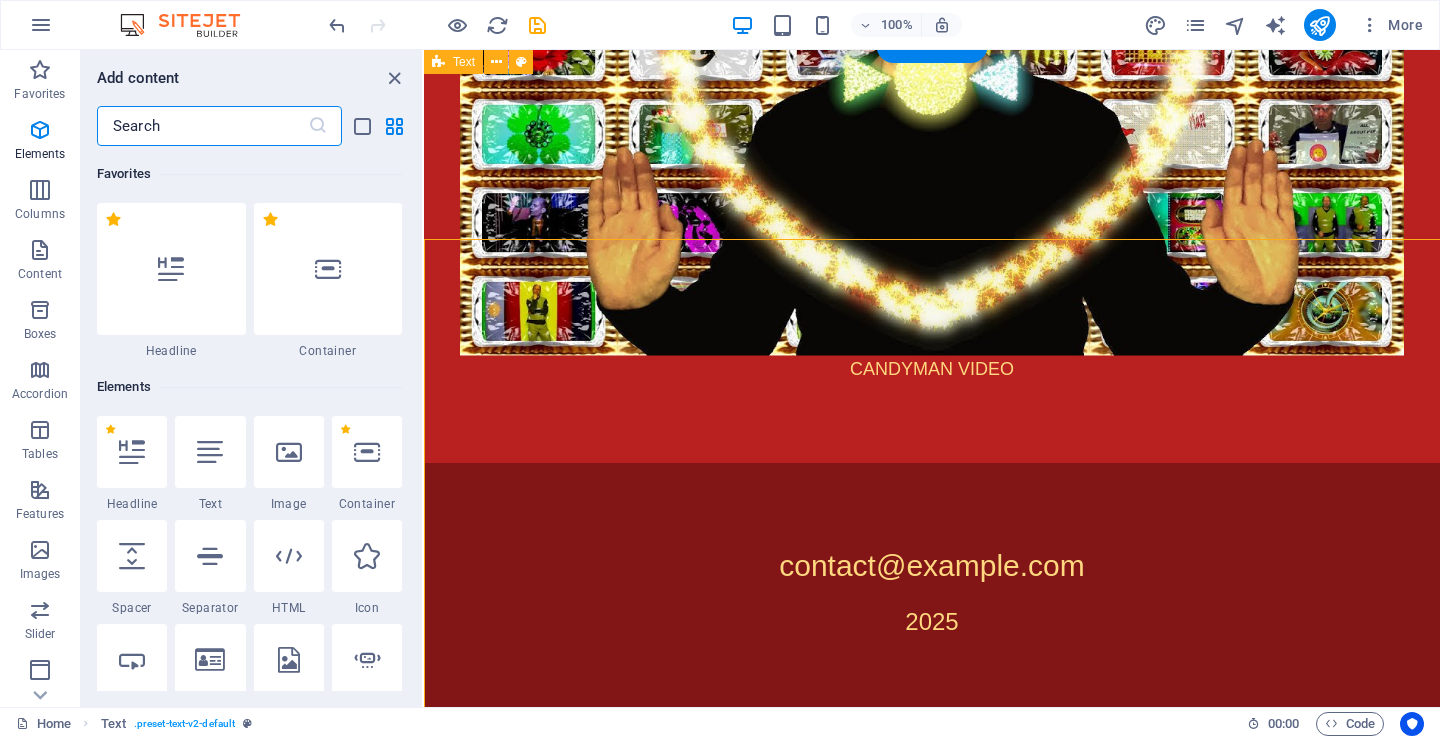 scroll, scrollTop: 2231, scrollLeft: 0, axis: vertical 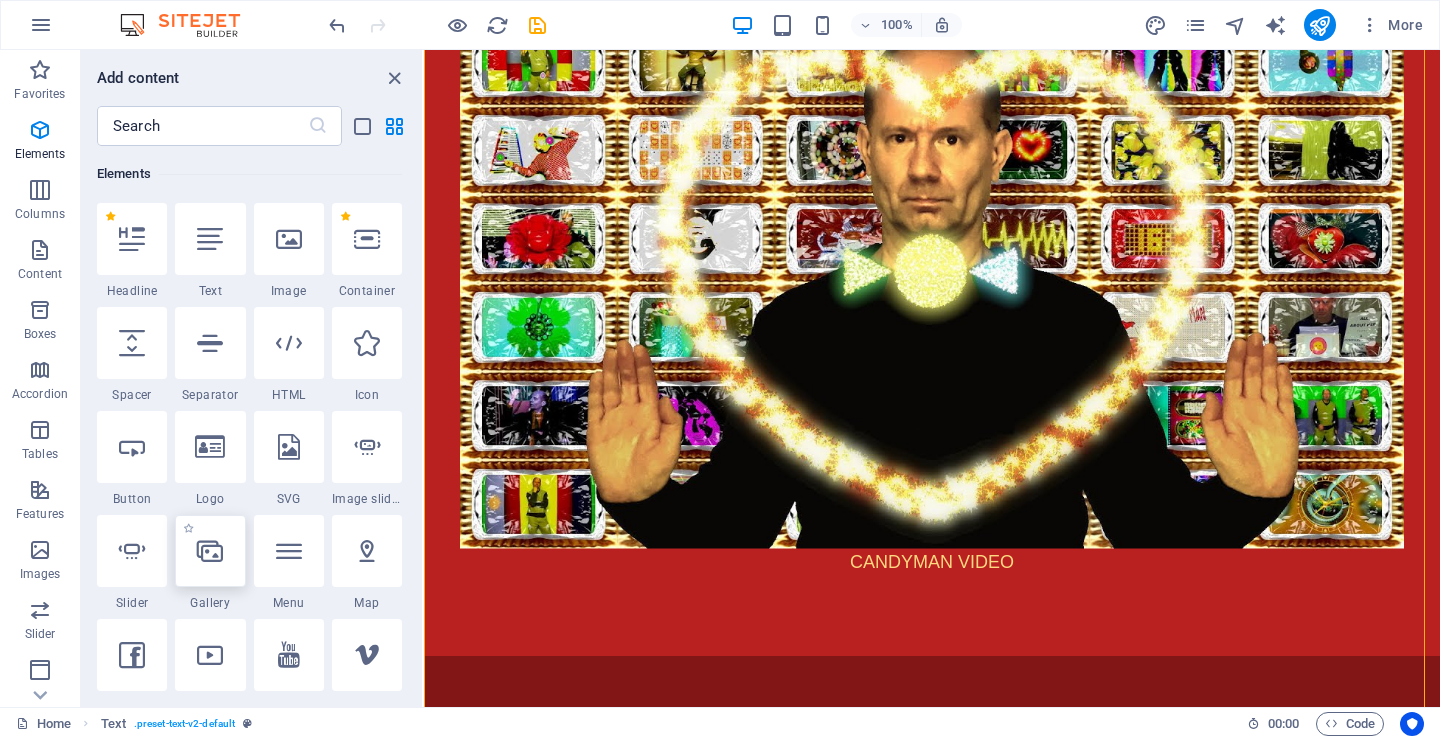 click at bounding box center (210, 551) 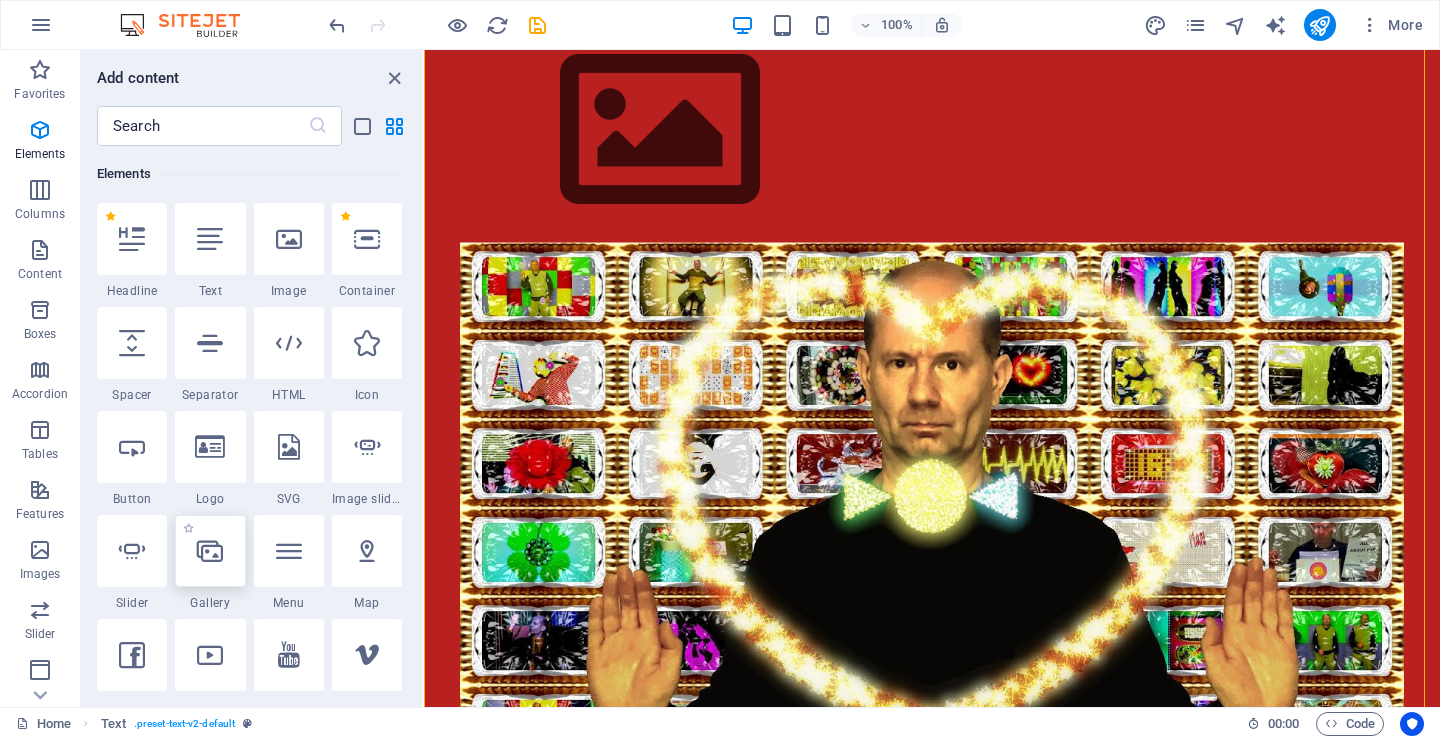 select on "4" 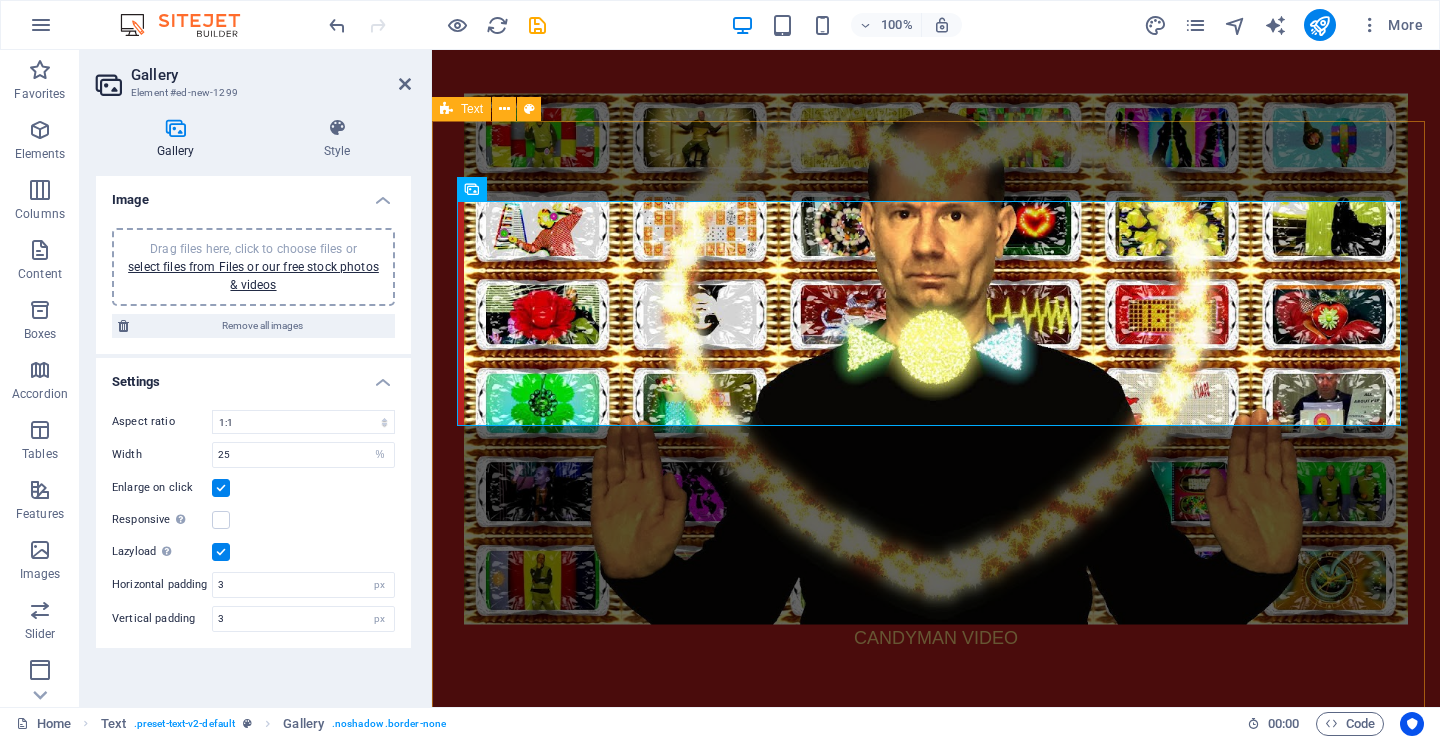 scroll, scrollTop: 2349, scrollLeft: 0, axis: vertical 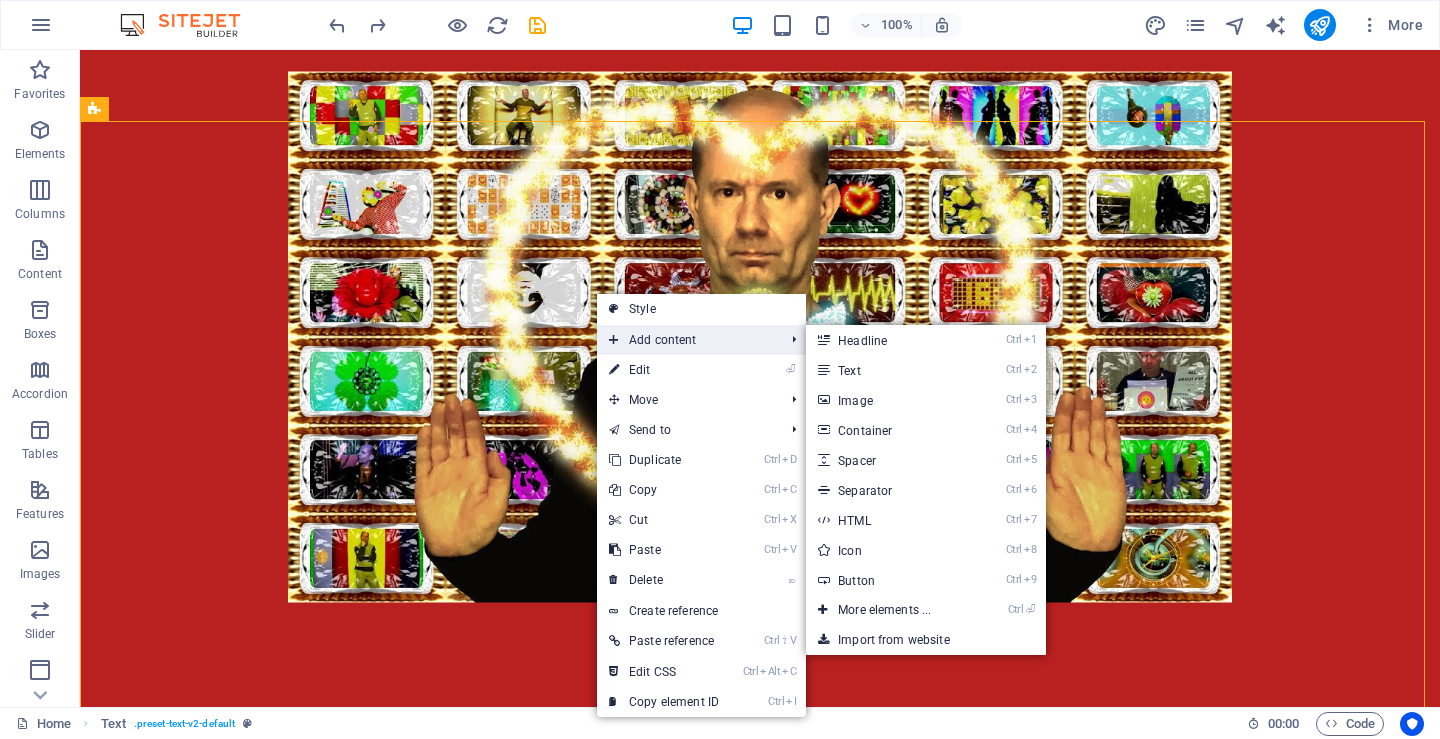 click on "Add content" at bounding box center [686, 340] 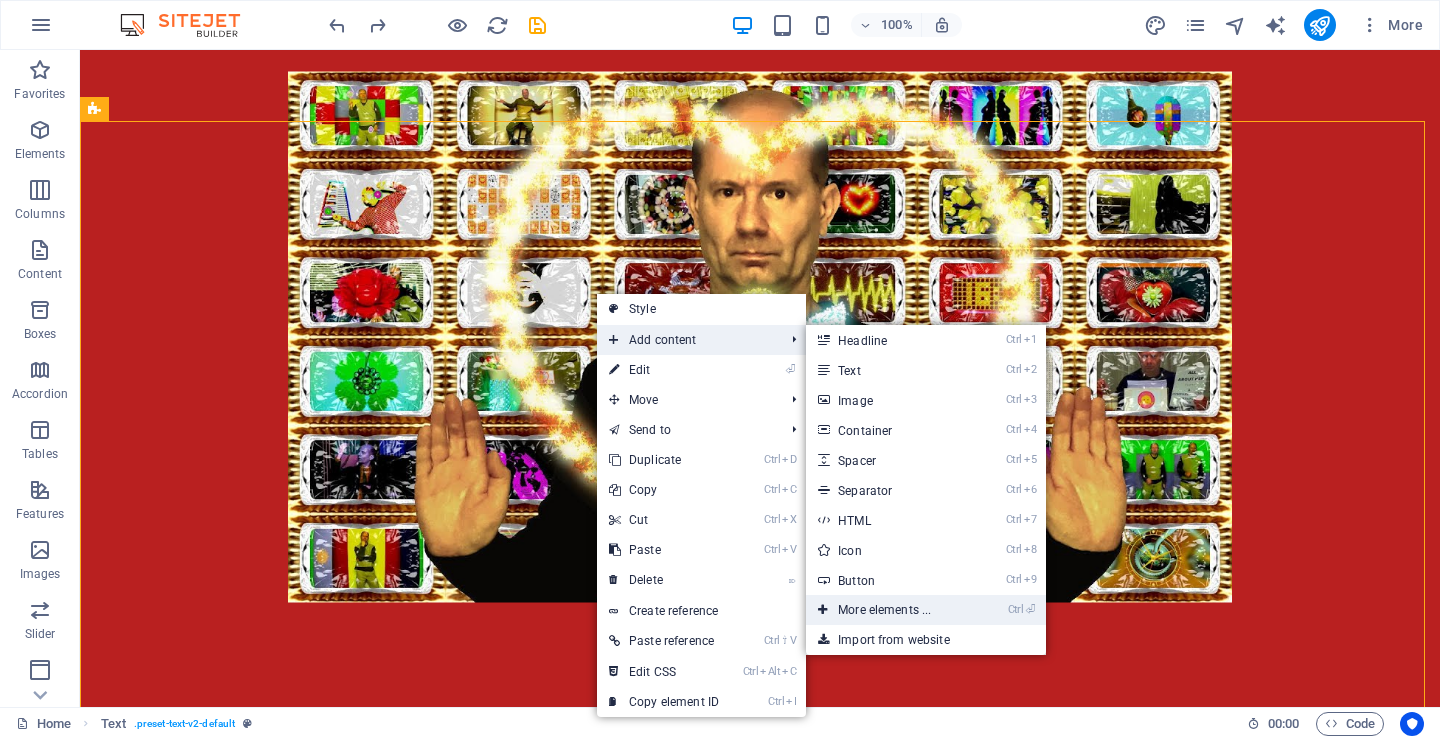 click on "Ctrl ⏎  More elements ..." at bounding box center (888, 610) 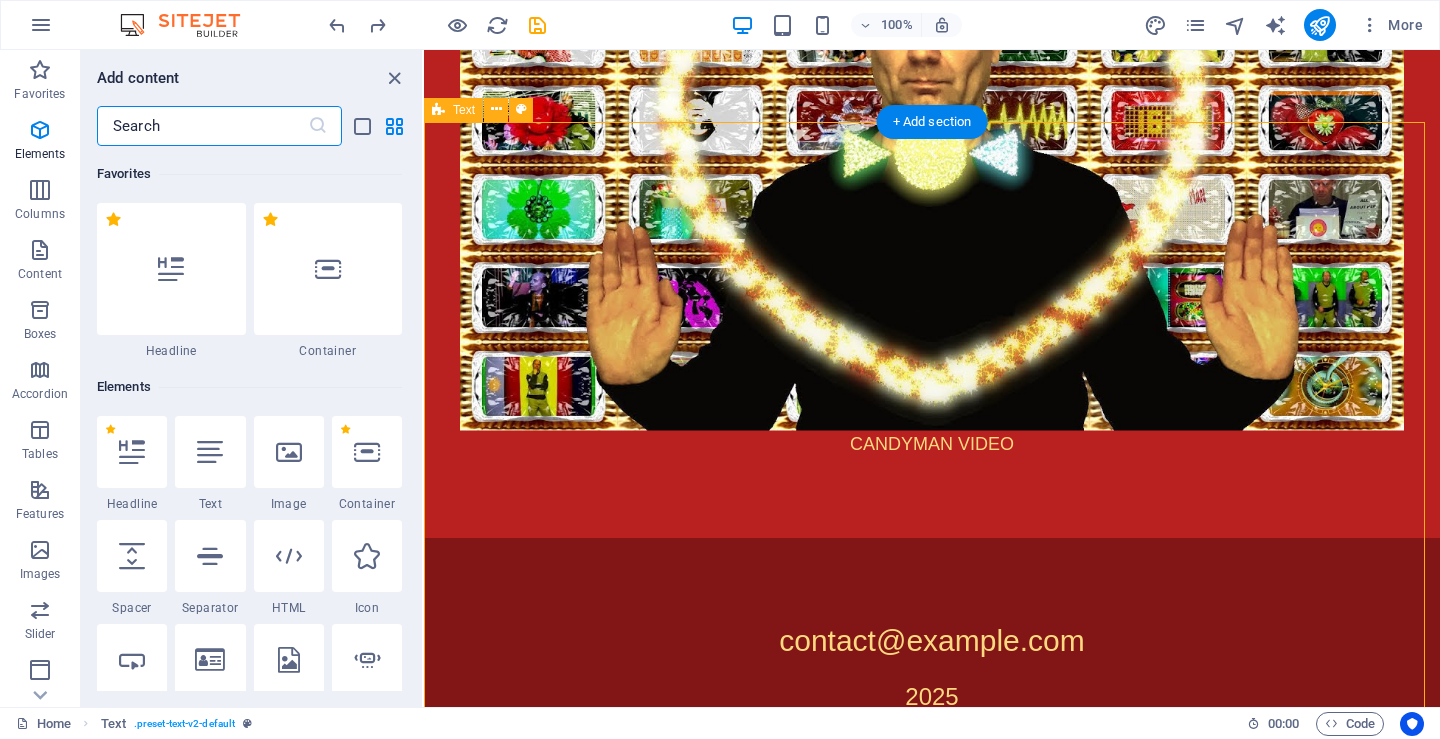 scroll, scrollTop: 2155, scrollLeft: 0, axis: vertical 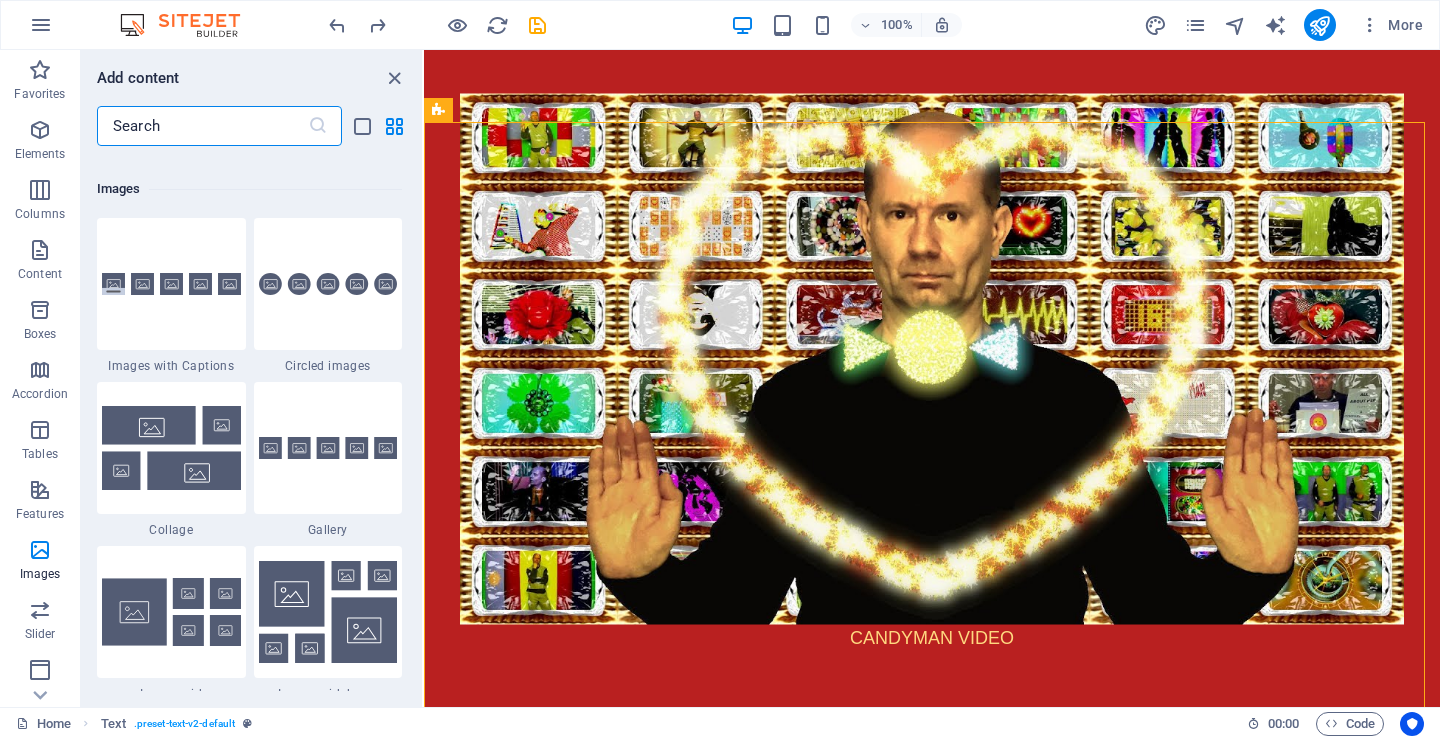 drag, startPoint x: 421, startPoint y: 161, endPoint x: 7, endPoint y: 387, distance: 471.66937 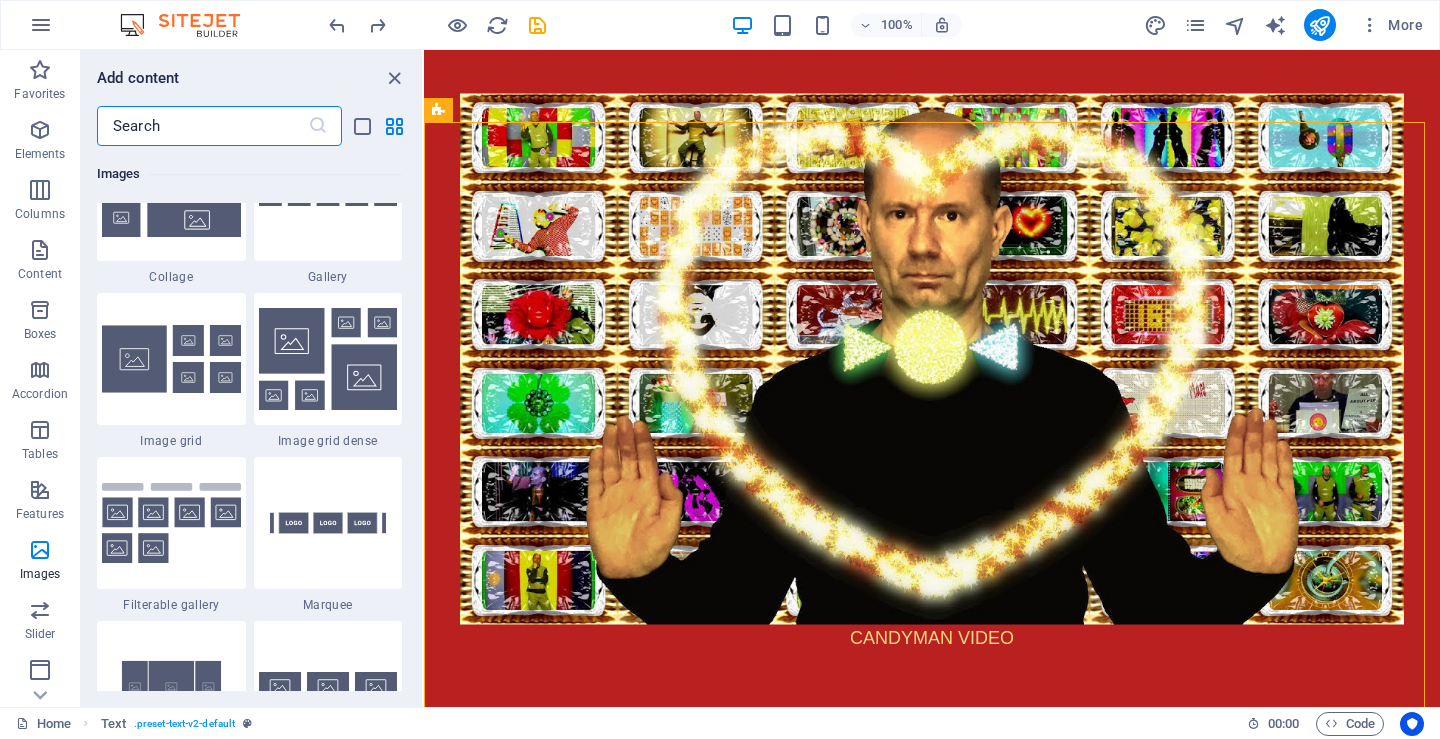 scroll, scrollTop: 10425, scrollLeft: 0, axis: vertical 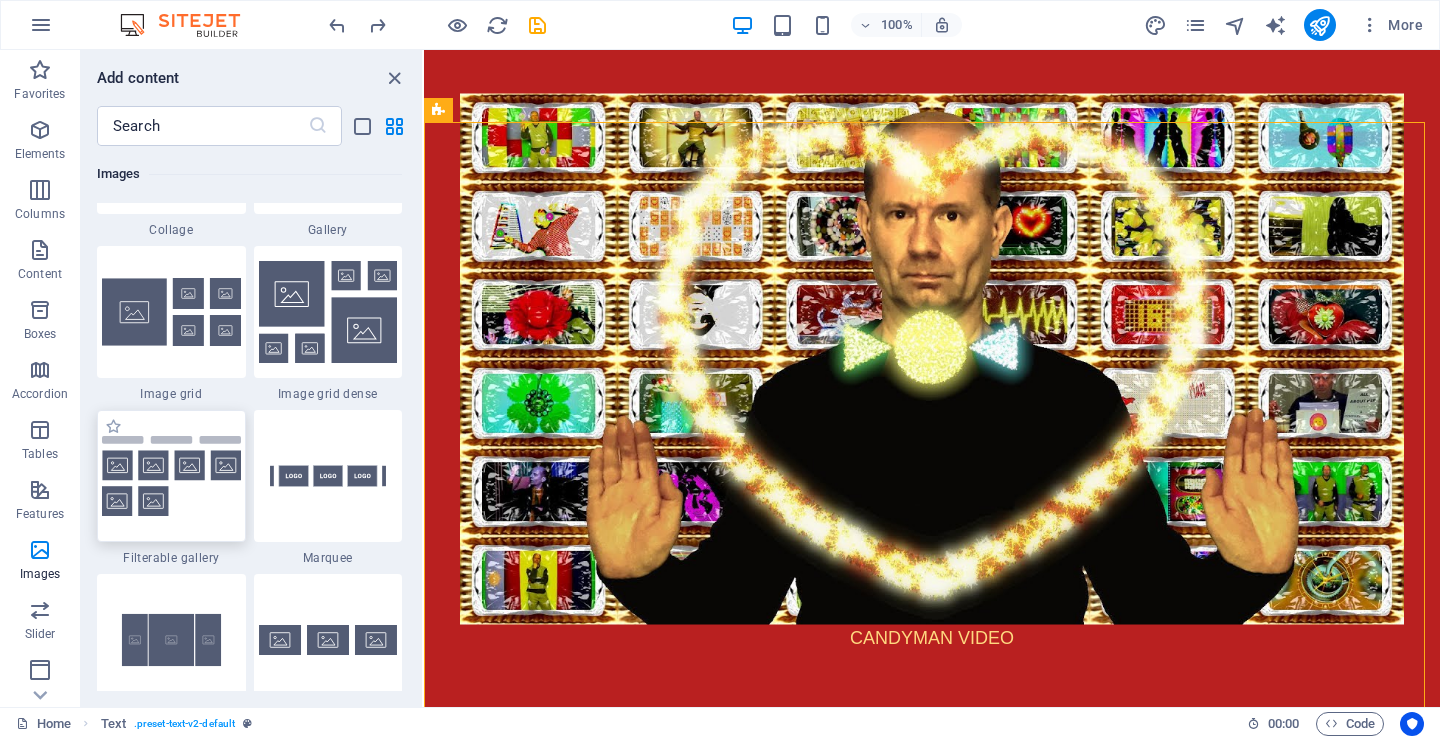 click at bounding box center [171, 476] 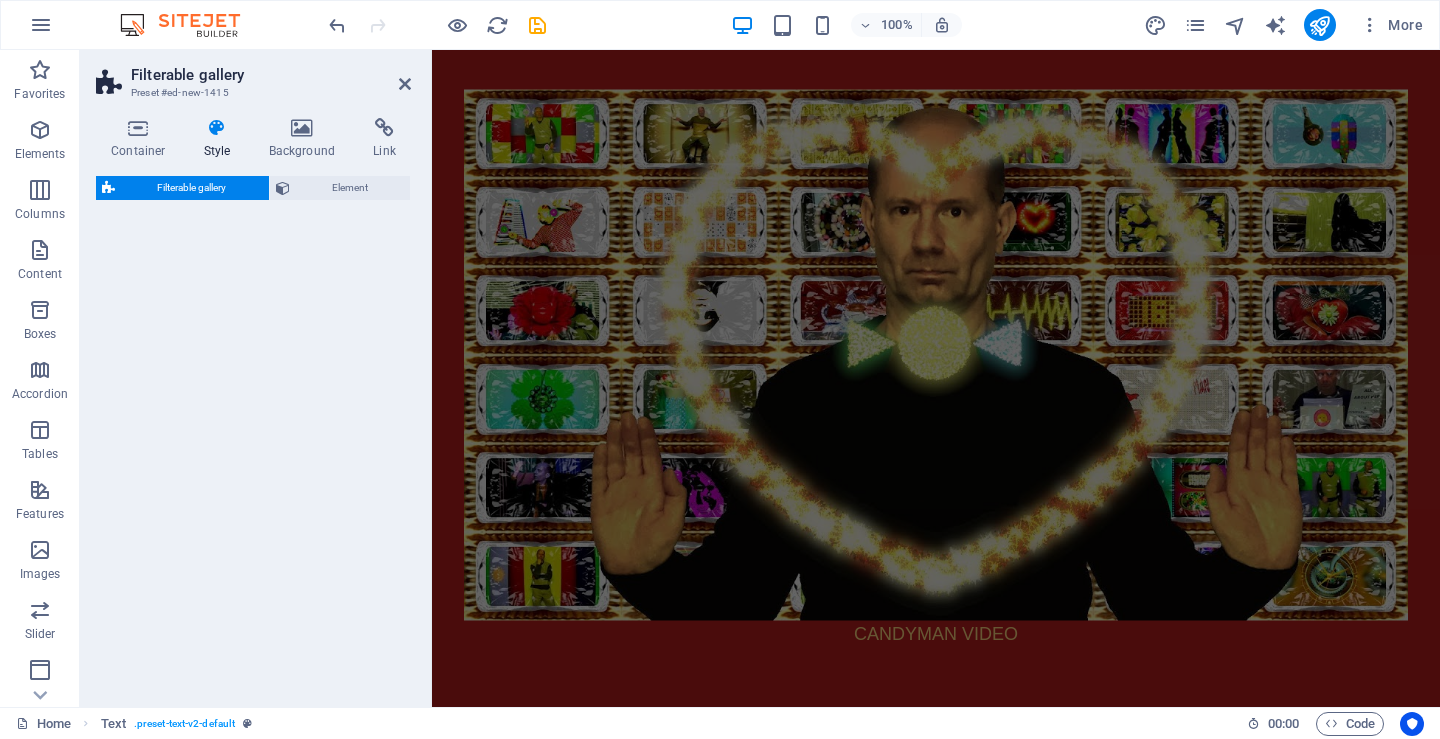 select on "rem" 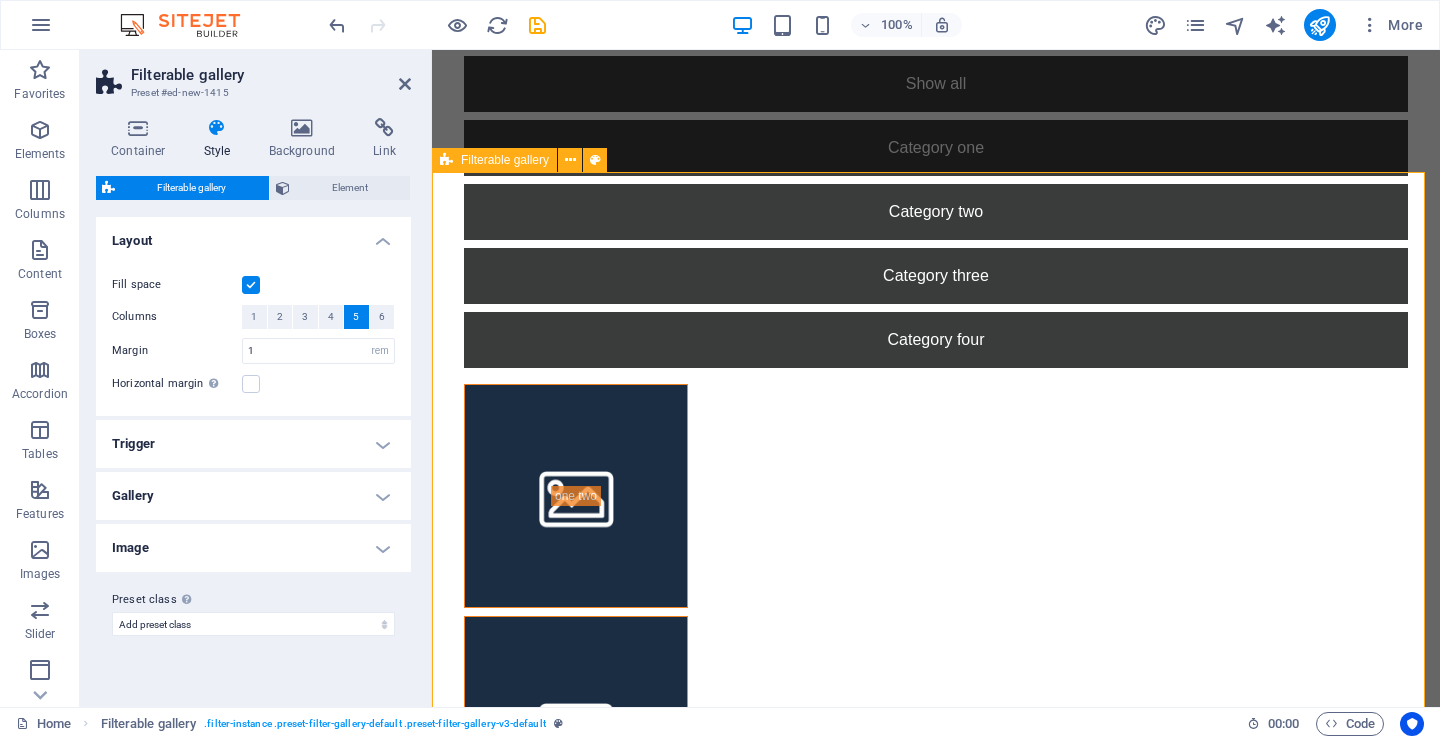 scroll, scrollTop: 2813, scrollLeft: 0, axis: vertical 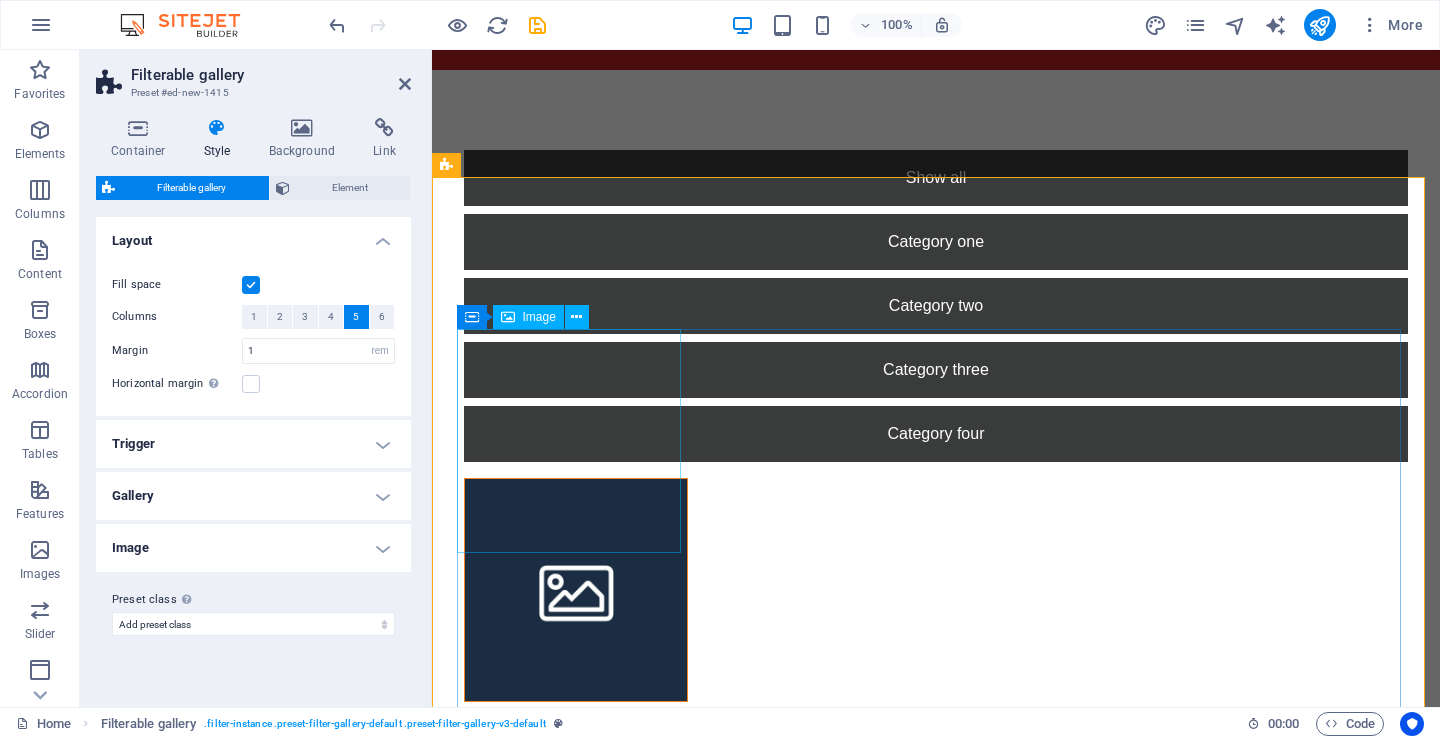 click at bounding box center (576, 590) 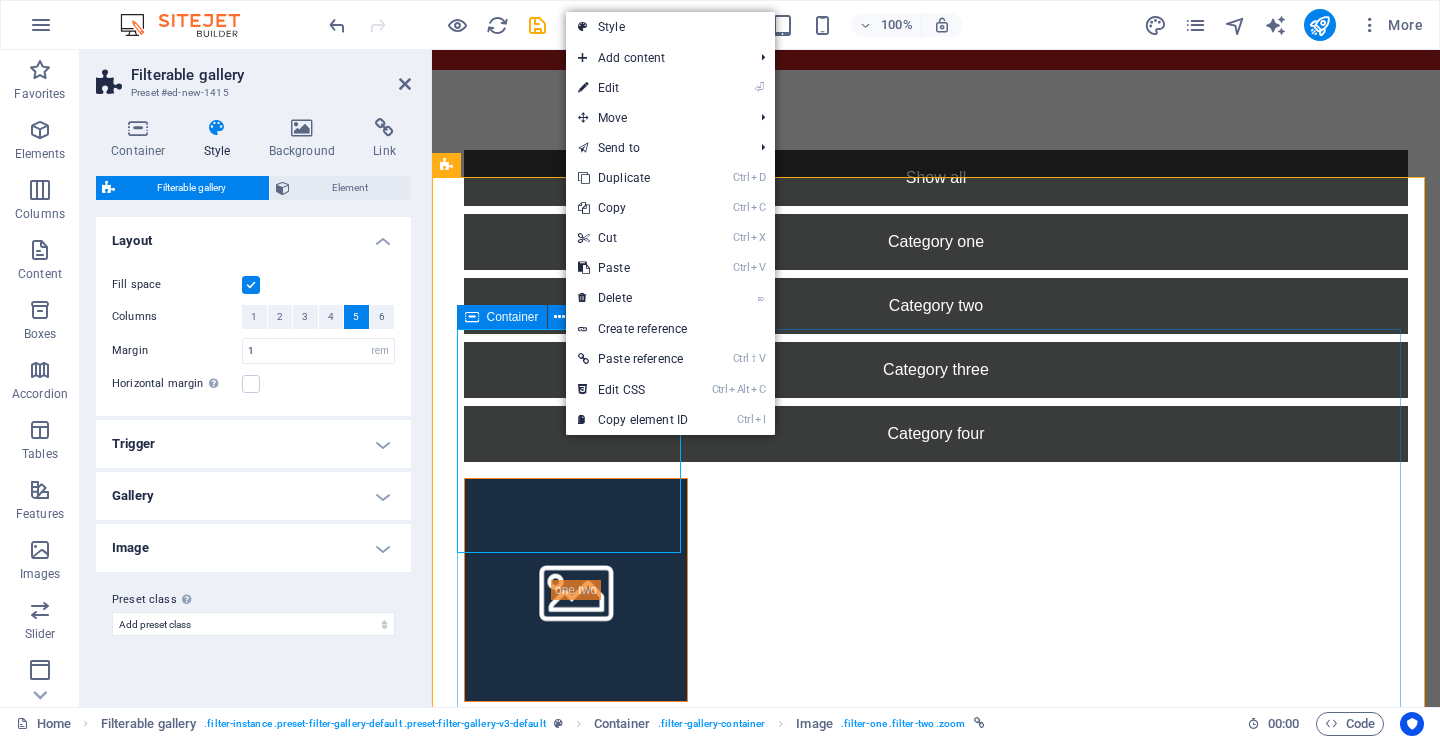 click at bounding box center (472, 317) 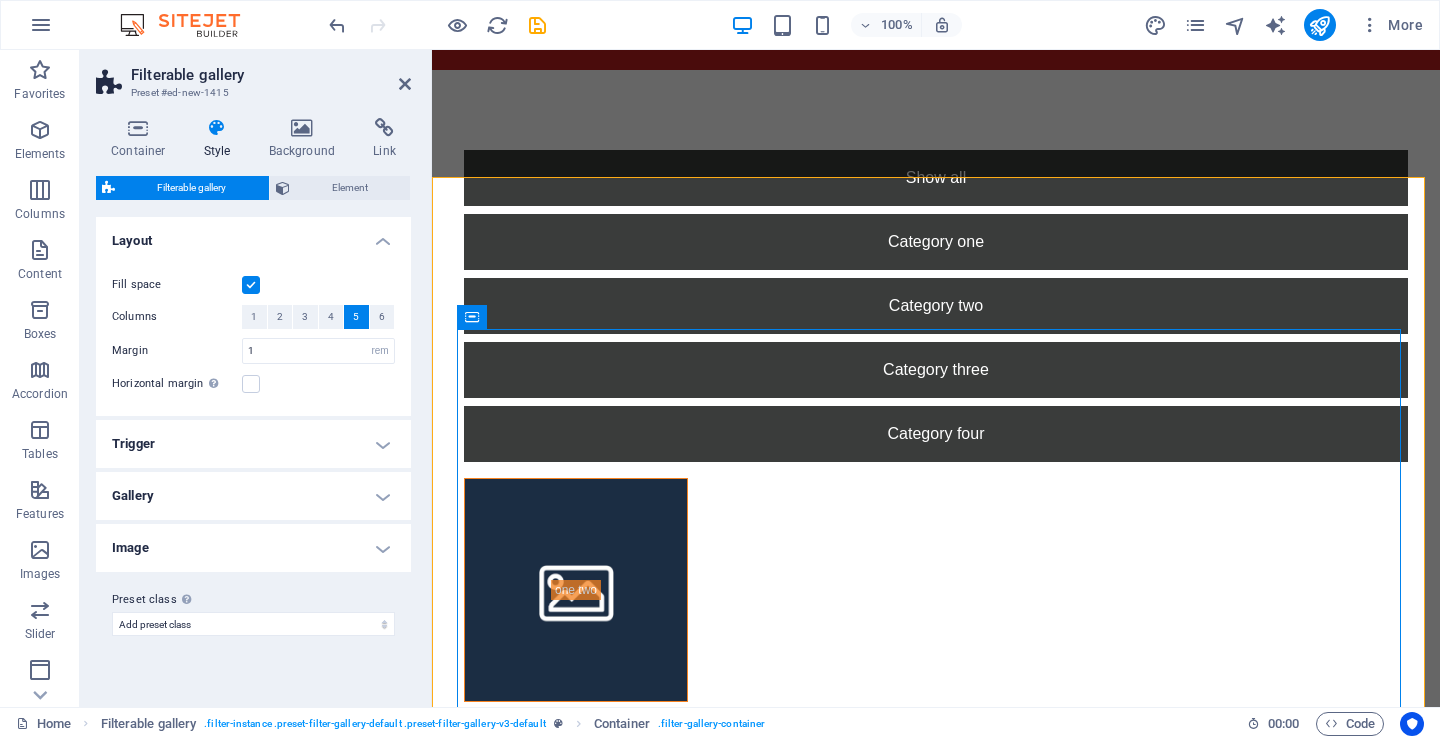 click on "Filterable gallery Preset #ed-new-1415
Container Style Background Link Size Height Default px rem % vh vw Min. height None px rem % vh vw Width Default px rem % em vh vw Min. width None px rem % vh vw Content width Default Custom width Width Default px rem % em vh vw Min. width None px rem % vh vw Default padding Custom spacing Default content width and padding can be changed under Design. Edit design Layout (Flexbox) Alignment Determines the flex direction. Default Main axis Determine how elements should behave along the main axis inside this container (justify content). Default Side axis Control the vertical direction of the element inside of the container (align items). Default Wrap Default On Off Fill Controls the distances and direction of elements on the y-axis across several lines (align content). Default Accessibility ARIA helps assistive technologies (like screen readers) to understand the role, state, and behavior of web elements Role None Alert Article Banner Comment Complementary" at bounding box center [256, 378] 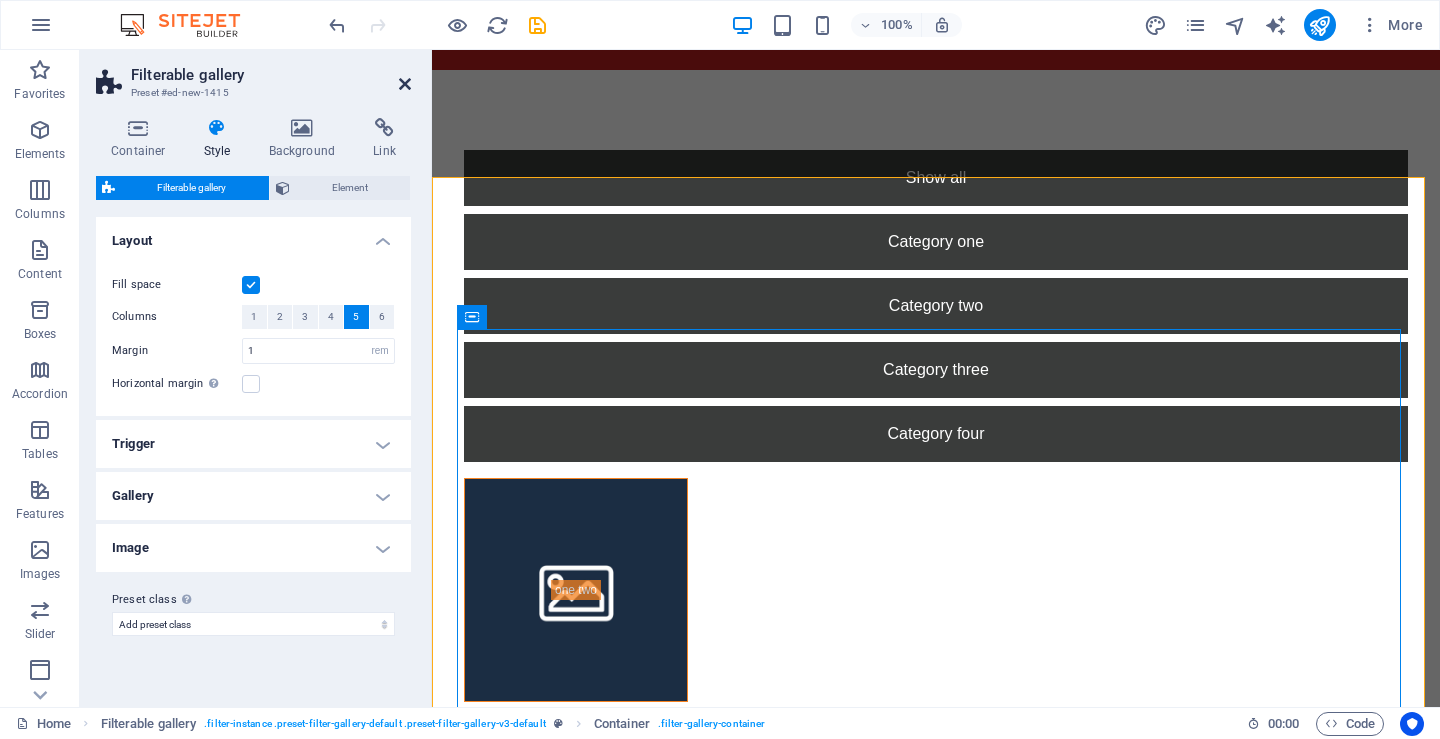 click at bounding box center (405, 84) 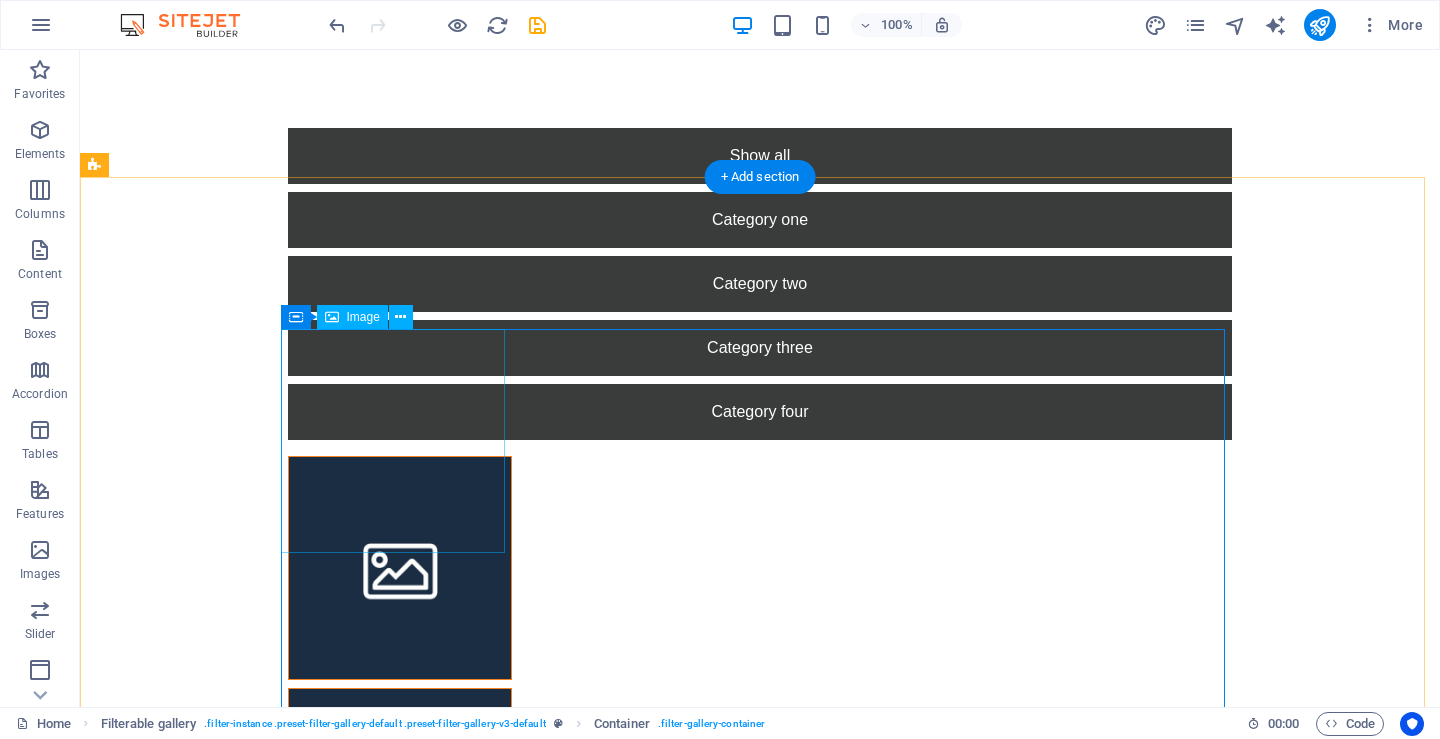 click at bounding box center (400, 568) 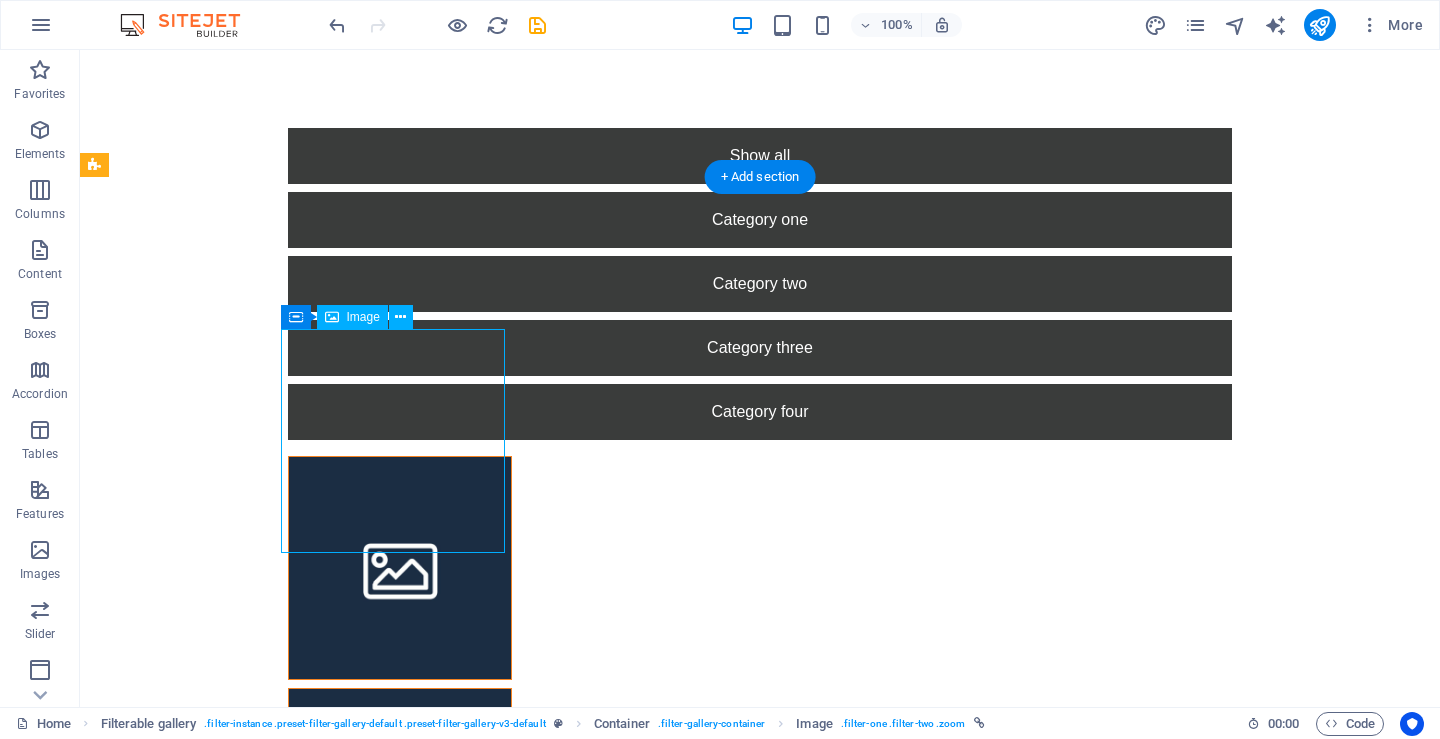 click at bounding box center [400, 568] 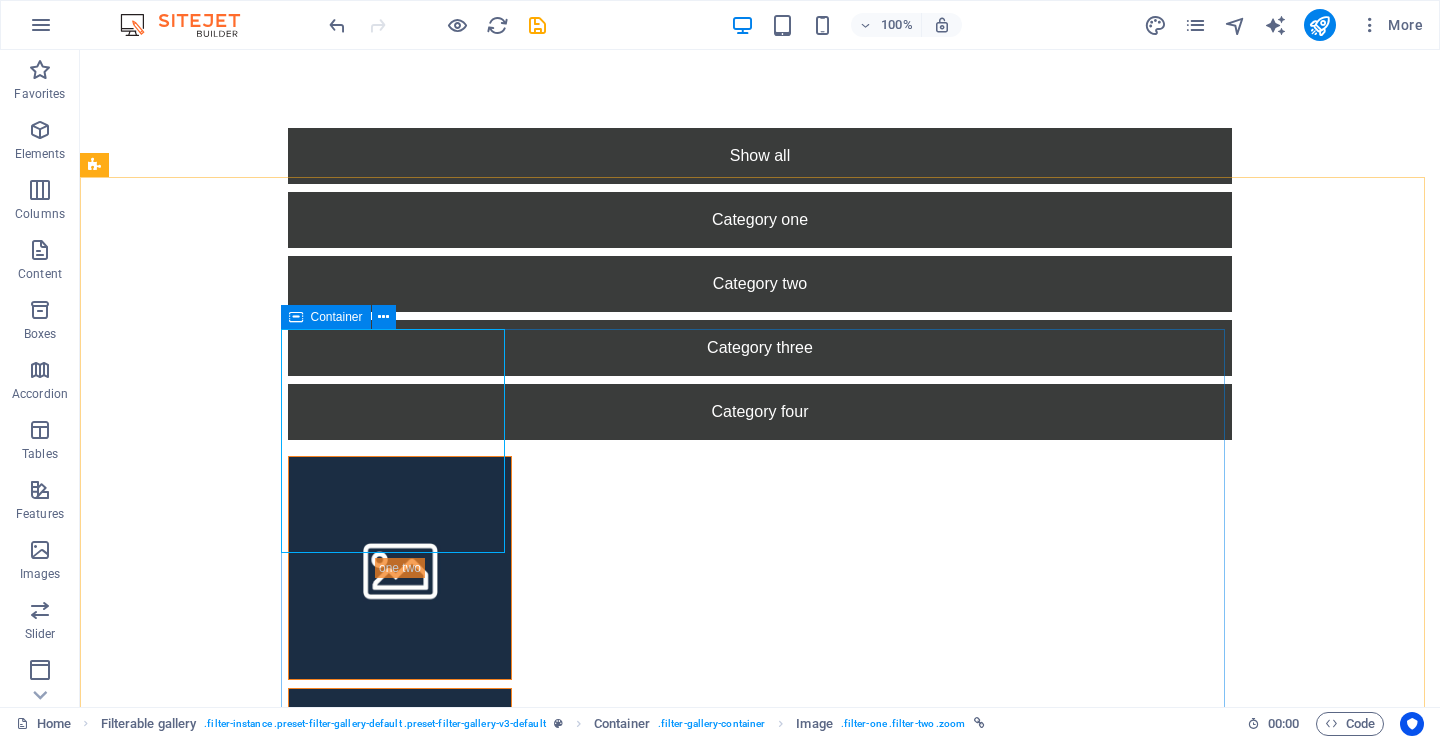 click at bounding box center [296, 317] 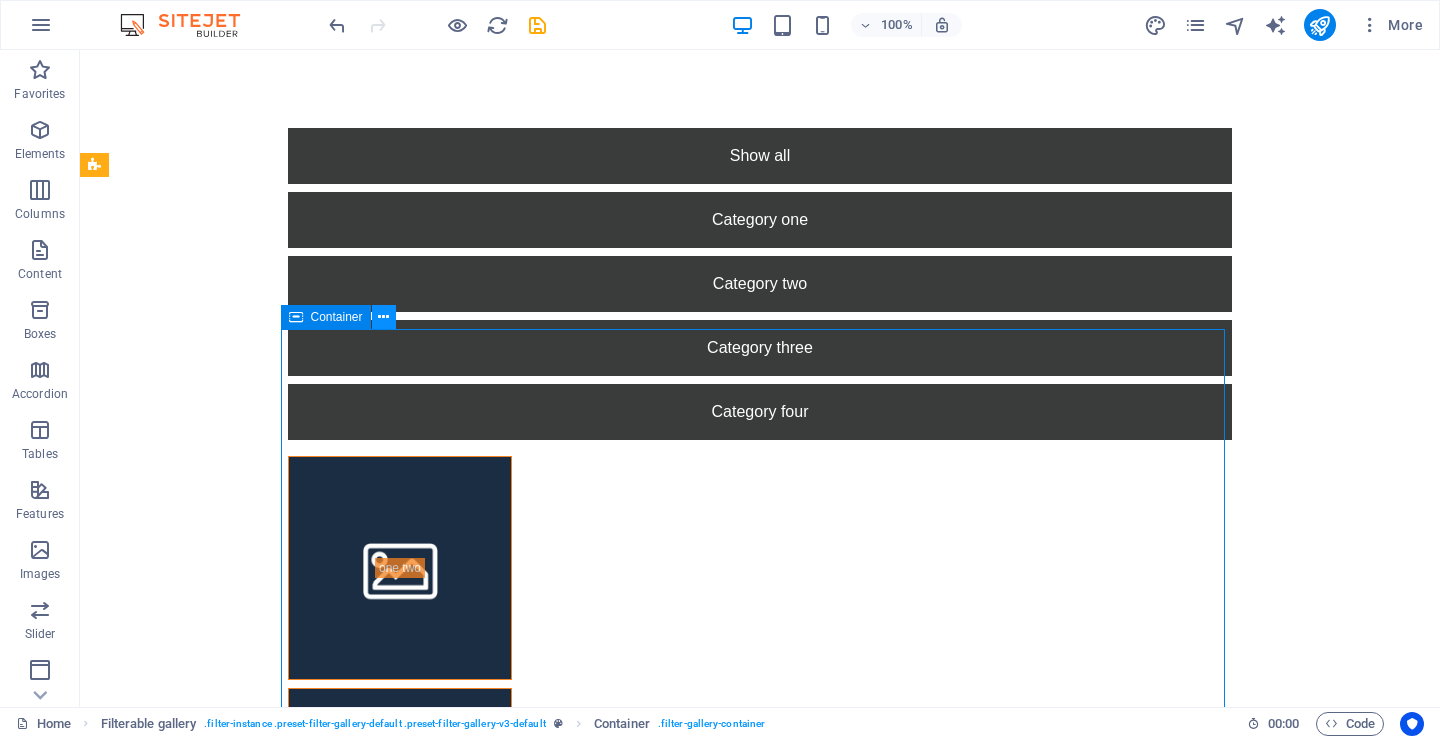 click at bounding box center [383, 317] 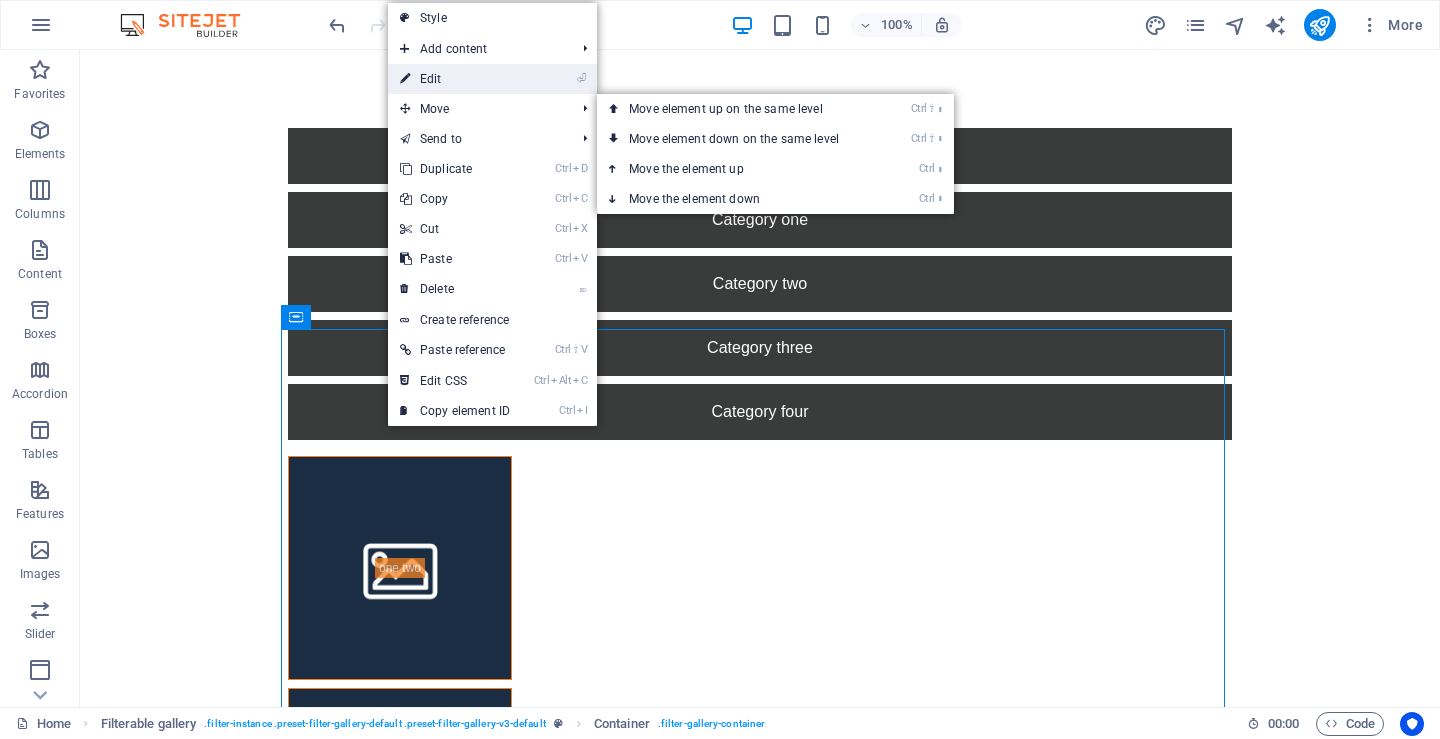 click on "⏎  Edit" at bounding box center [455, 79] 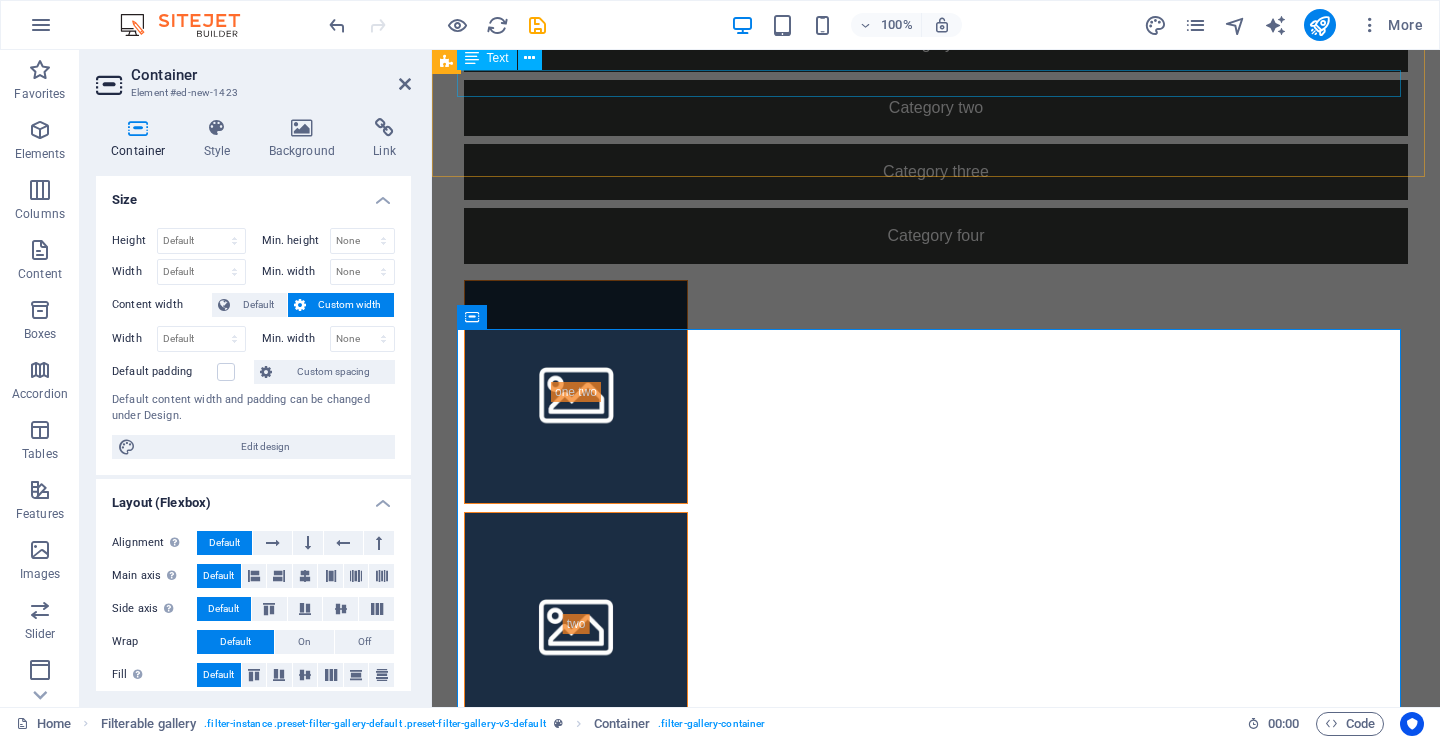 scroll, scrollTop: 2813, scrollLeft: 0, axis: vertical 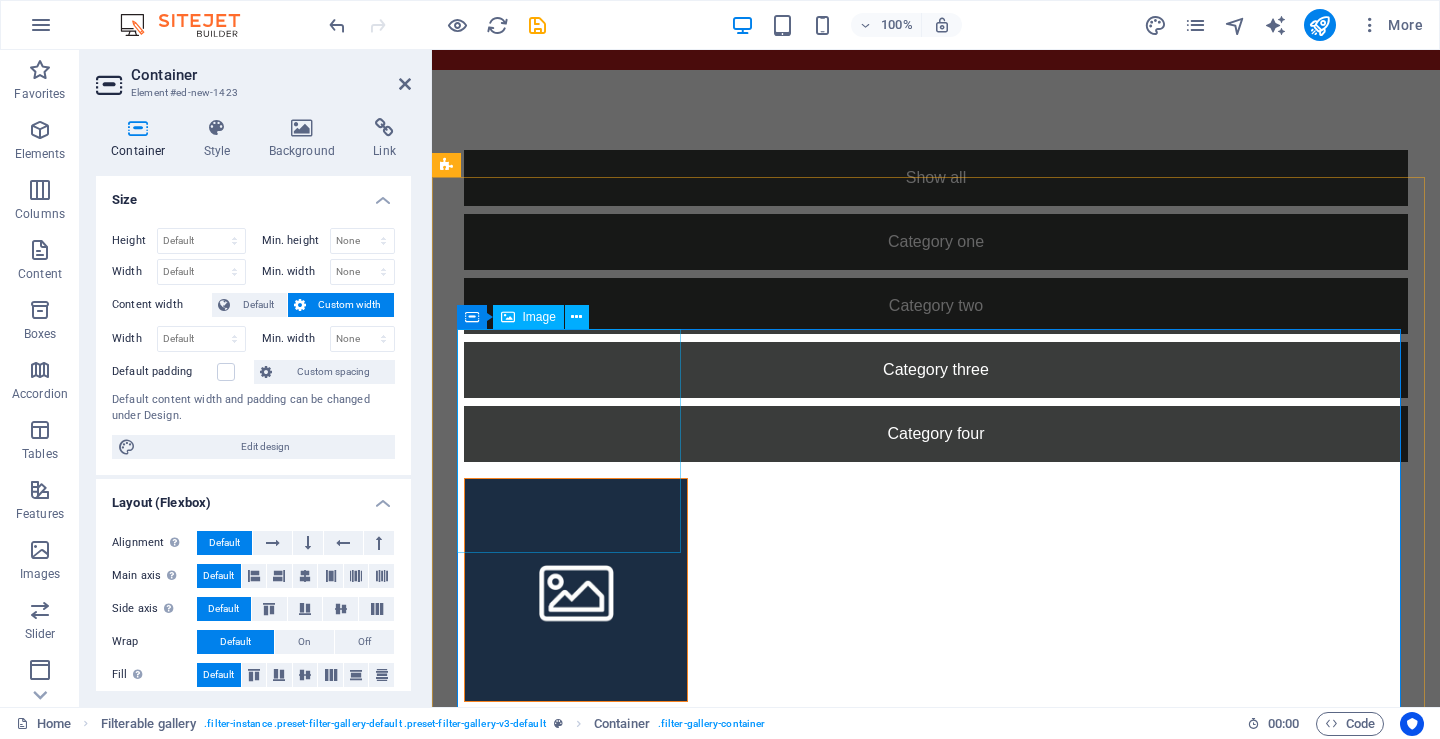 click at bounding box center [576, 590] 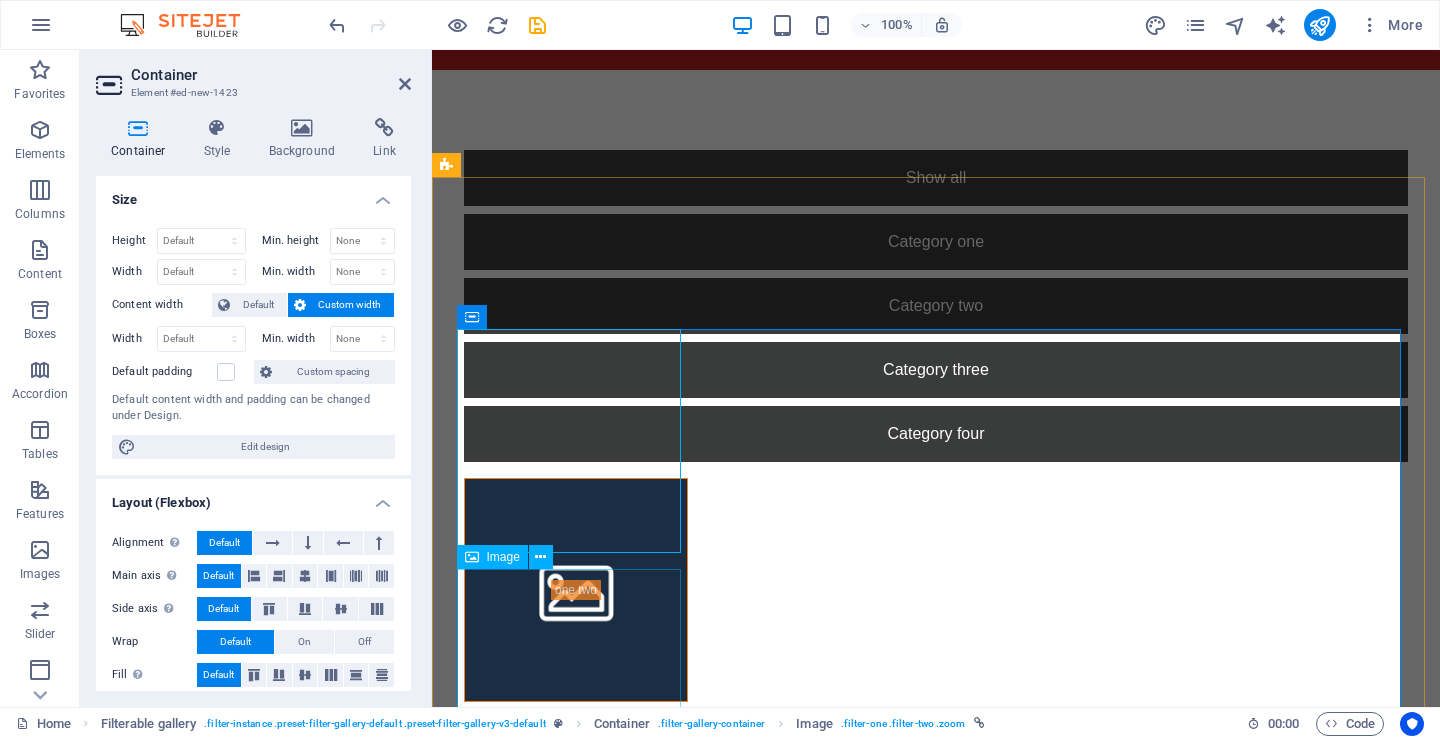 click at bounding box center [576, 1518] 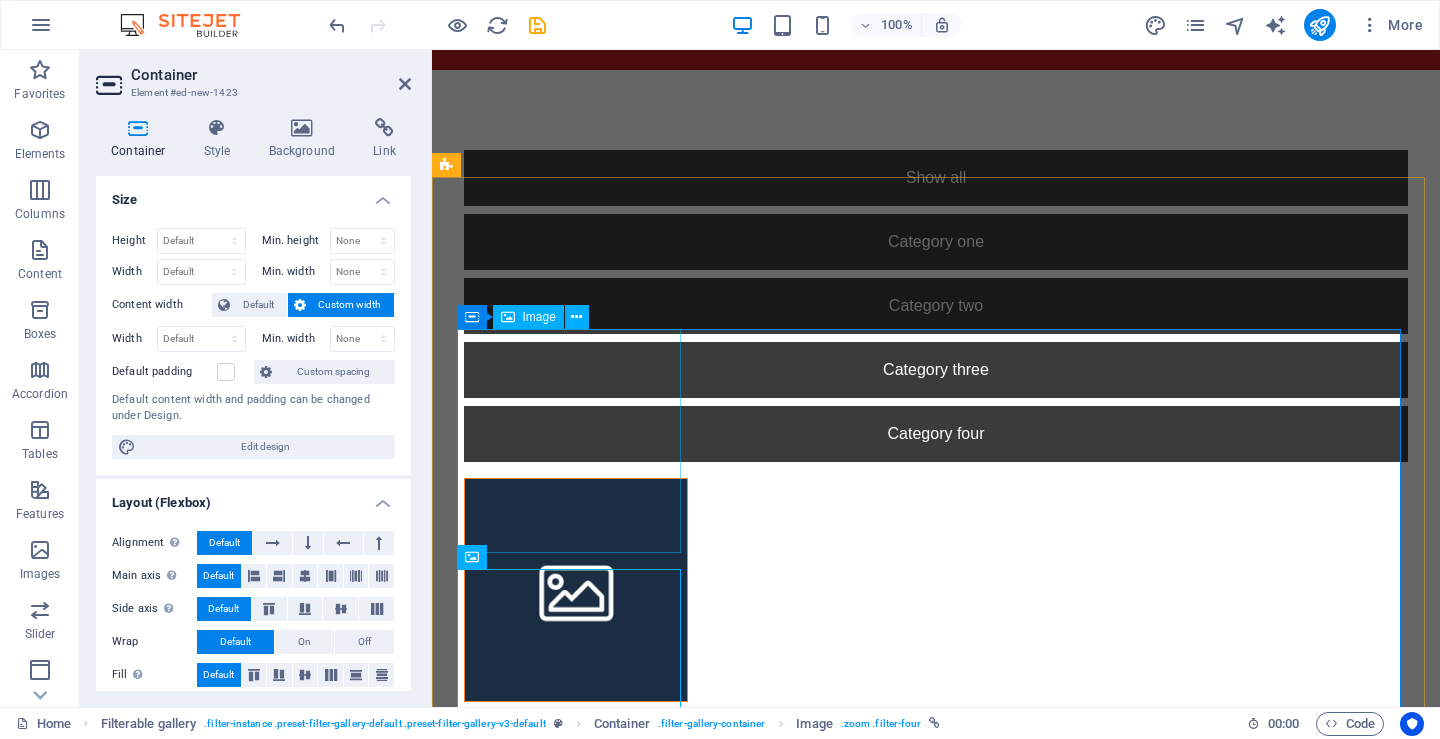 click at bounding box center (576, 590) 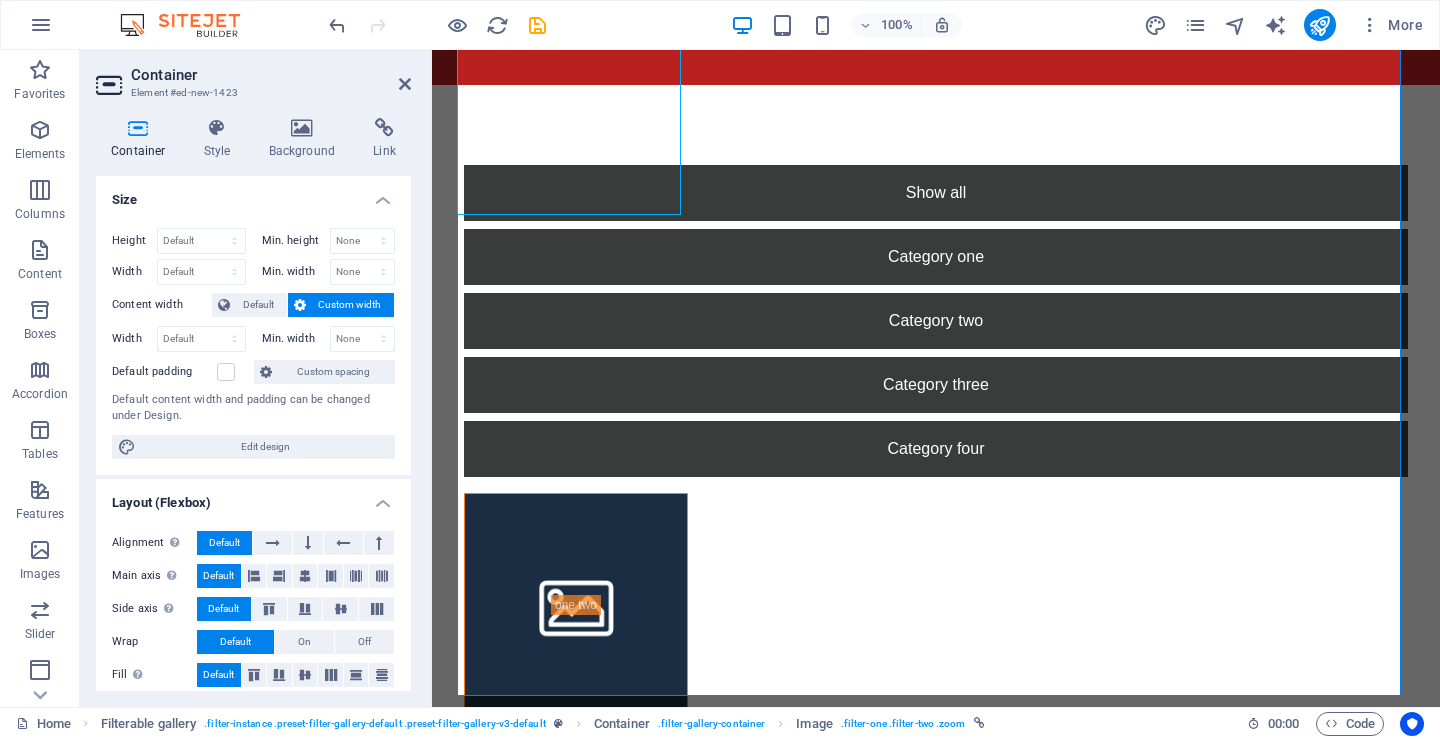 scroll, scrollTop: 2791, scrollLeft: 0, axis: vertical 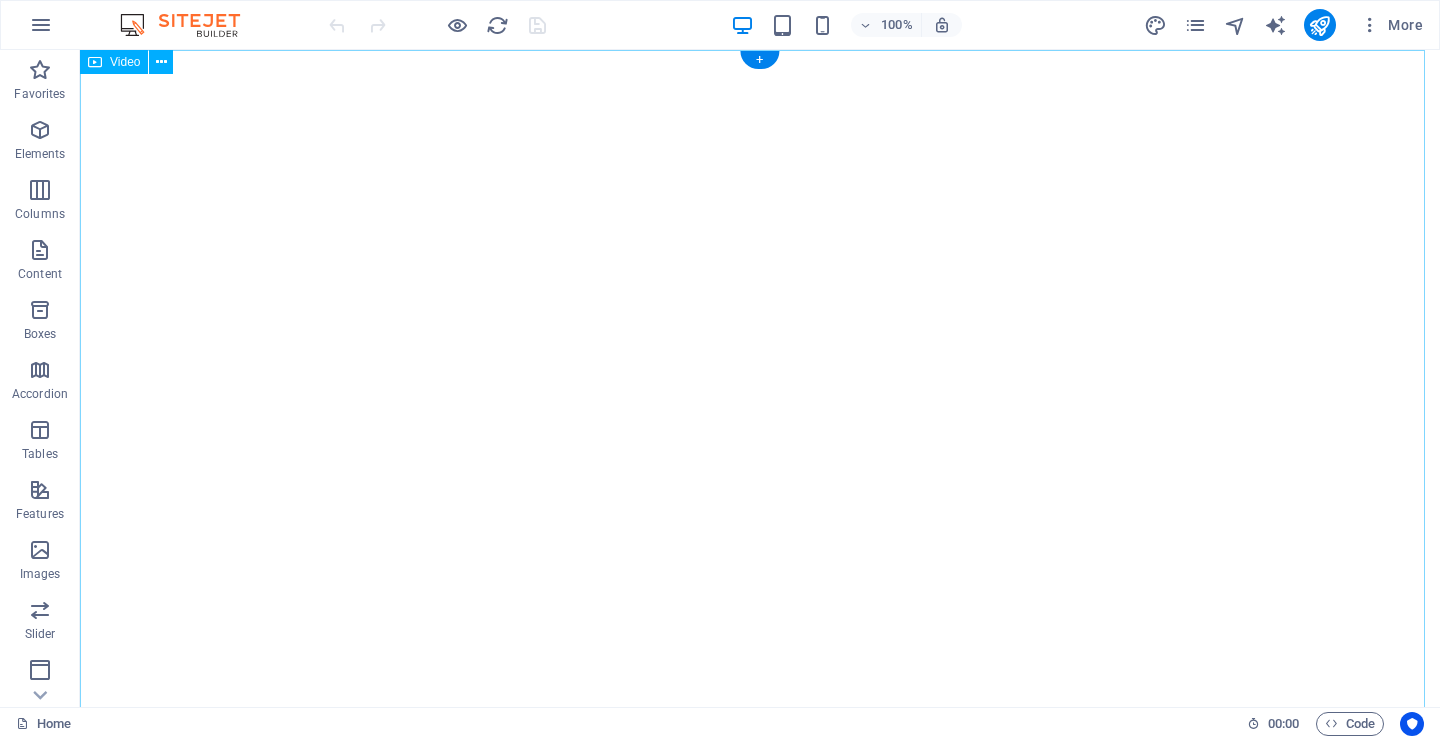 click at bounding box center [760, 390] 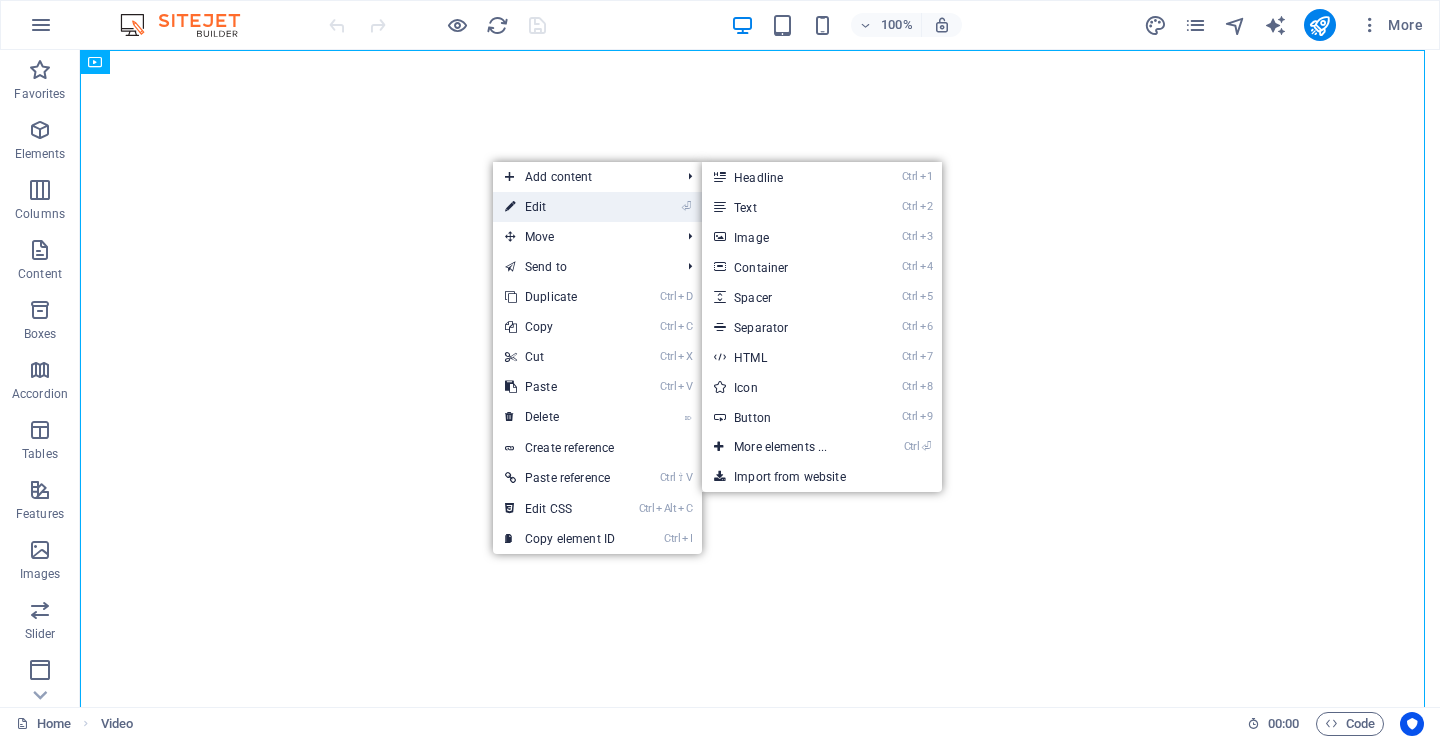 click on "⏎  Edit" at bounding box center [560, 207] 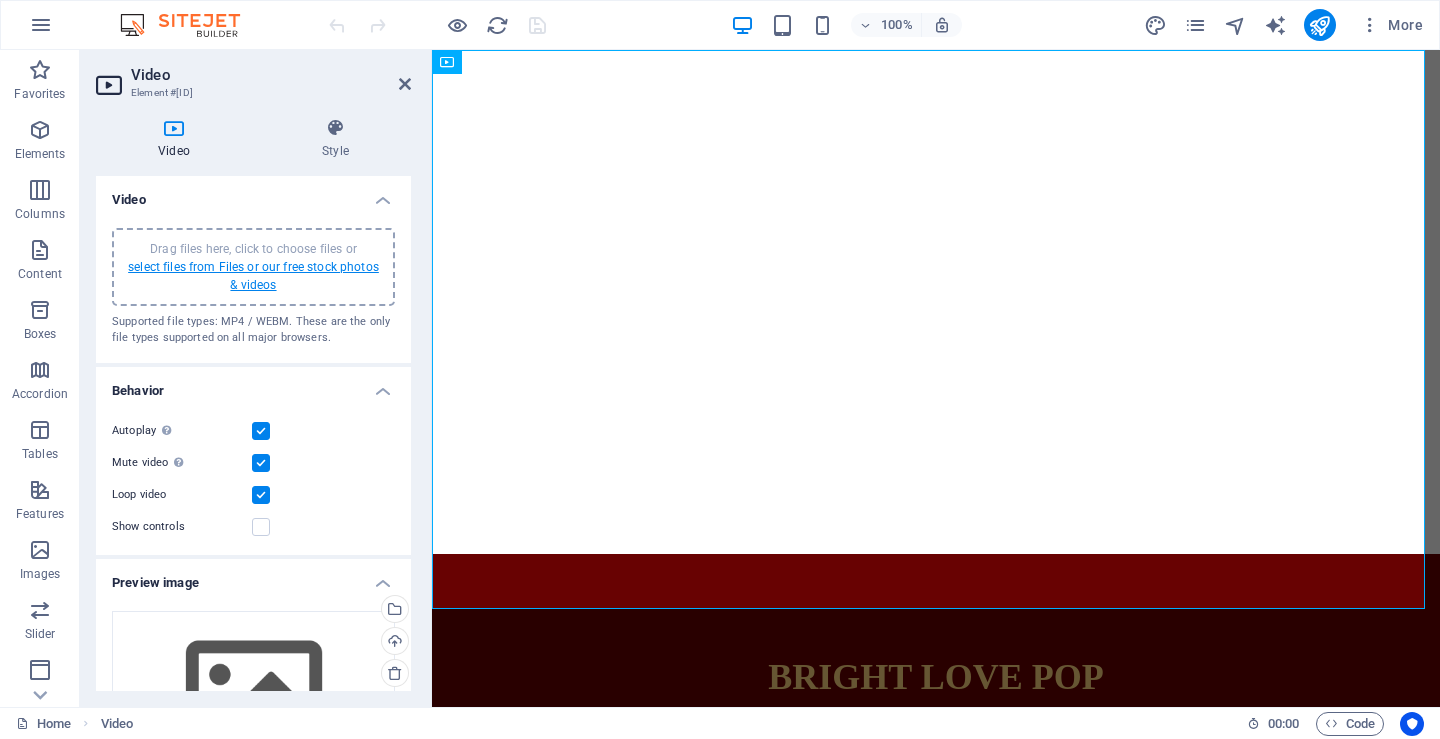 click on "select files from Files or our free stock photos & videos" at bounding box center [253, 276] 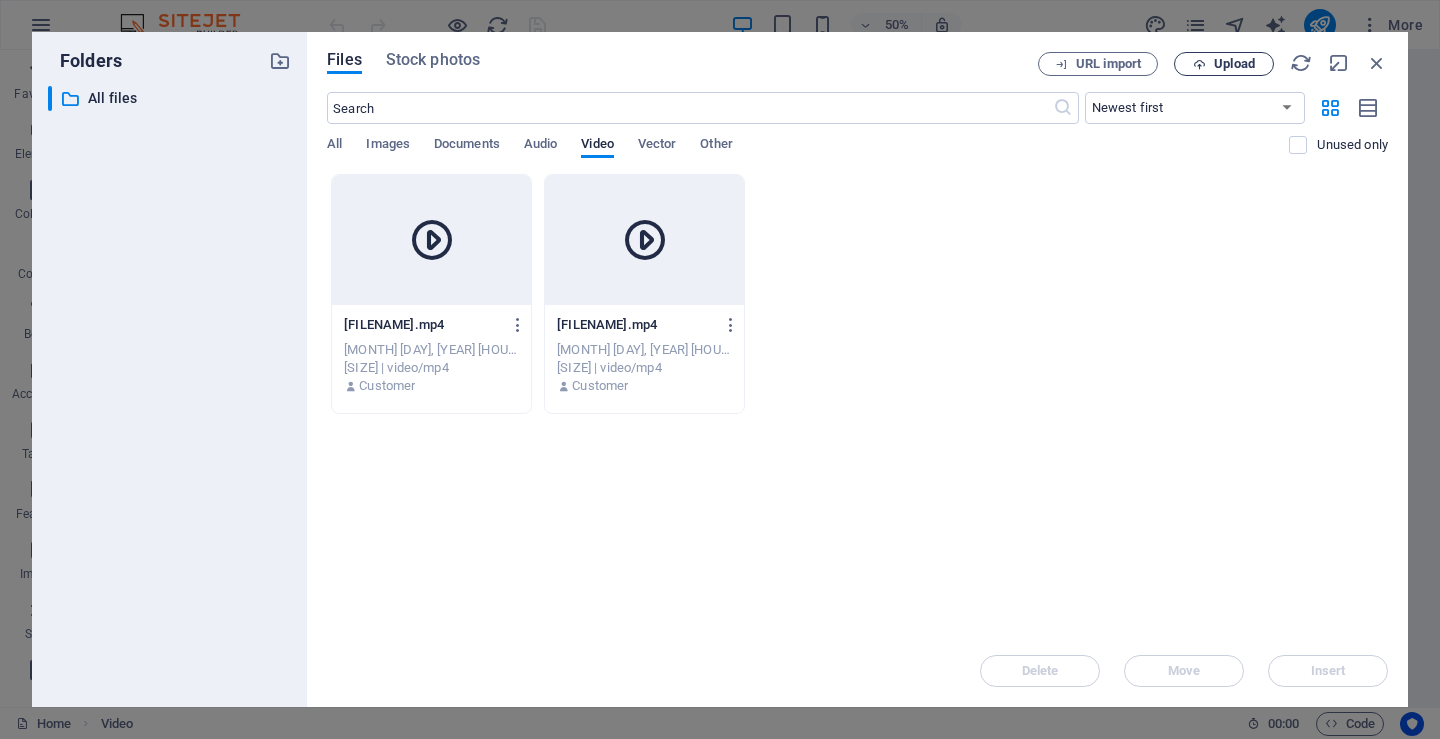 click on "Upload" at bounding box center (1224, 64) 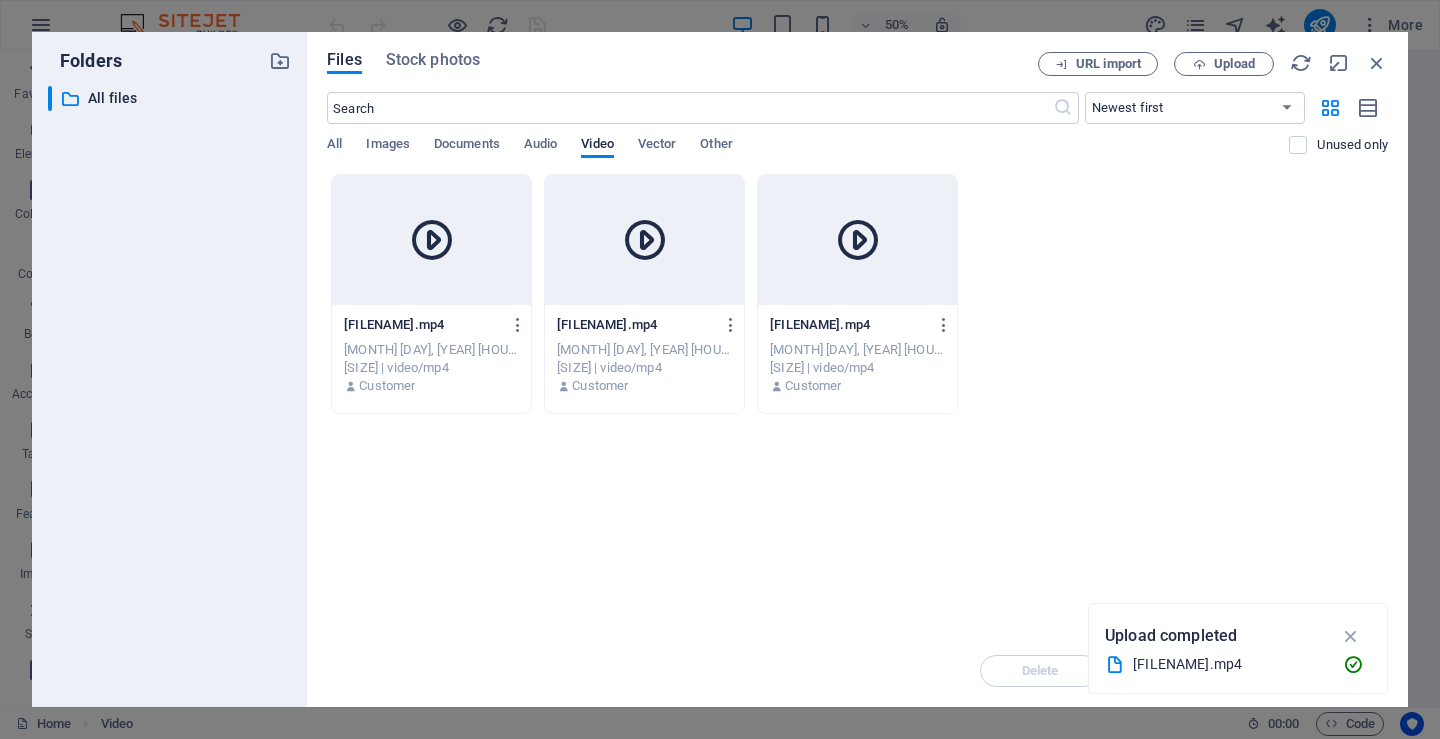 click at bounding box center (431, 240) 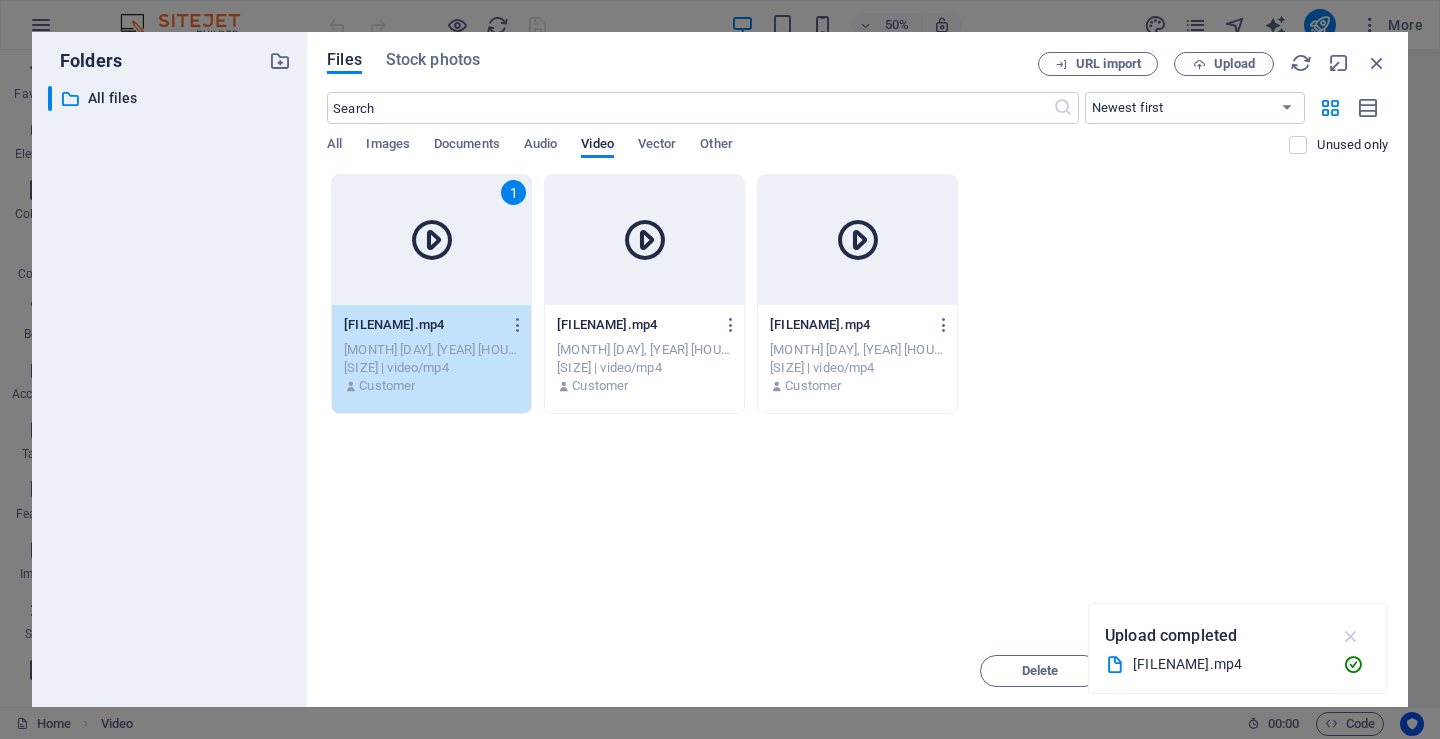 click at bounding box center [1351, 636] 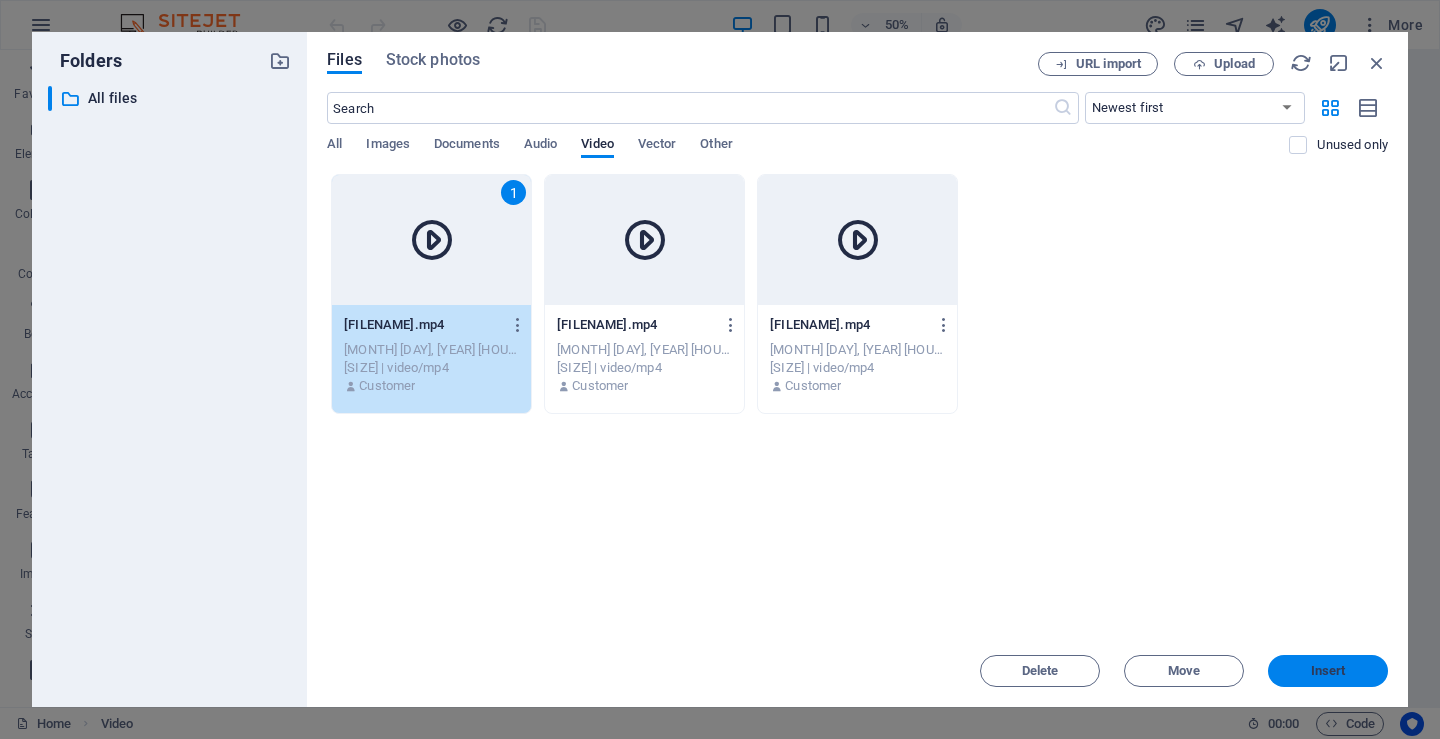 click on "Insert" at bounding box center (1328, 671) 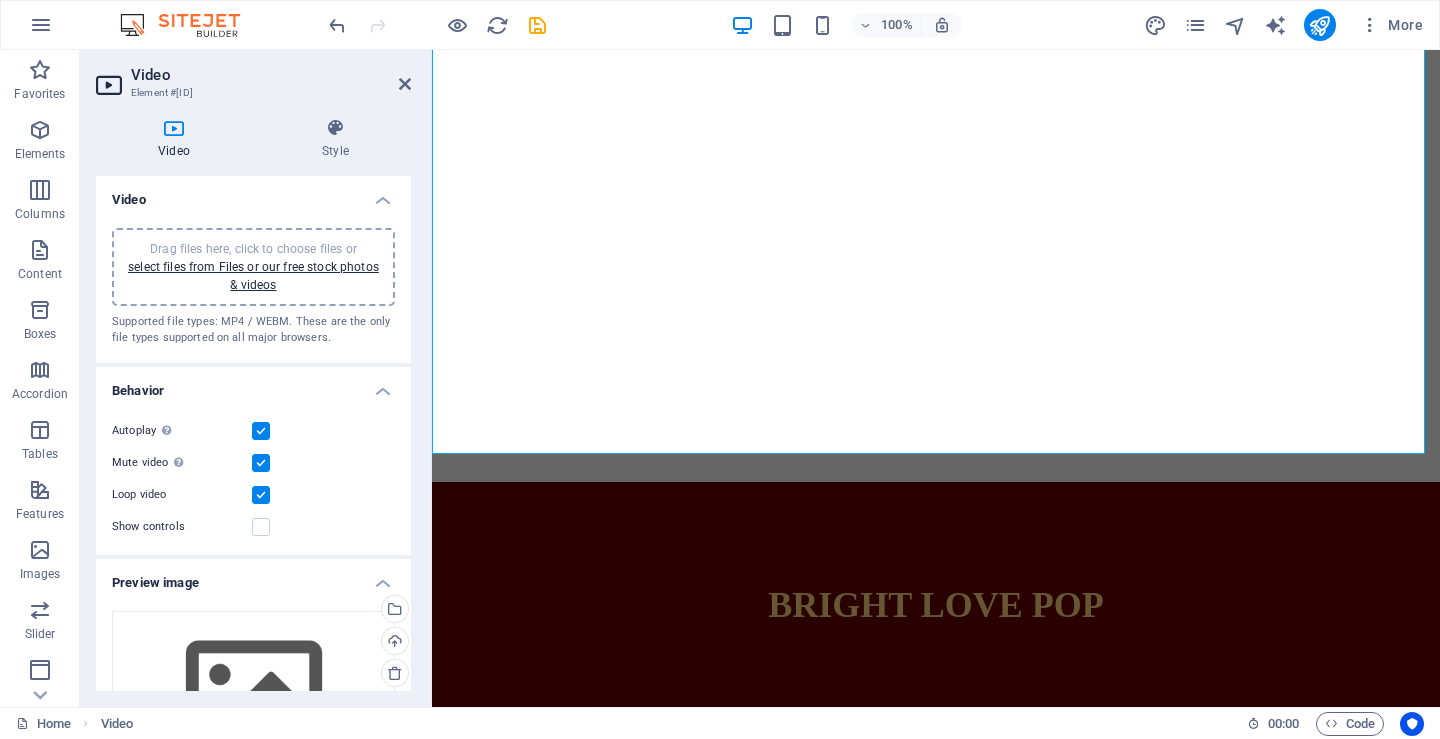 scroll, scrollTop: 0, scrollLeft: 0, axis: both 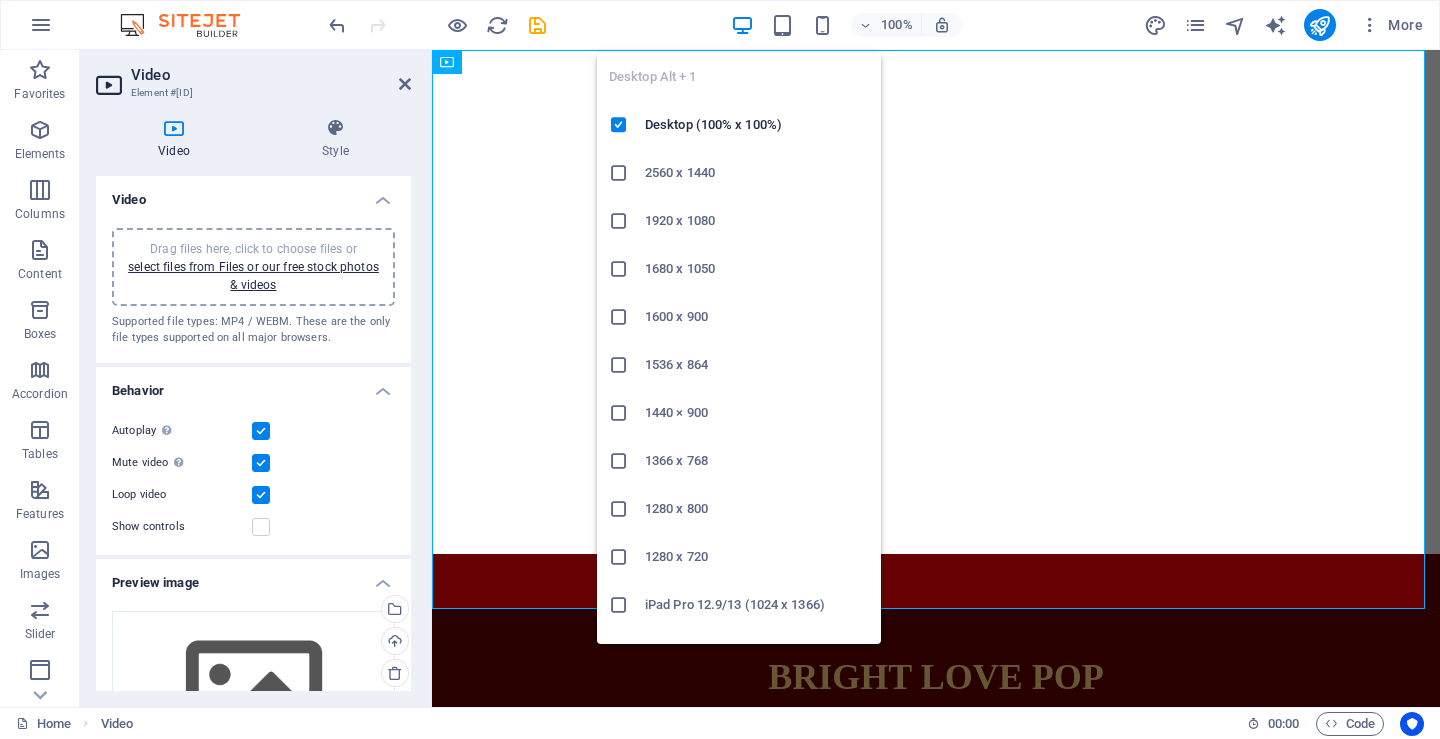 click at bounding box center [742, 25] 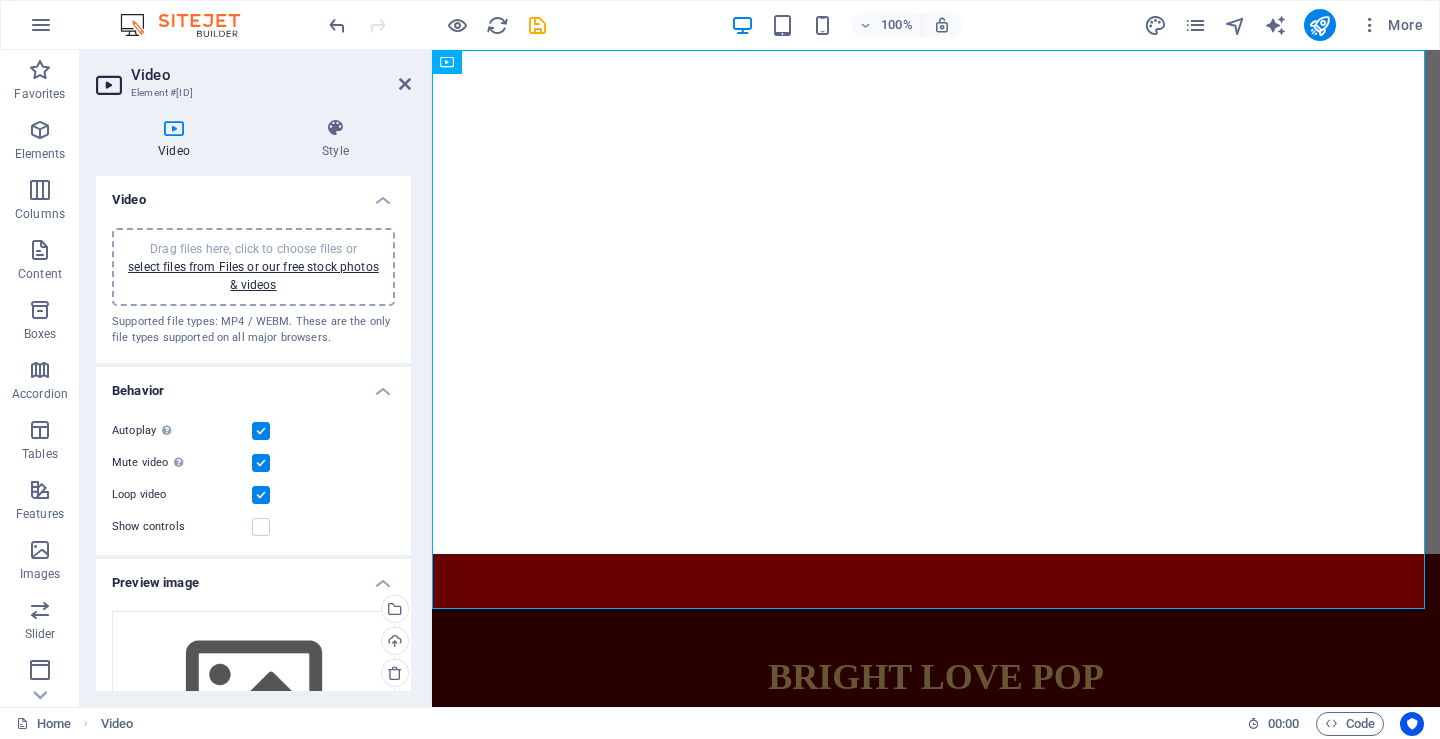 click on "Video Element #ed-803830785 Video Style Video Drag files here, click to choose files or select files from Files or our free stock photos & videos Supported file types: MP4 / WEBM. These are the only file types supported on all major browsers. Behavior Autoplay Autoplay is only available if muted is checked Mute video Autoplay will be available if muted is checked Loop video Show controls Preview image Drag files here, click to choose files or select files from Files or our free stock photos & videos Select files from the file manager, stock photos, or upload file(s) Upload Upload an image that will serve as a preview. Only shows if autoplay is off Alignment Left aligned Centered Right aligned Size Width 100 auto px % Height auto px Text Alternative text The alternative text is used by devices that cannot display videos and should be added to every video to improve website accessibility. Paragraph Format Normal Heading 1 Heading 2 Heading 3 Heading 4 Heading 5 Heading 6 Code Font Family Arial Georgia Impact 8" at bounding box center (256, 378) 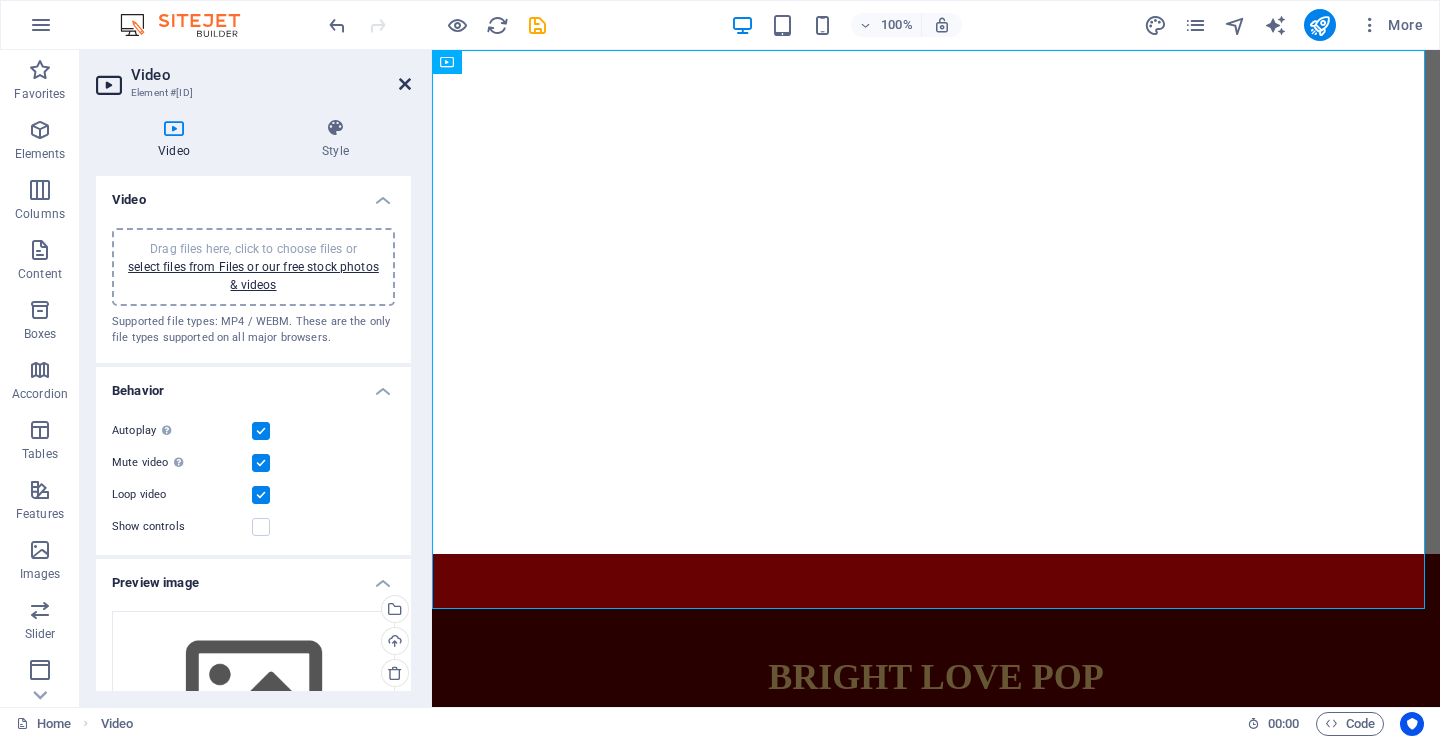 click at bounding box center (405, 84) 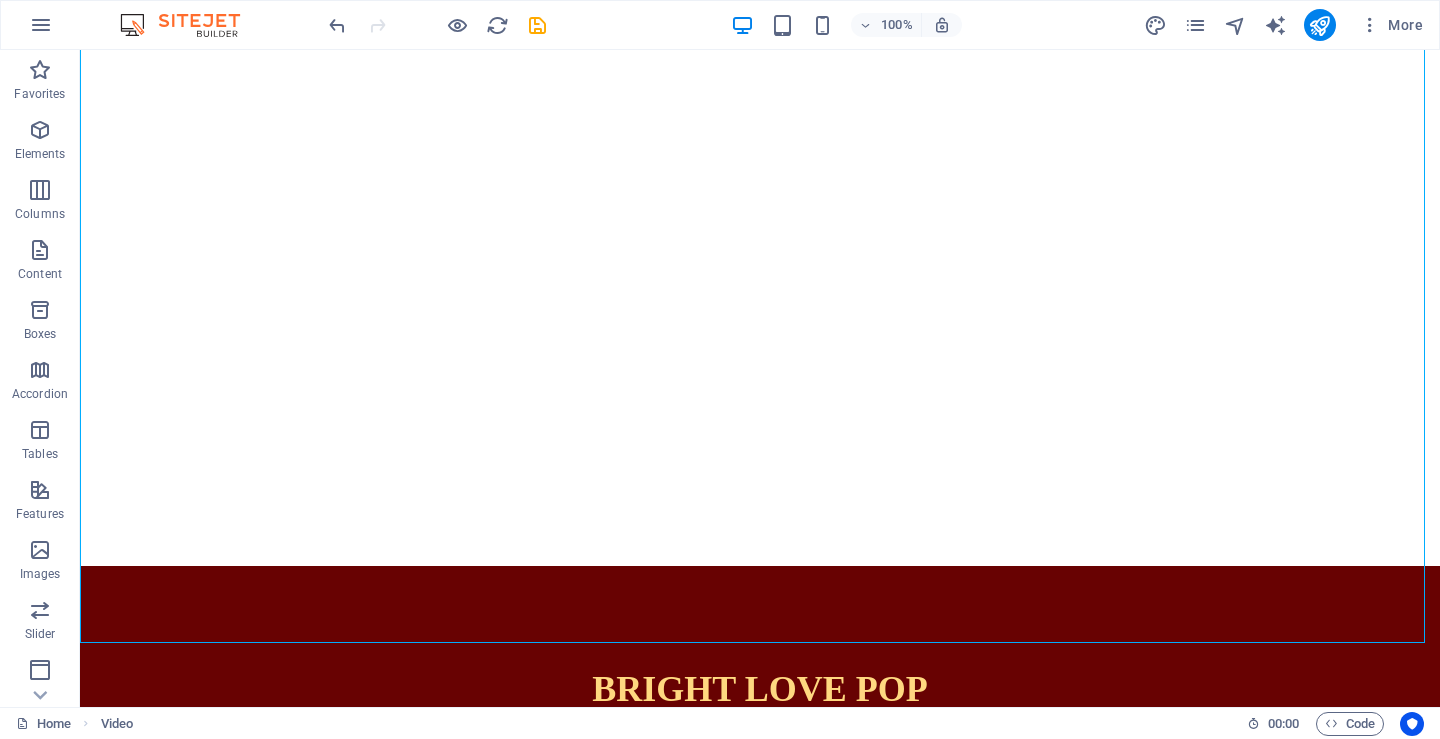 scroll, scrollTop: 0, scrollLeft: 0, axis: both 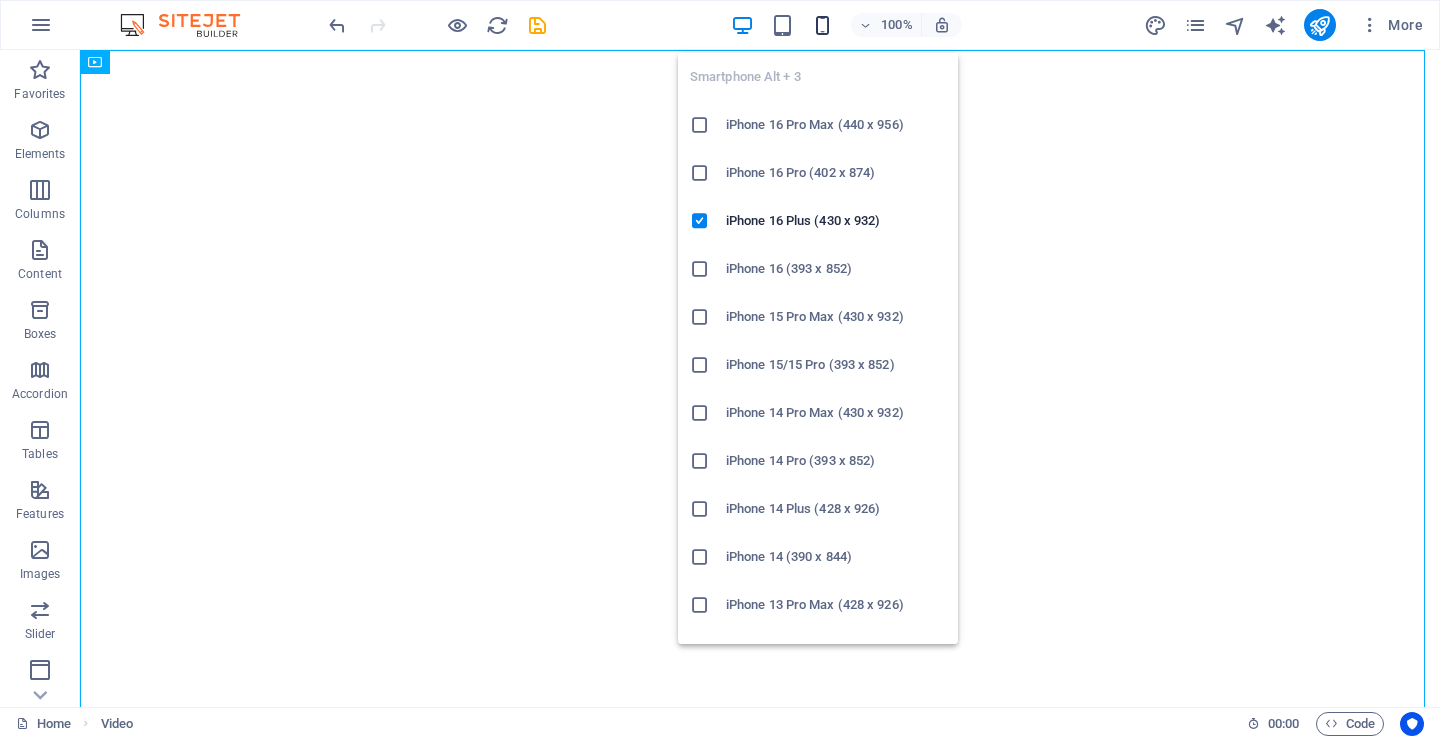 click at bounding box center [822, 25] 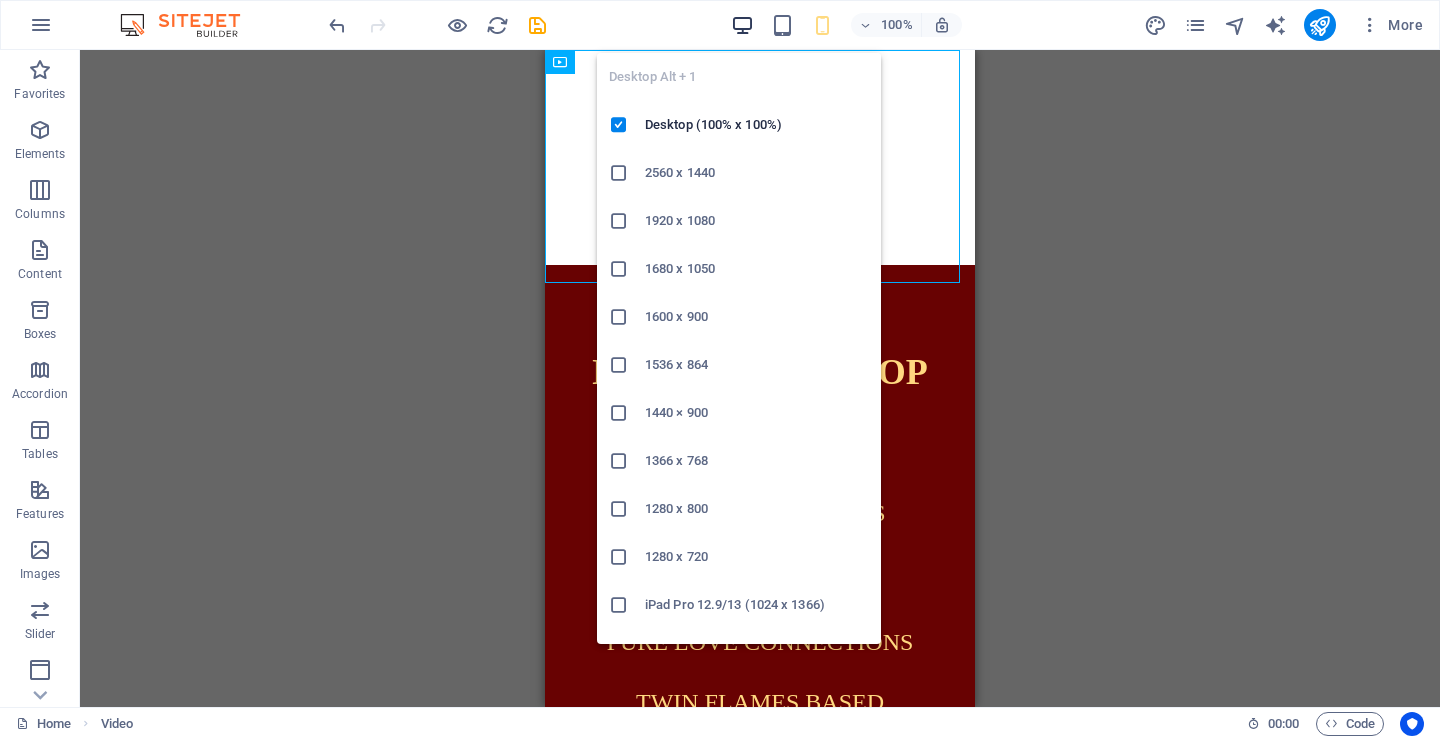 click at bounding box center (742, 25) 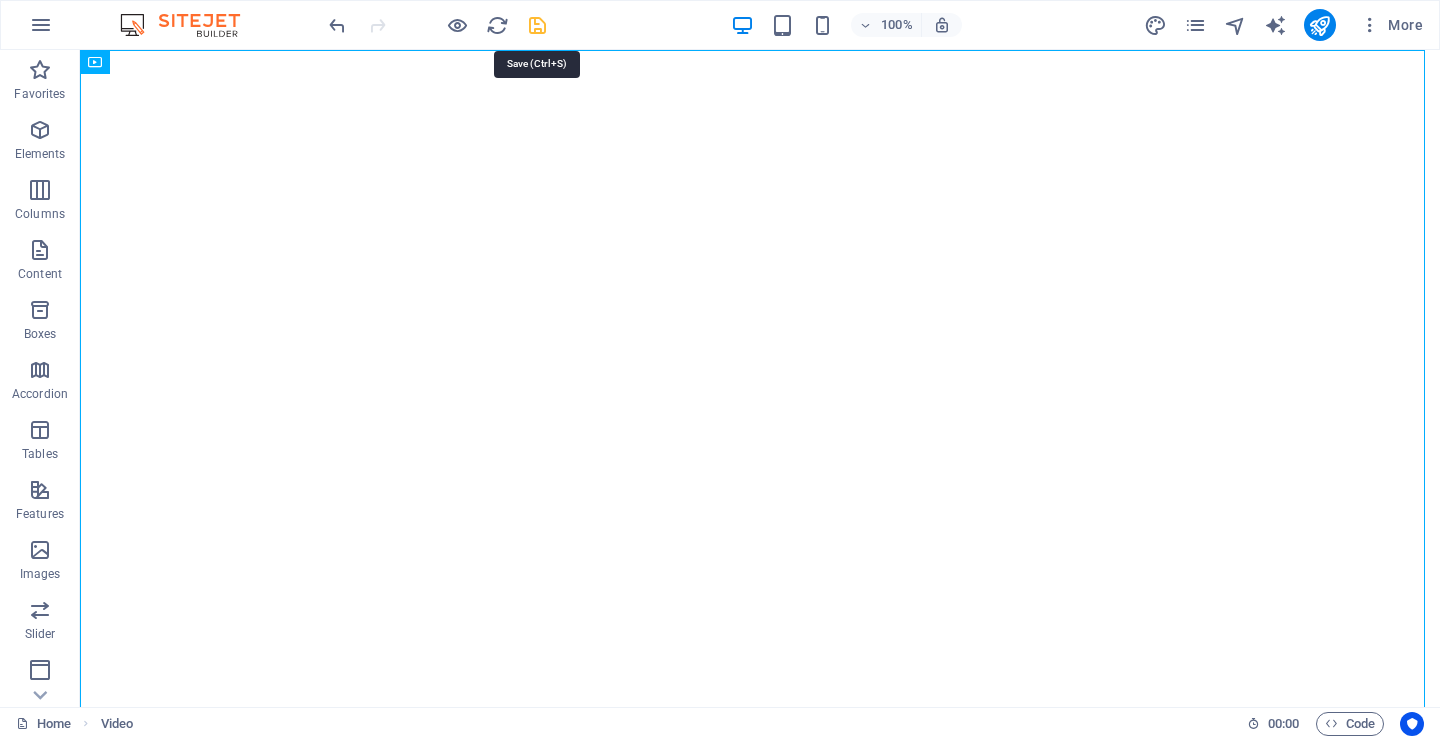 click at bounding box center [537, 25] 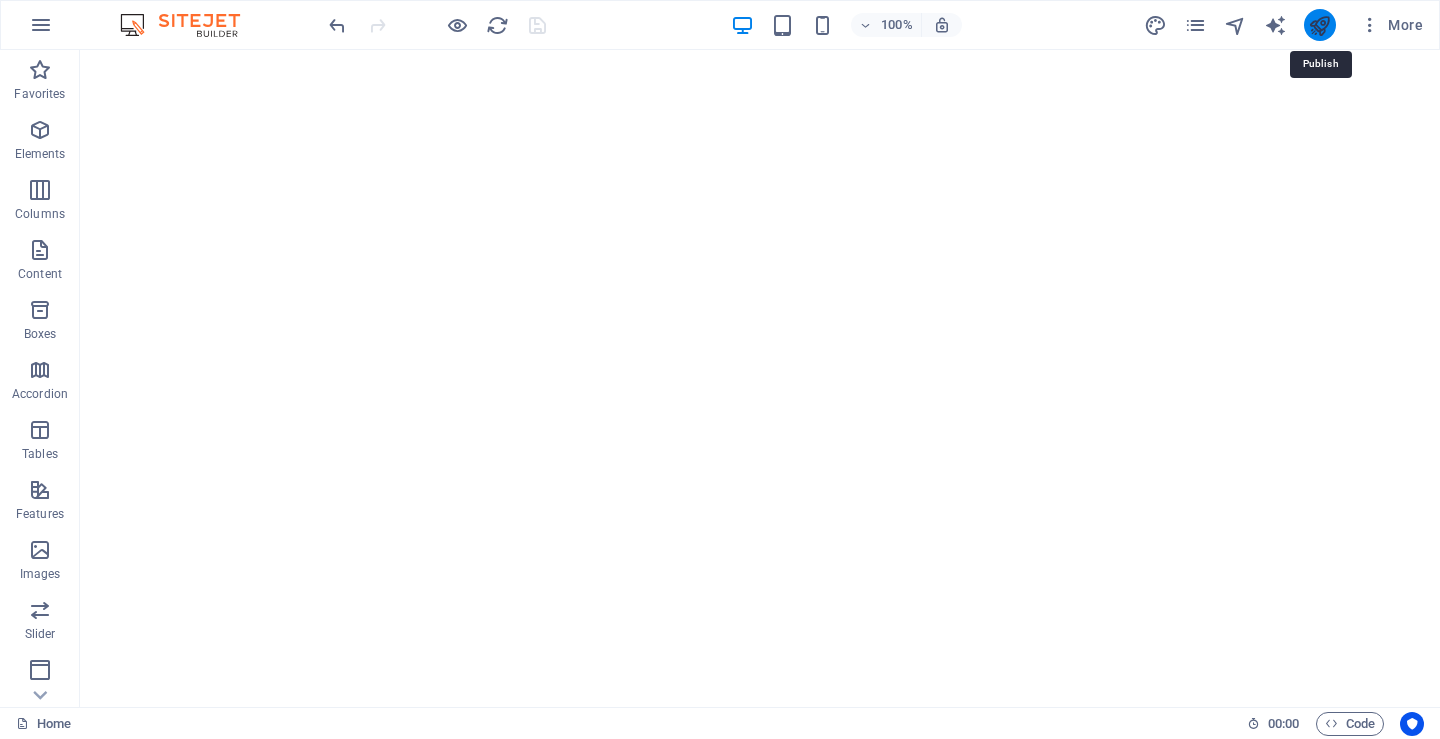 click at bounding box center (1319, 25) 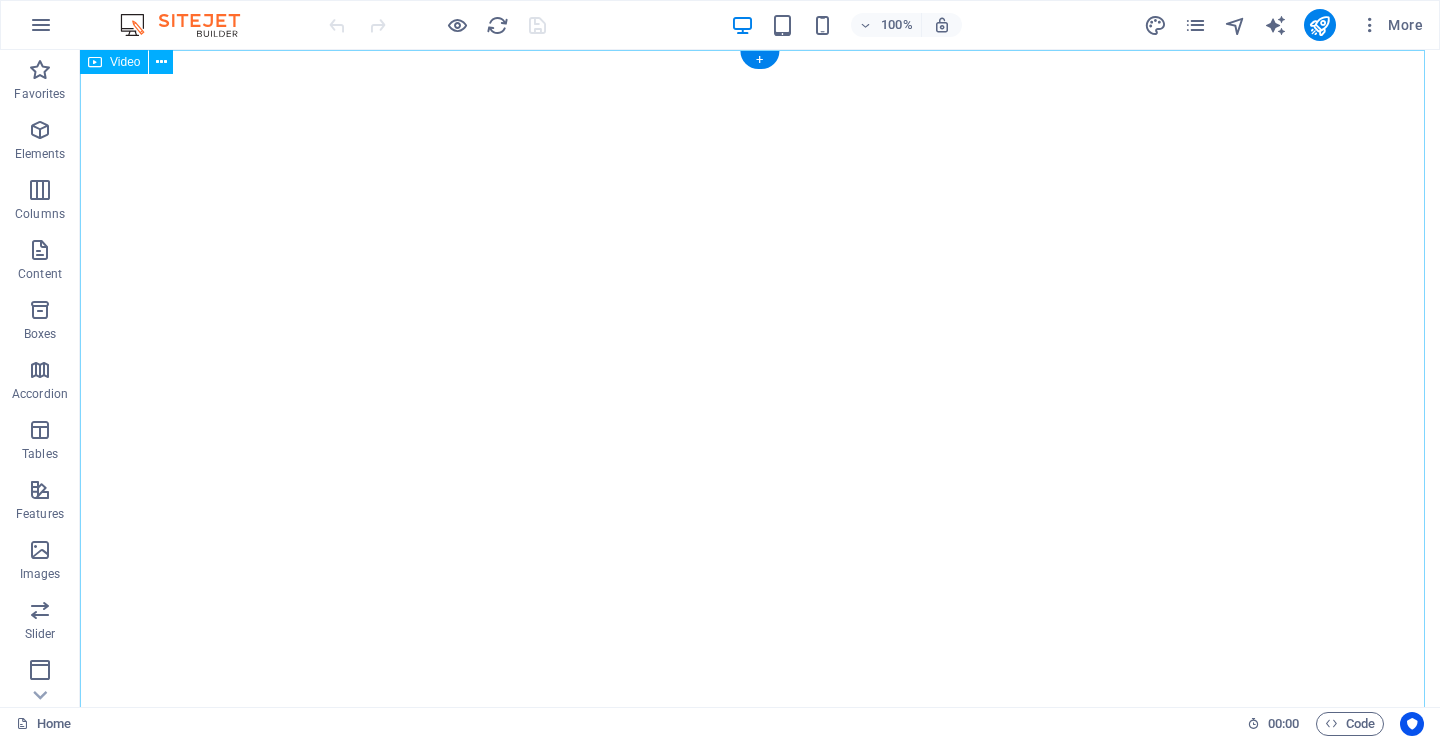 scroll, scrollTop: 0, scrollLeft: 0, axis: both 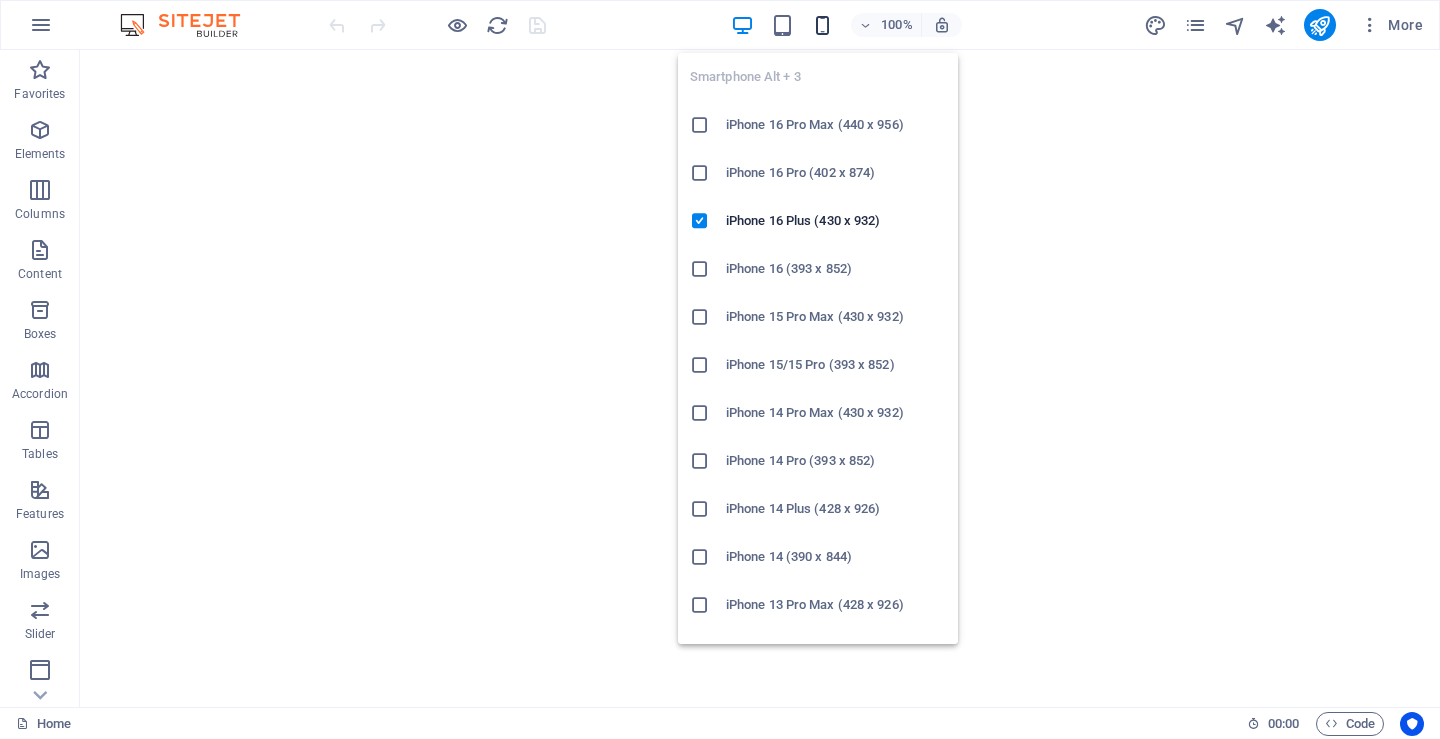 click at bounding box center (822, 25) 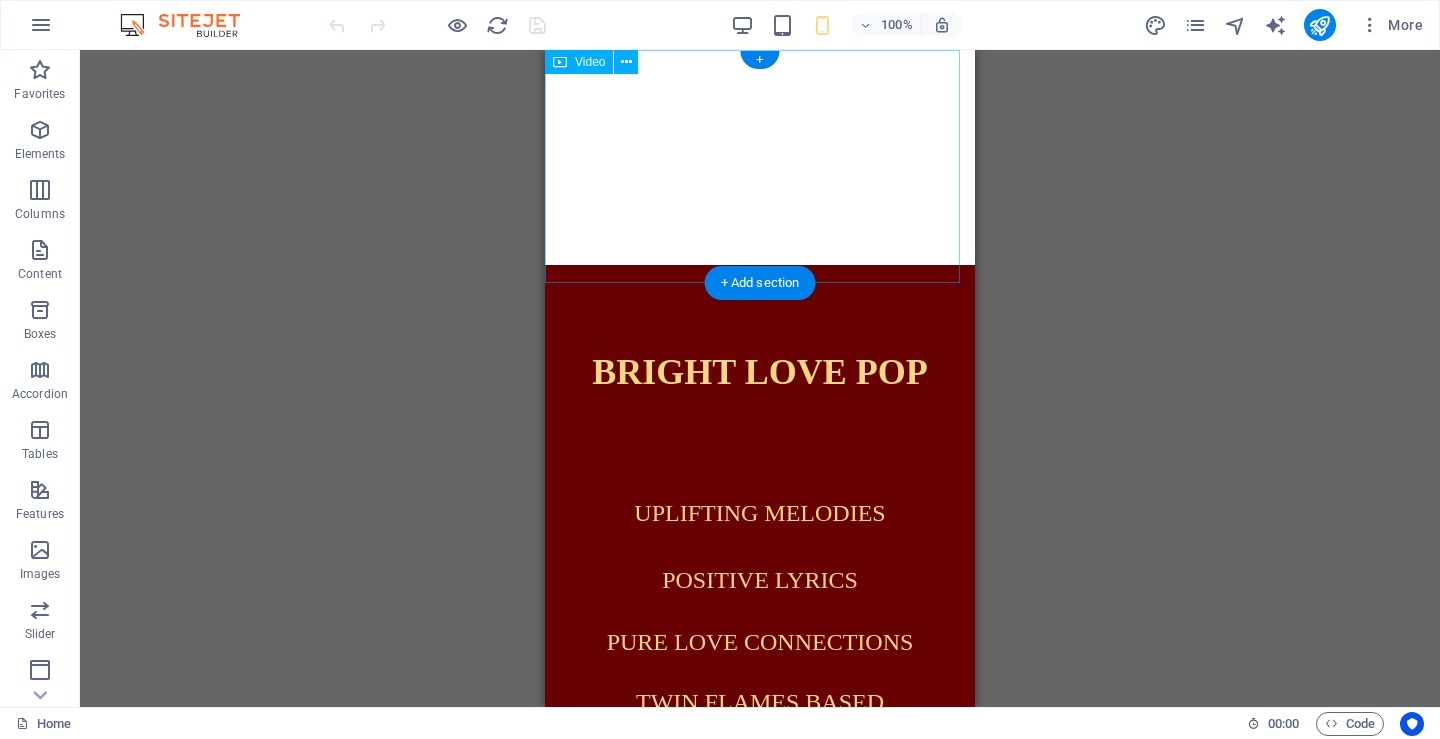 click at bounding box center [760, 157] 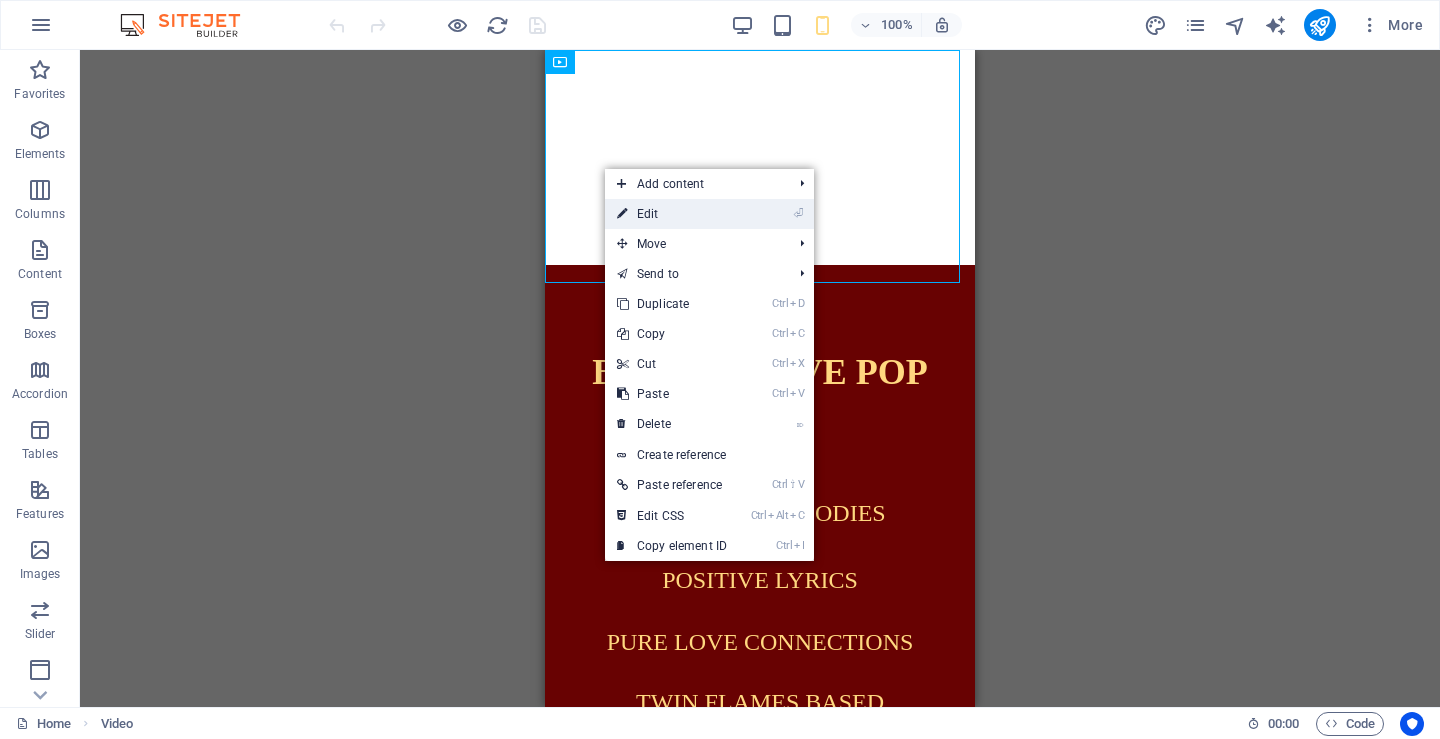 click on "⏎  Edit" at bounding box center [672, 214] 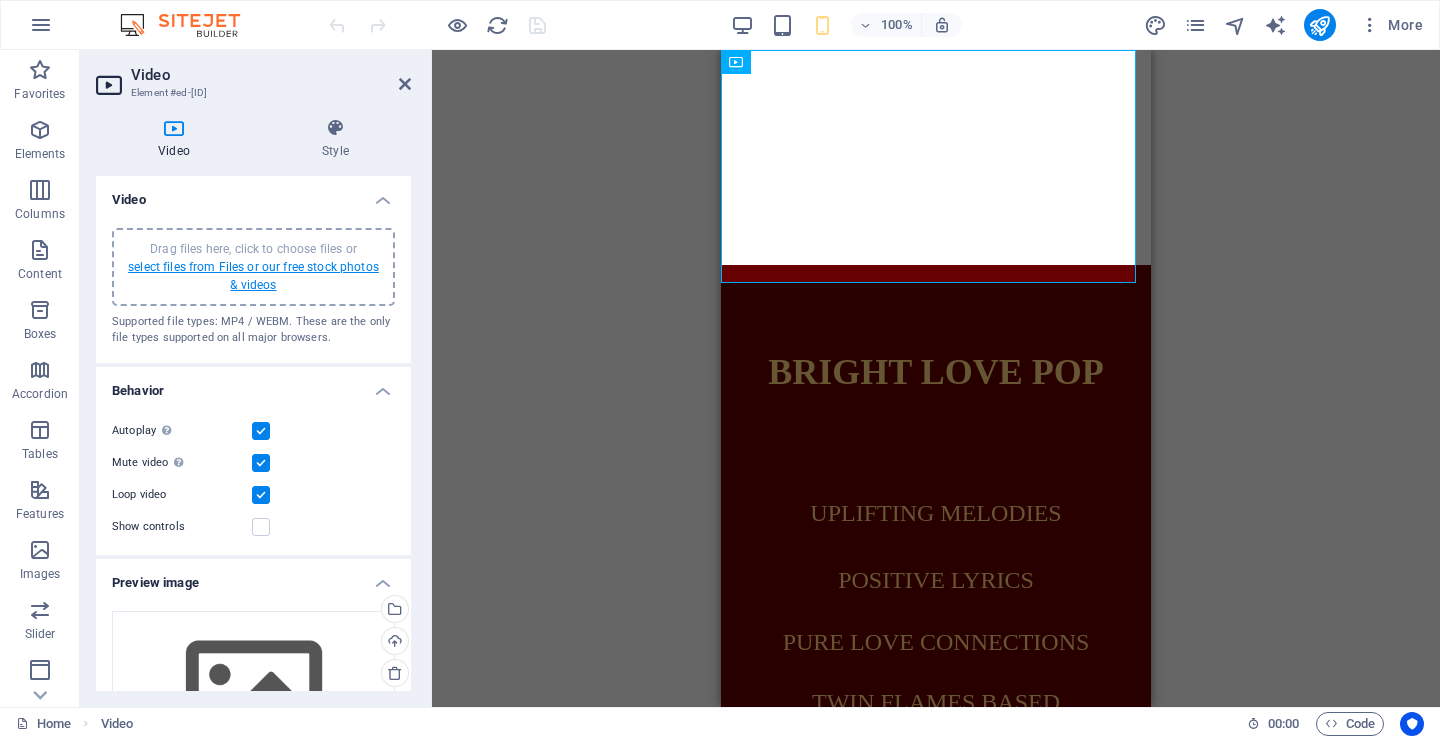 click on "select files from Files or our free stock photos & videos" at bounding box center (253, 276) 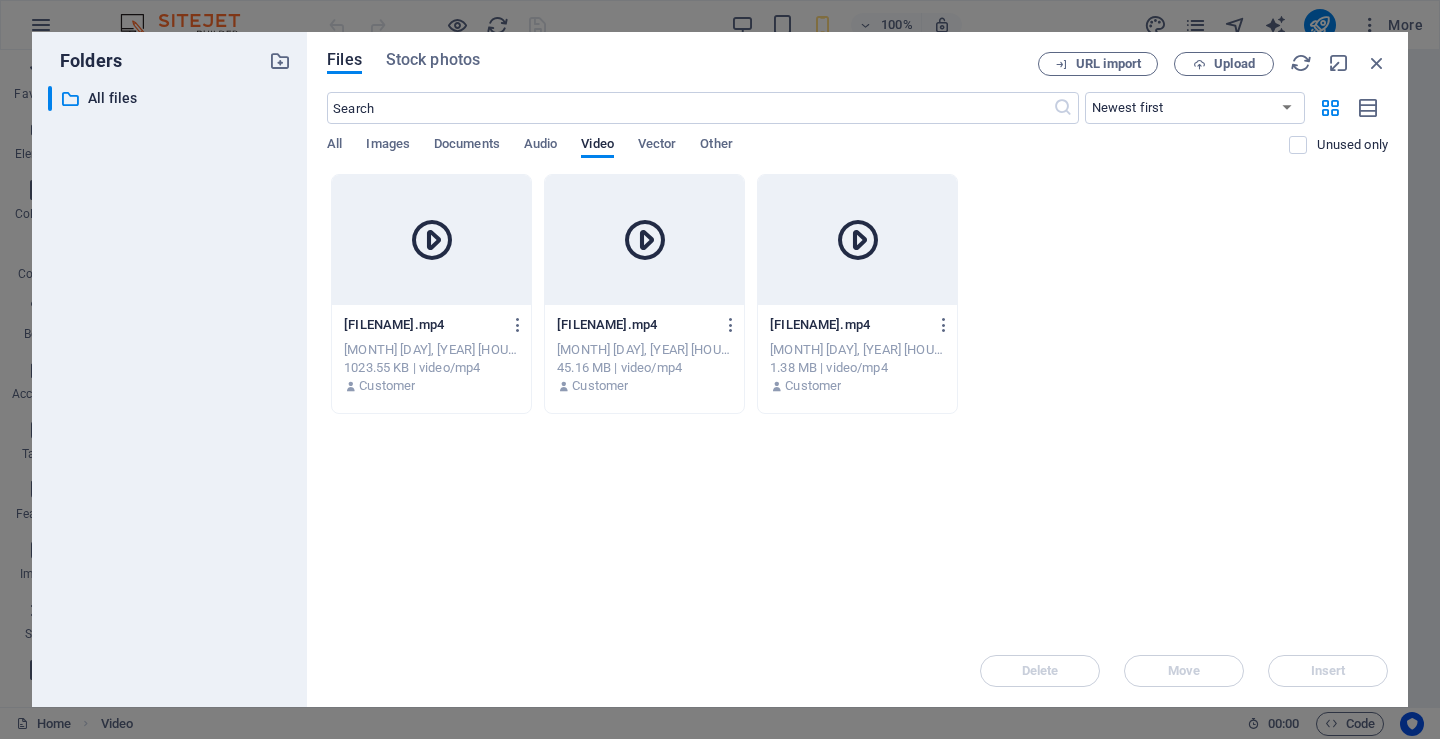 click at bounding box center (857, 240) 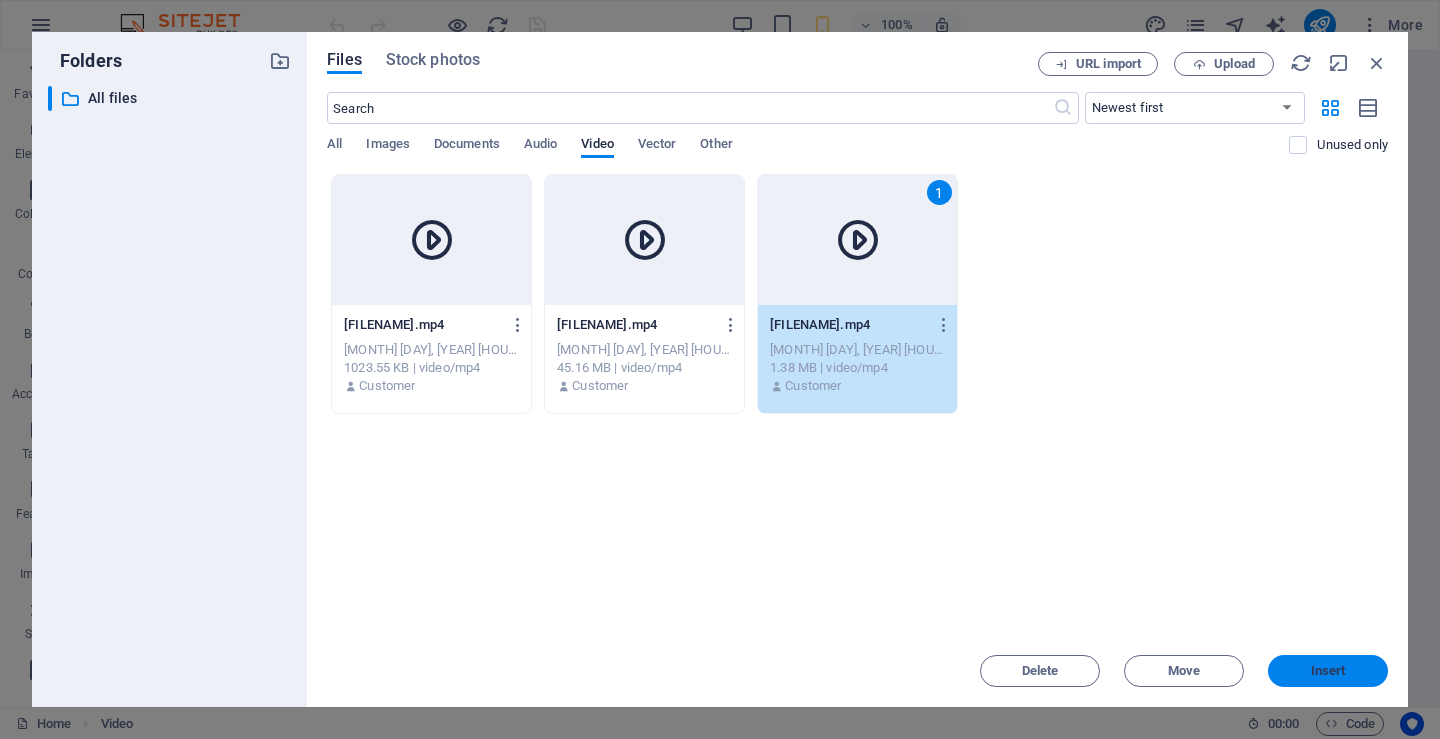 click on "Insert" at bounding box center [1328, 671] 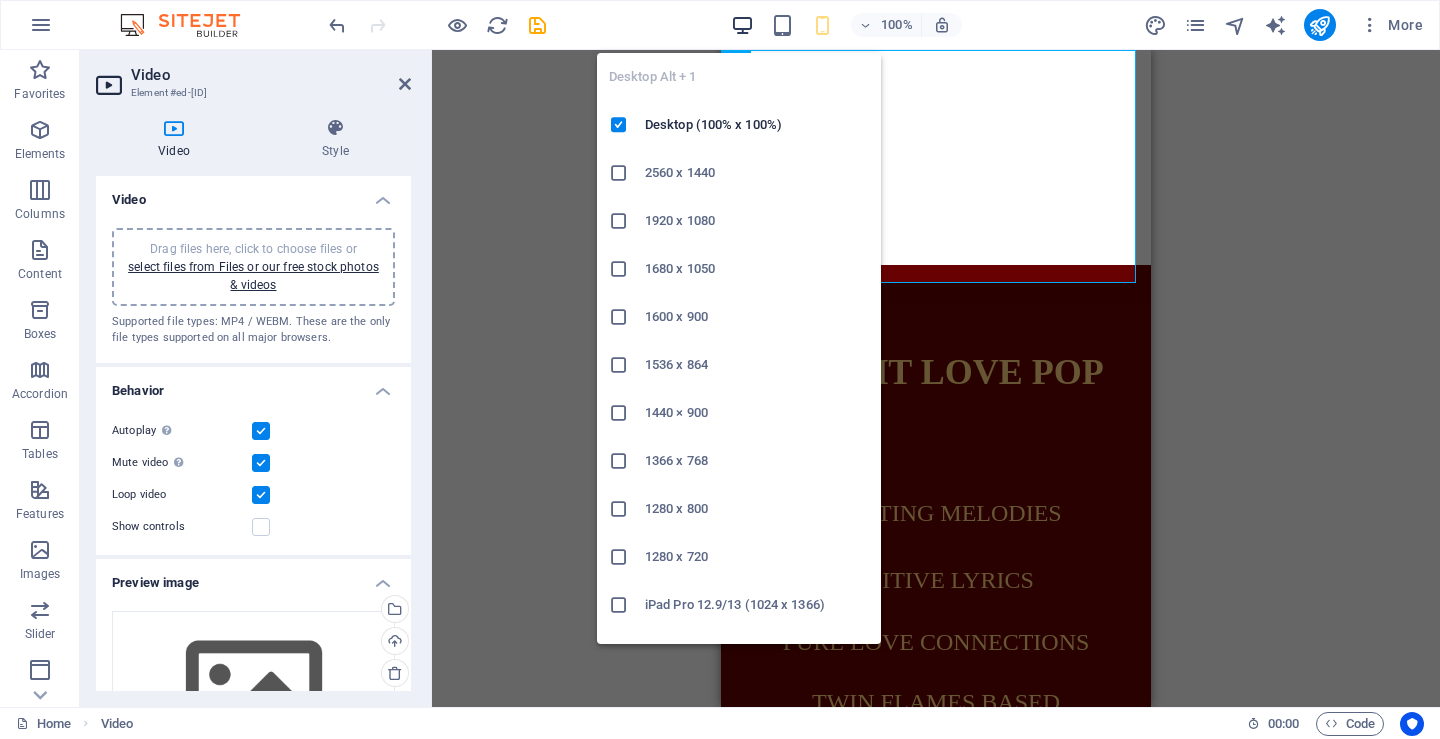 click at bounding box center (742, 25) 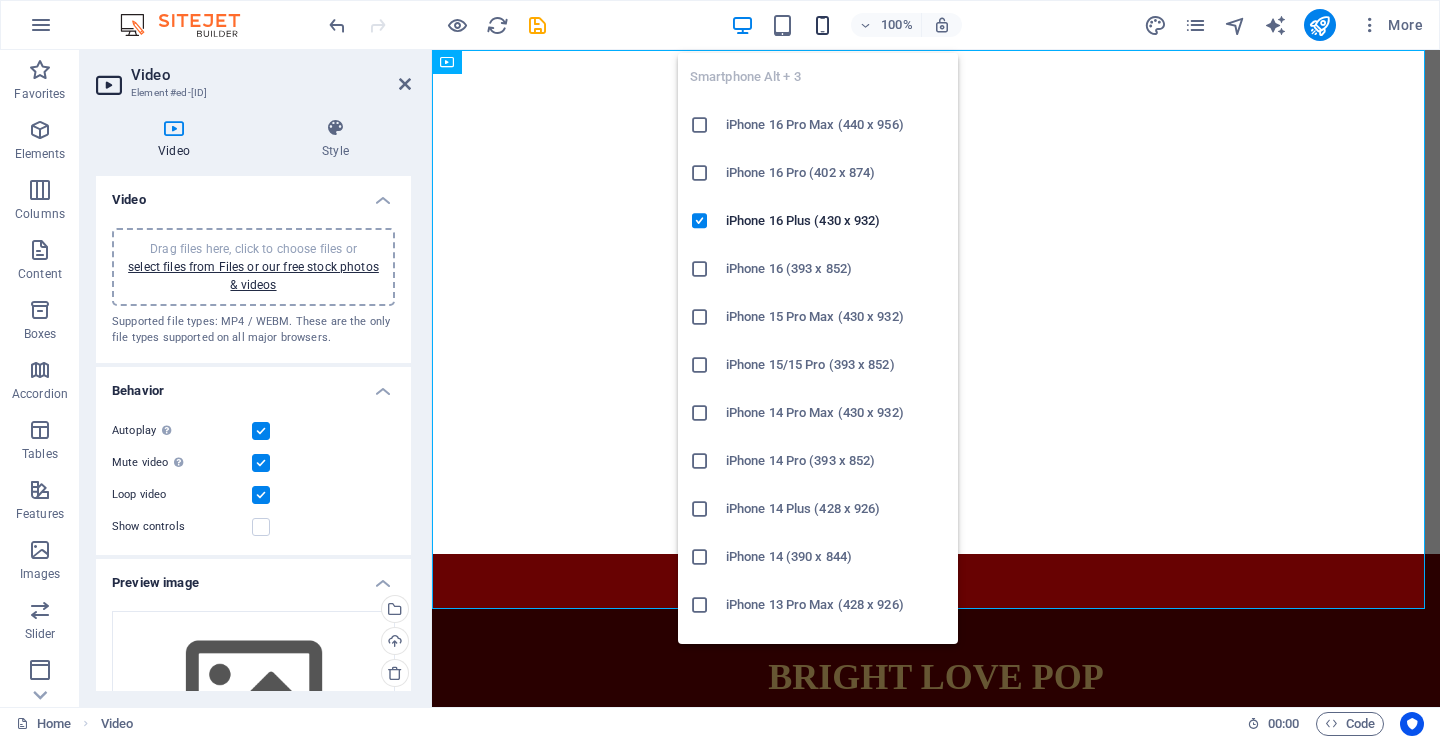click at bounding box center [822, 25] 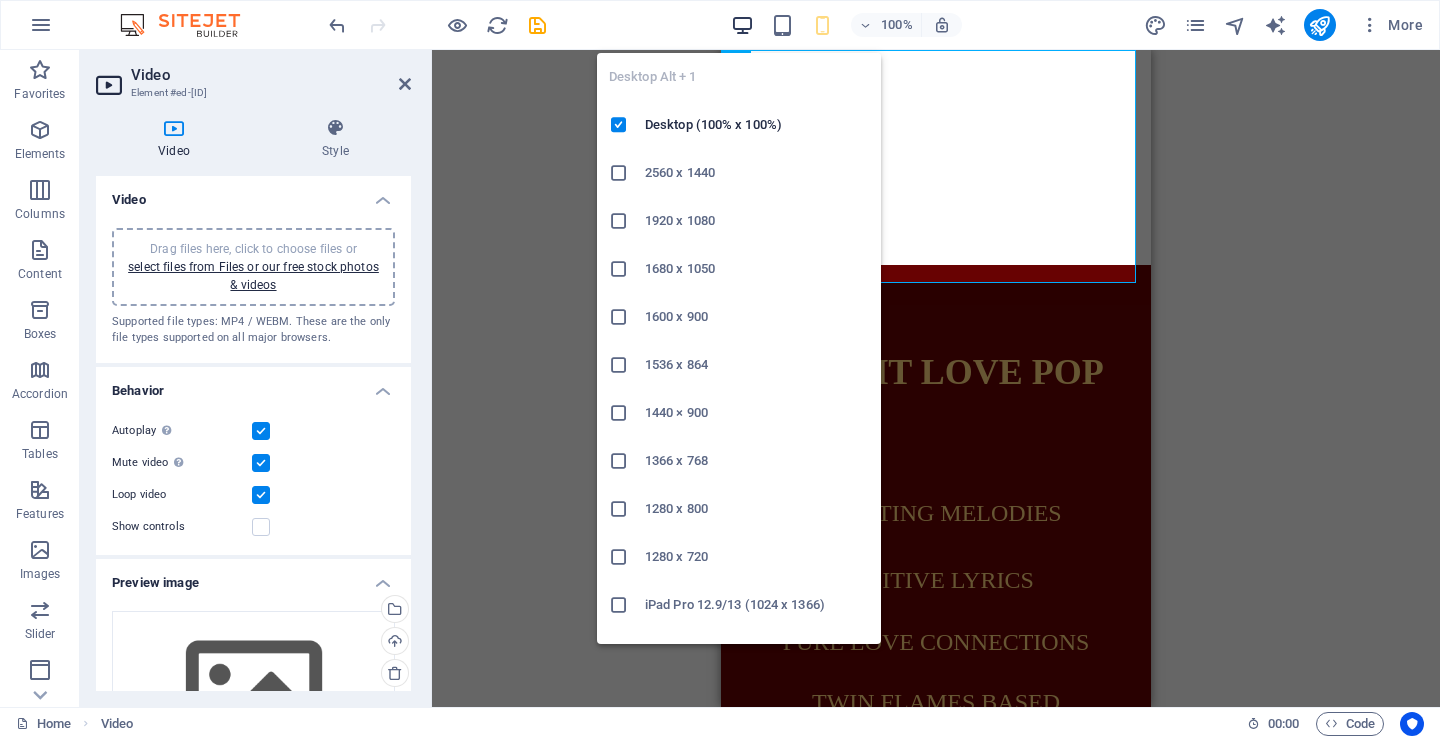 click at bounding box center (742, 25) 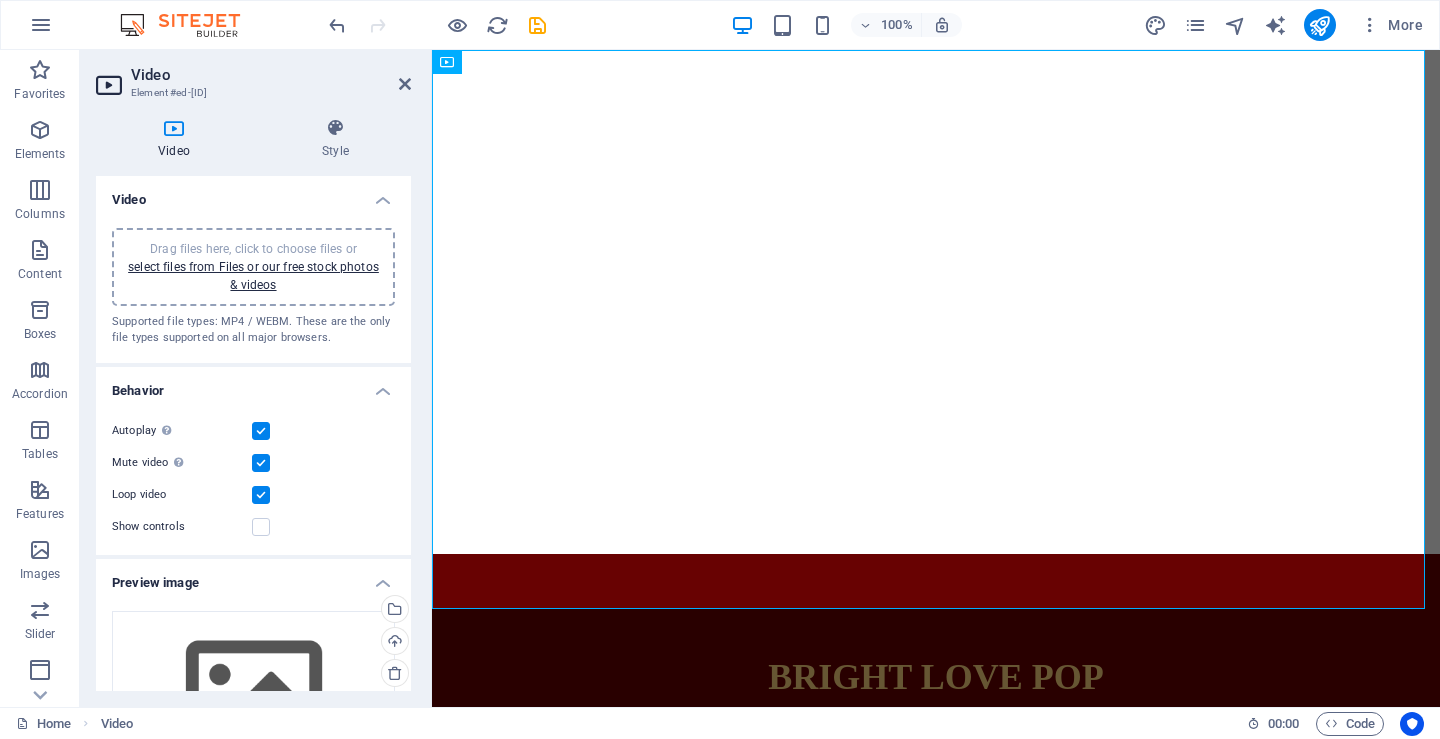 type 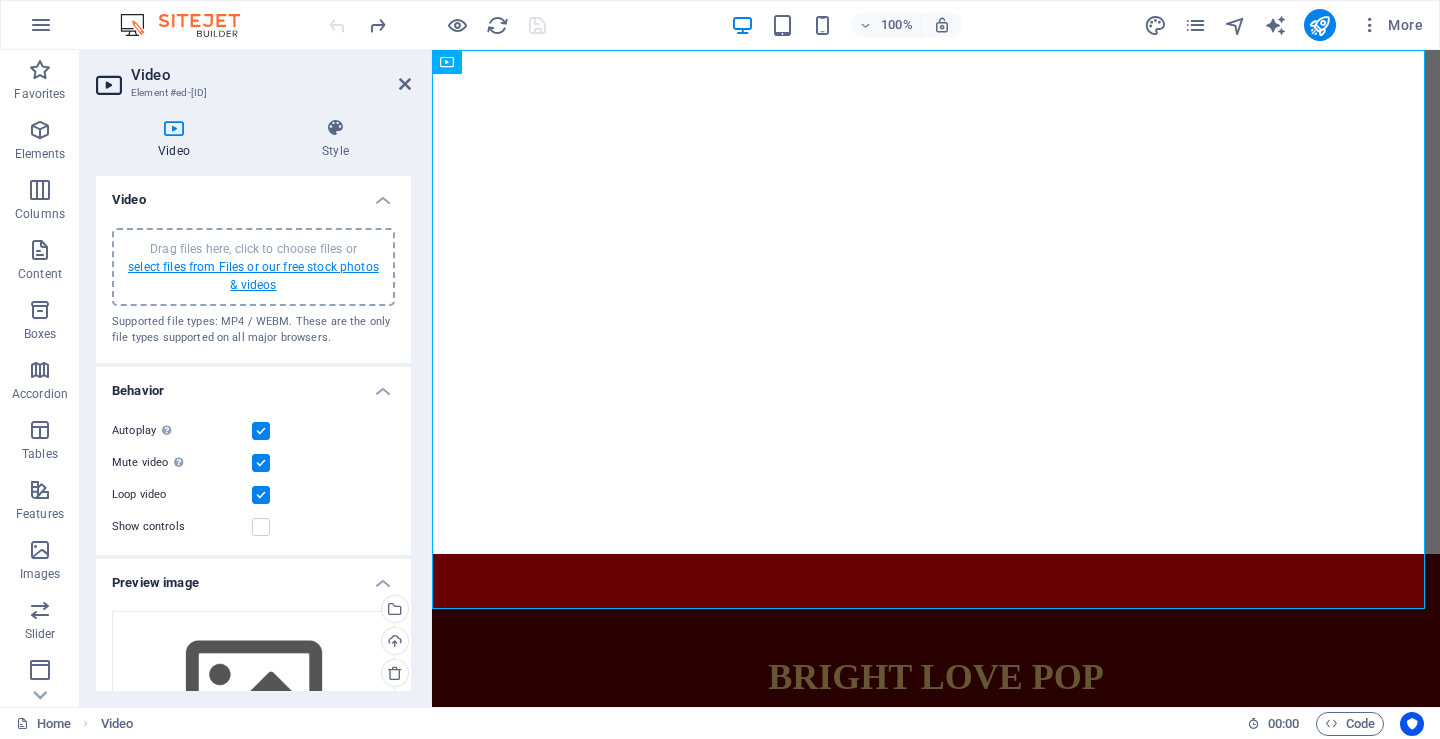 click on "select files from Files or our free stock photos & videos" at bounding box center (253, 276) 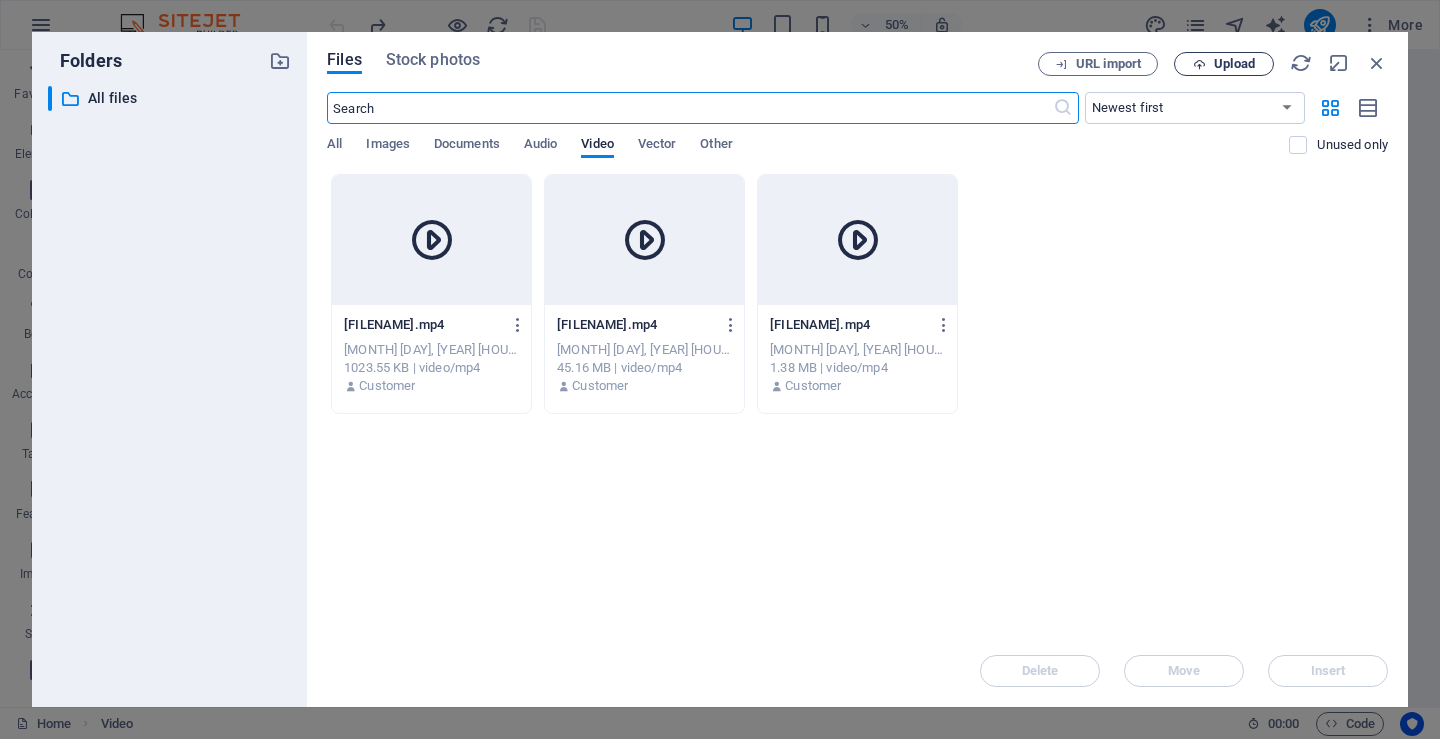 click on "Upload" at bounding box center [1234, 64] 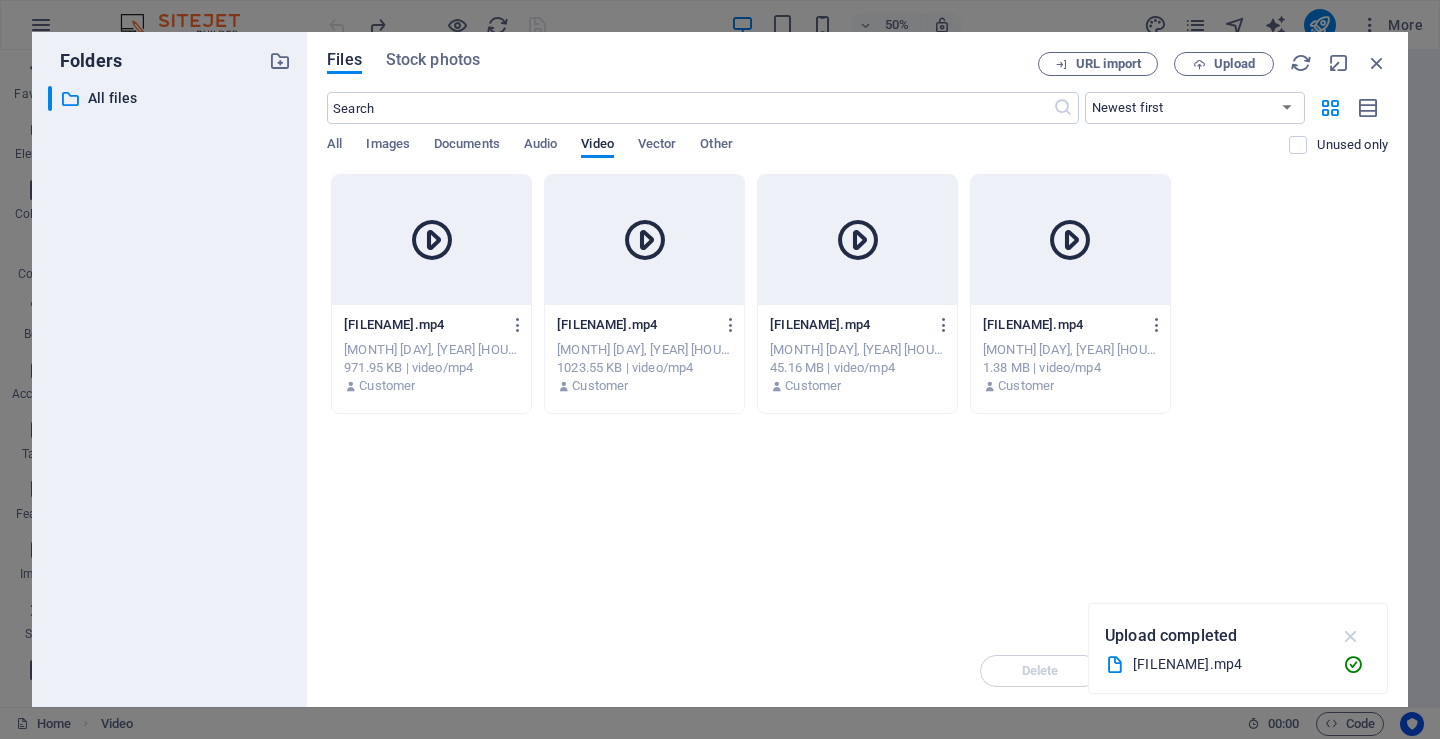 click at bounding box center [1351, 636] 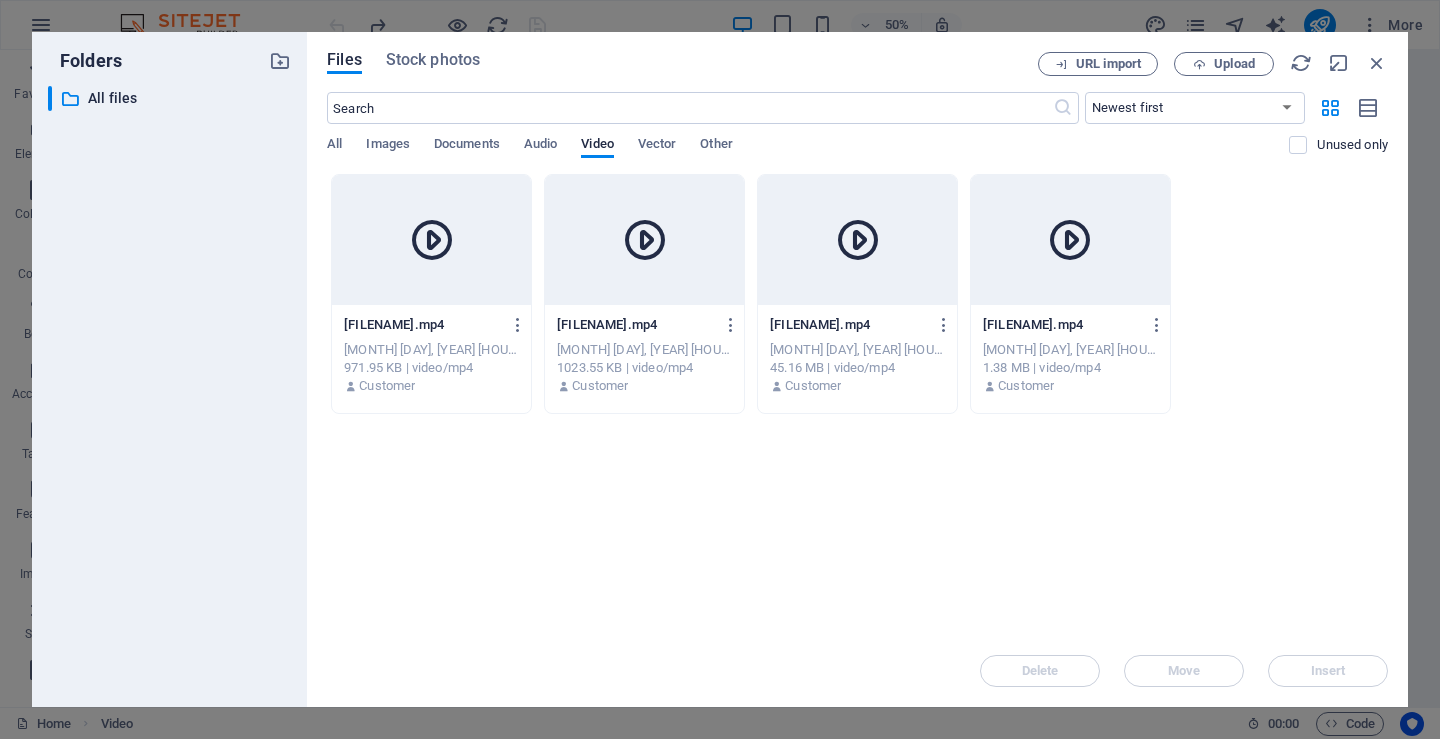 click at bounding box center [431, 240] 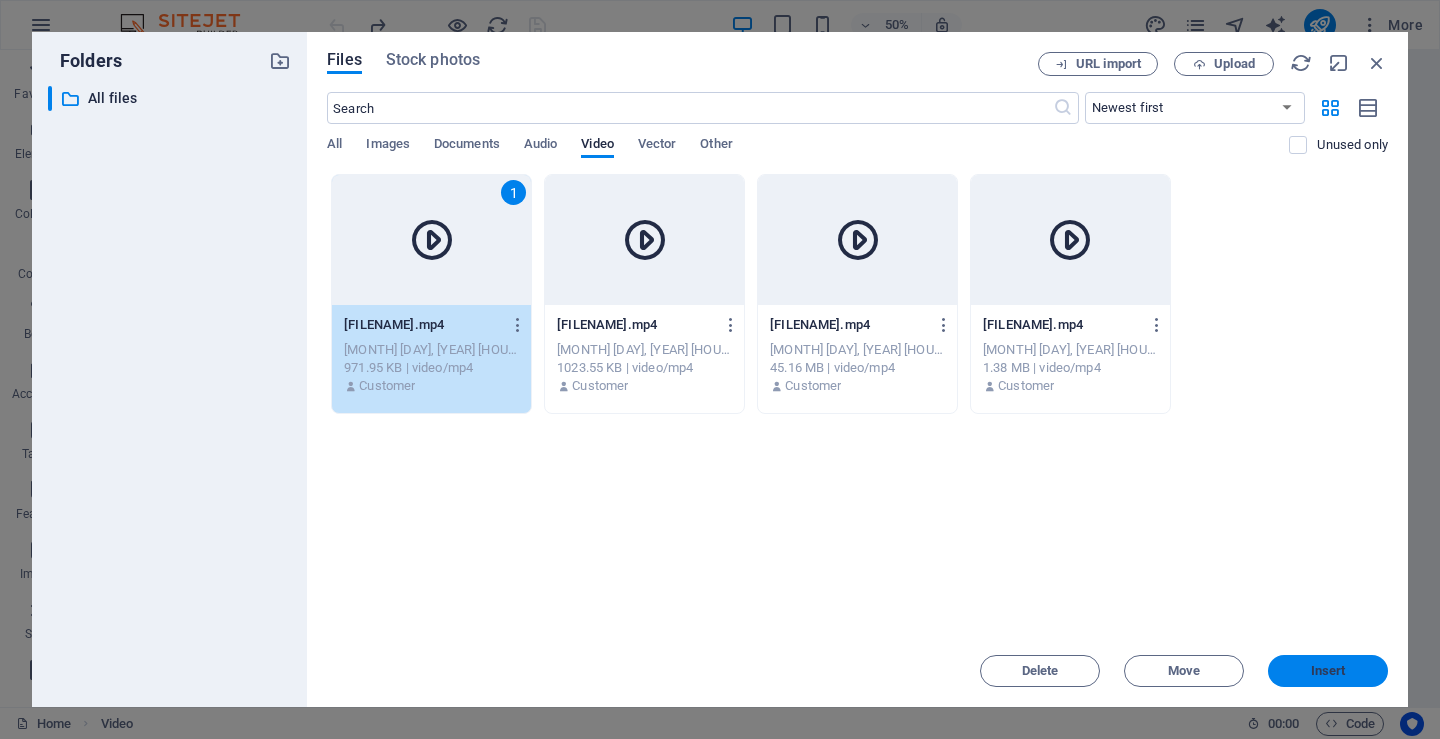 click on "Insert" at bounding box center [1328, 671] 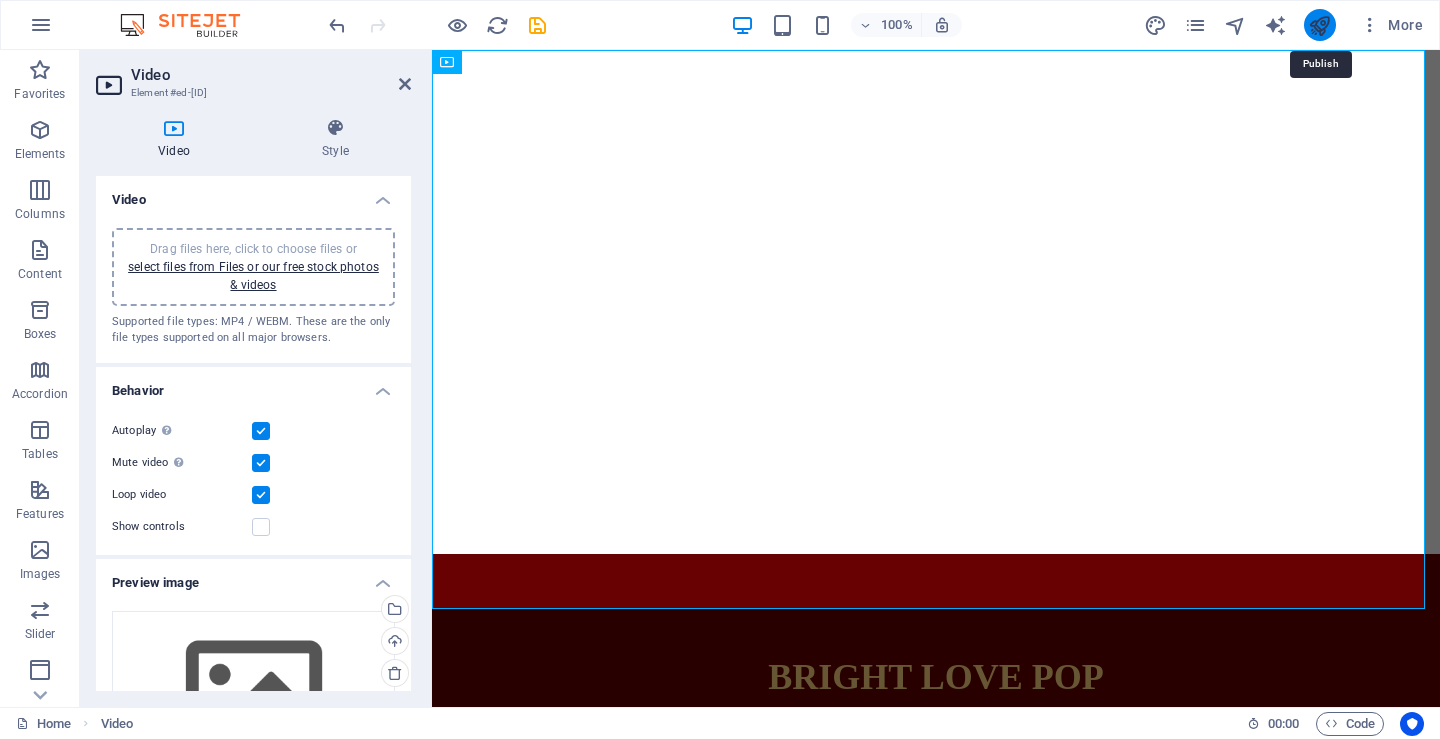 click at bounding box center (1319, 25) 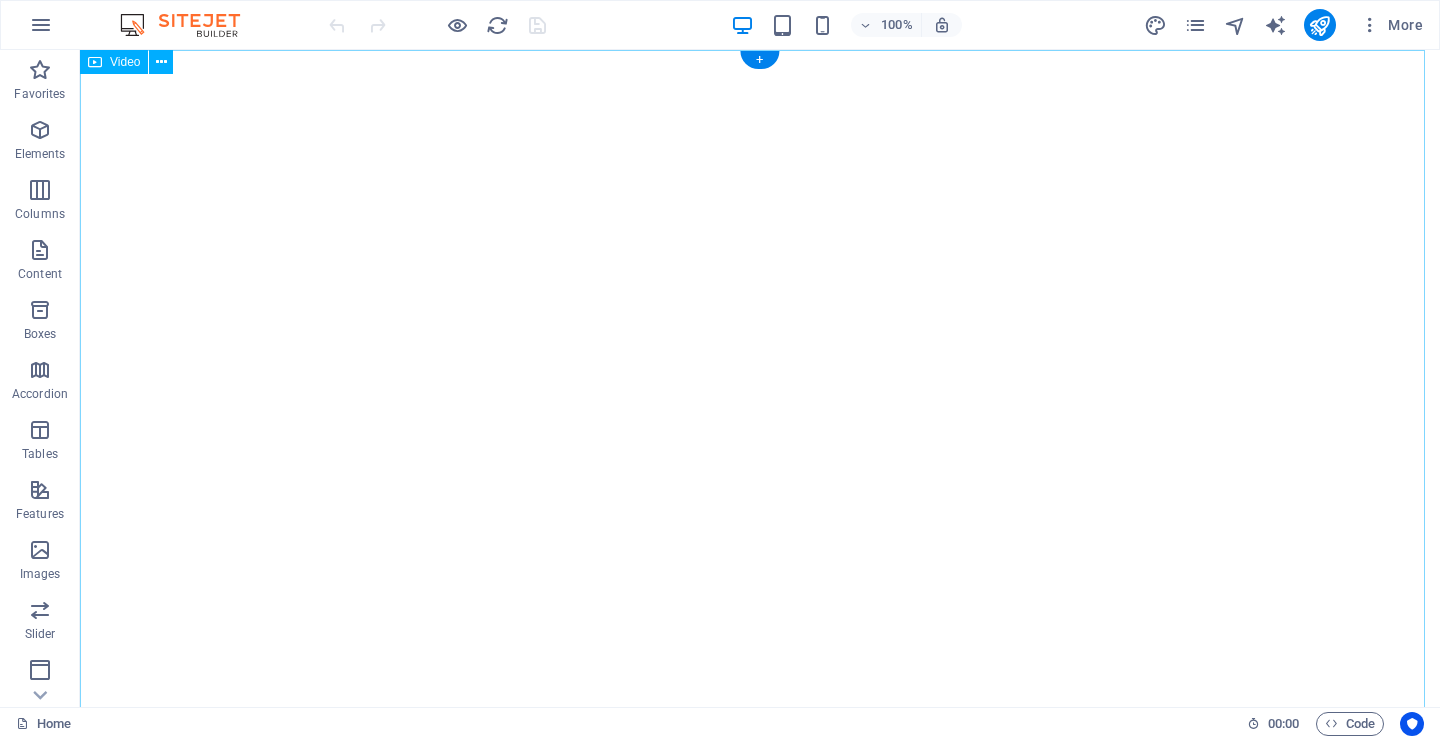 scroll, scrollTop: 0, scrollLeft: 0, axis: both 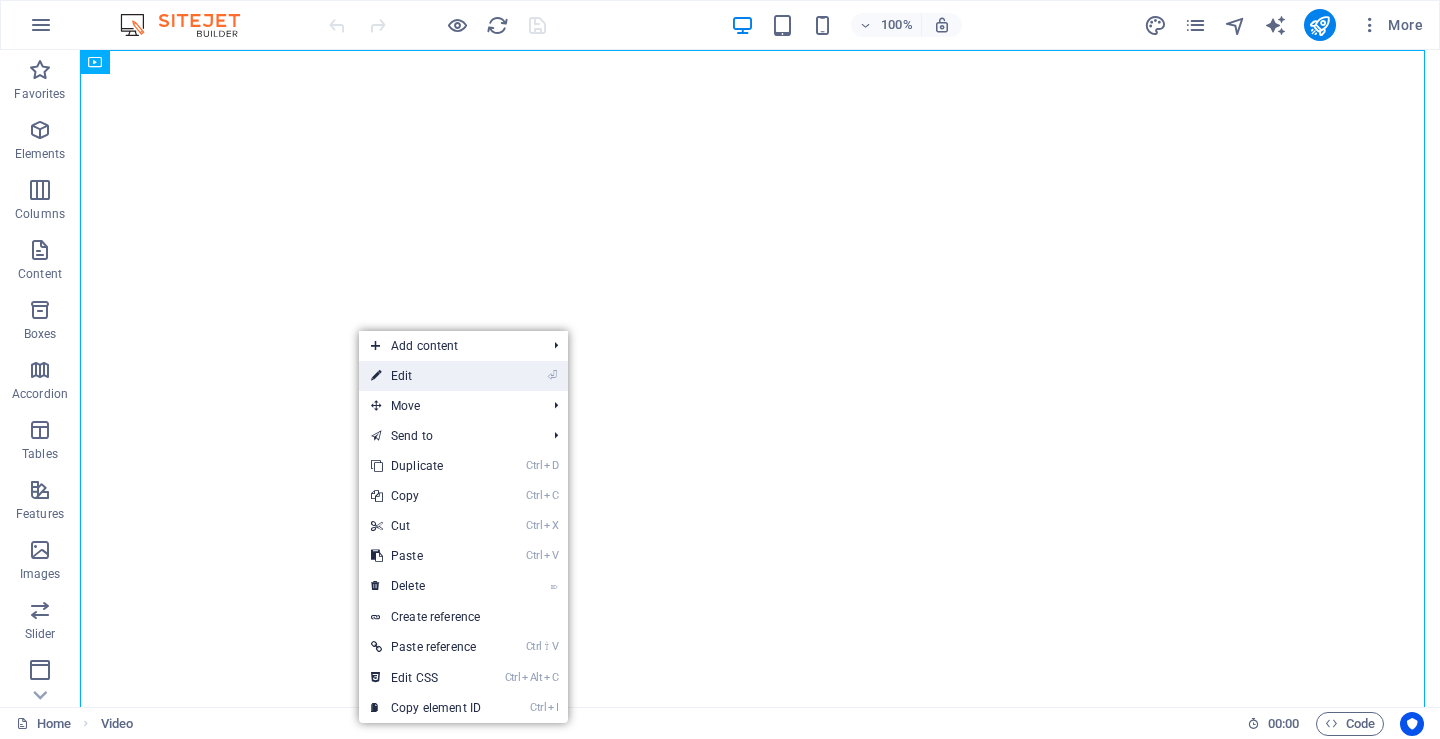 click on "⏎  Edit" at bounding box center [426, 376] 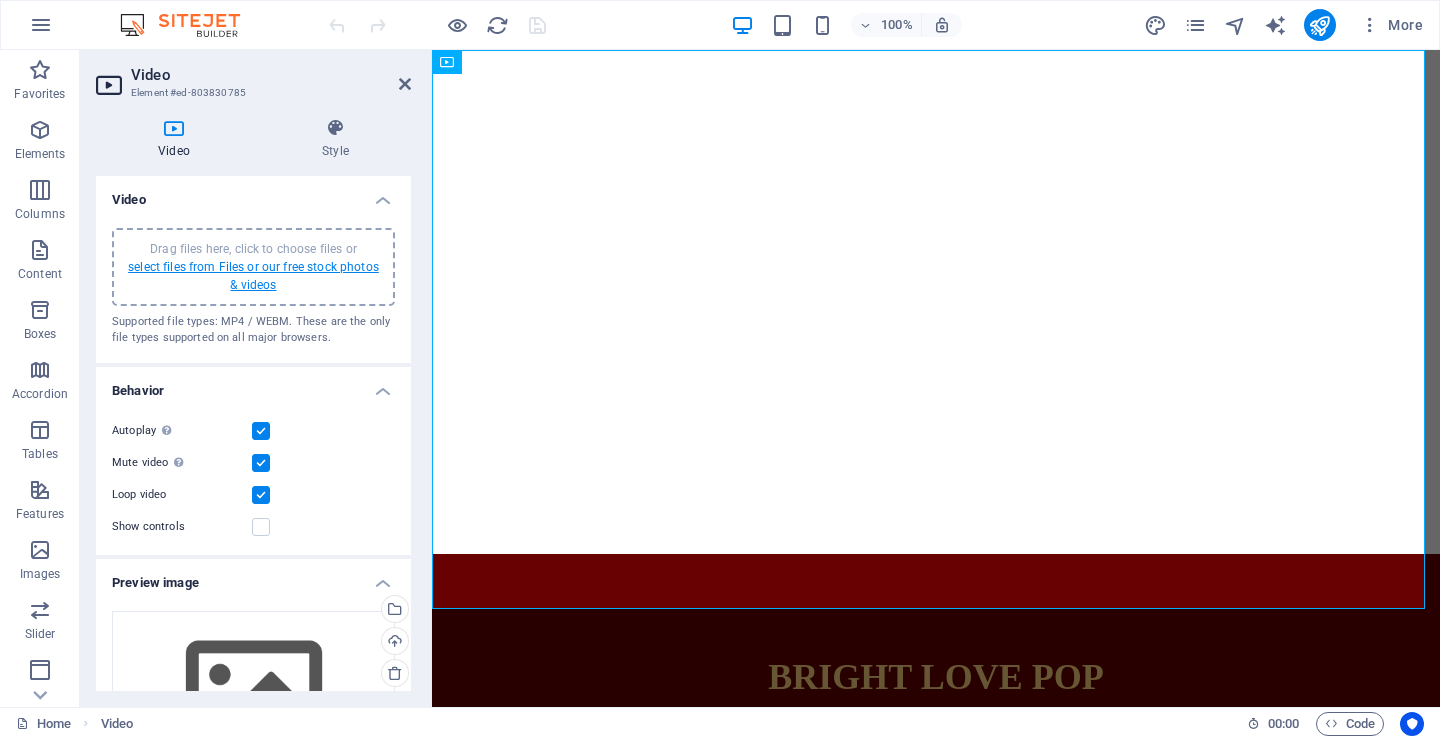 click on "select files from Files or our free stock photos & videos" at bounding box center [253, 276] 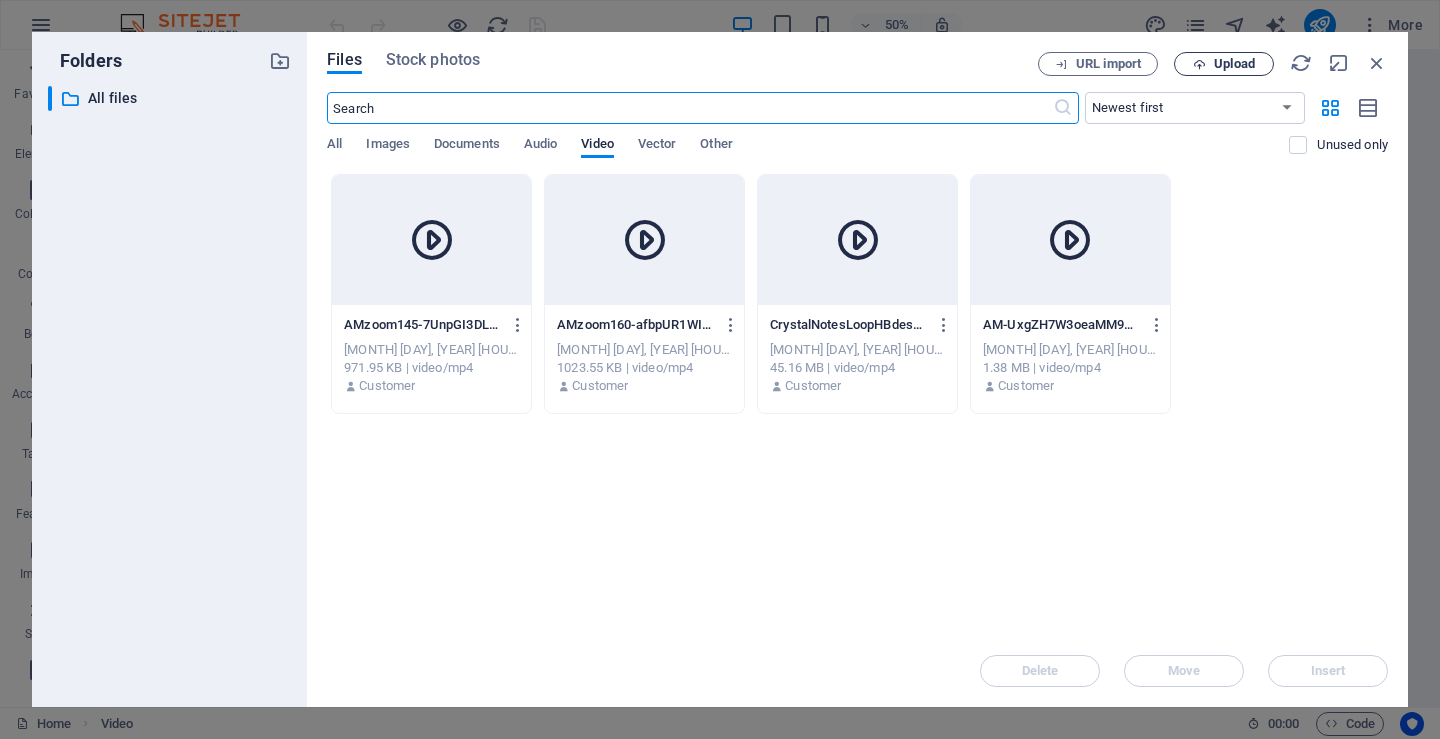 click on "Upload" at bounding box center (1234, 64) 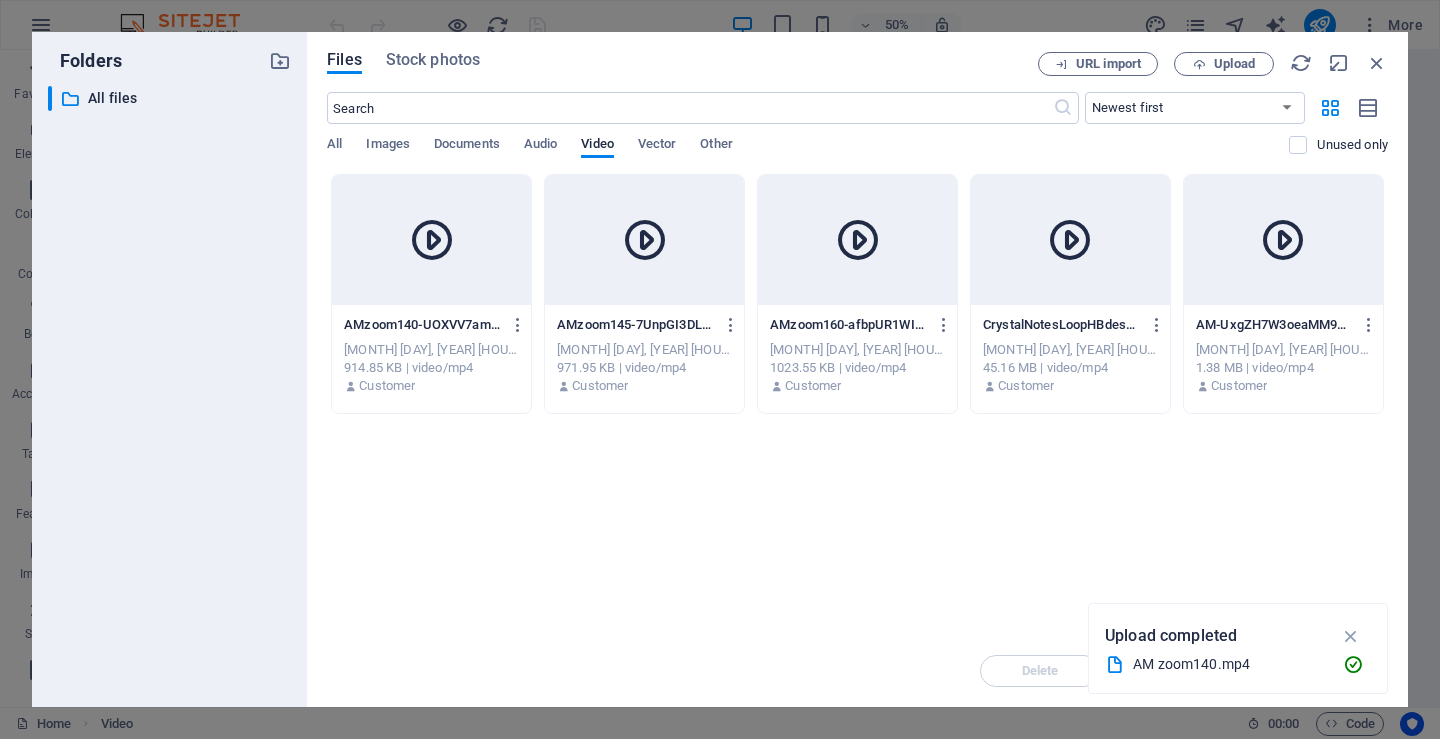 click at bounding box center (431, 240) 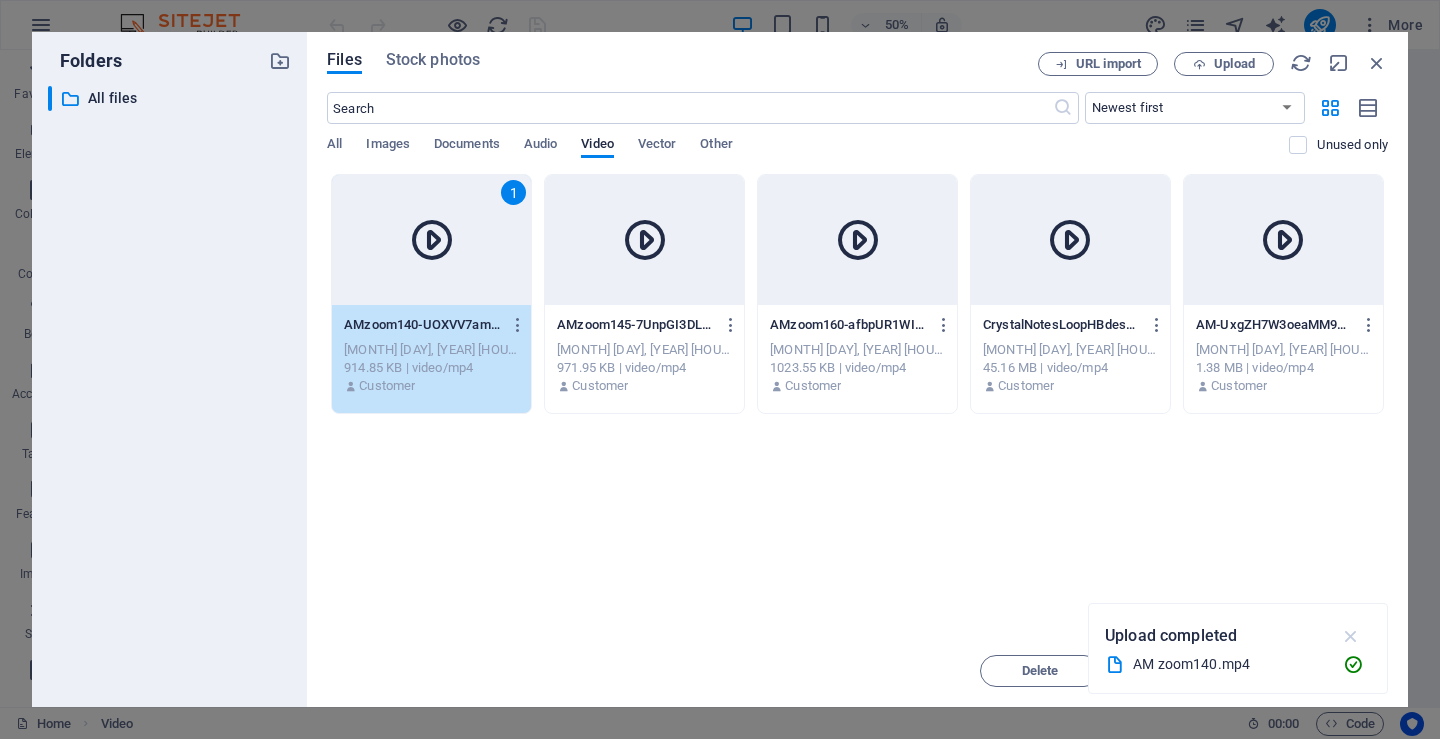 click at bounding box center [1351, 636] 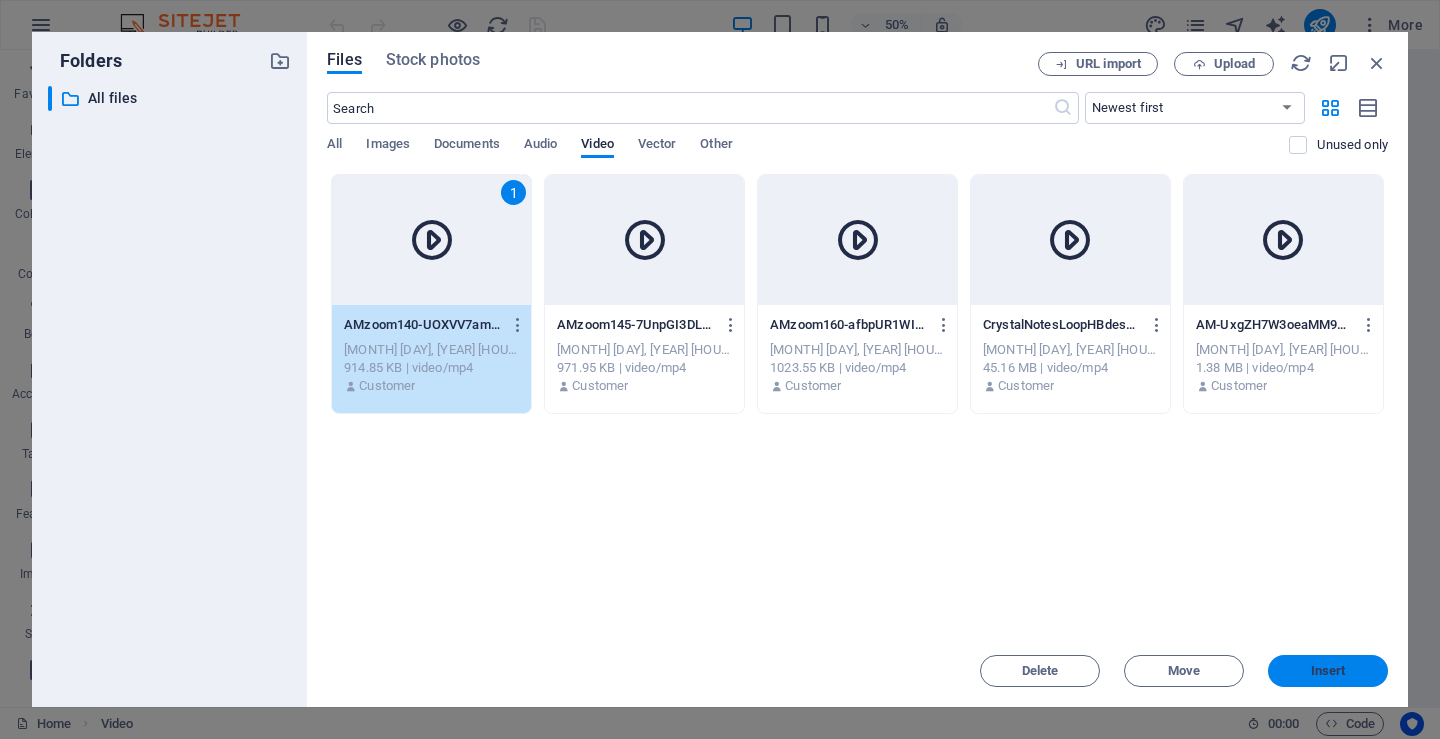 click on "Insert" at bounding box center [1328, 671] 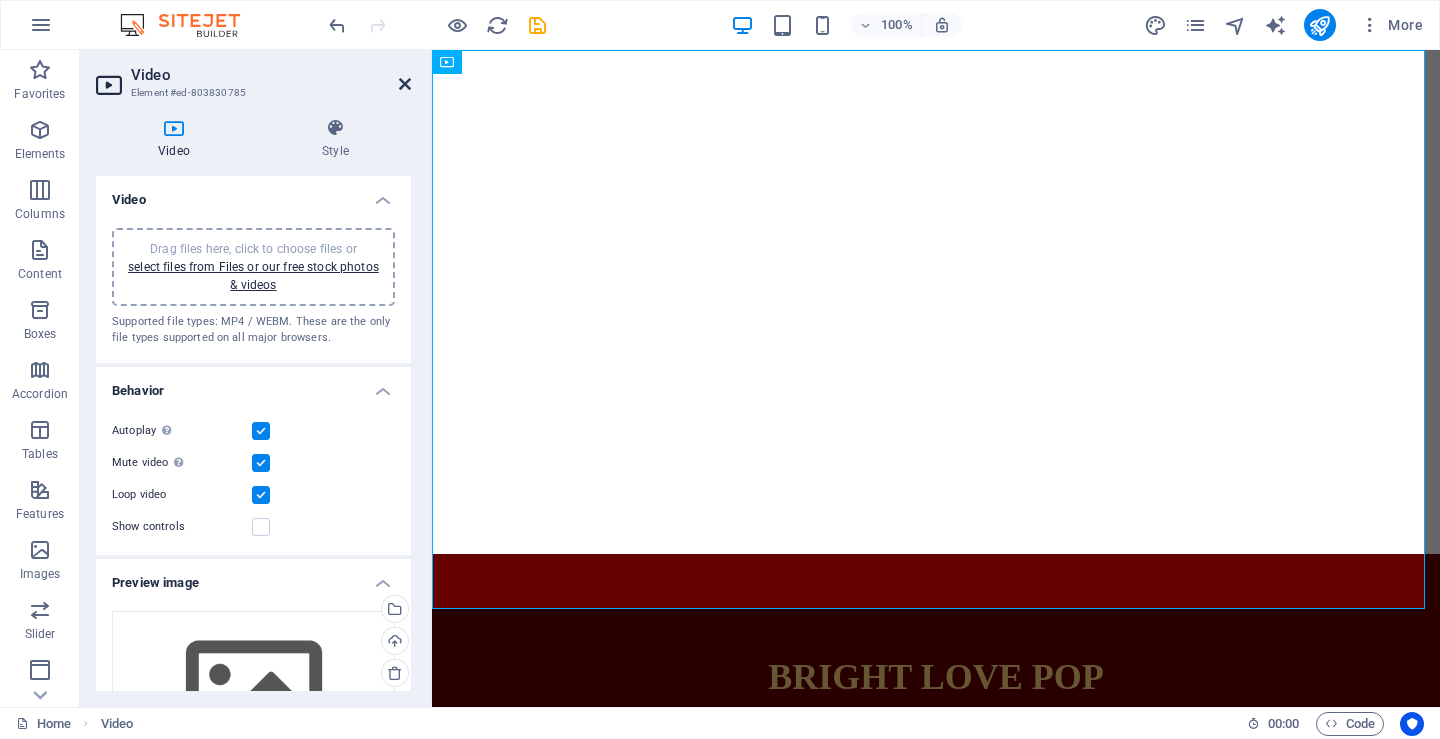 click at bounding box center (405, 84) 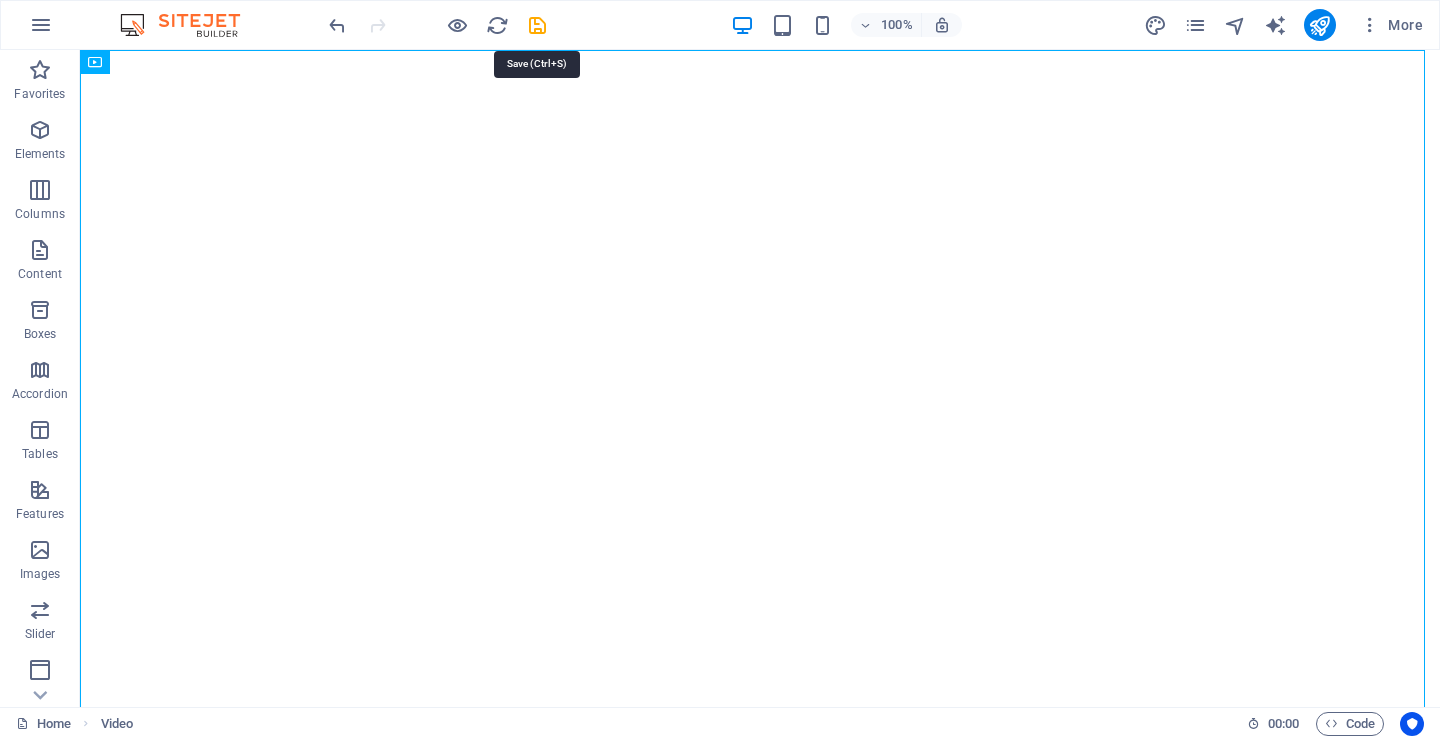 drag, startPoint x: 536, startPoint y: 23, endPoint x: 585, endPoint y: 39, distance: 51.546097 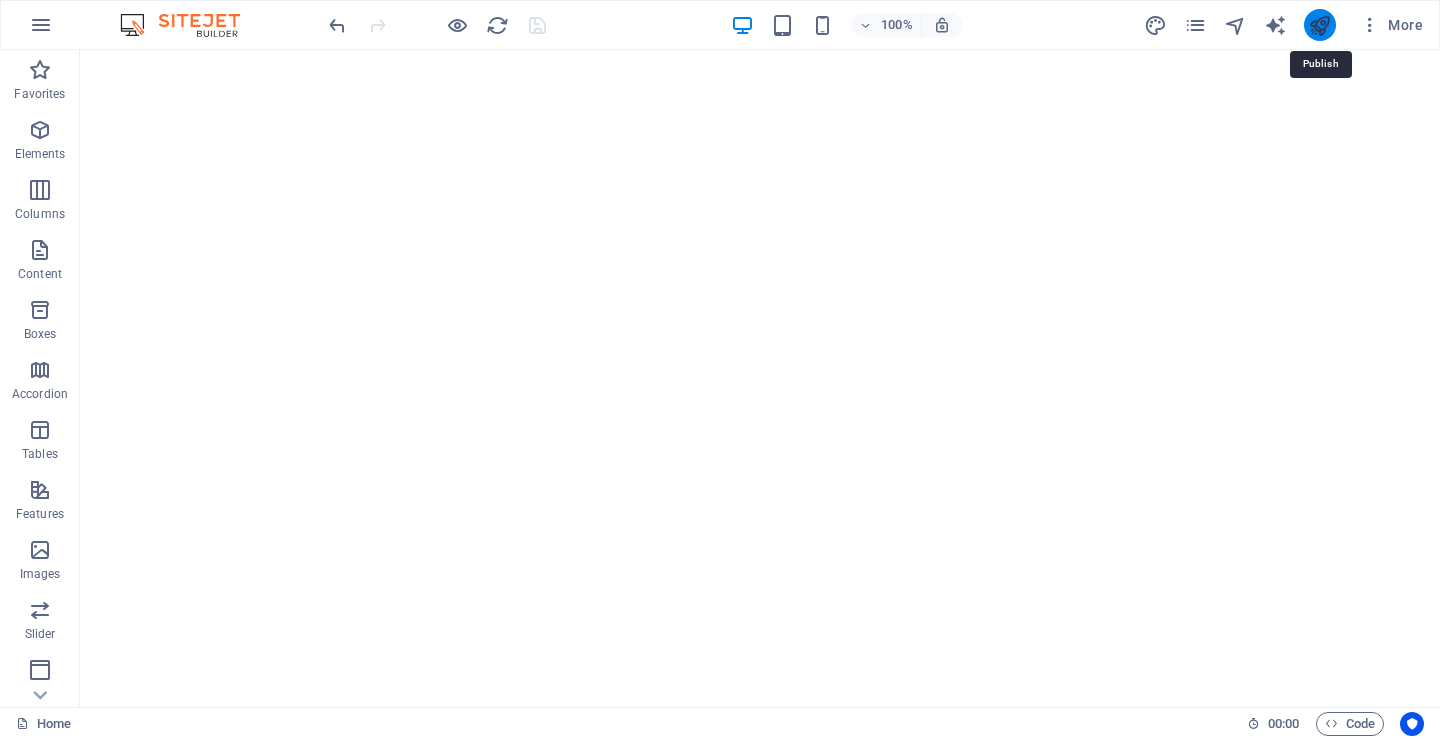 click at bounding box center [1319, 25] 